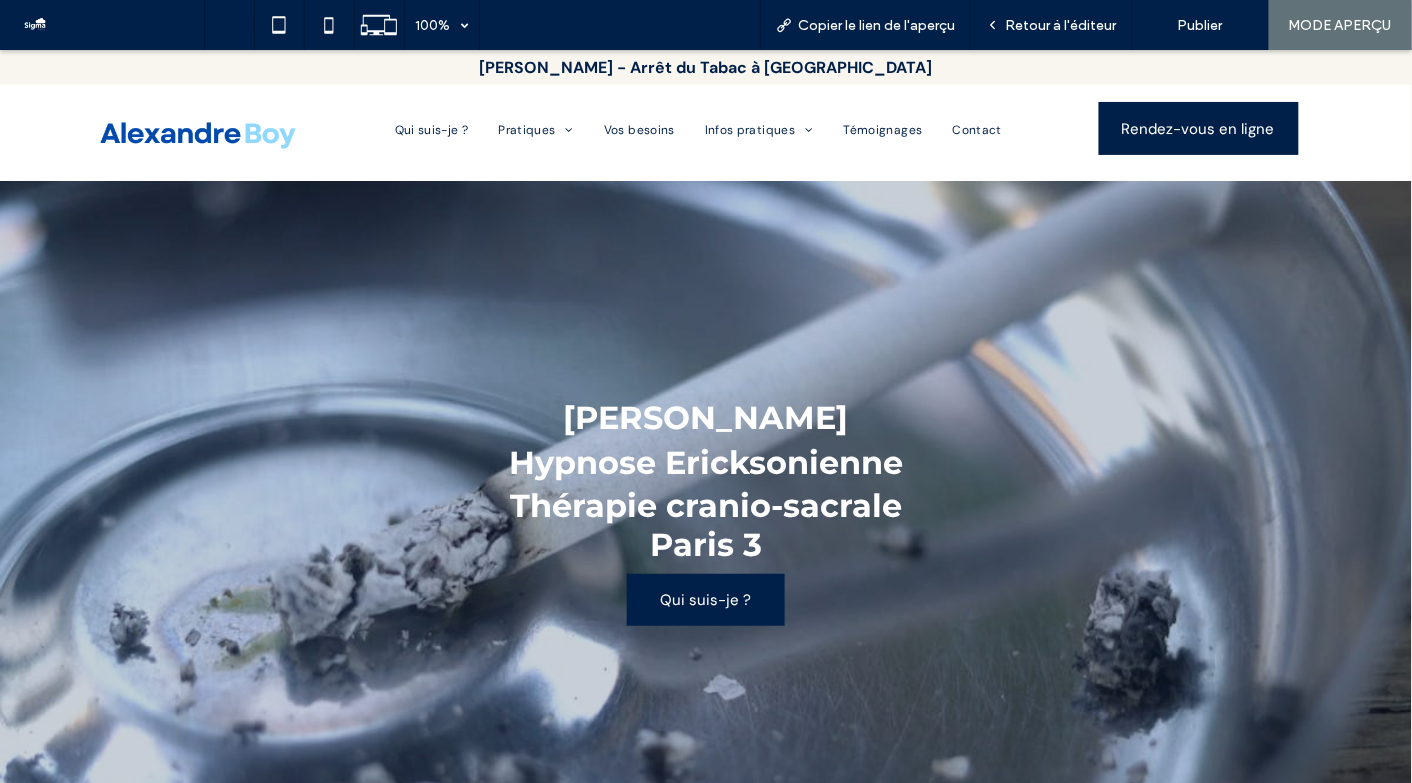 scroll, scrollTop: 0, scrollLeft: 0, axis: both 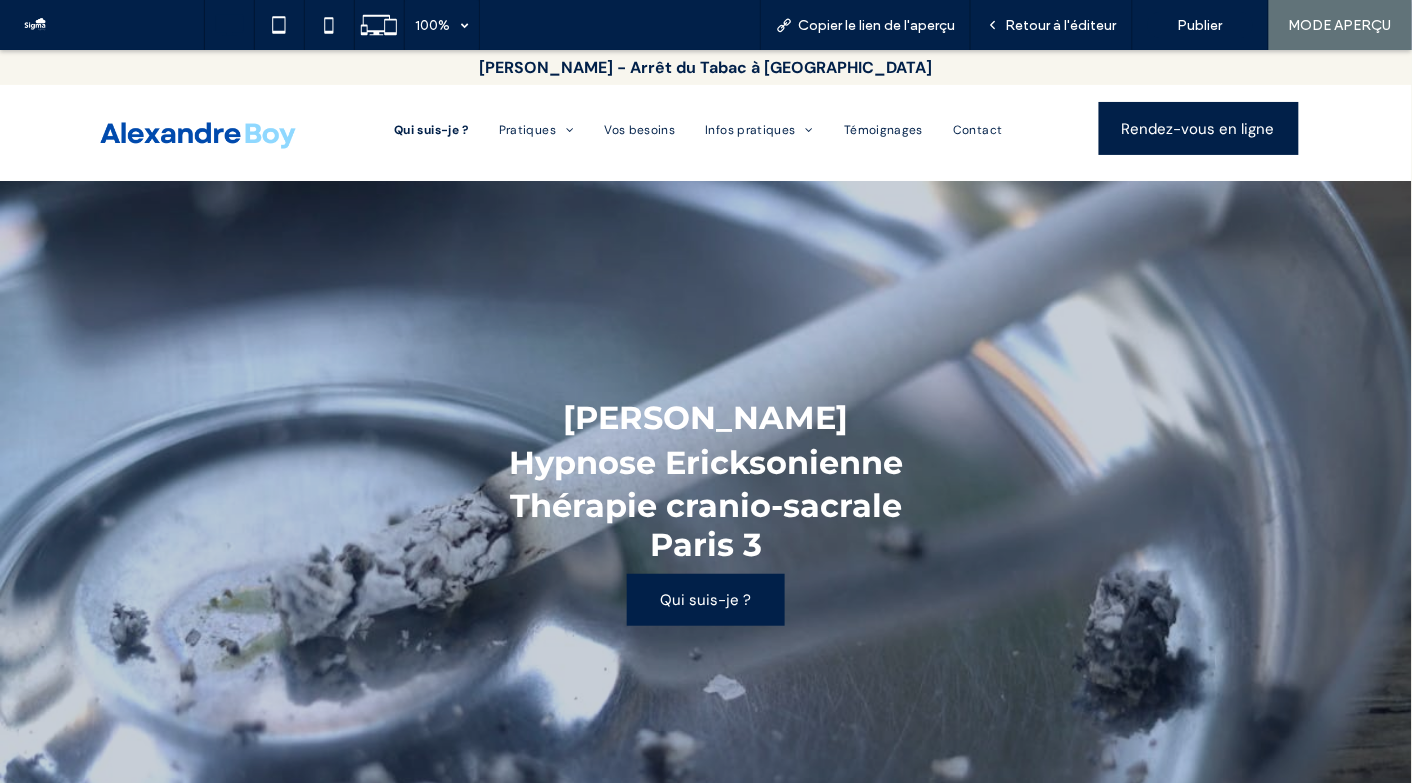 click on "Qui suis-je ?" at bounding box center [431, 129] 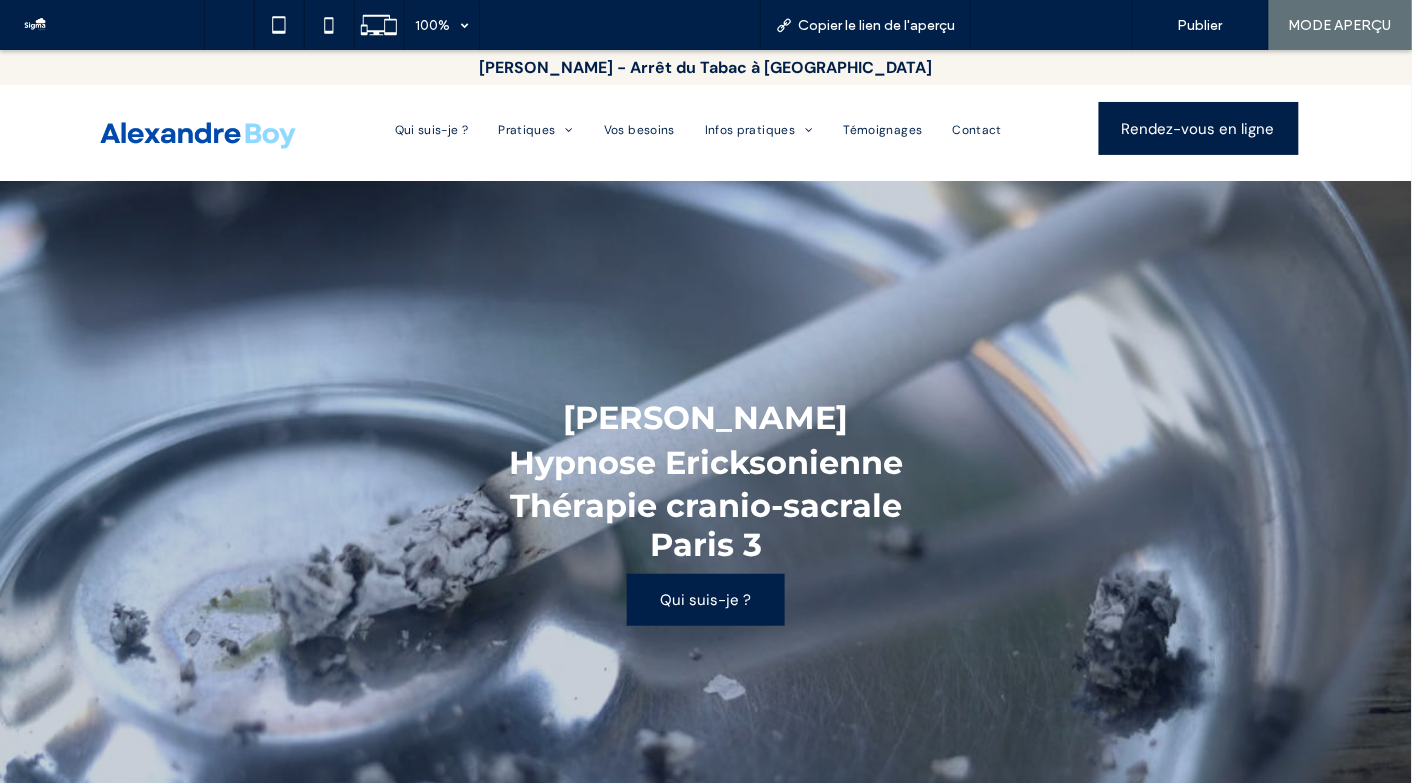 click on "Retour à l'éditeur" at bounding box center (1061, 25) 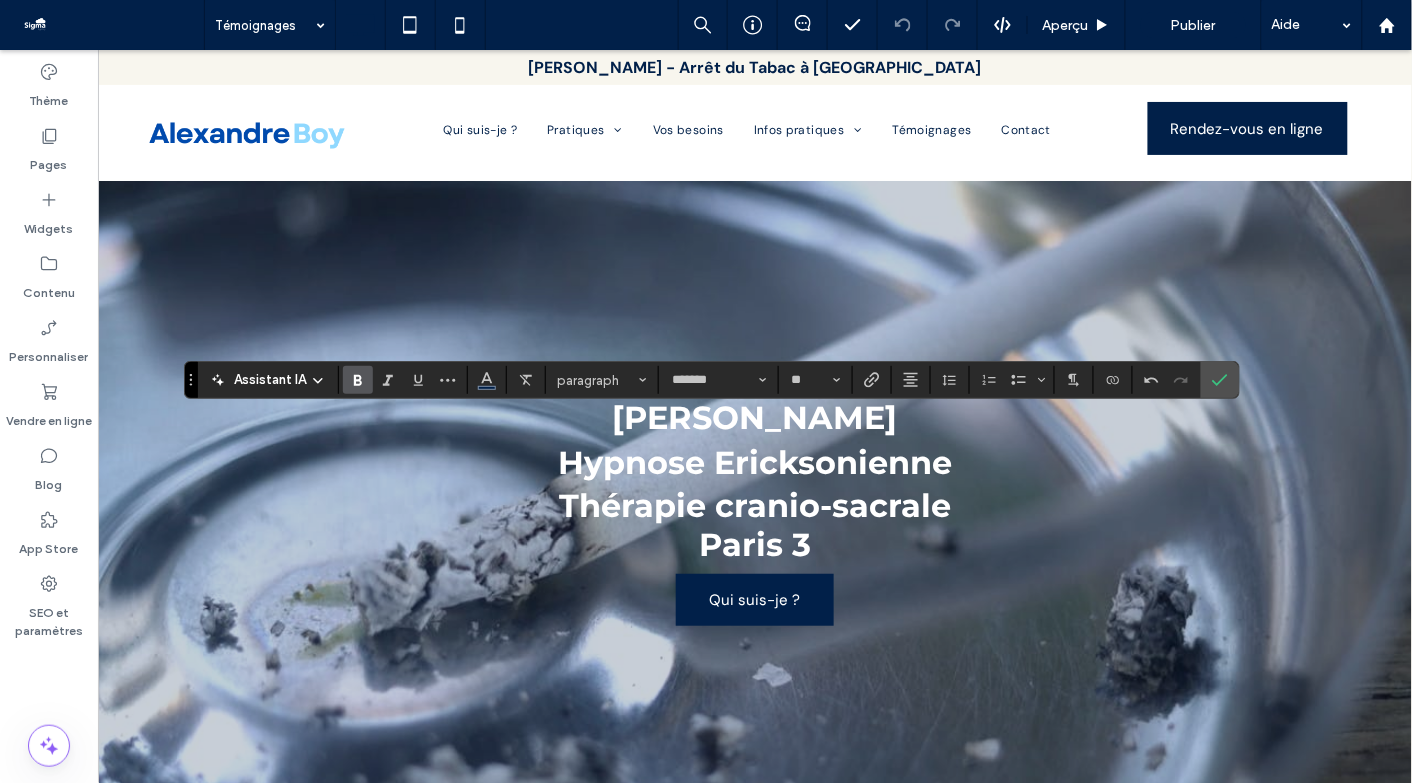click 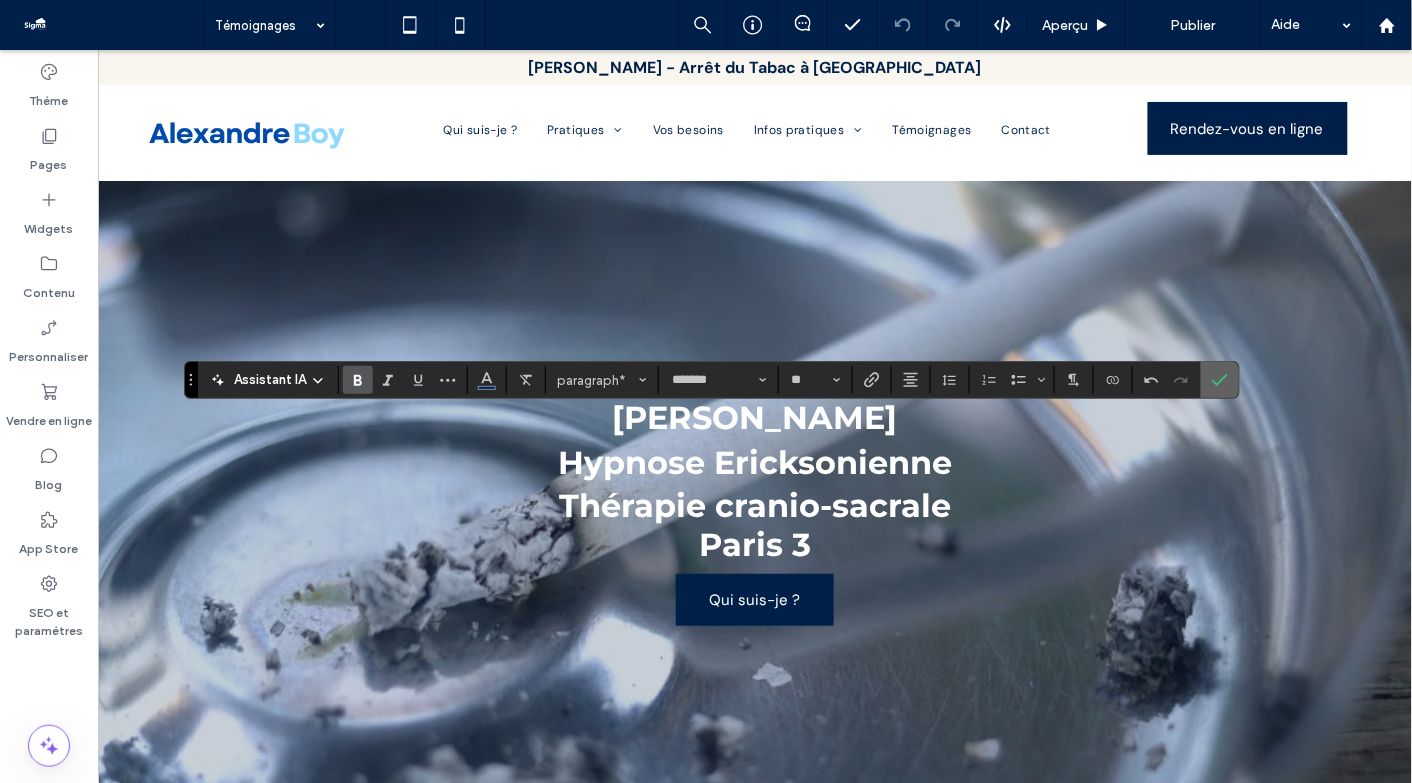 click at bounding box center [1220, 380] 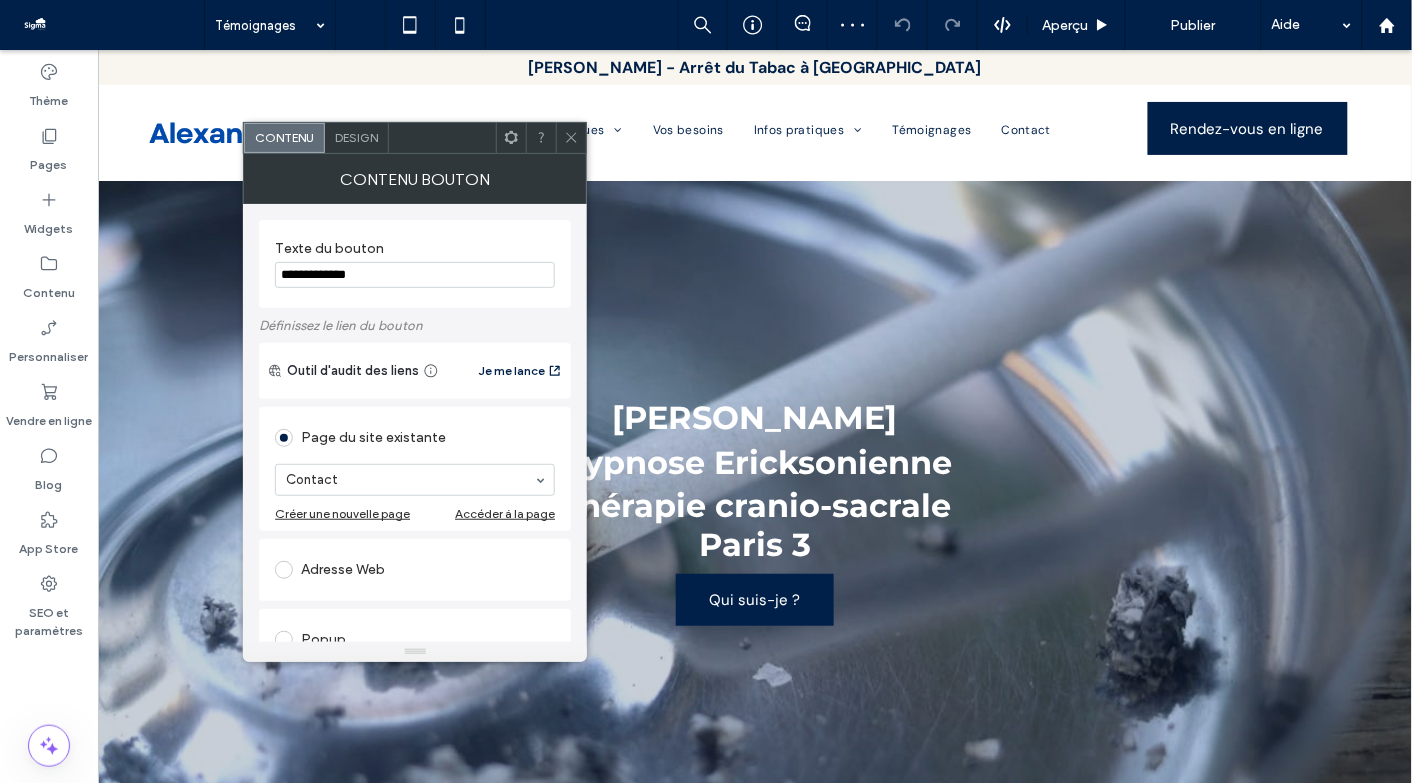 click 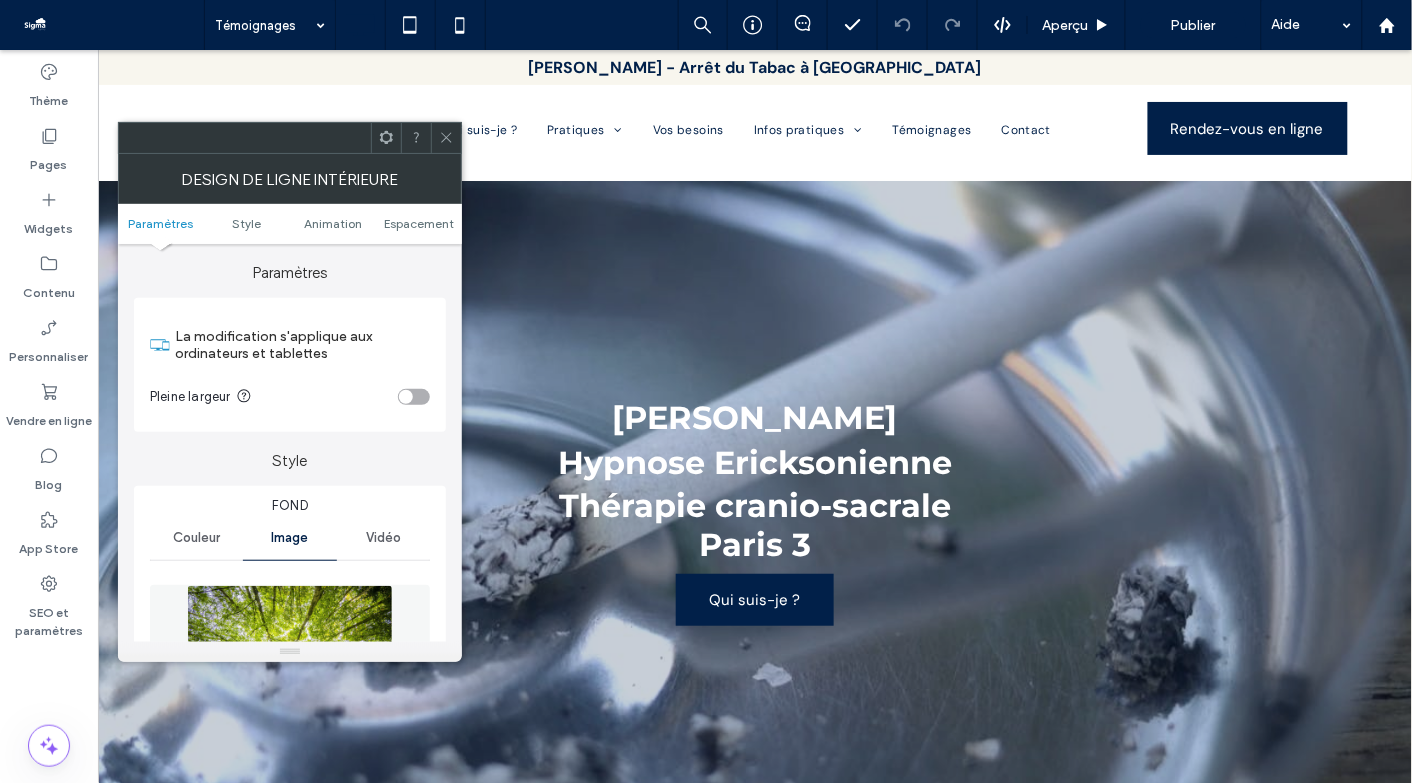 click at bounding box center (290, 654) 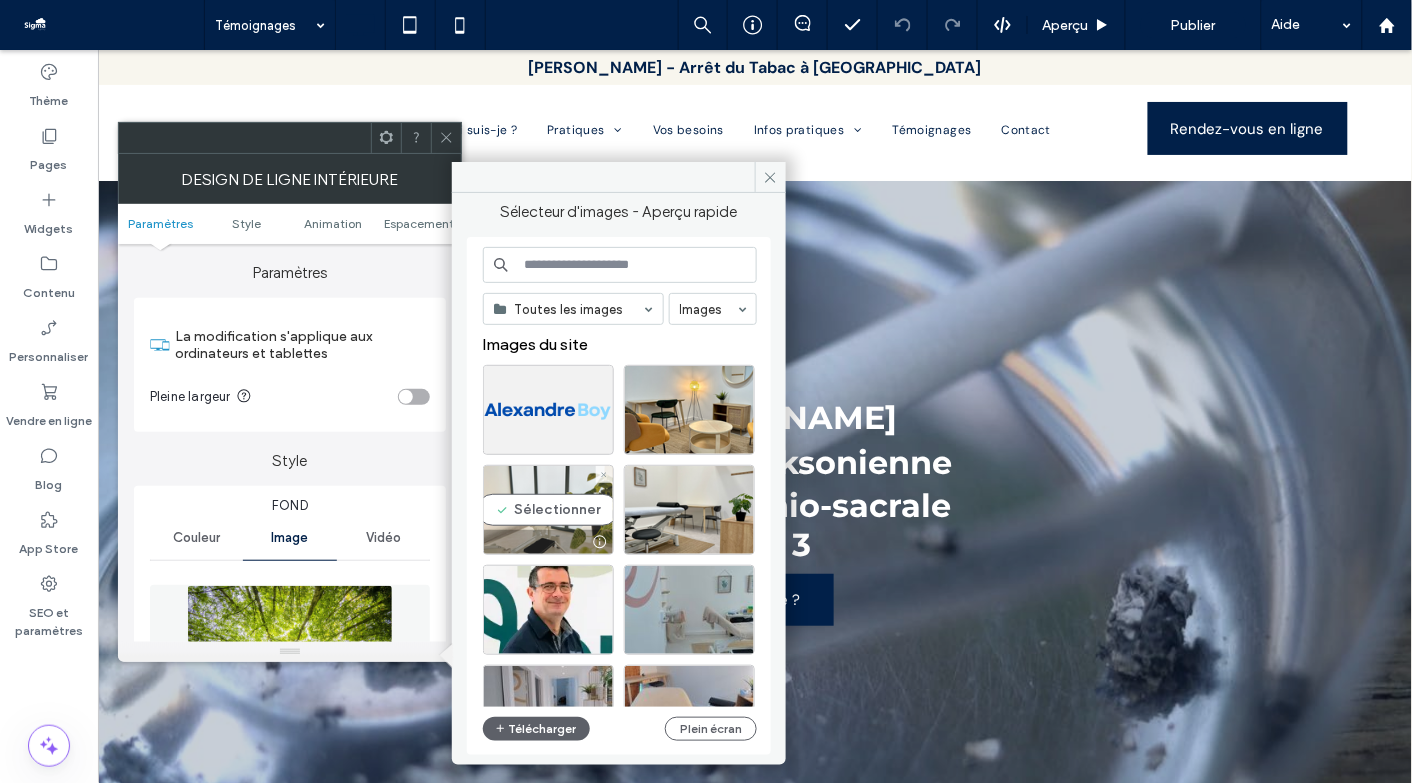 click on "Sélectionner" at bounding box center [548, 510] 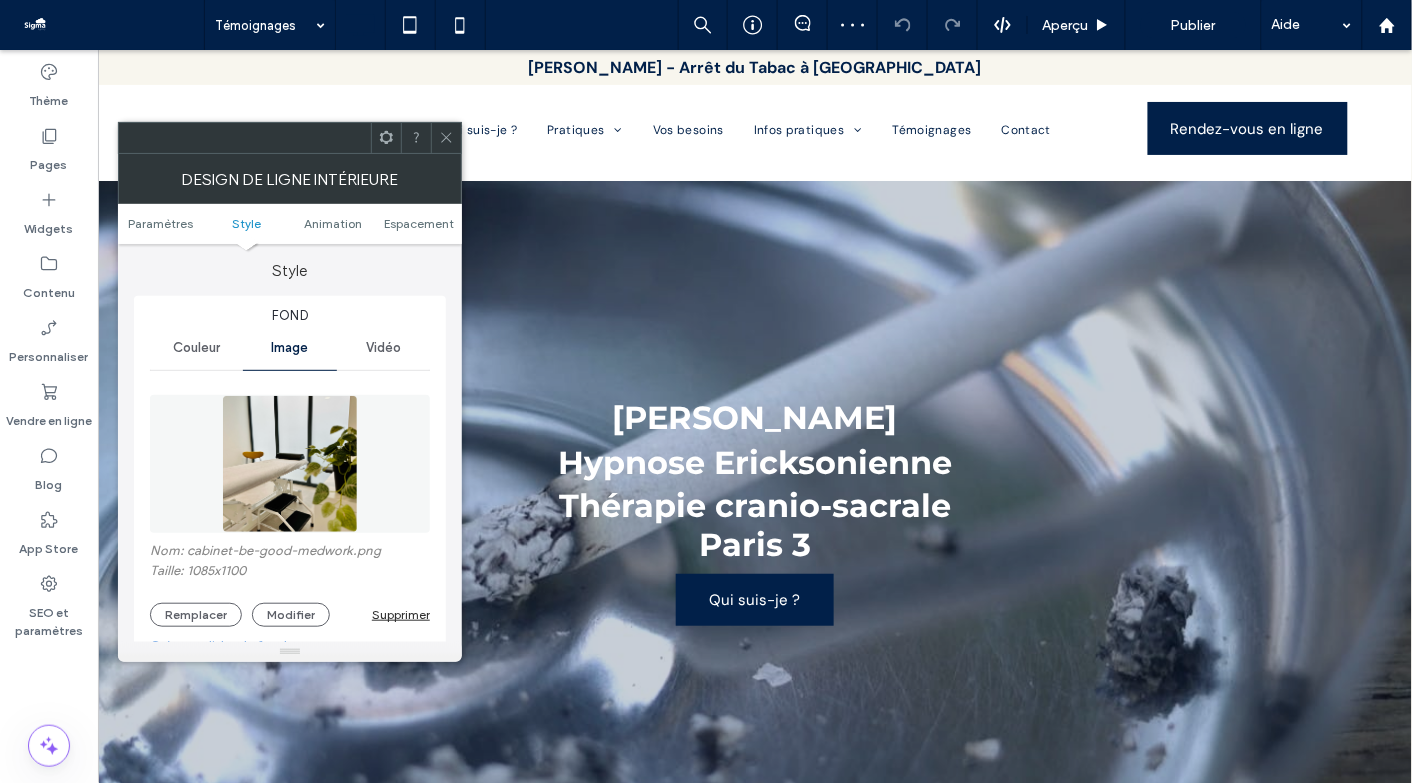 scroll, scrollTop: 191, scrollLeft: 0, axis: vertical 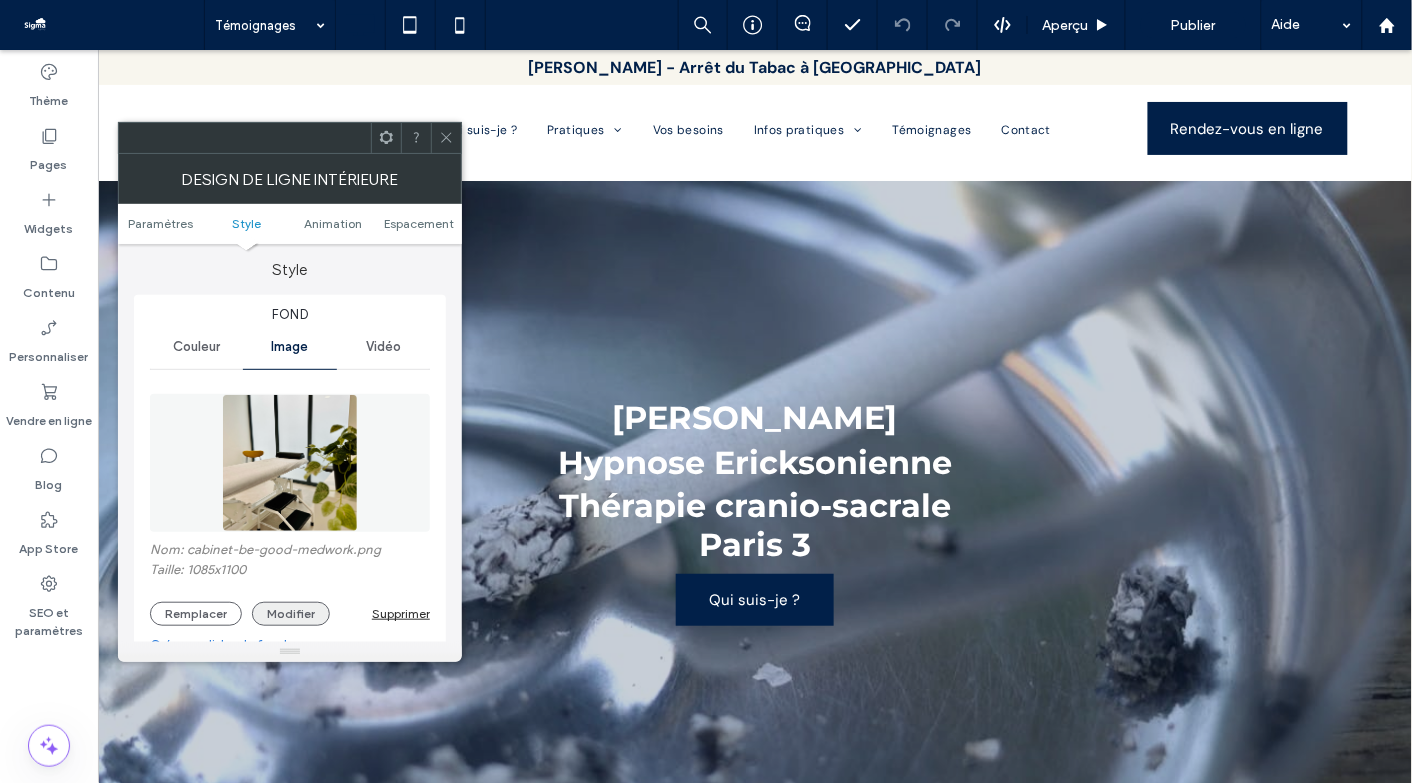 click on "Modifier" at bounding box center (291, 614) 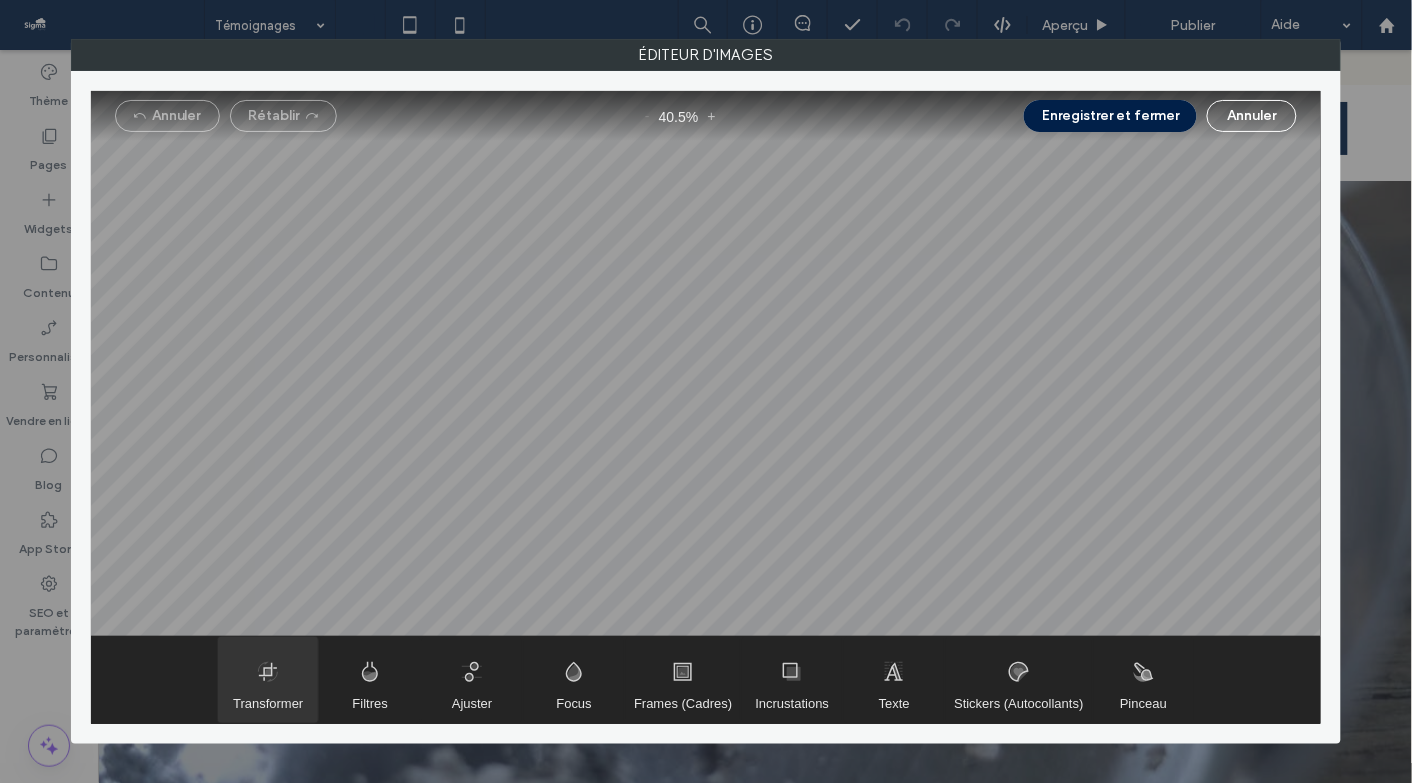 click at bounding box center (268, 680) 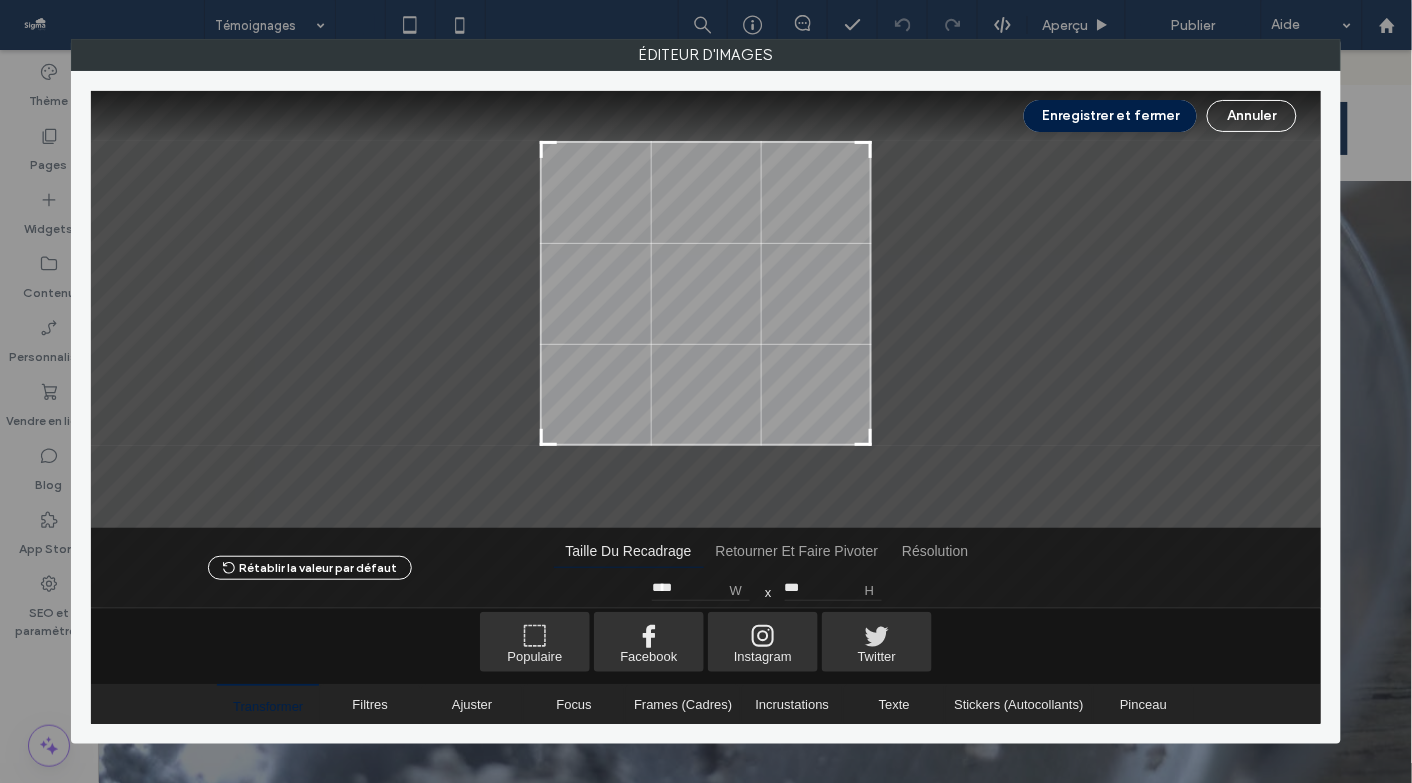 type on "***" 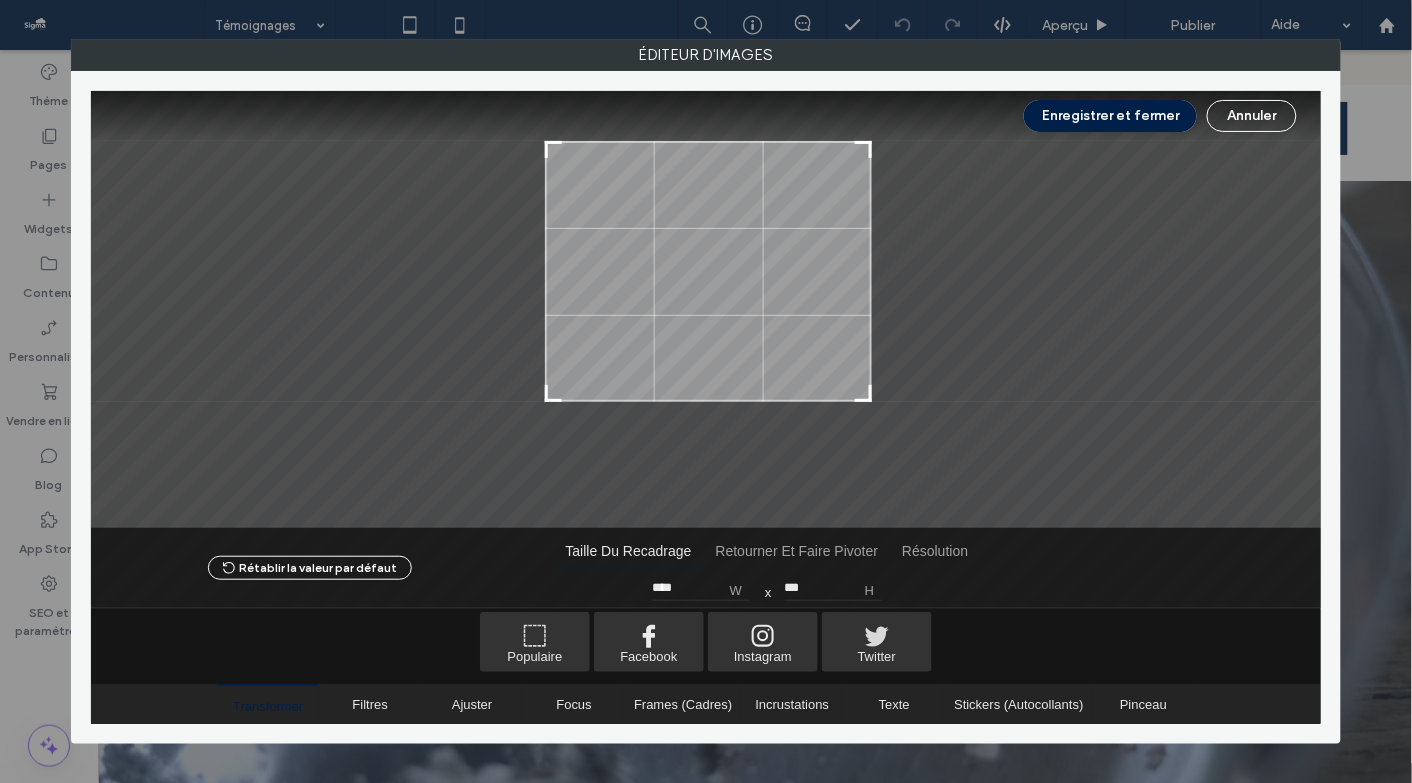 type on "***" 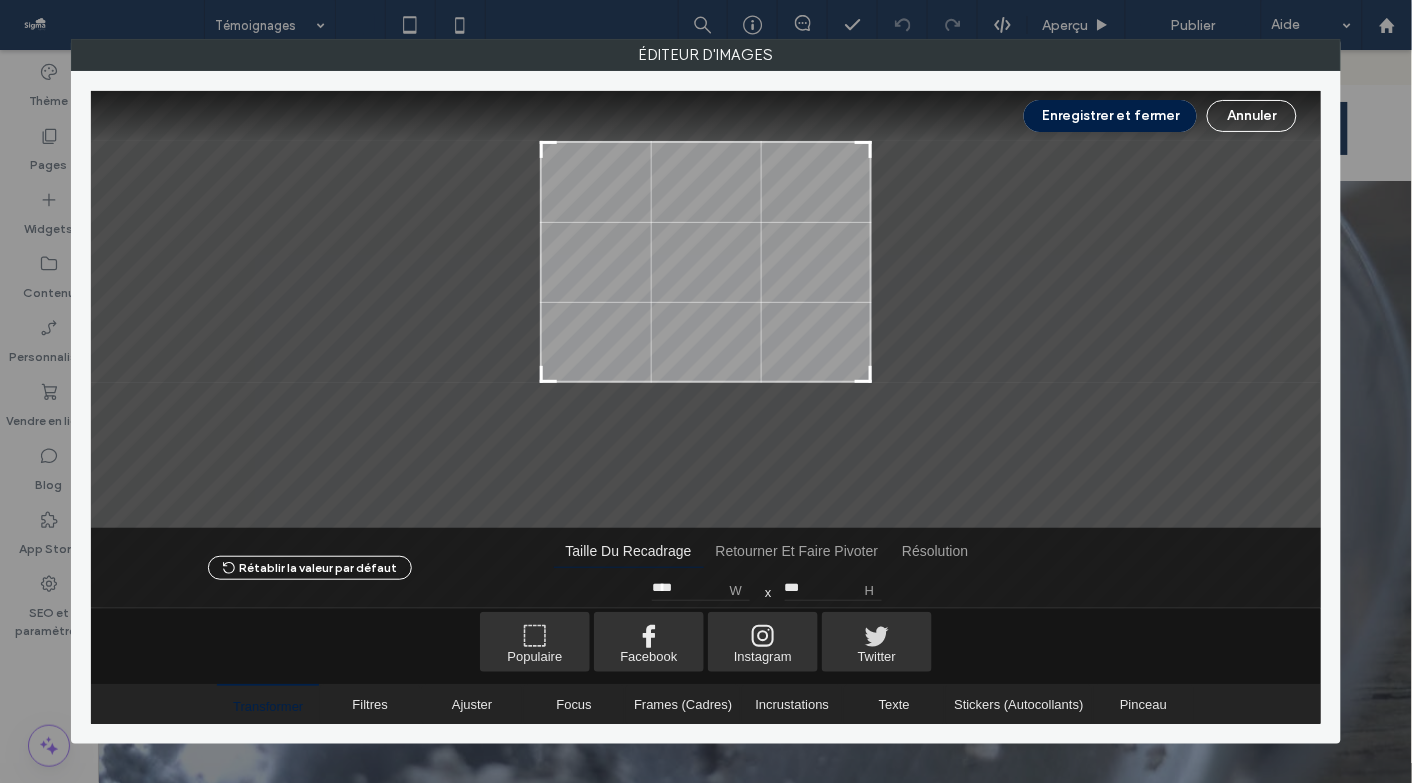 drag, startPoint x: 541, startPoint y: 474, endPoint x: 527, endPoint y: 377, distance: 98.005104 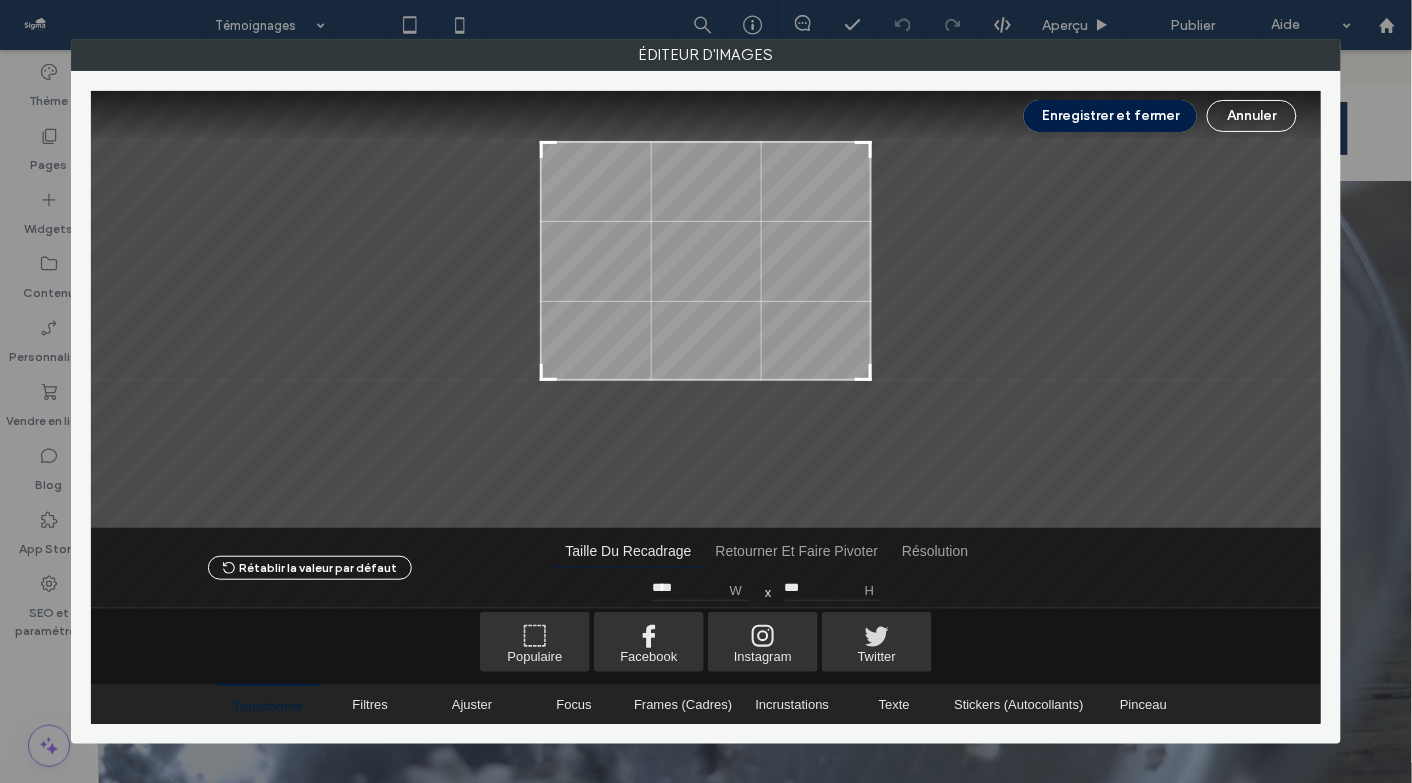 type on "***" 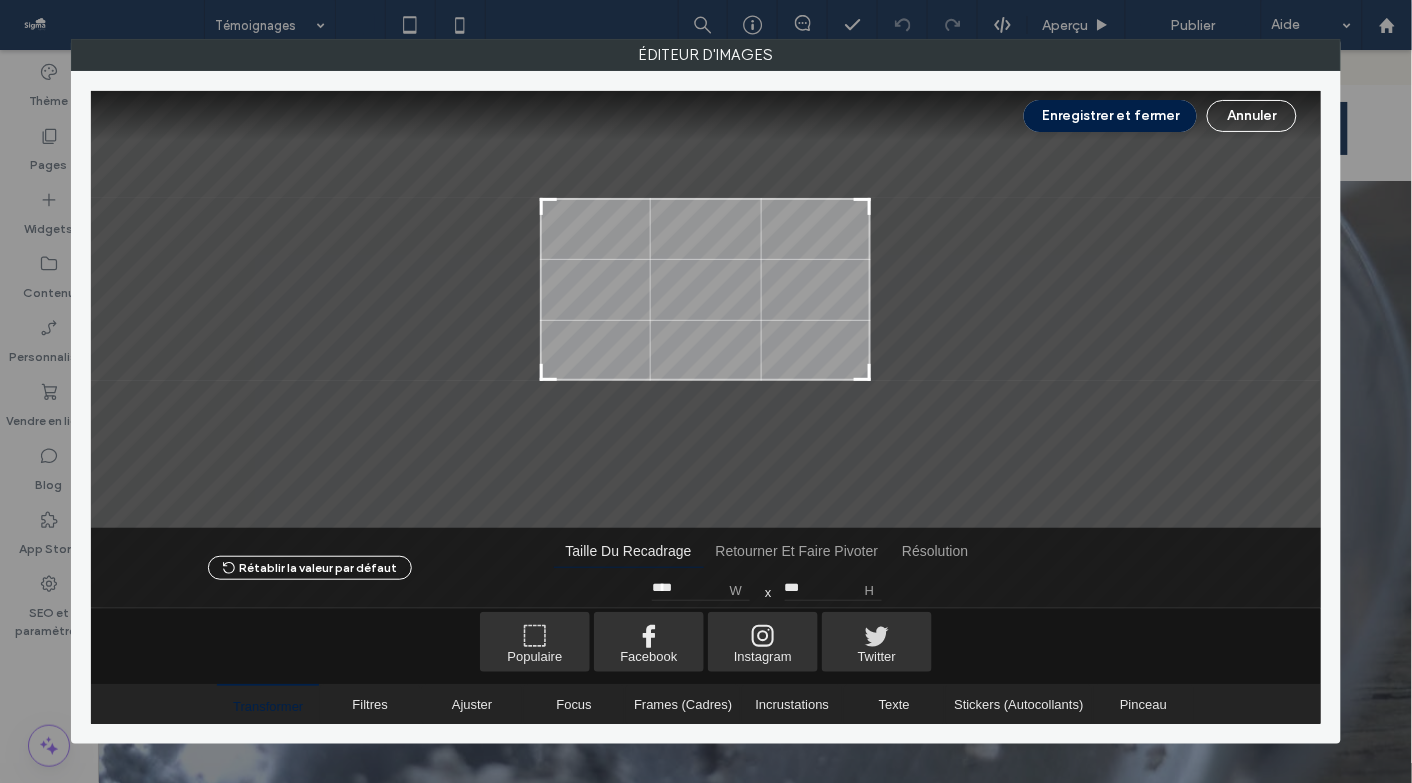 type on "***" 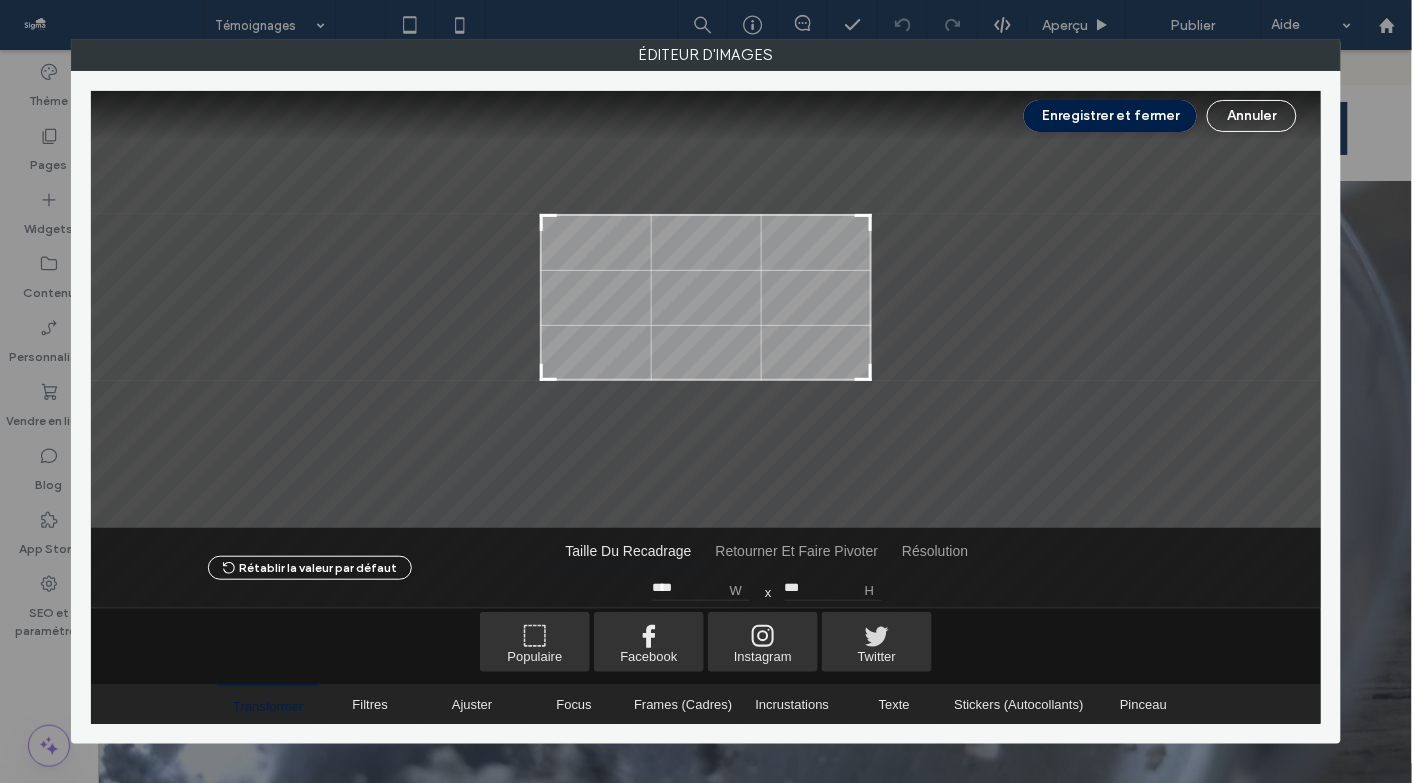type on "***" 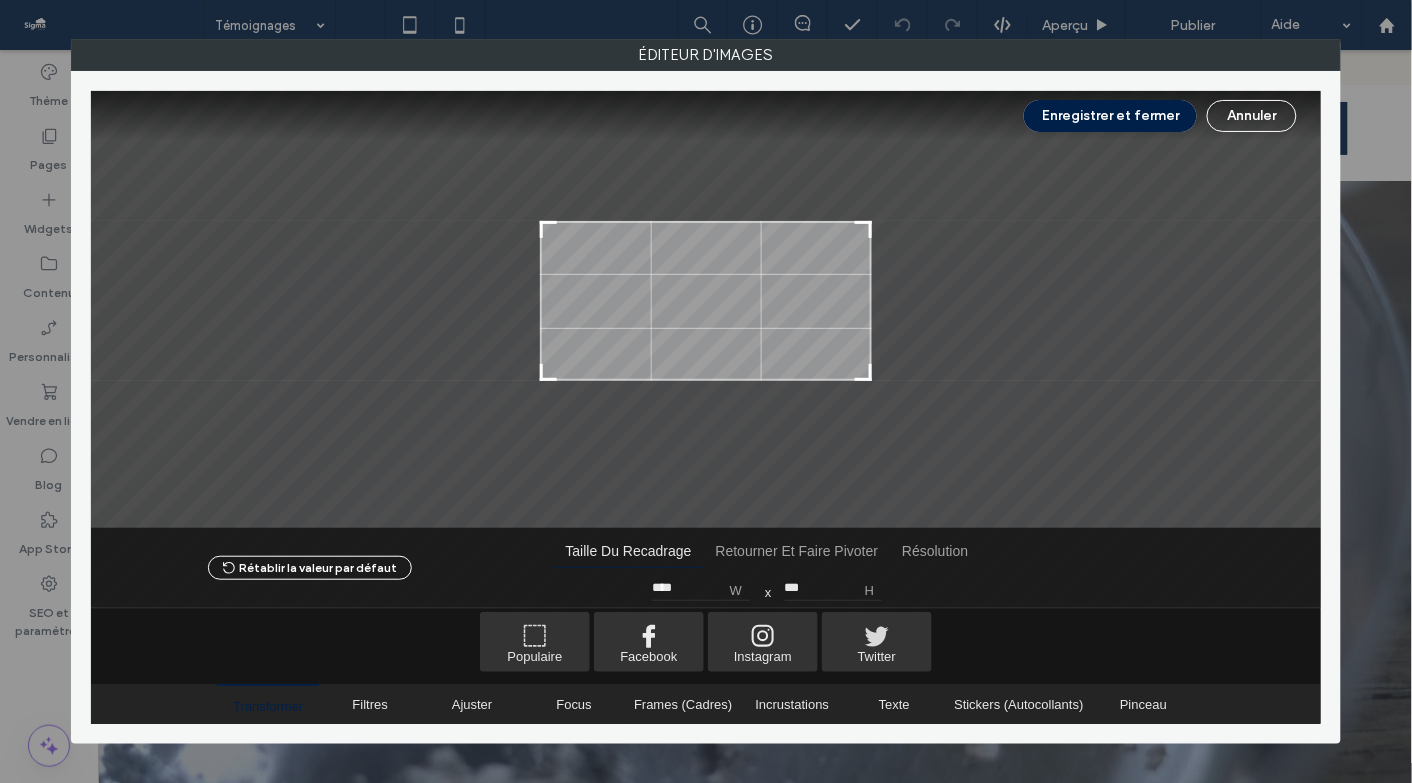 drag, startPoint x: 871, startPoint y: 142, endPoint x: 878, endPoint y: 222, distance: 80.305664 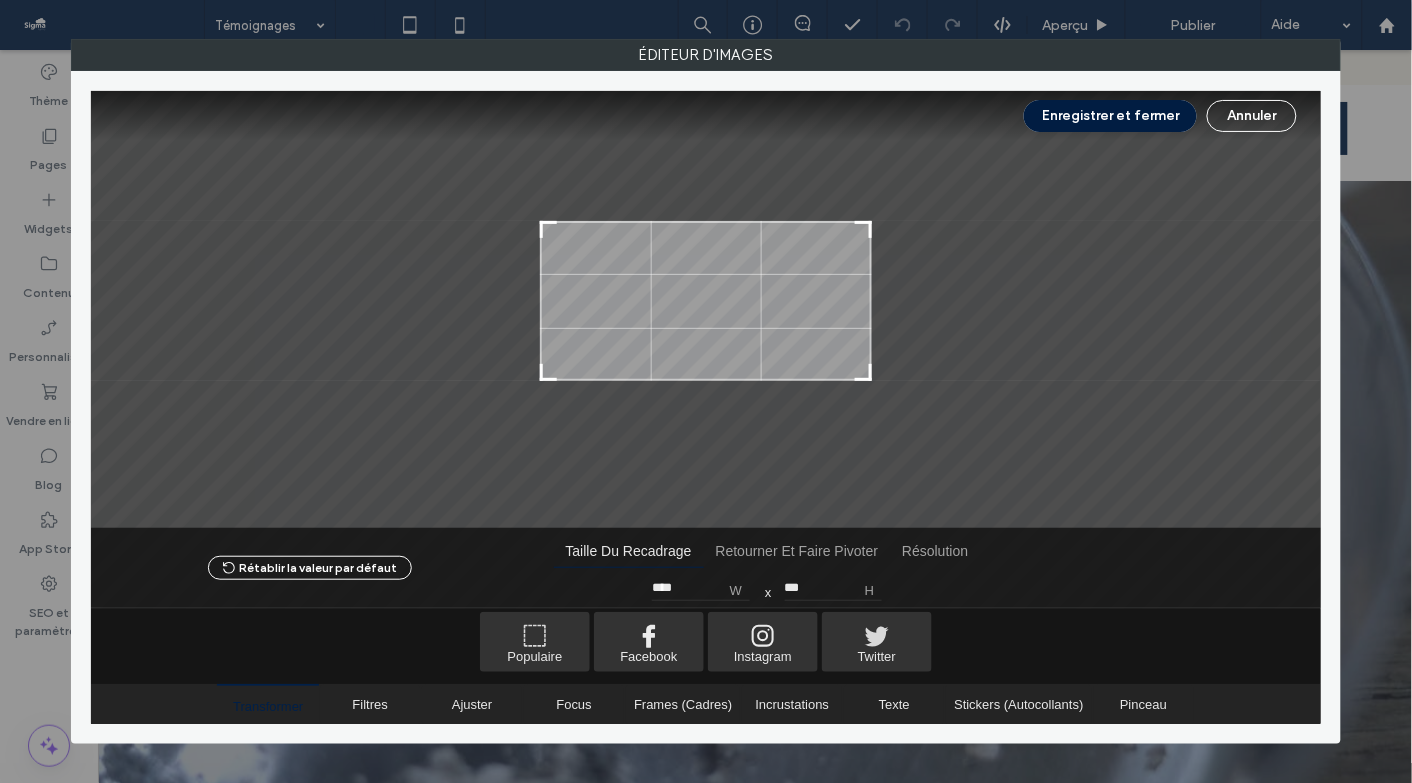 click on "Enregistrer et fermer" at bounding box center (1110, 116) 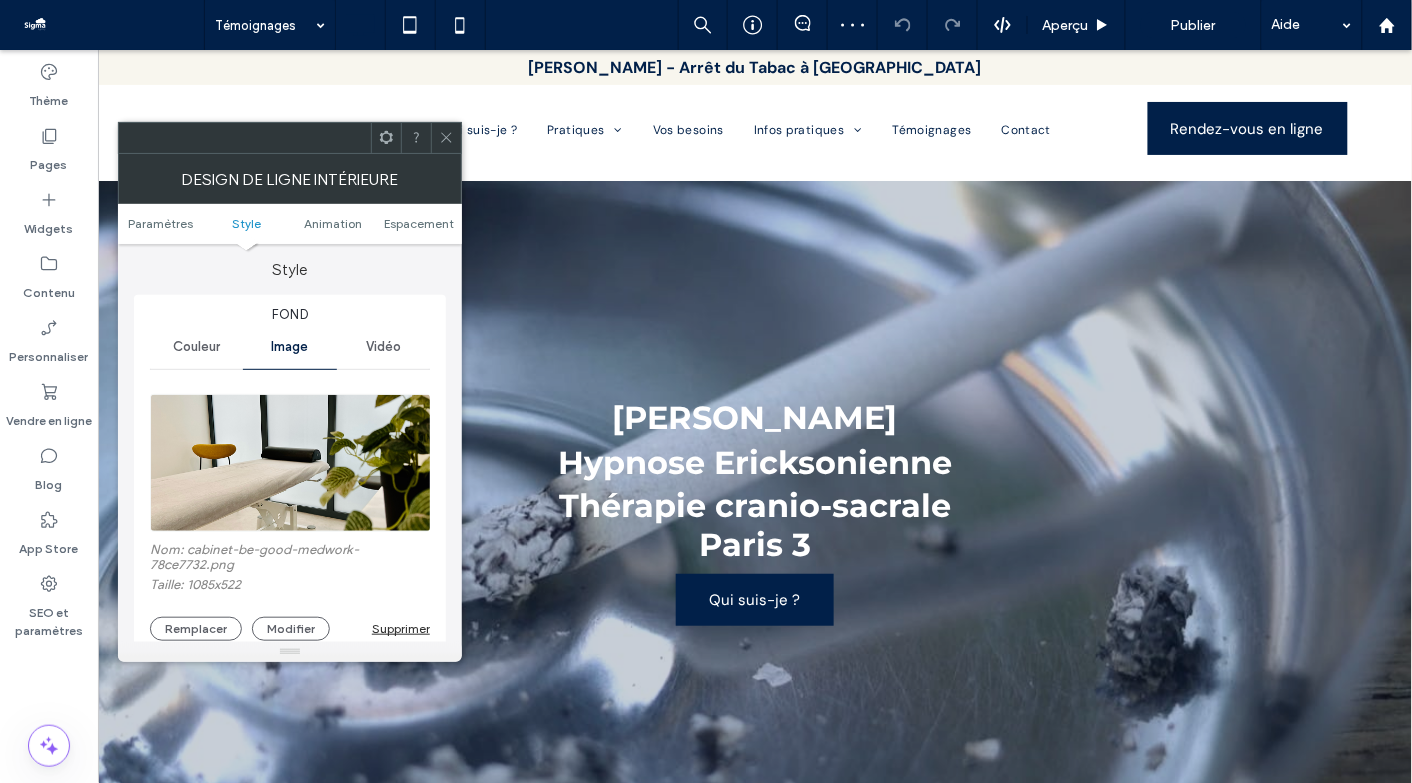 click 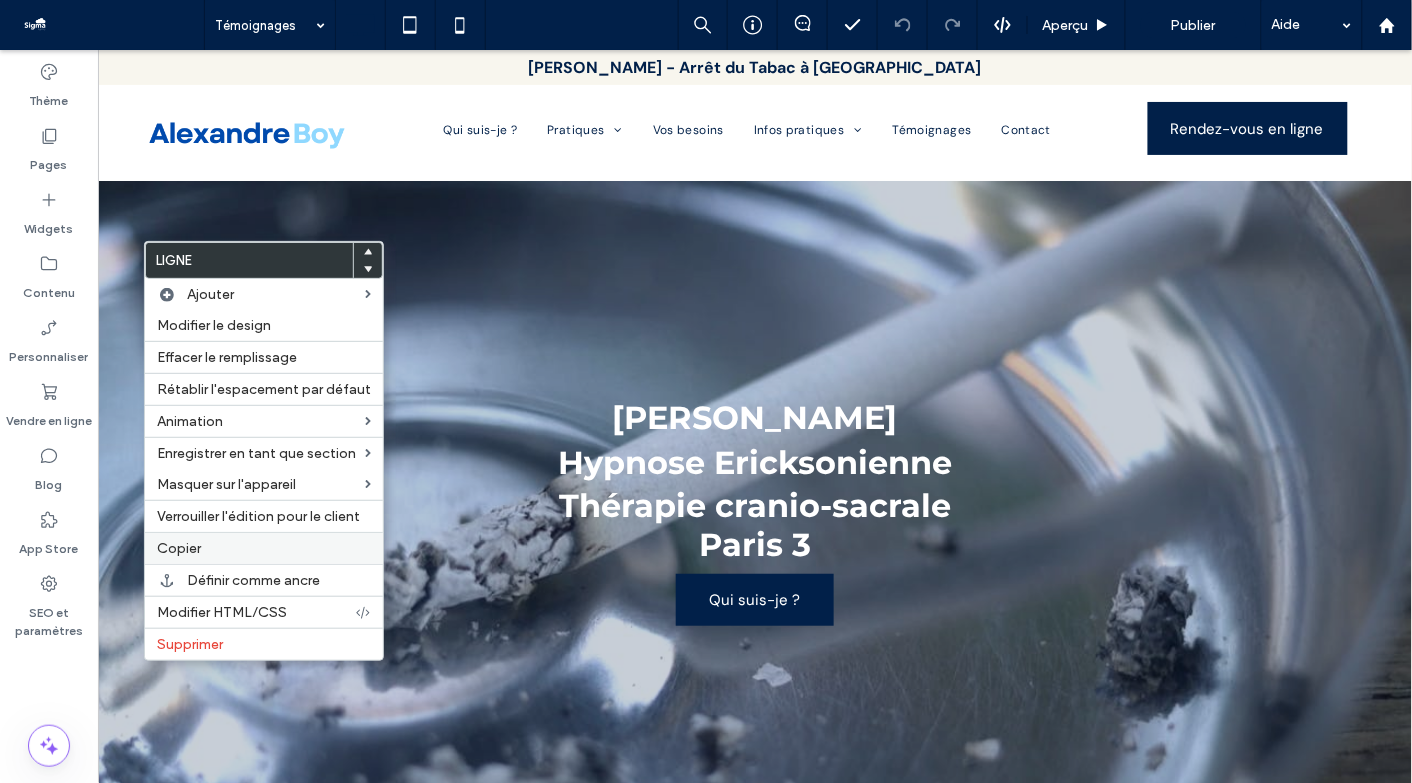 click on "Copier" at bounding box center [264, 548] 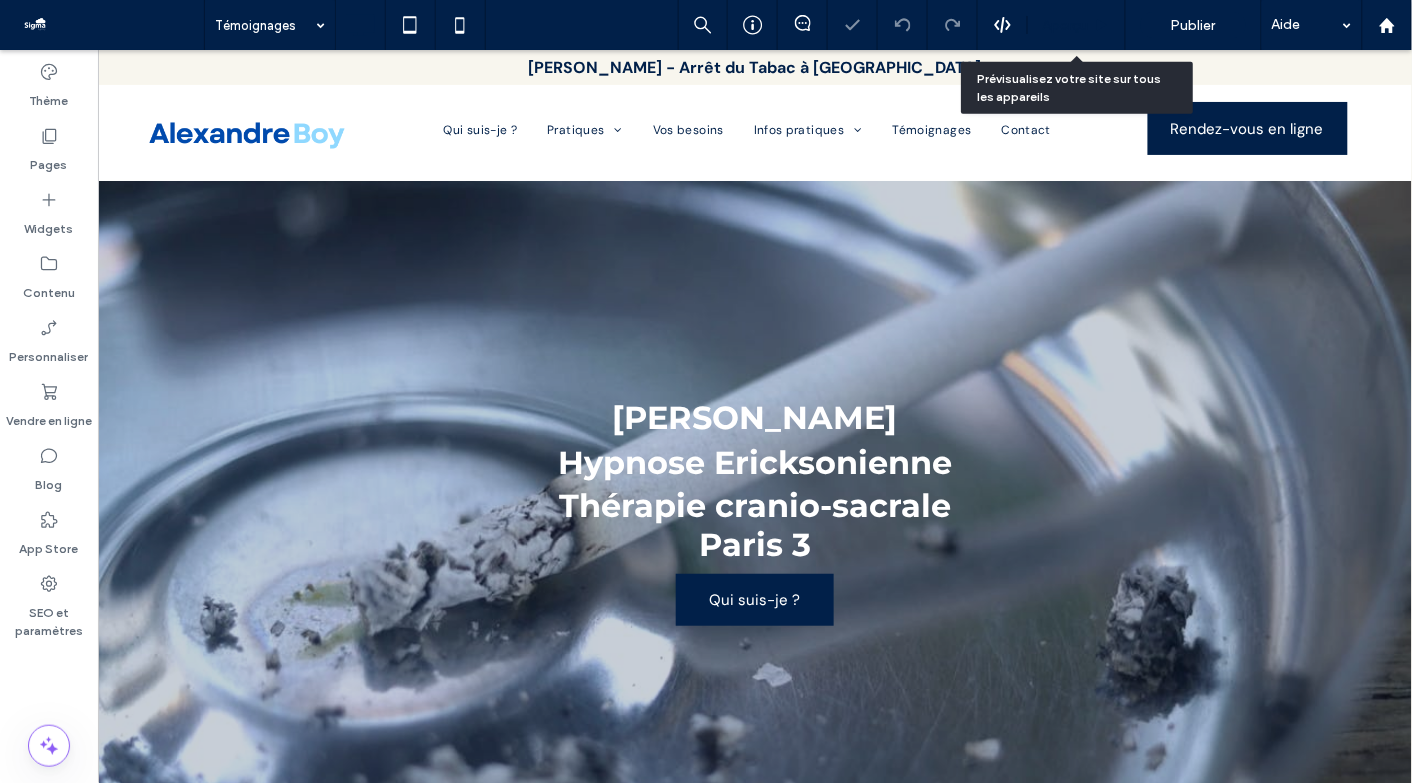 click on "Aperçu" at bounding box center (1066, 25) 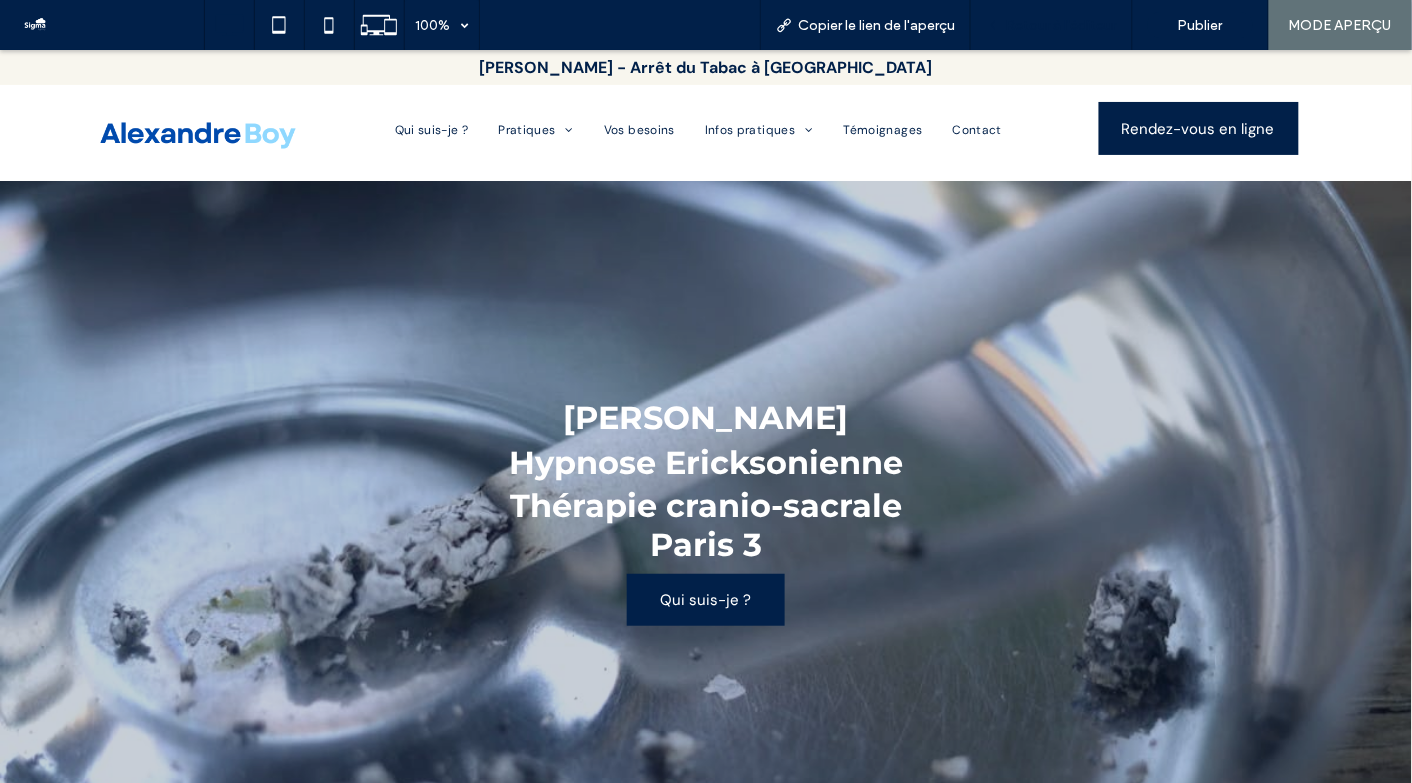 click on "Retour à l'éditeur" at bounding box center [1052, 25] 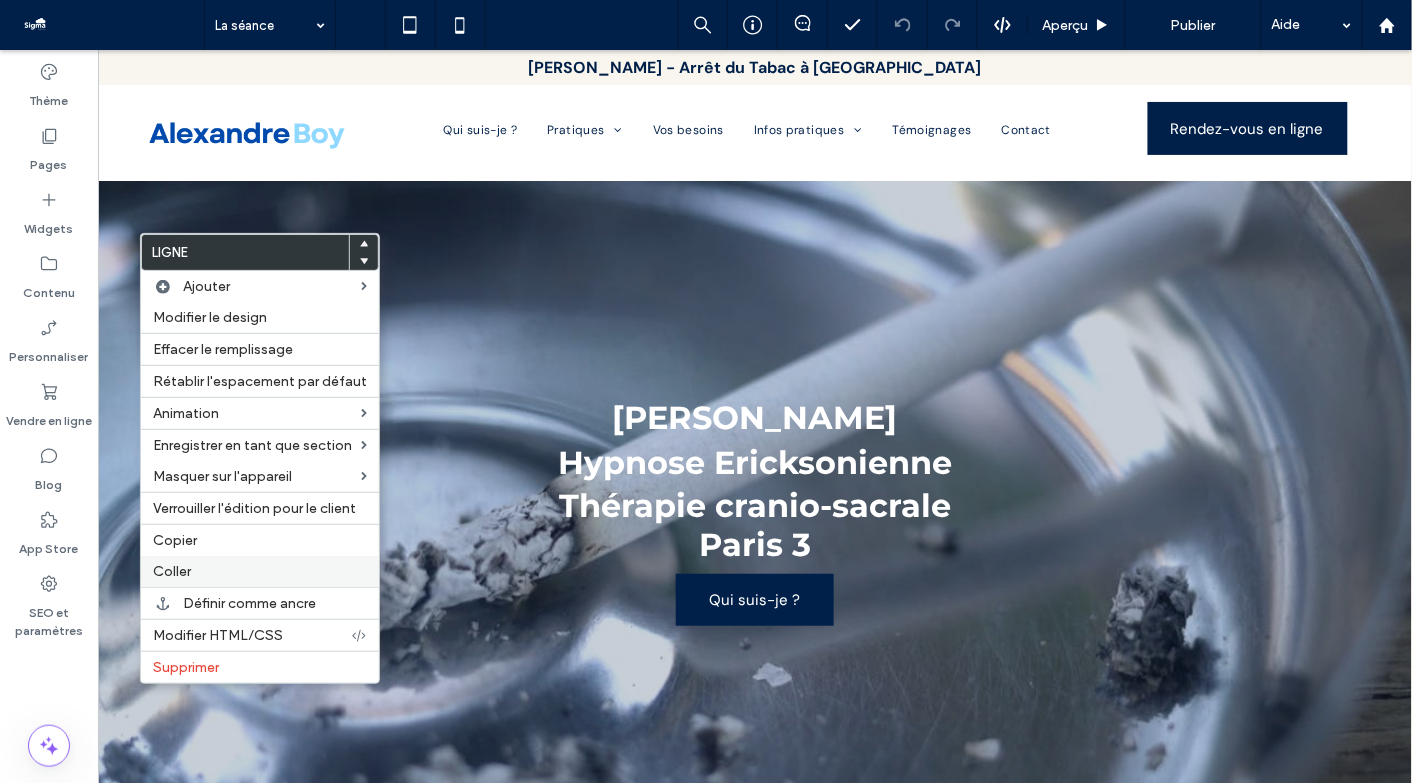 click on "Coller" at bounding box center [260, 571] 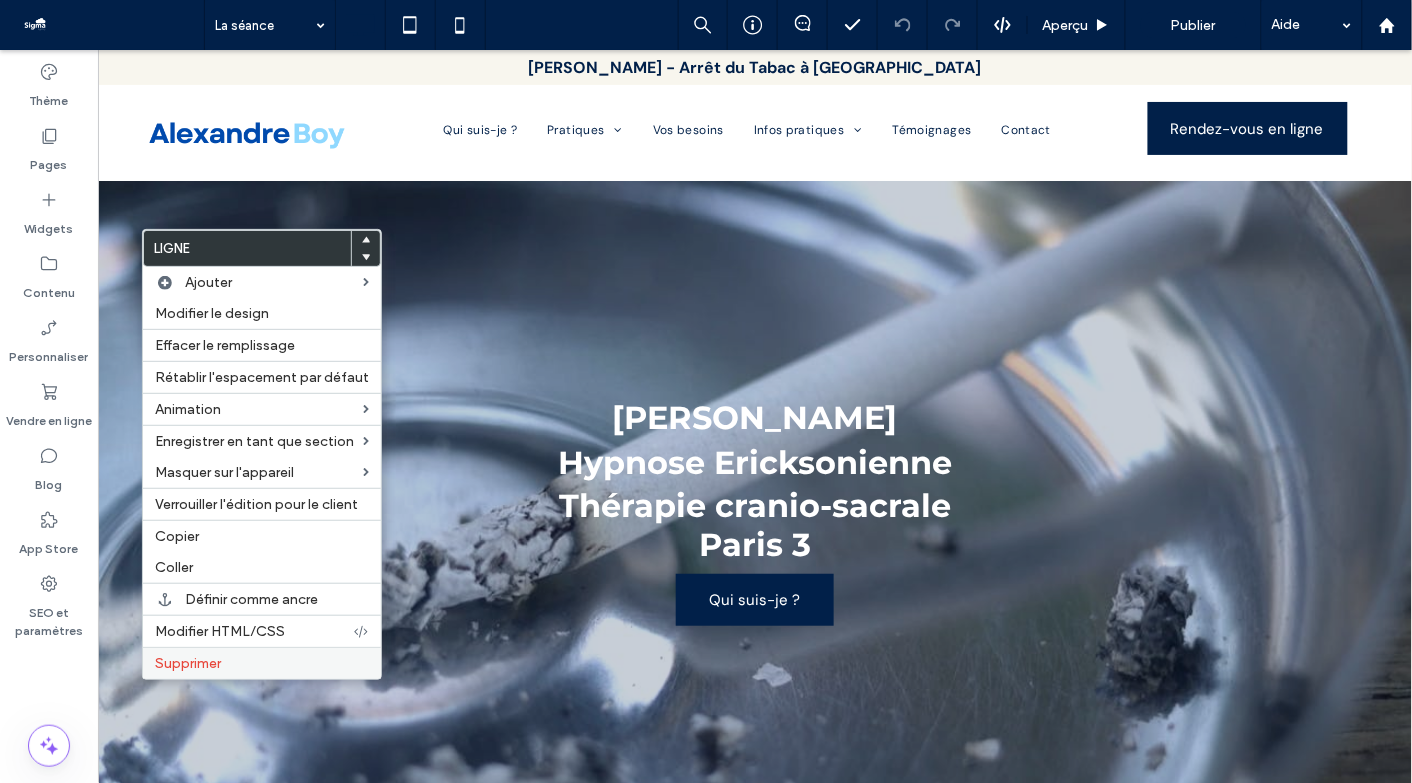 click on "Supprimer" at bounding box center [262, 663] 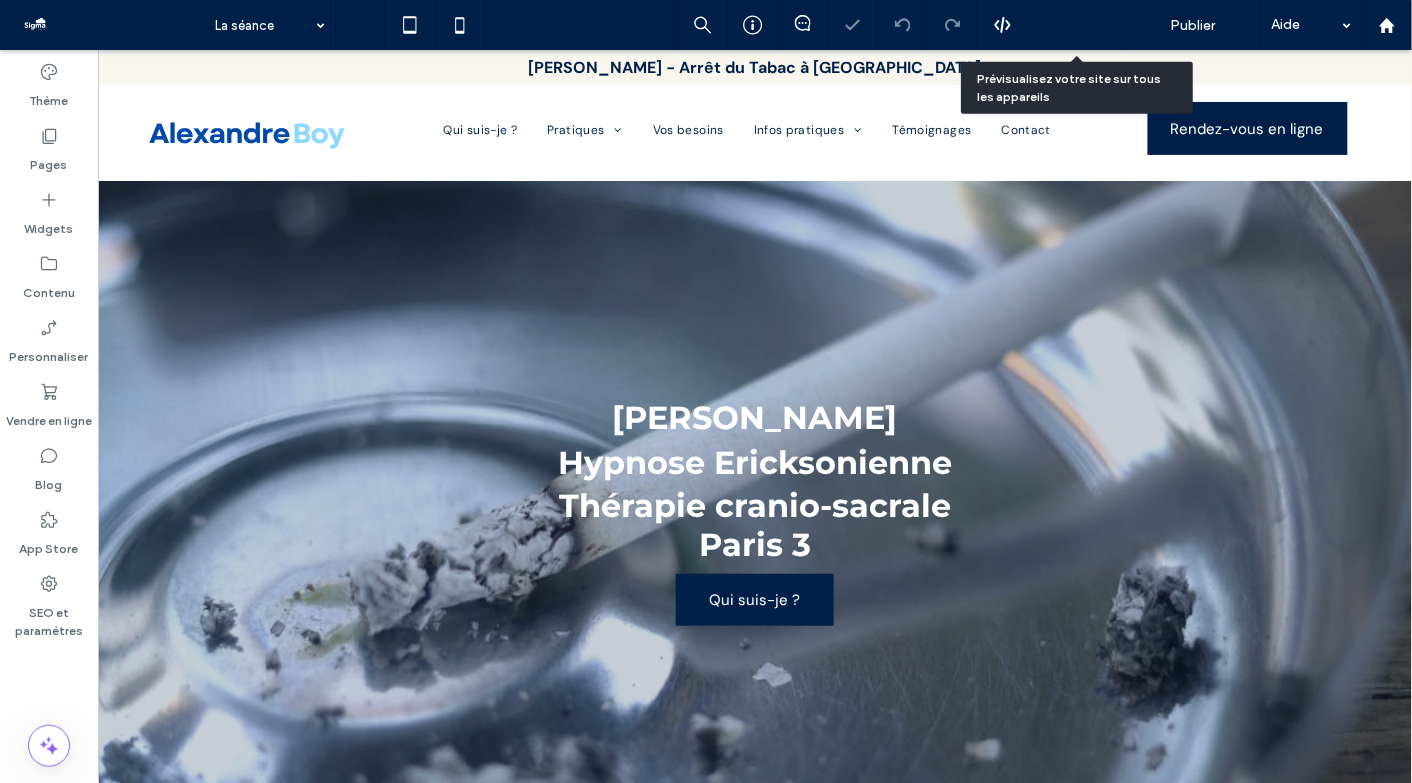 click on "Aperçu" at bounding box center [1077, 25] 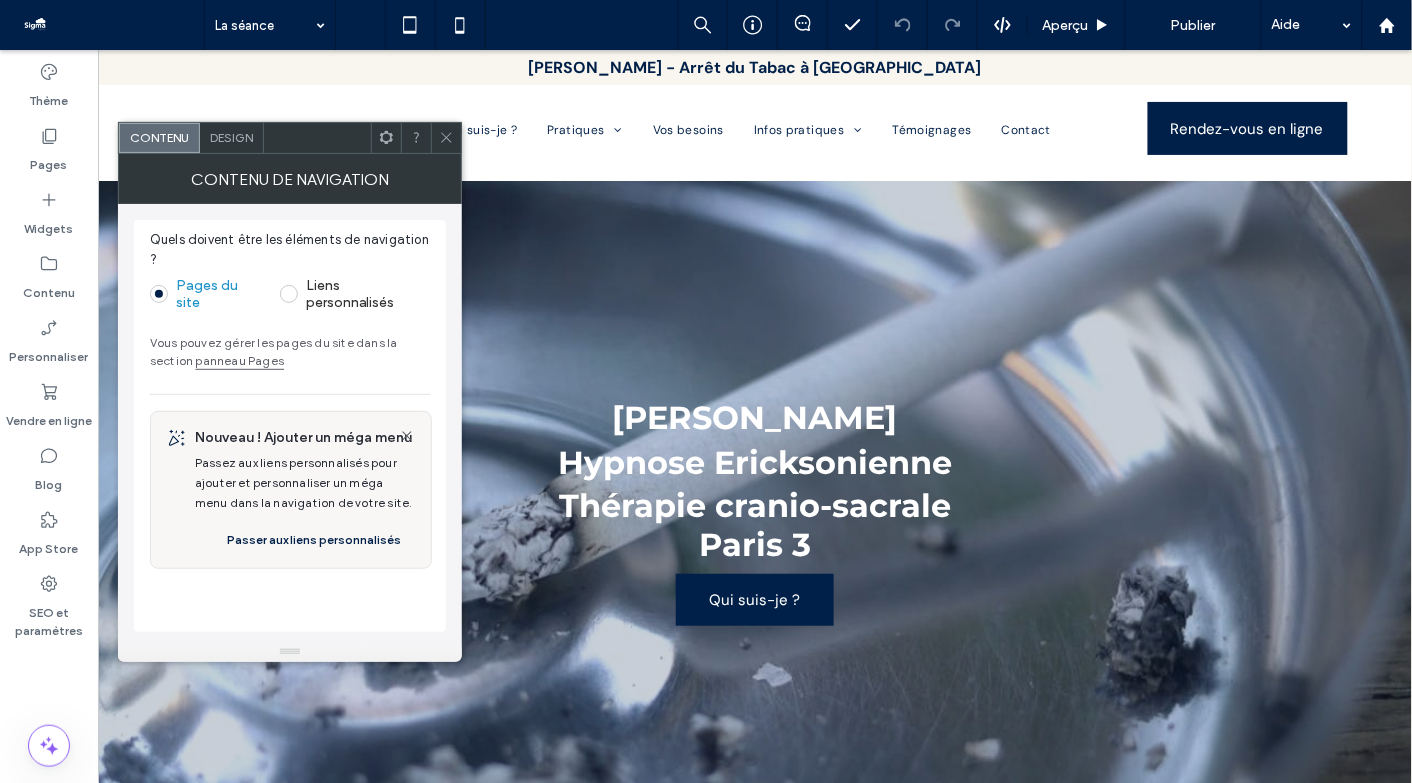 click 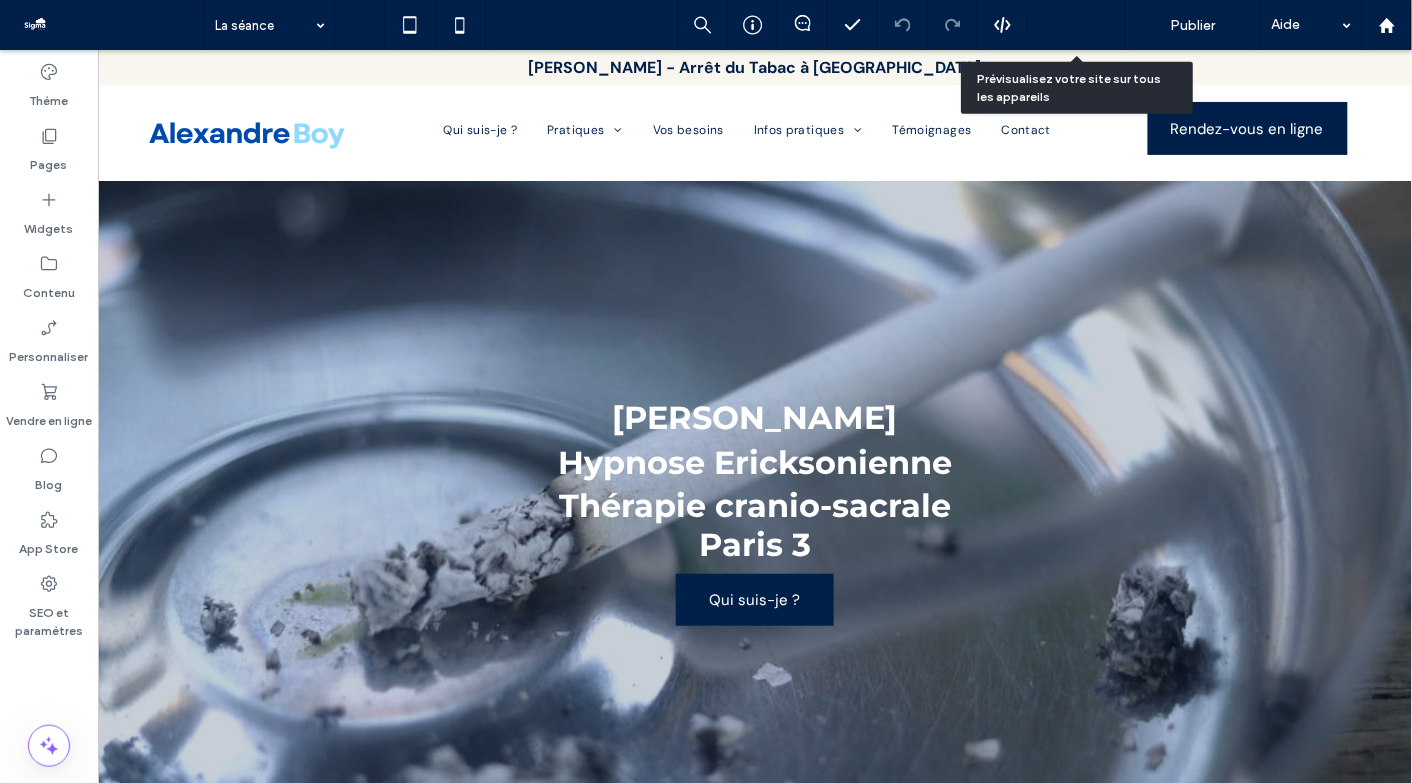 click on "Aperçu" at bounding box center [1066, 25] 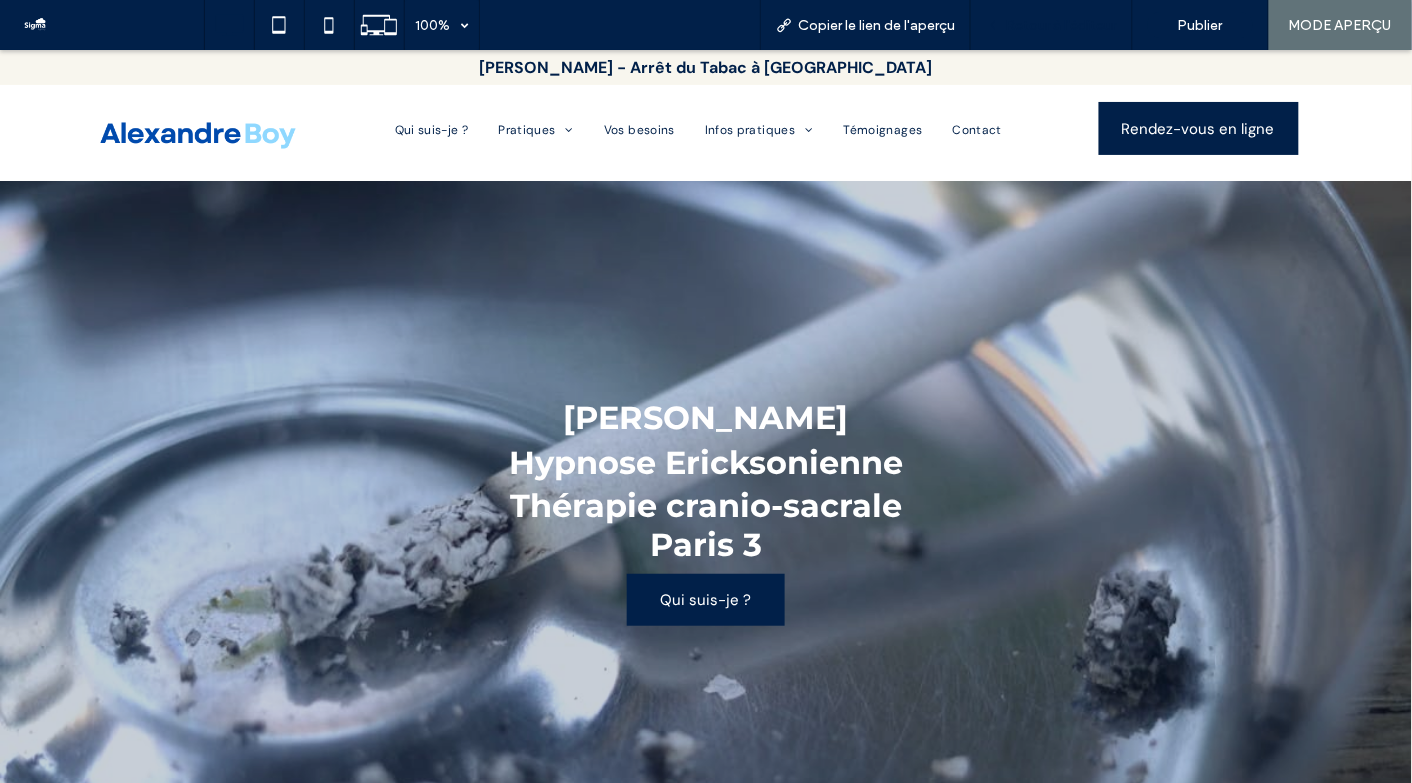 click on "Retour à l'éditeur" at bounding box center (1061, 25) 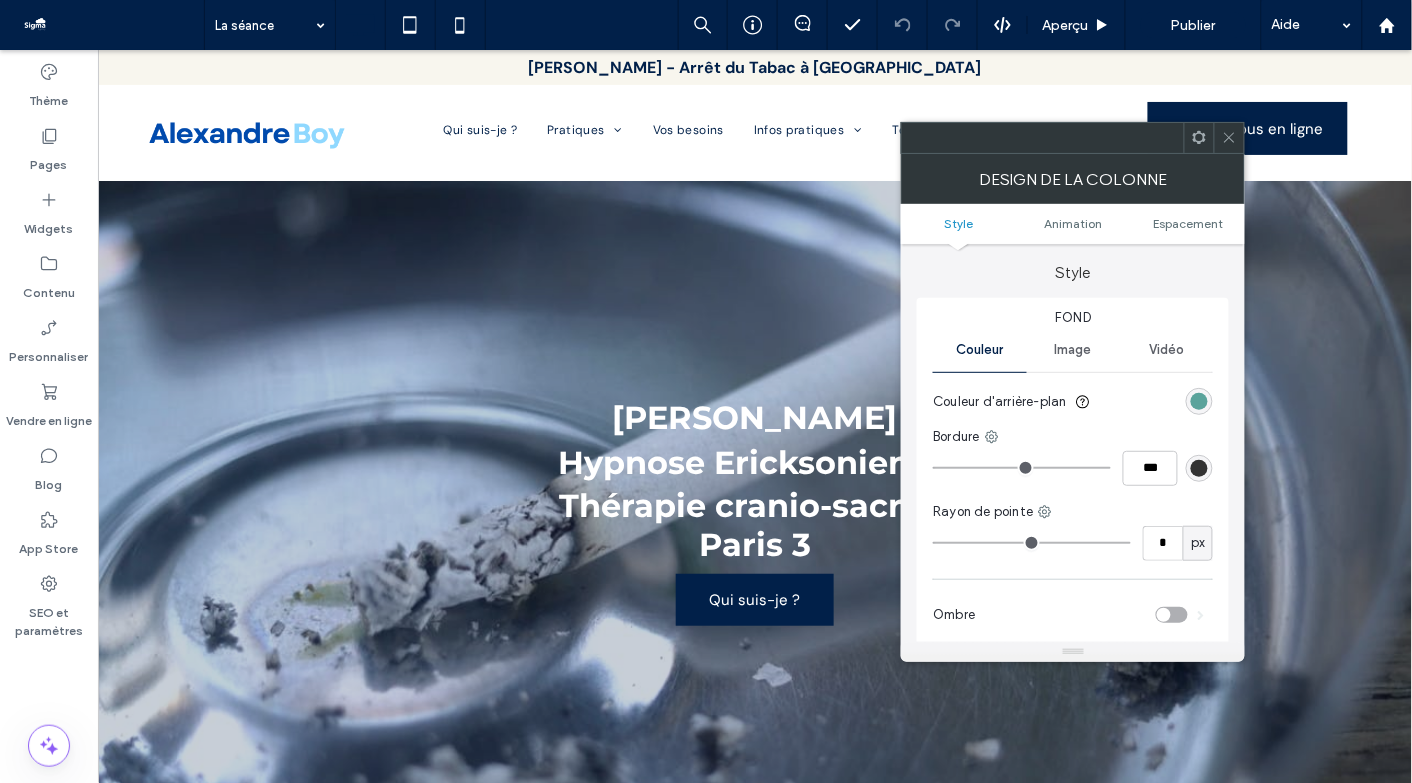 click at bounding box center [1199, 401] 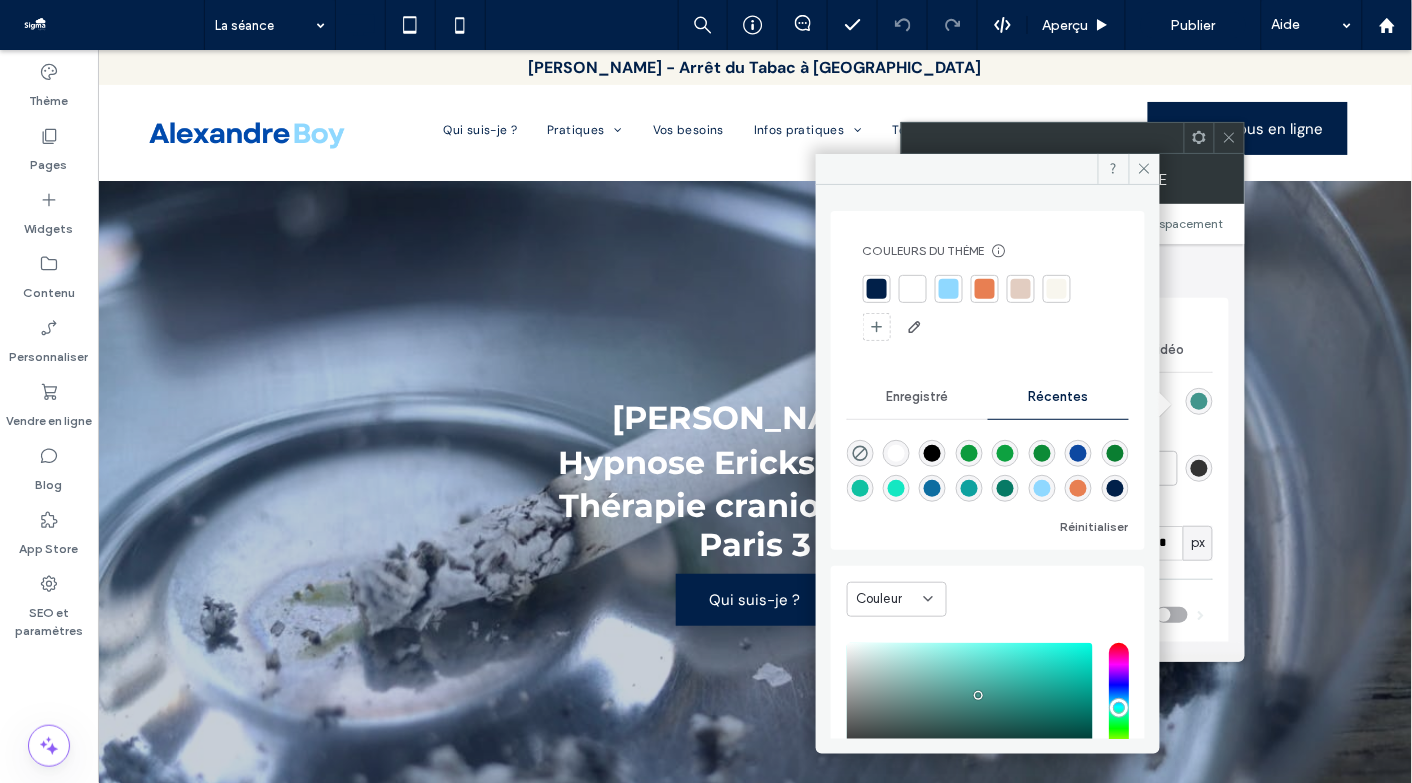 click at bounding box center [877, 289] 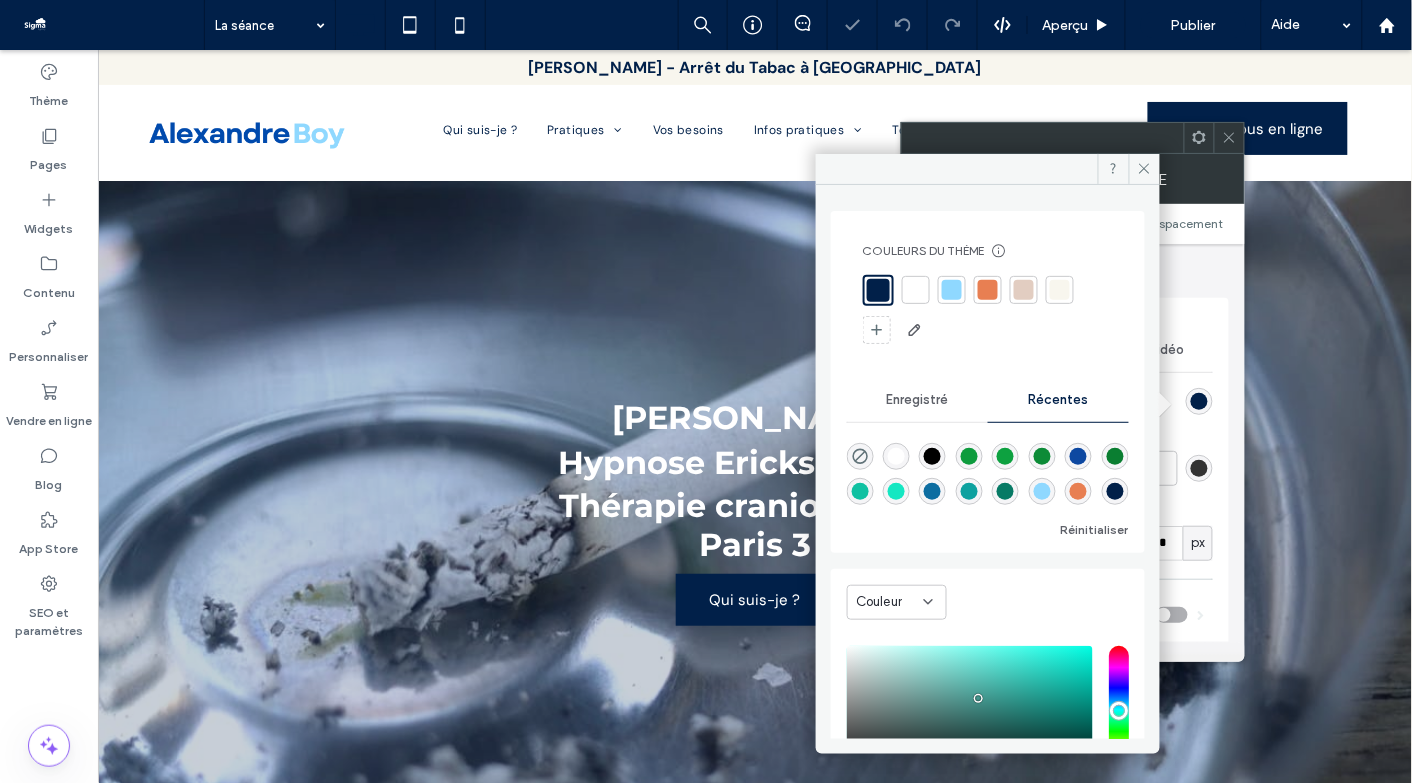 click at bounding box center (952, 290) 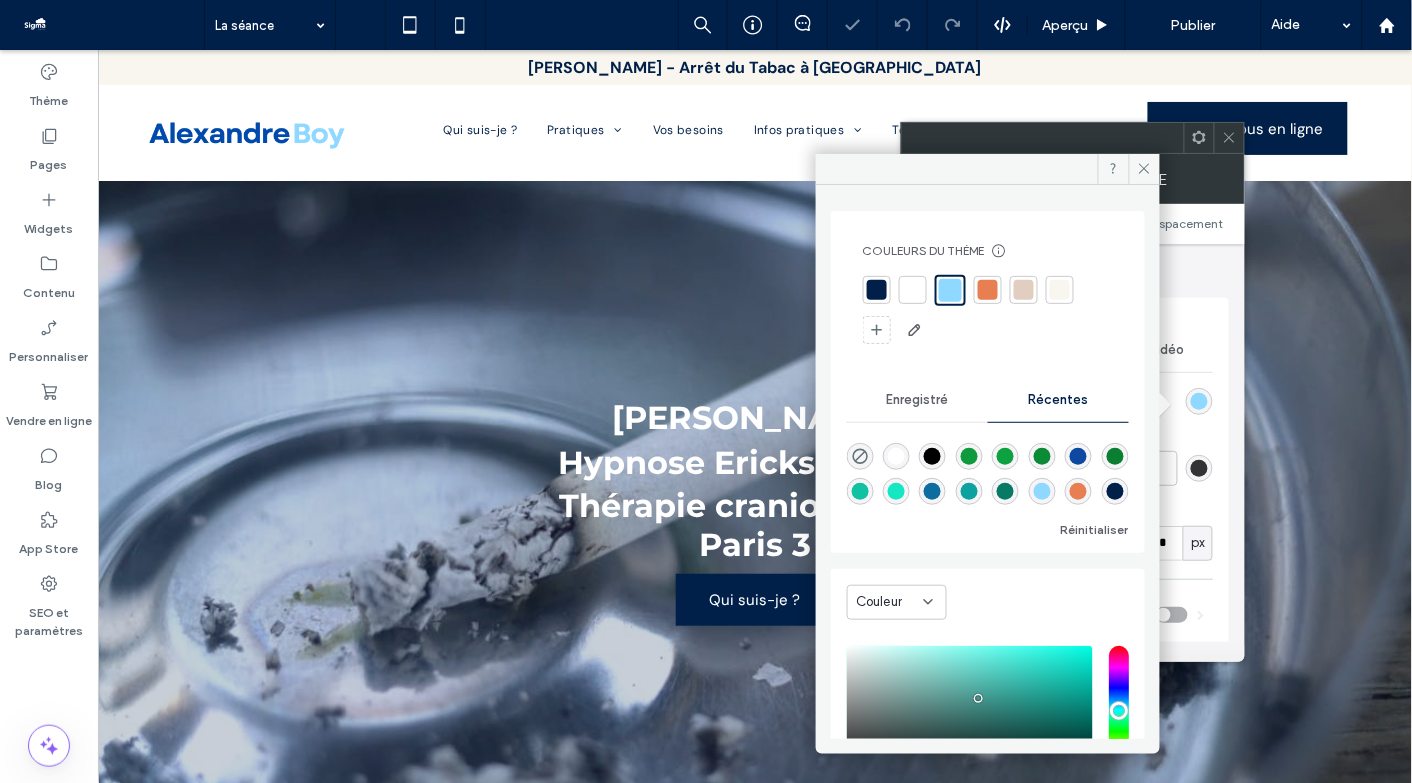 click at bounding box center [1060, 290] 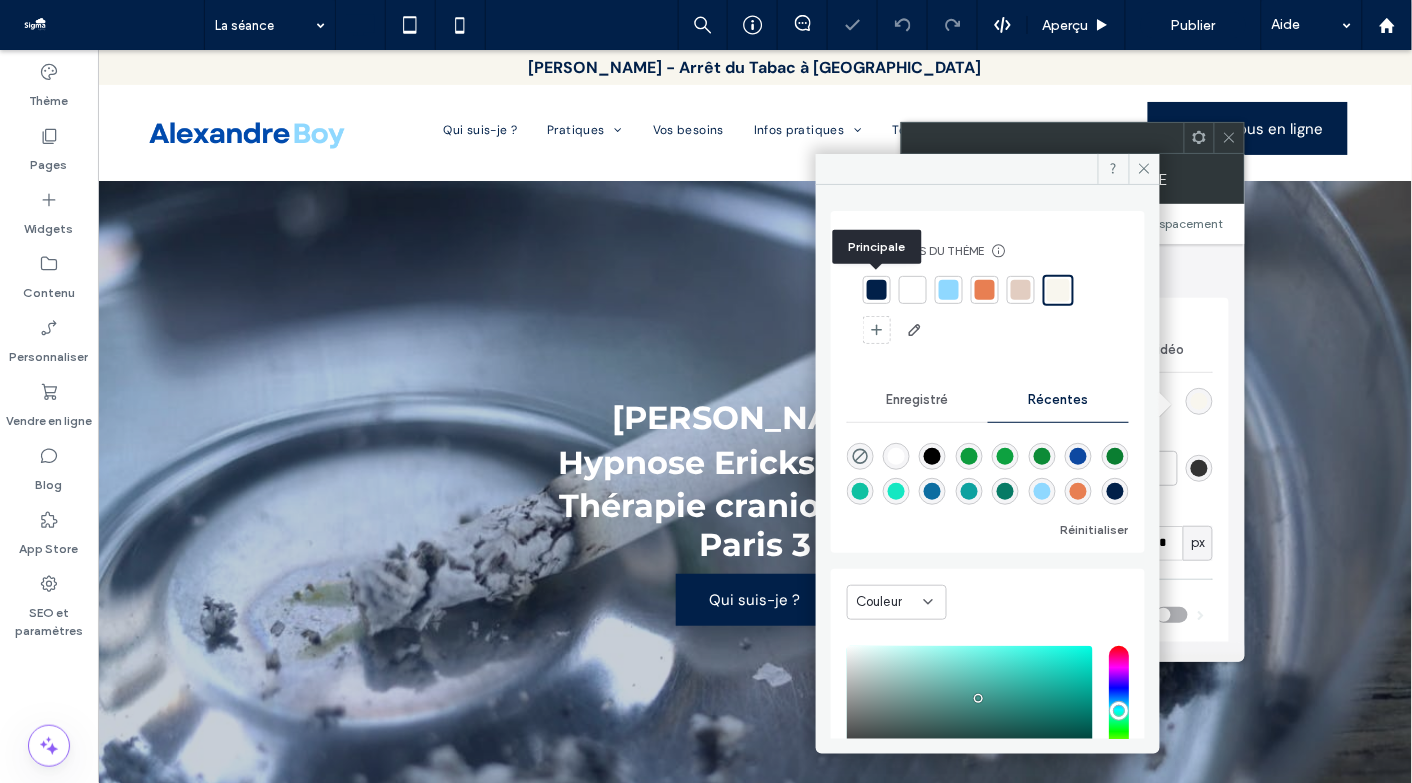 click at bounding box center (877, 290) 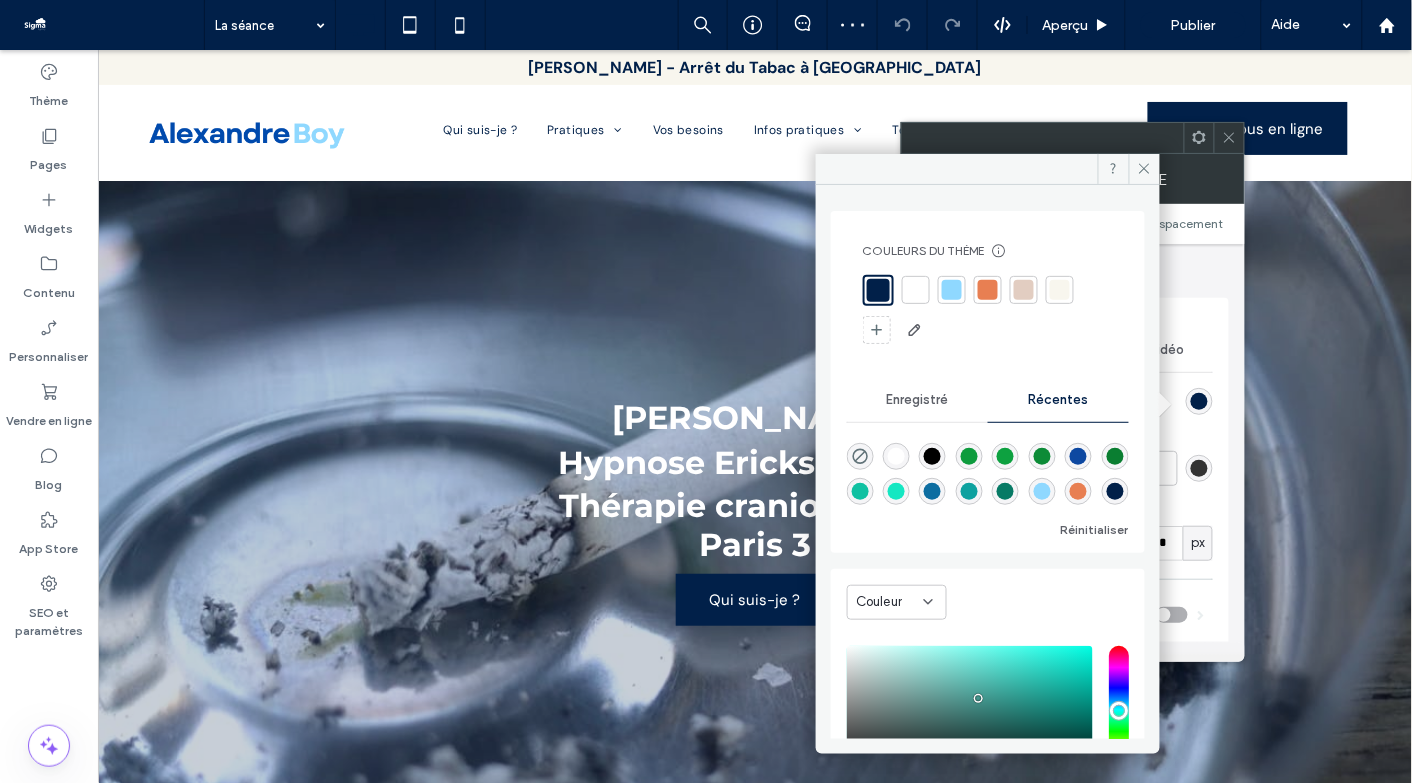 click at bounding box center [952, 290] 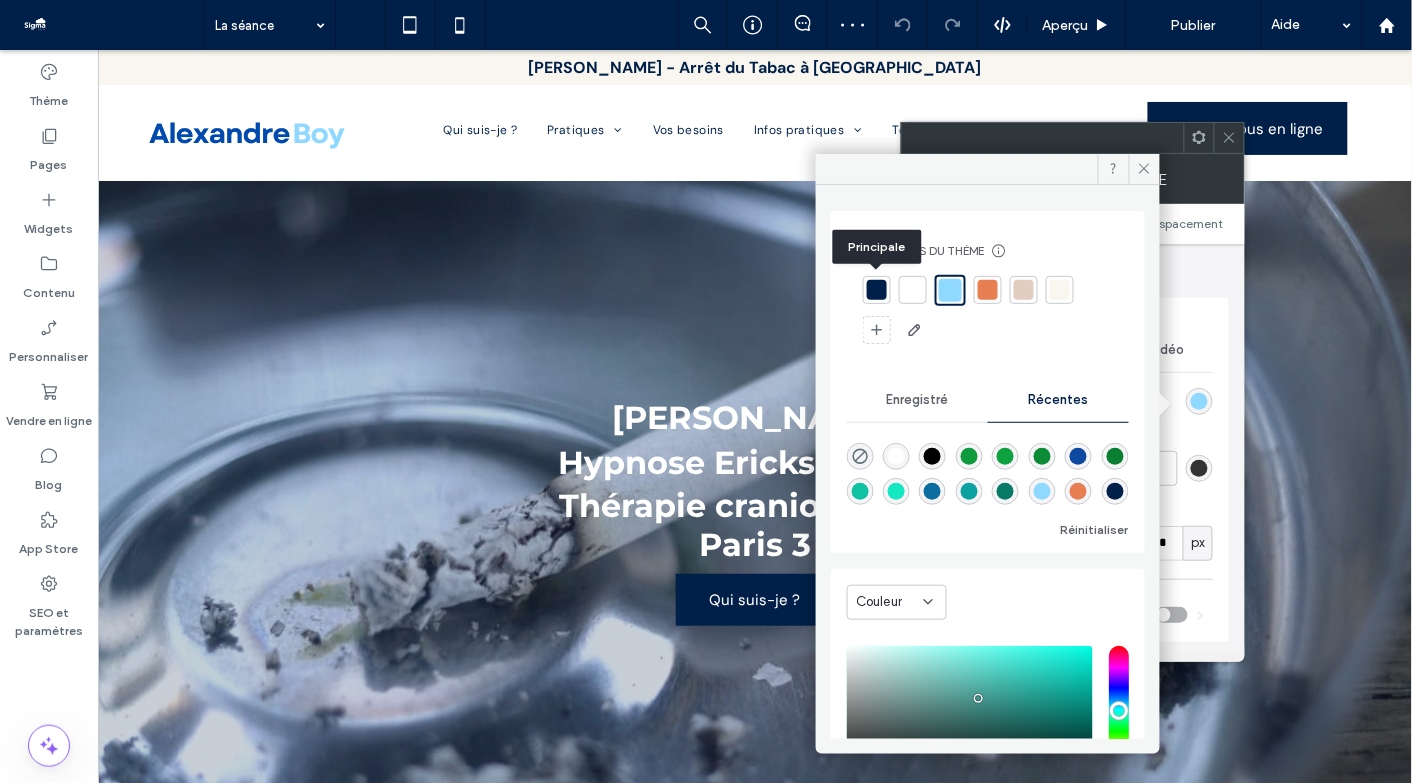 click at bounding box center [877, 290] 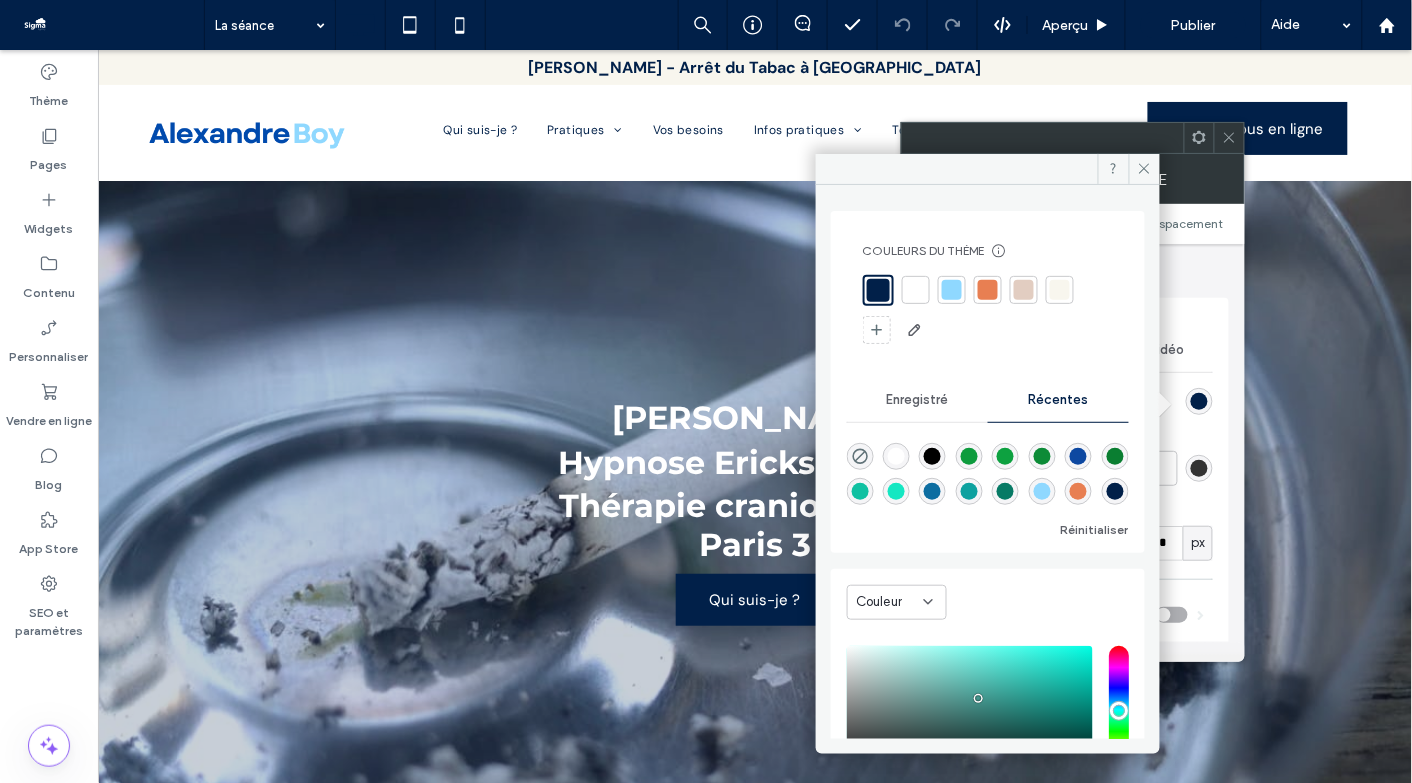 click at bounding box center [952, 290] 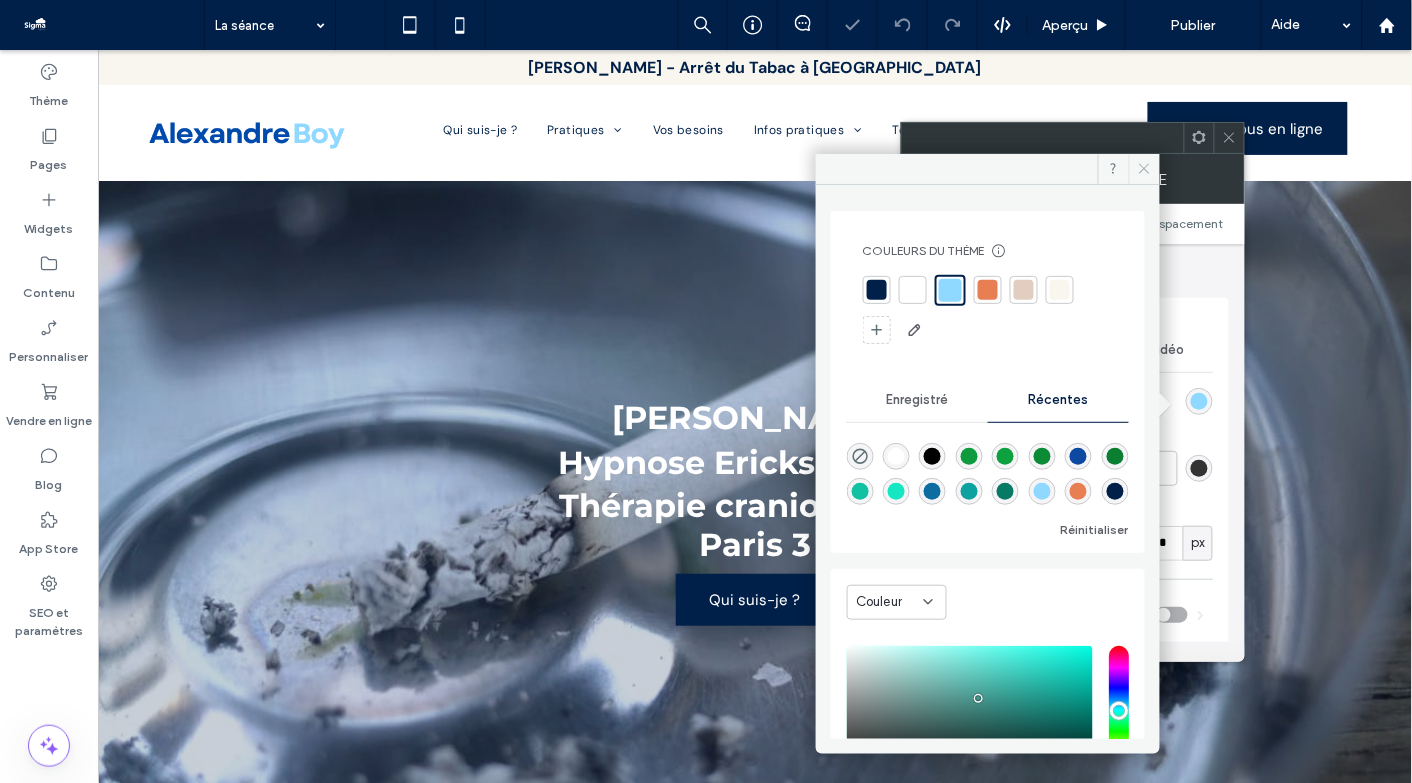 click 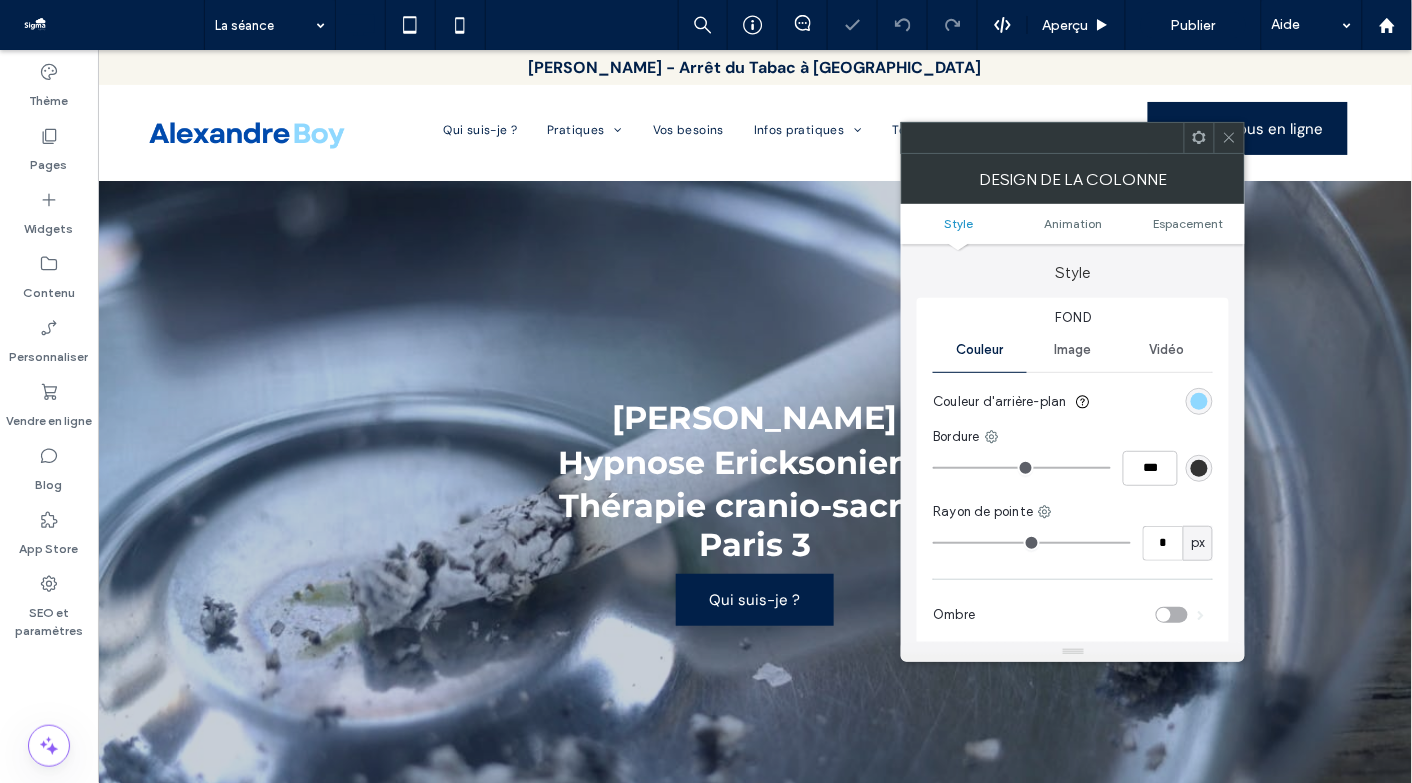 click 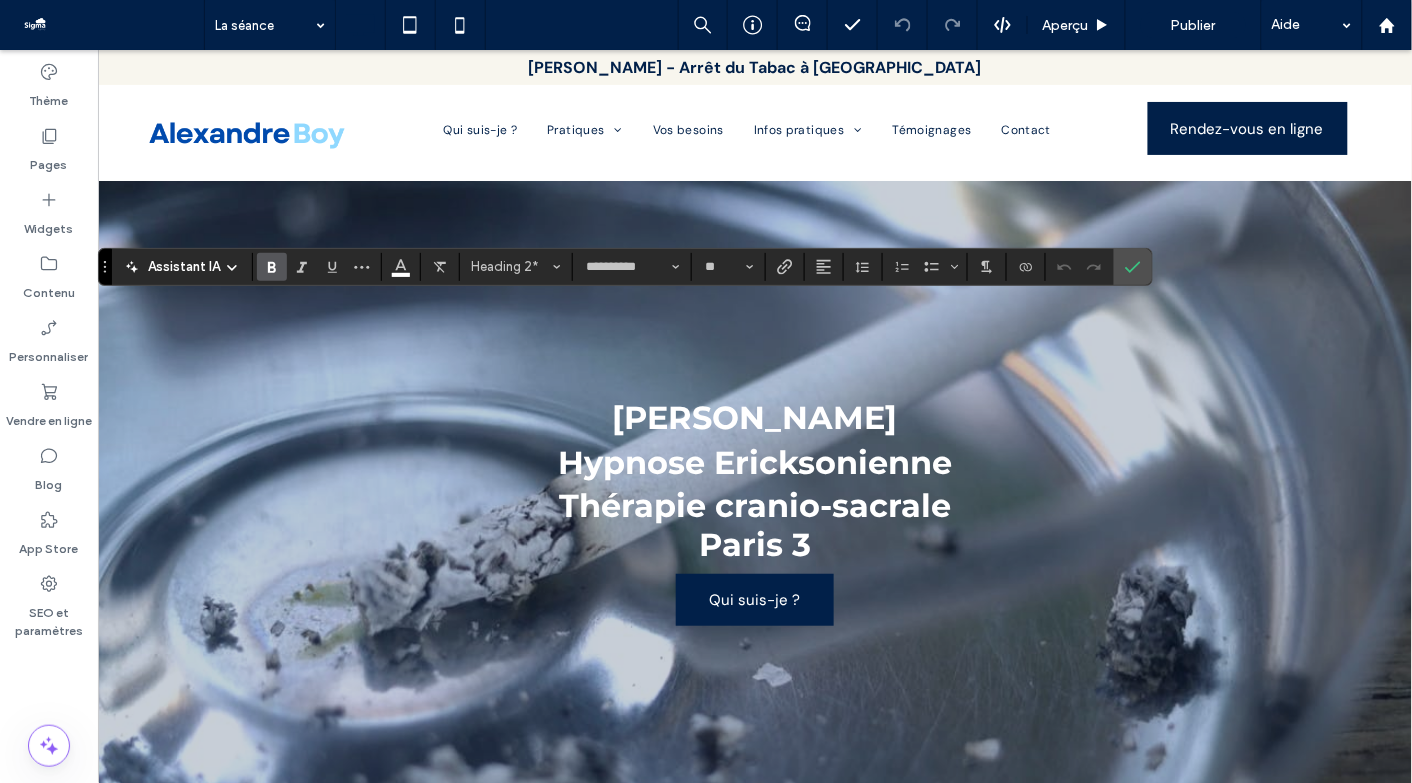 click 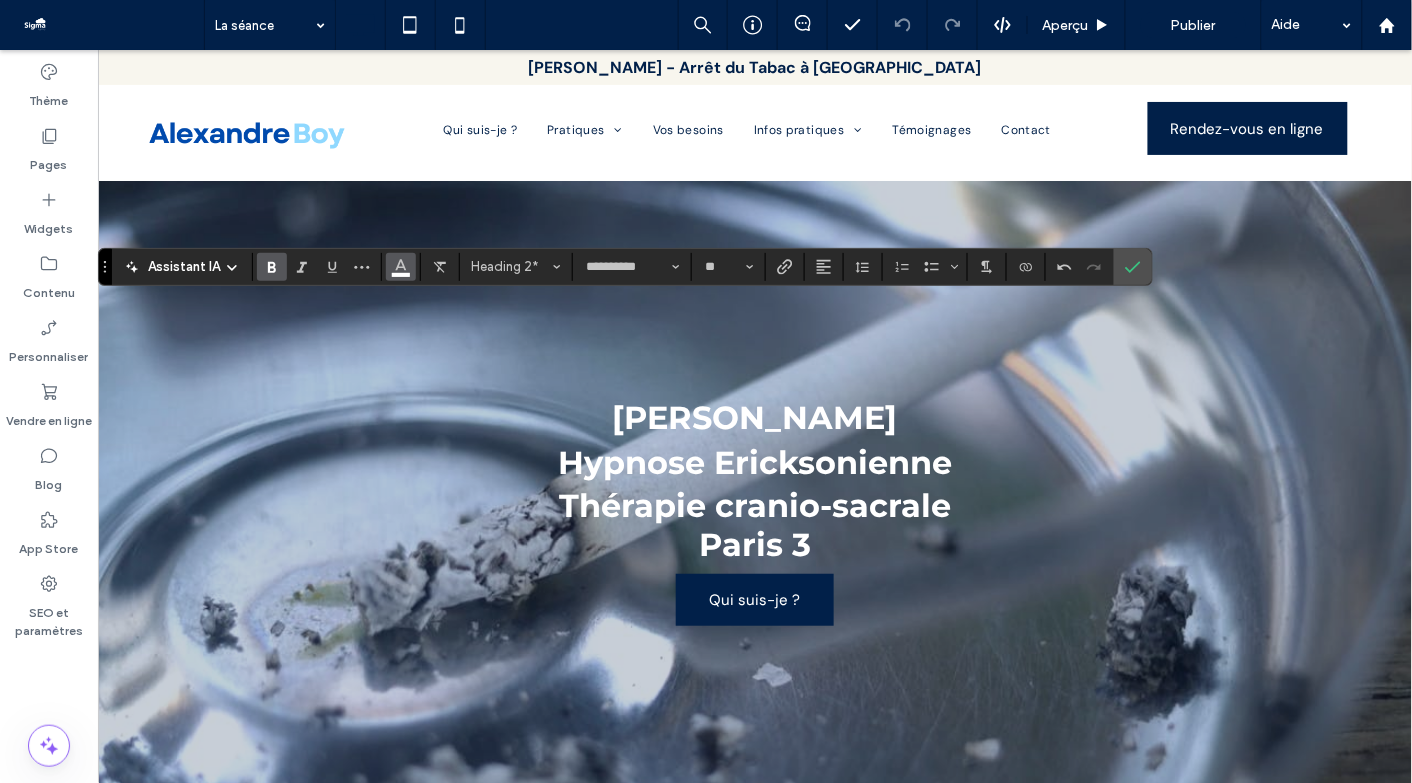 click 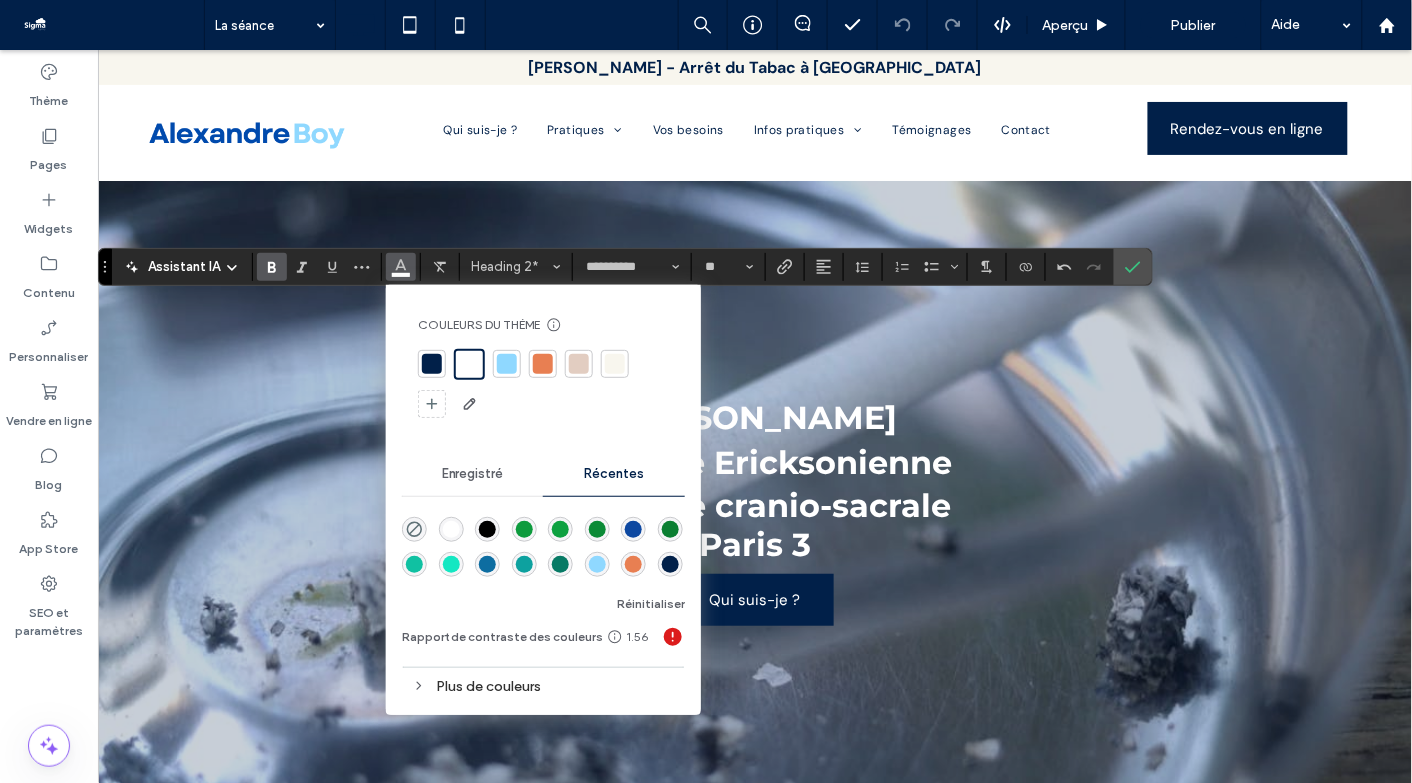 click at bounding box center [432, 364] 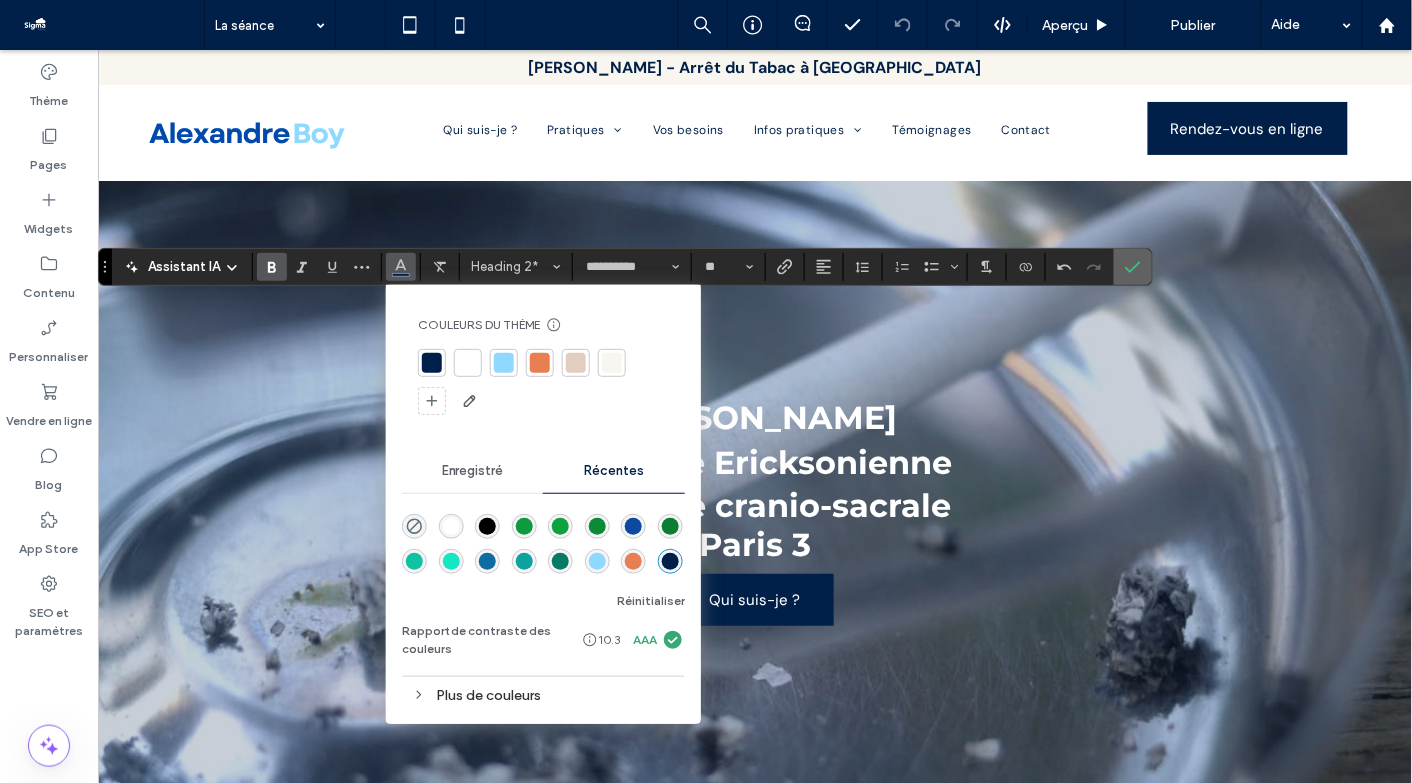 click 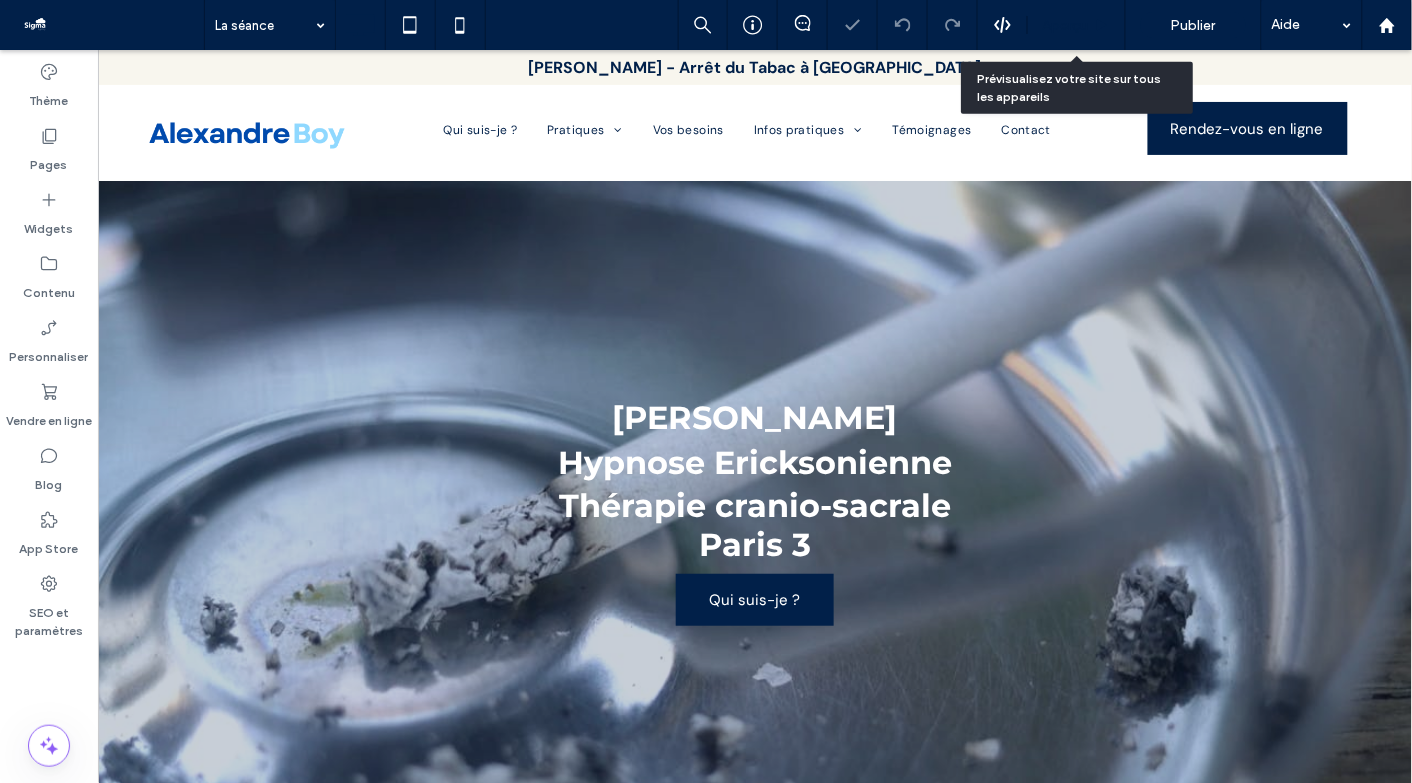 click on "Aperçu" at bounding box center [1066, 25] 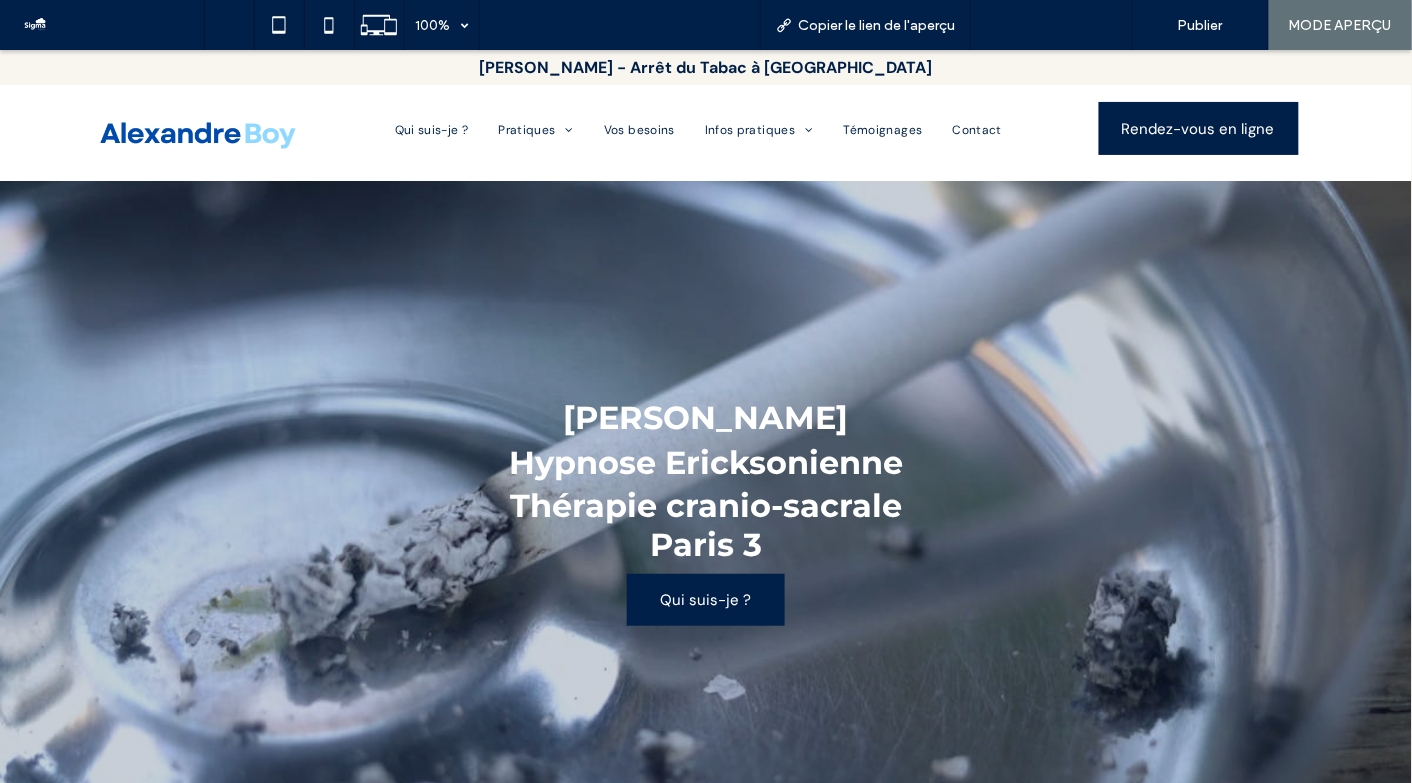 click on "Retour à l'éditeur" at bounding box center (1052, 25) 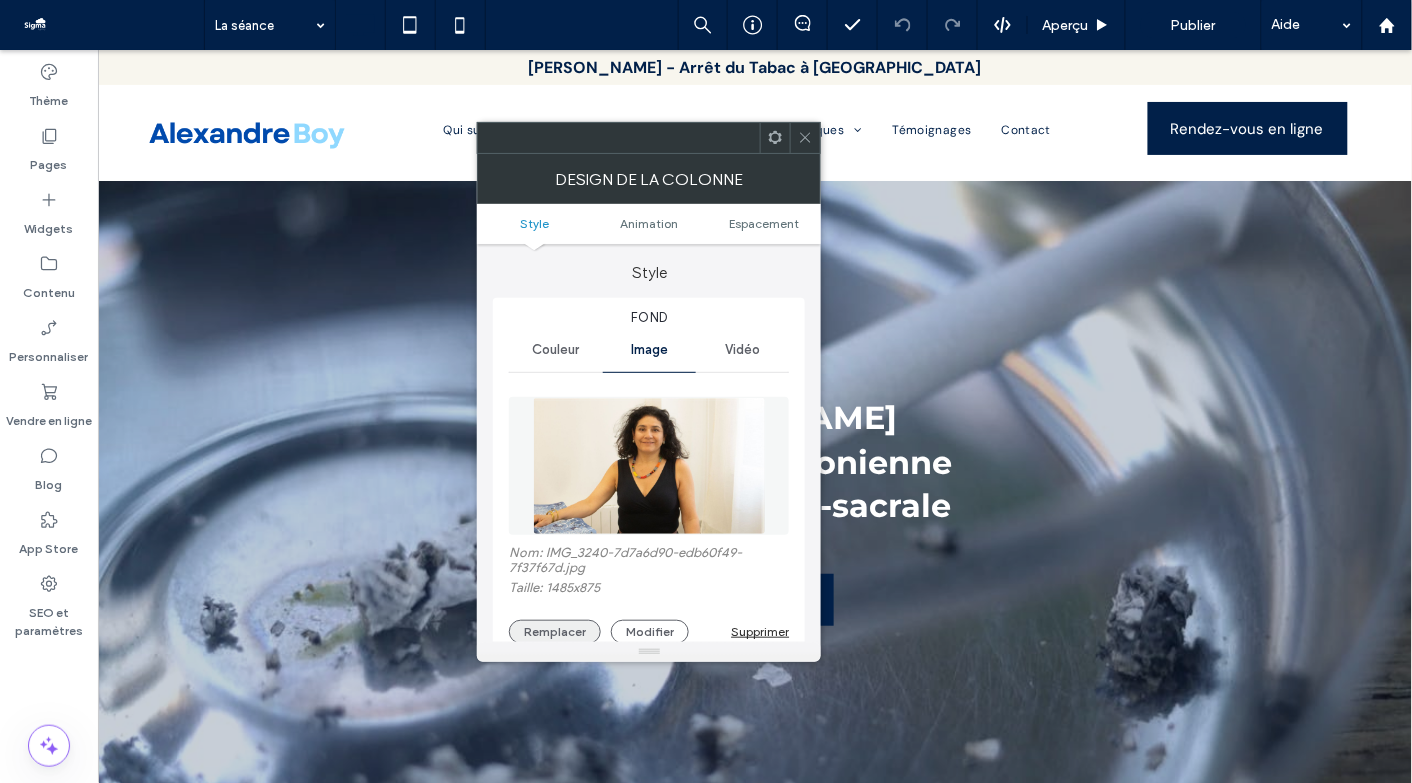 click on "Remplacer" at bounding box center (555, 632) 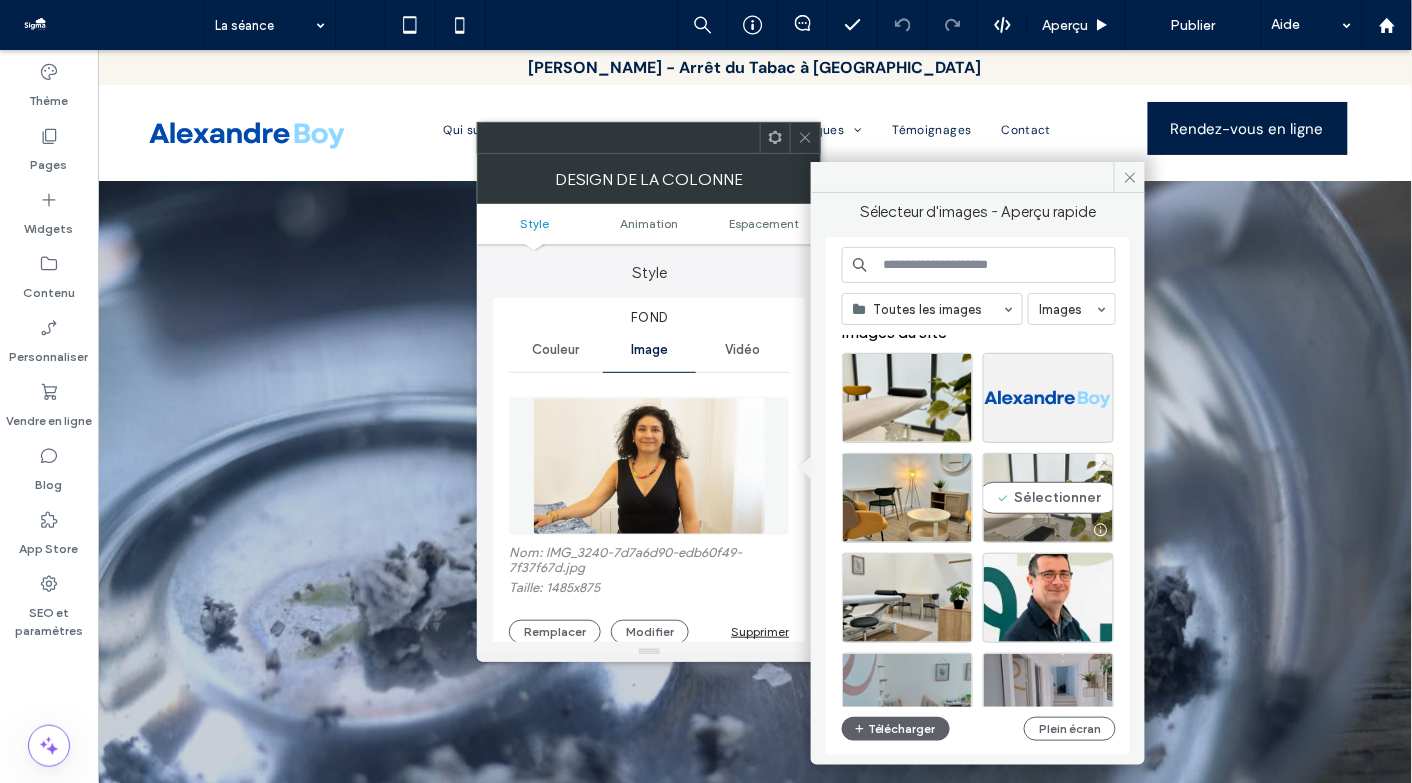 scroll, scrollTop: 13, scrollLeft: 0, axis: vertical 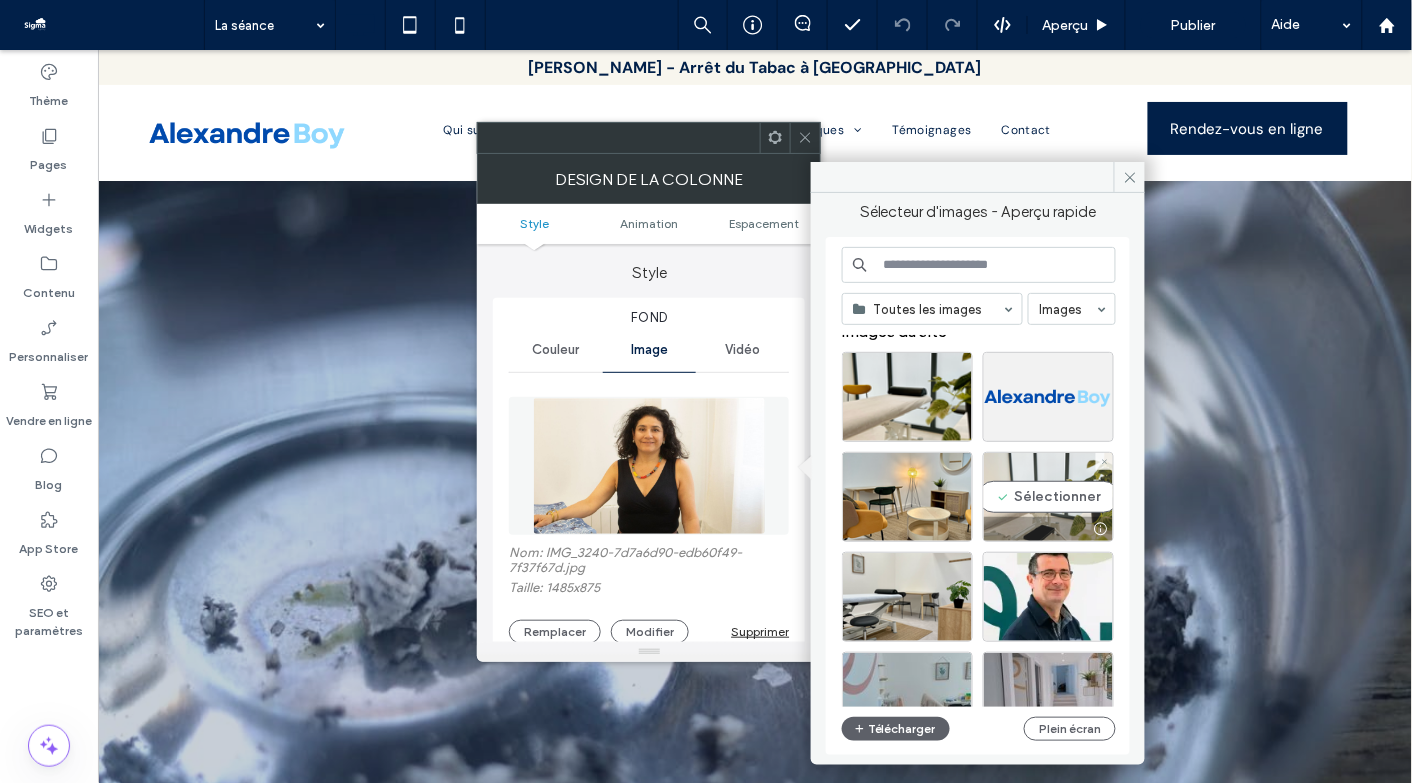 click on "Sélectionner" at bounding box center (1048, 497) 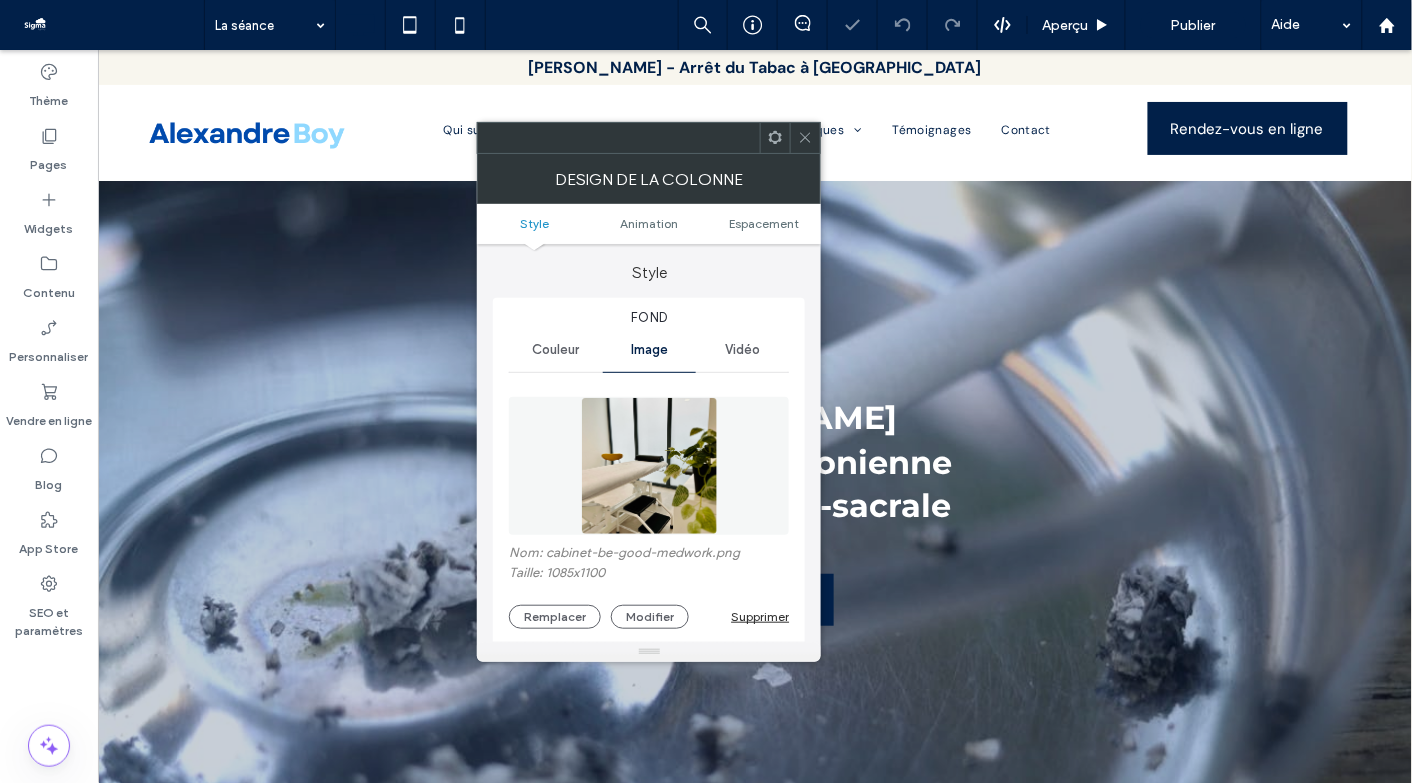click at bounding box center [805, 138] 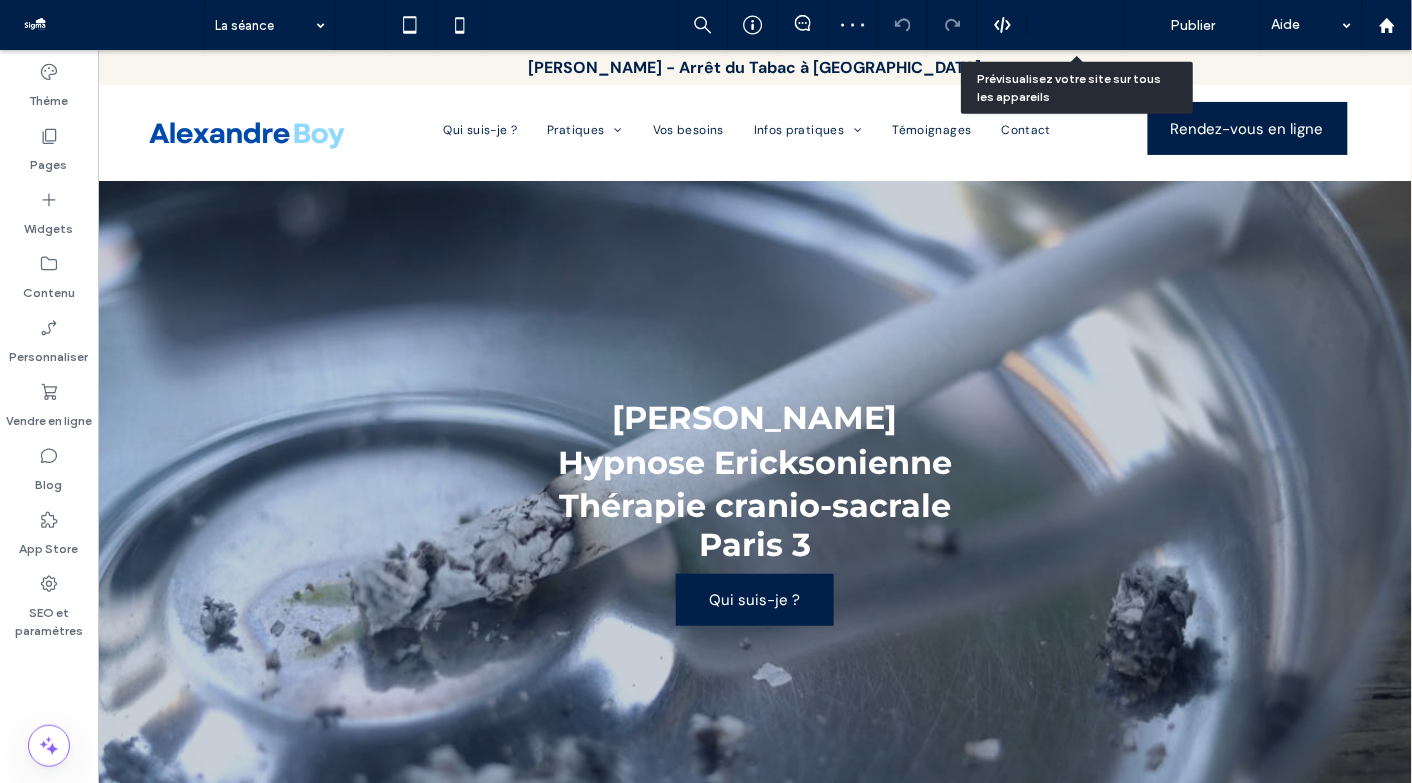 click on "Aperçu" at bounding box center (1066, 25) 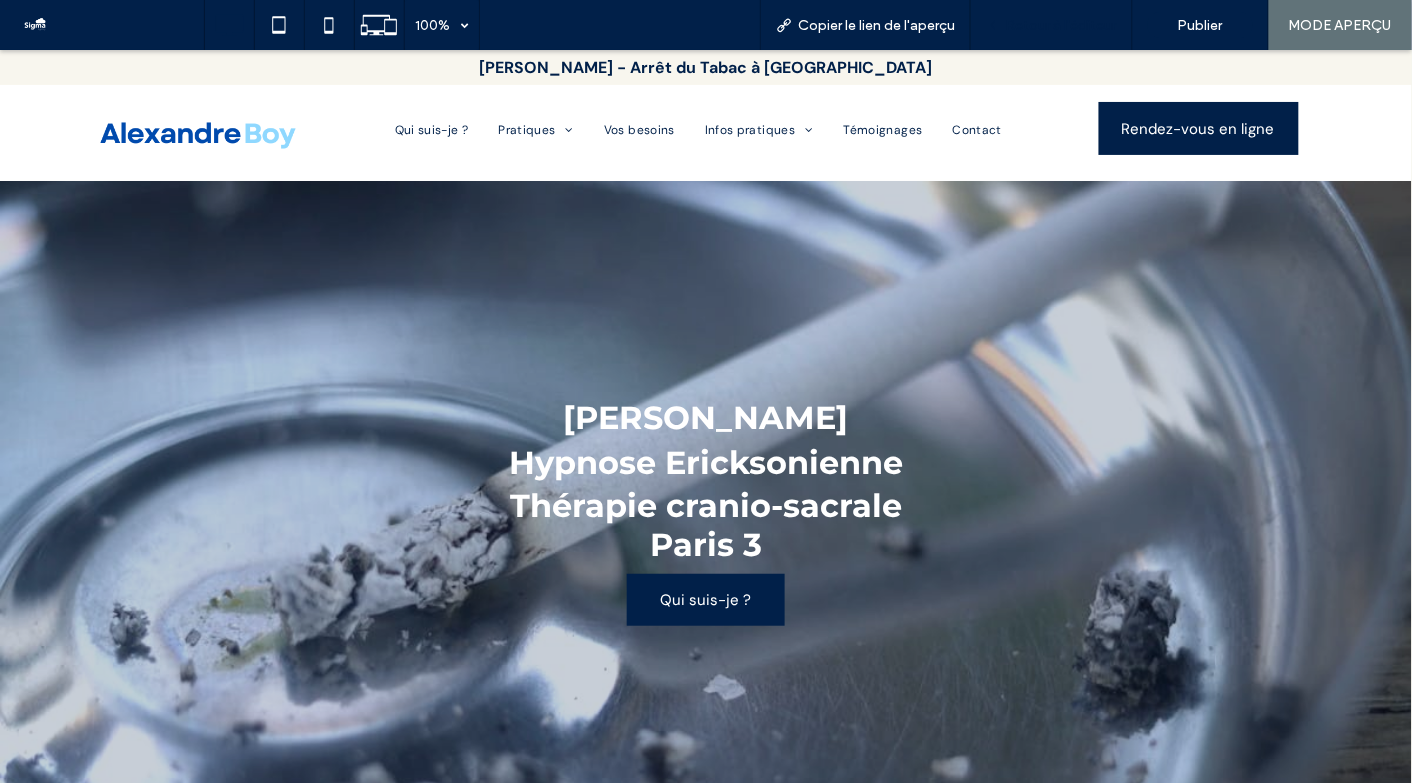 click on "Retour à l'éditeur" at bounding box center [1061, 25] 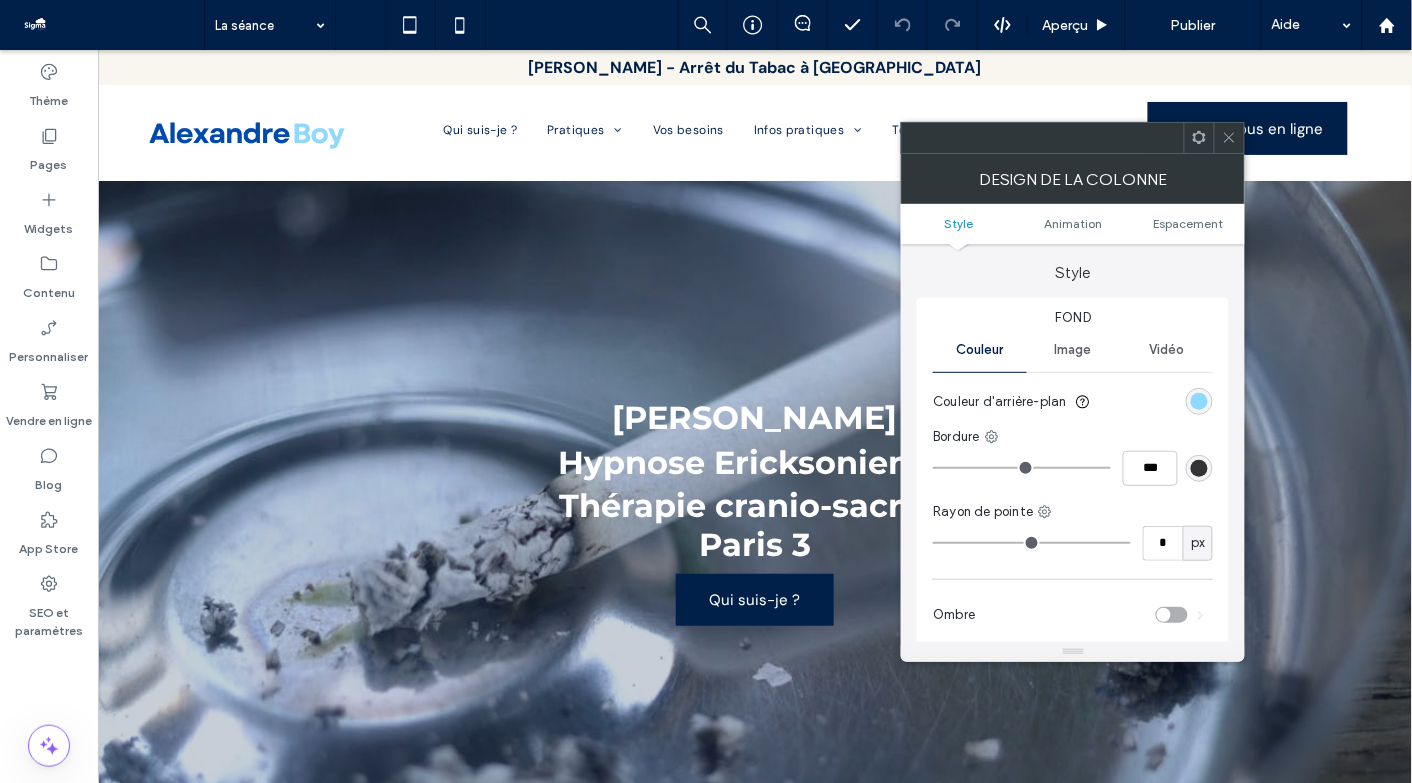 click at bounding box center [1199, 401] 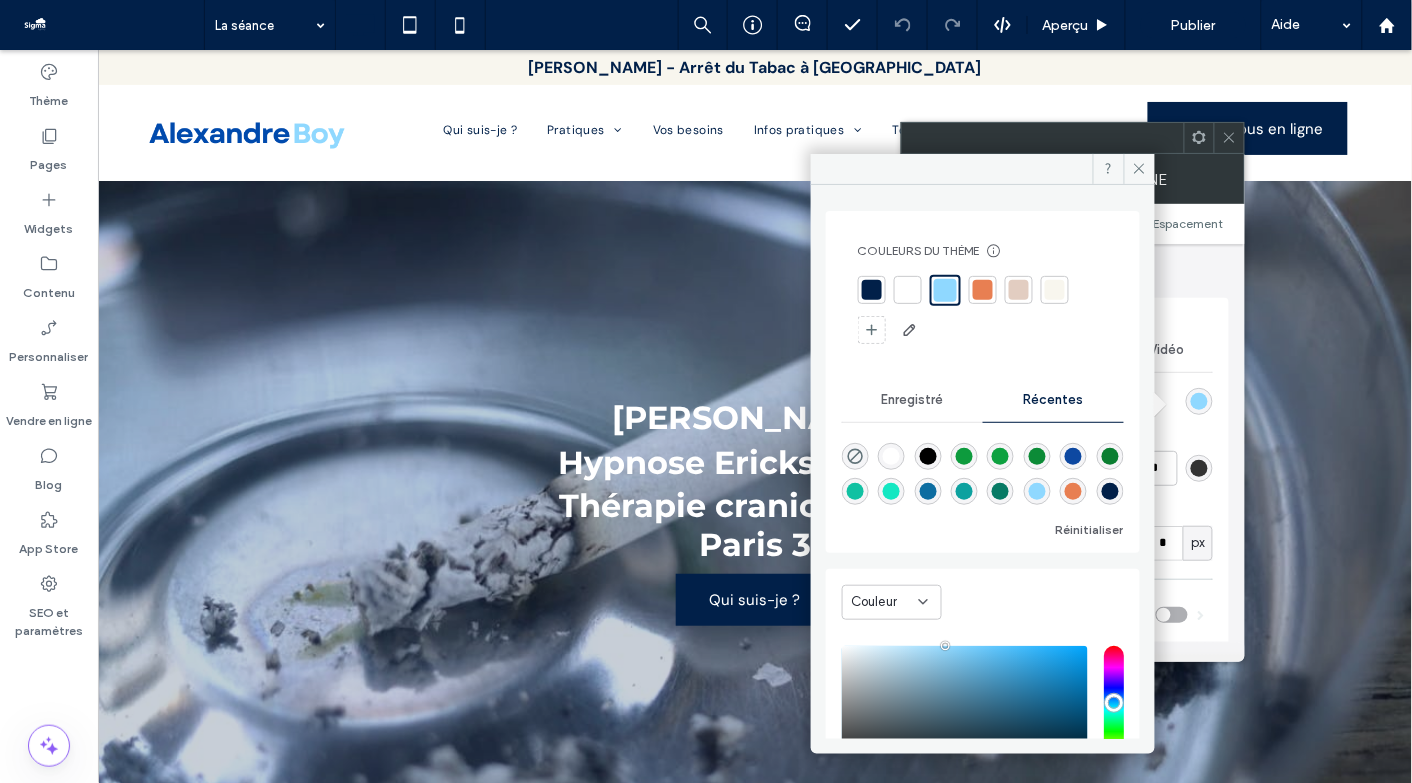 click at bounding box center [872, 290] 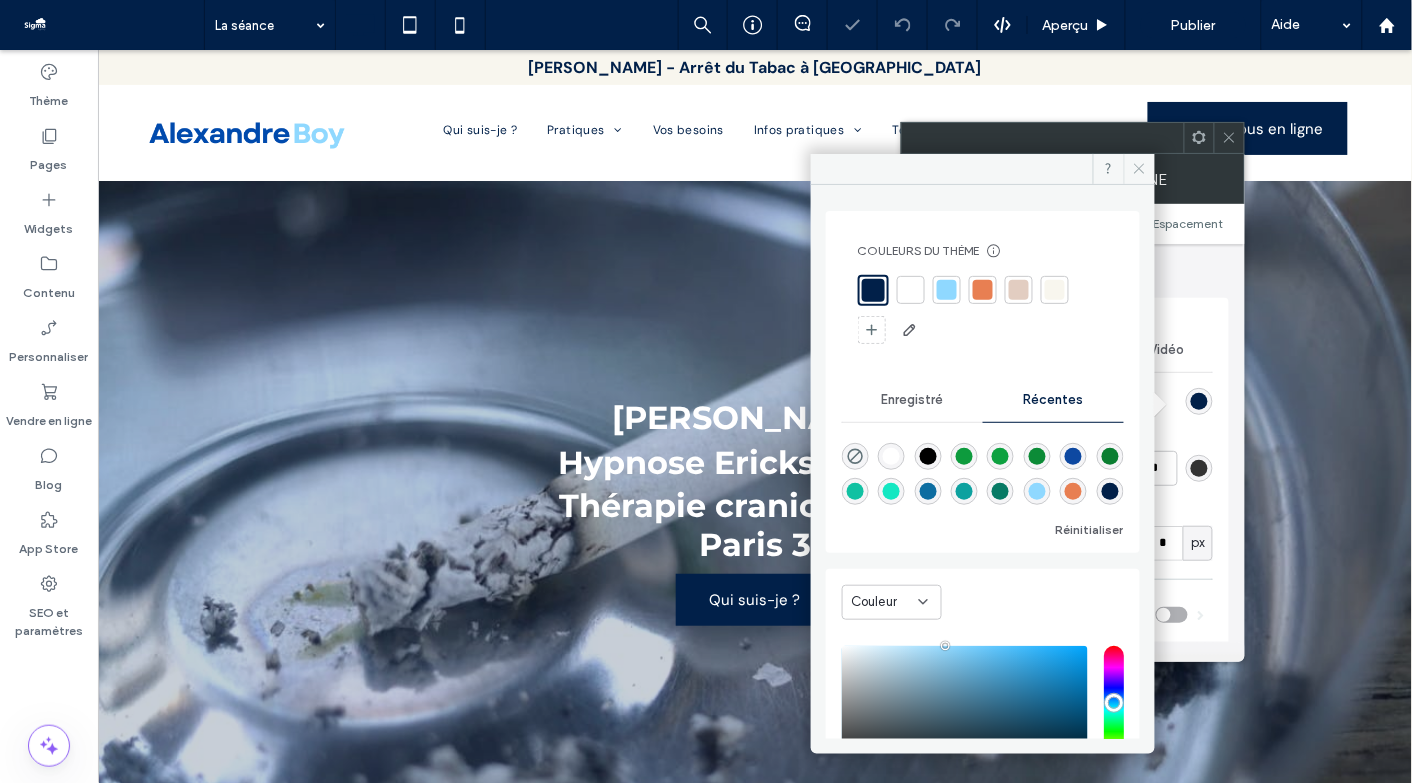 click 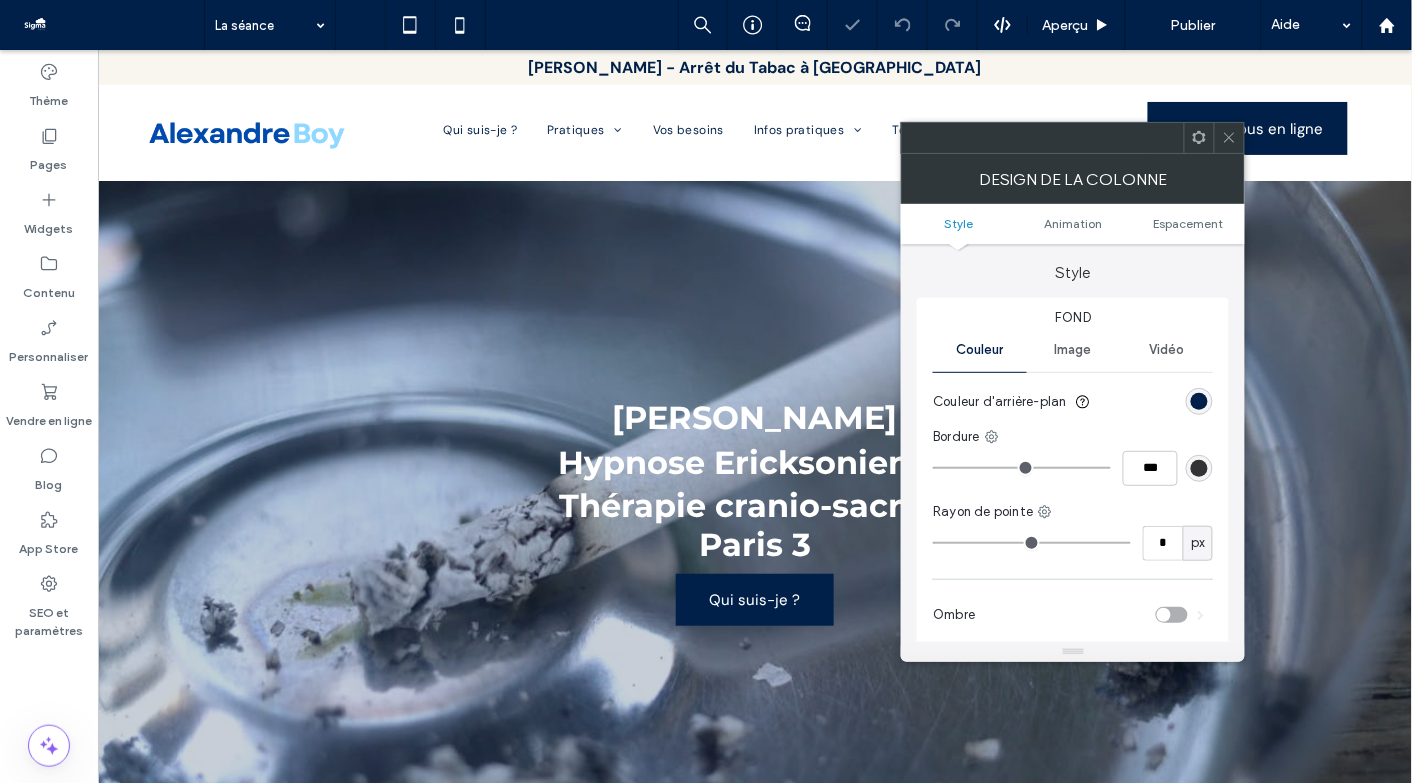 click 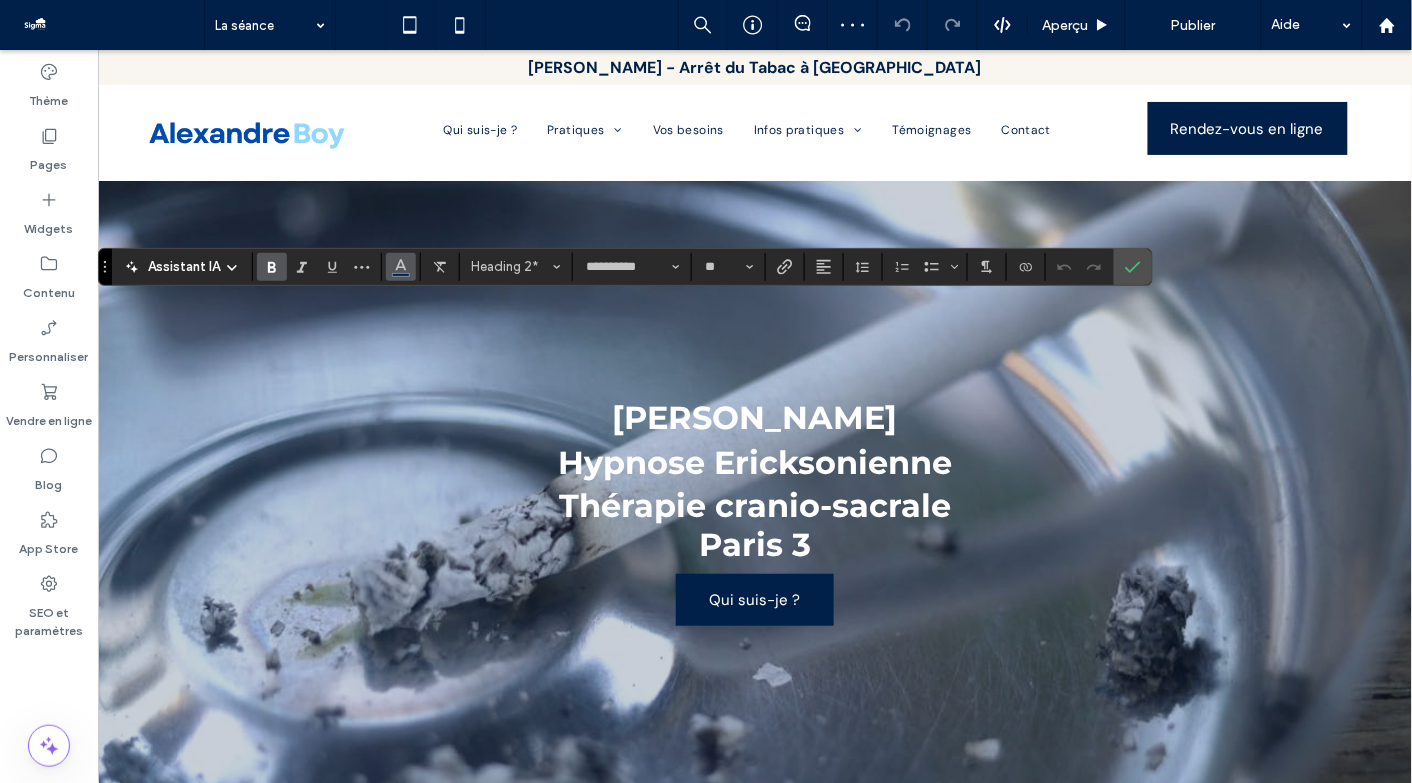 click at bounding box center [401, 267] 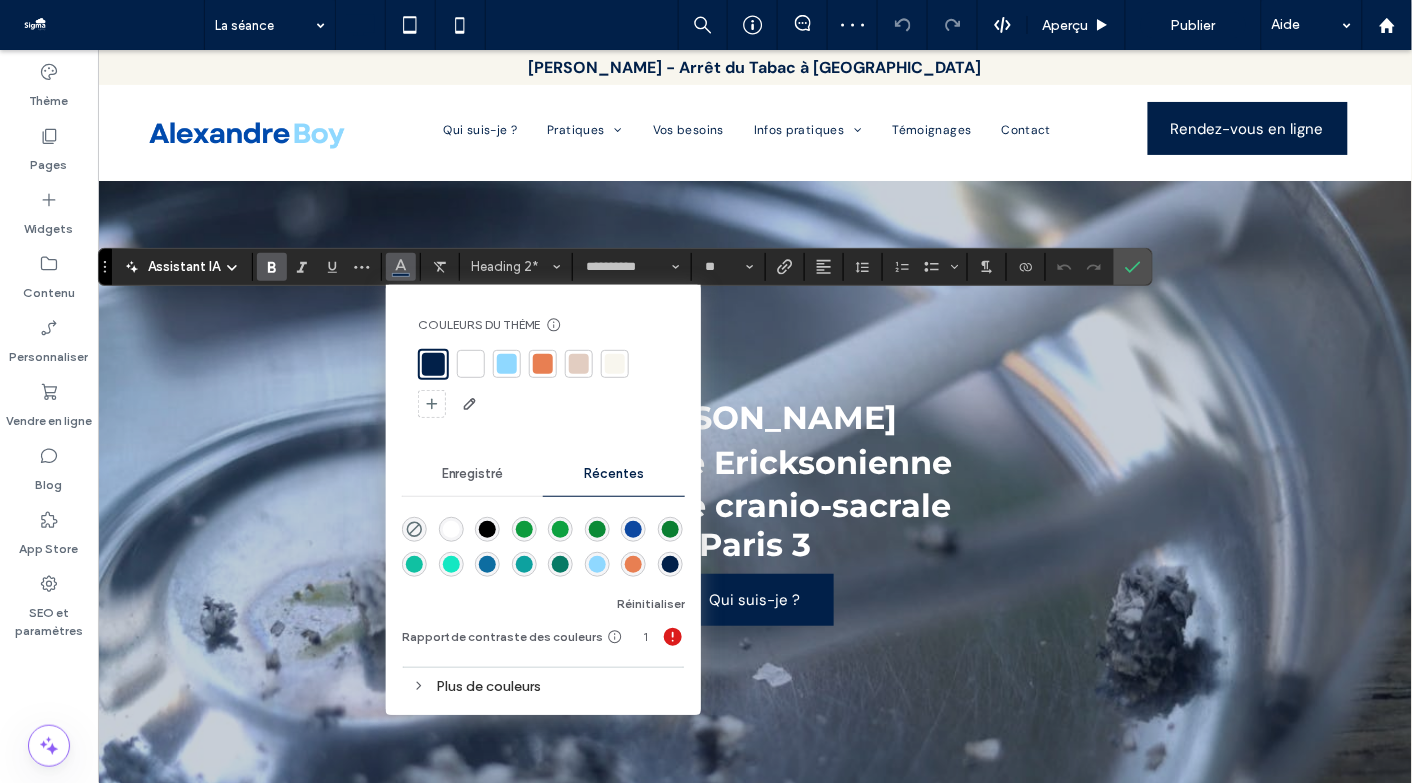 click at bounding box center (471, 364) 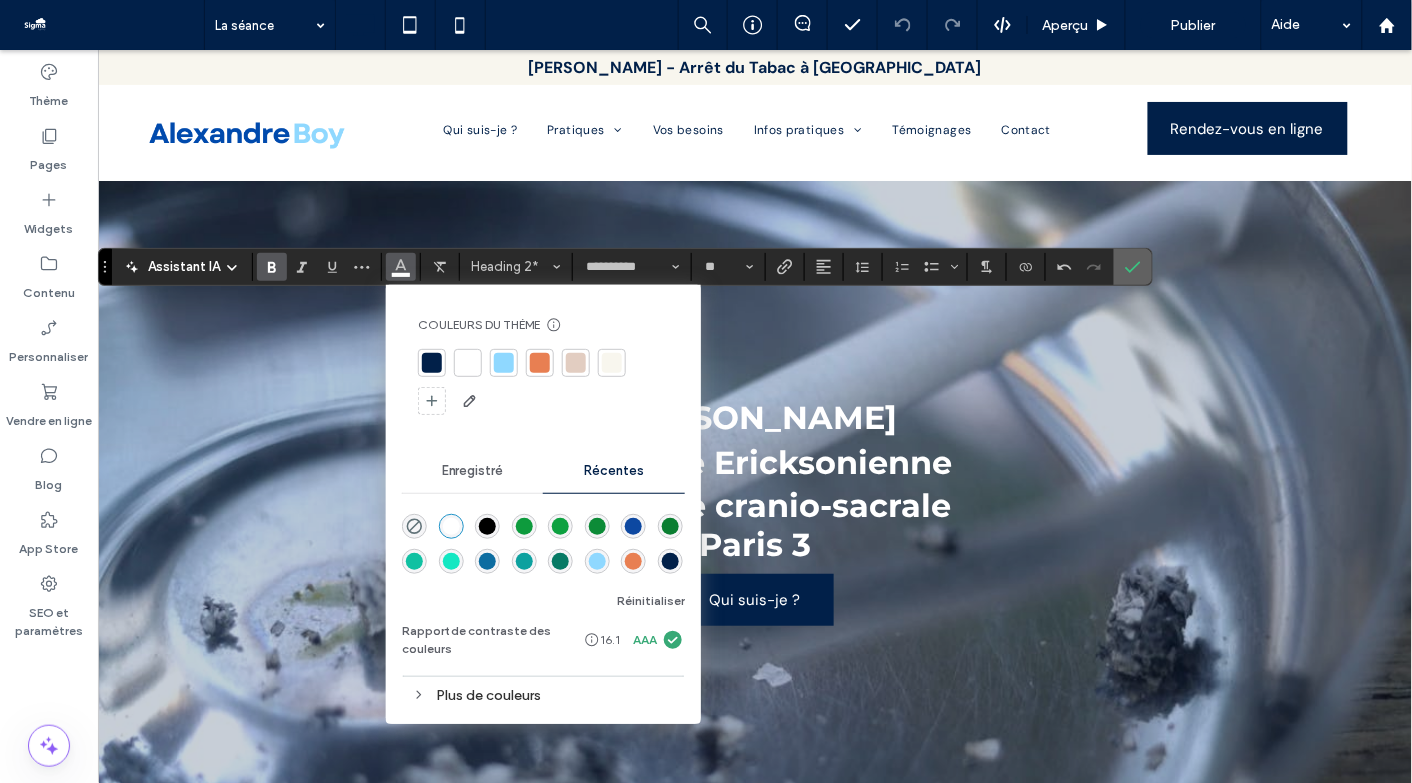 click 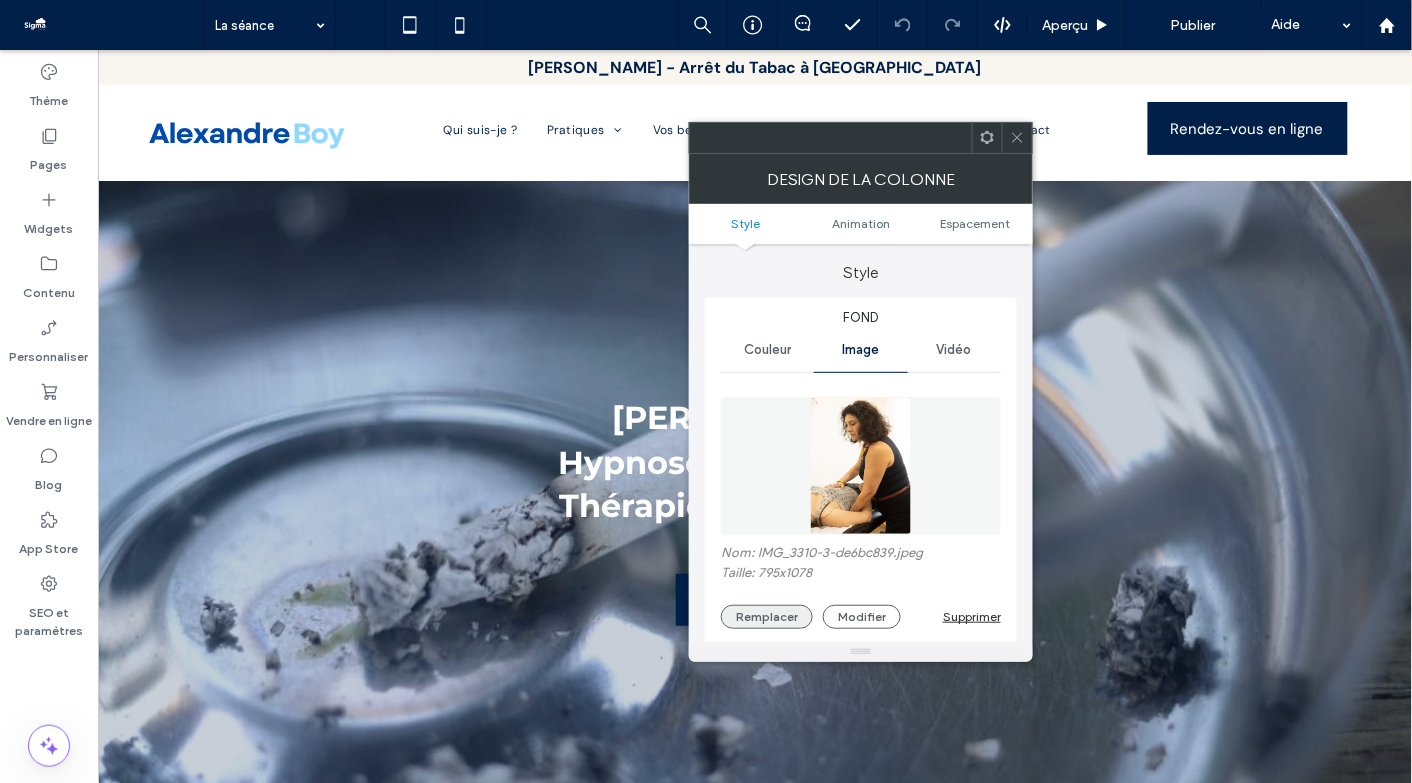click on "Remplacer" at bounding box center (767, 617) 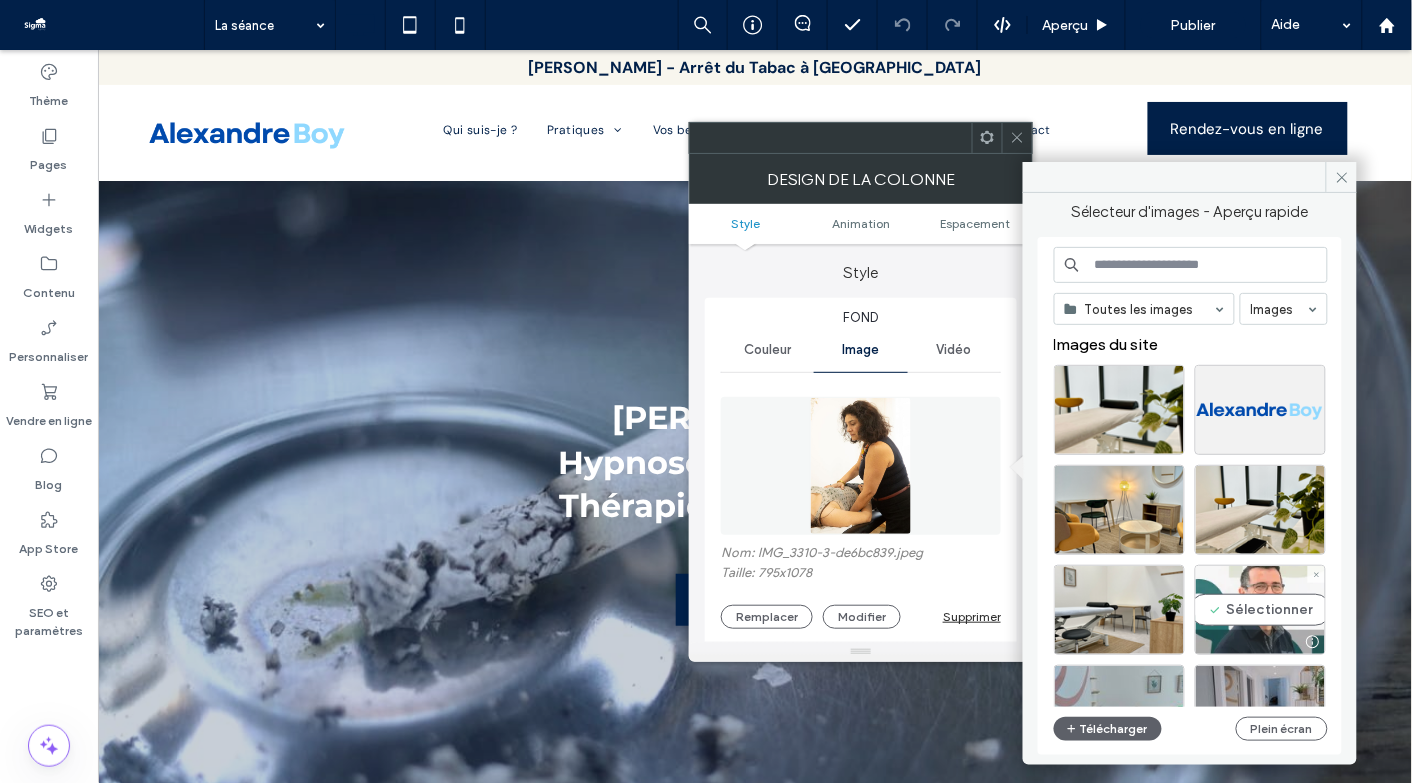 click on "Sélectionner" at bounding box center (1260, 610) 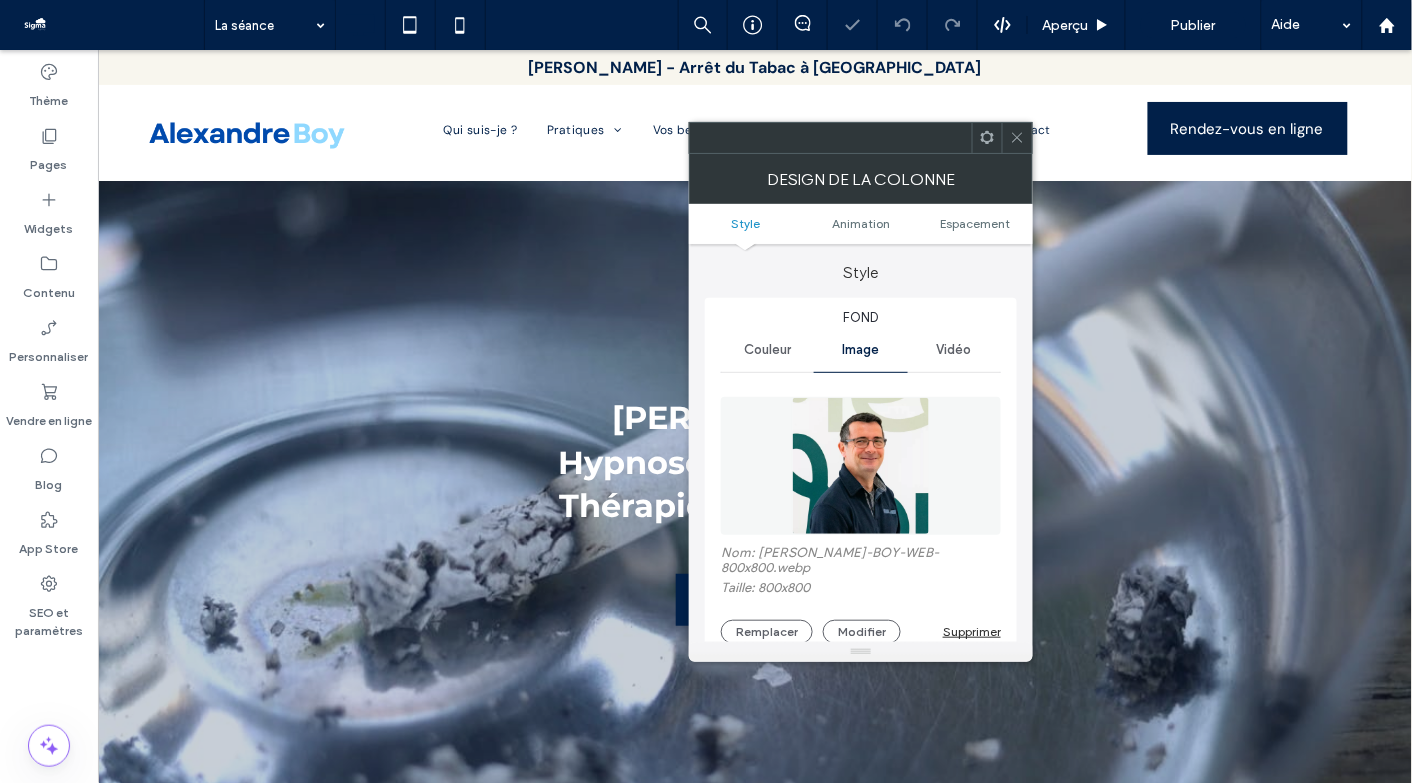 click 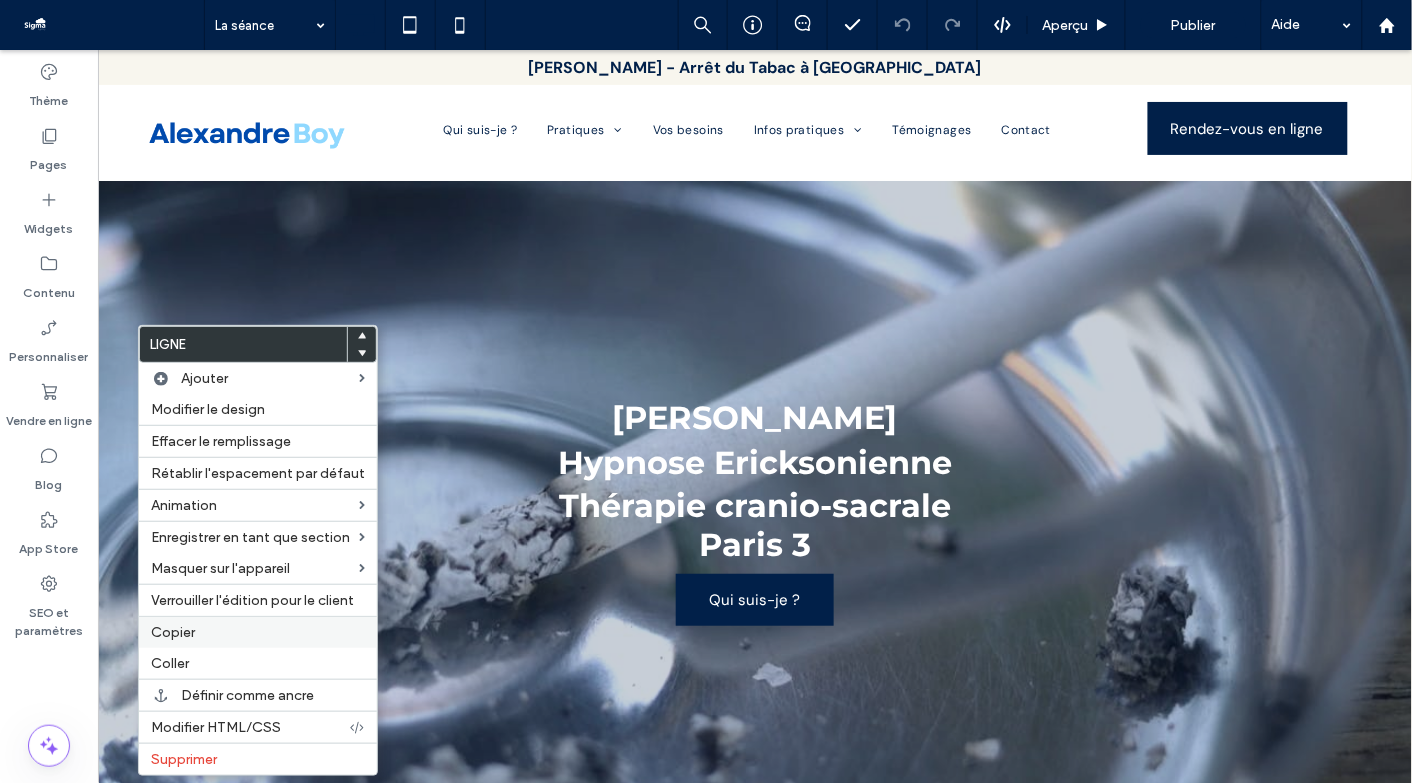 click on "Copier" at bounding box center (258, 632) 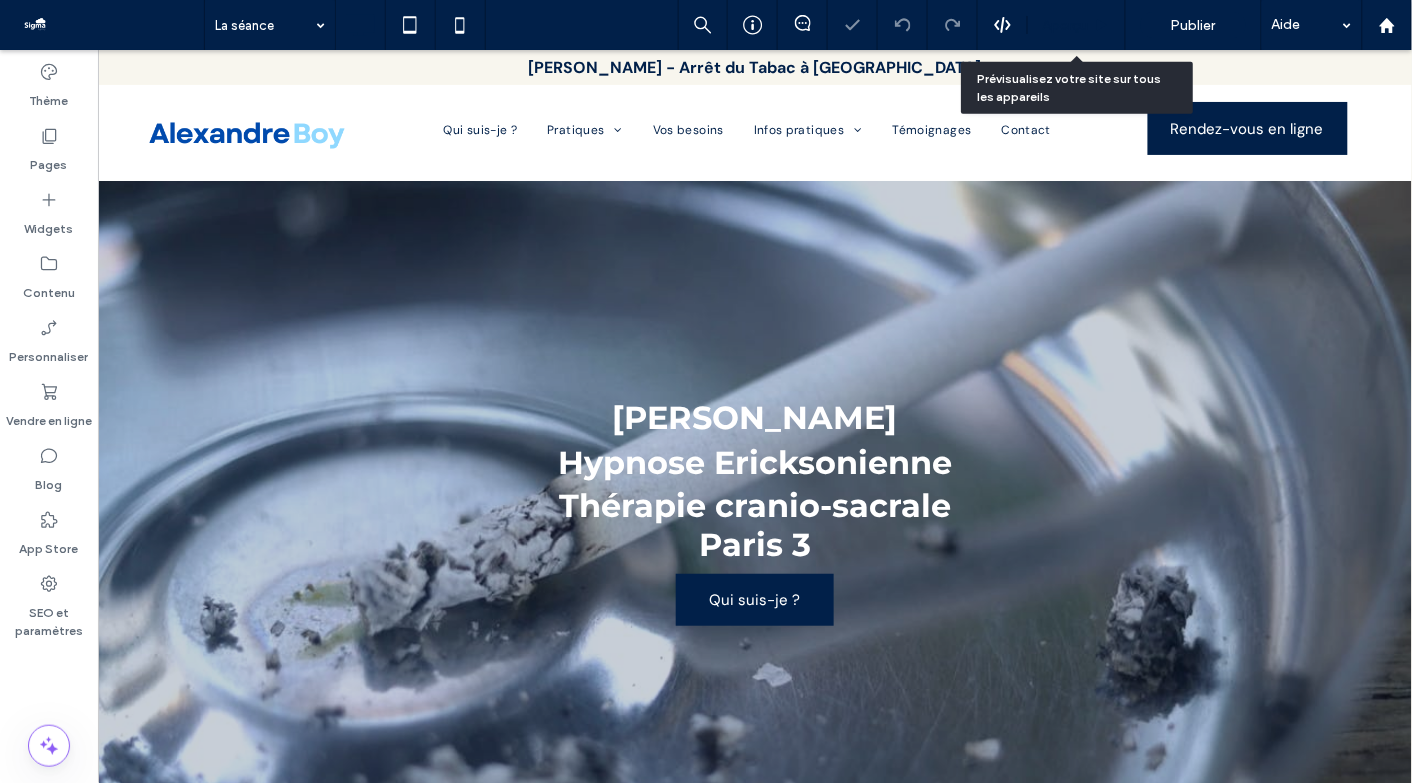 click on "Aperçu" at bounding box center [1066, 25] 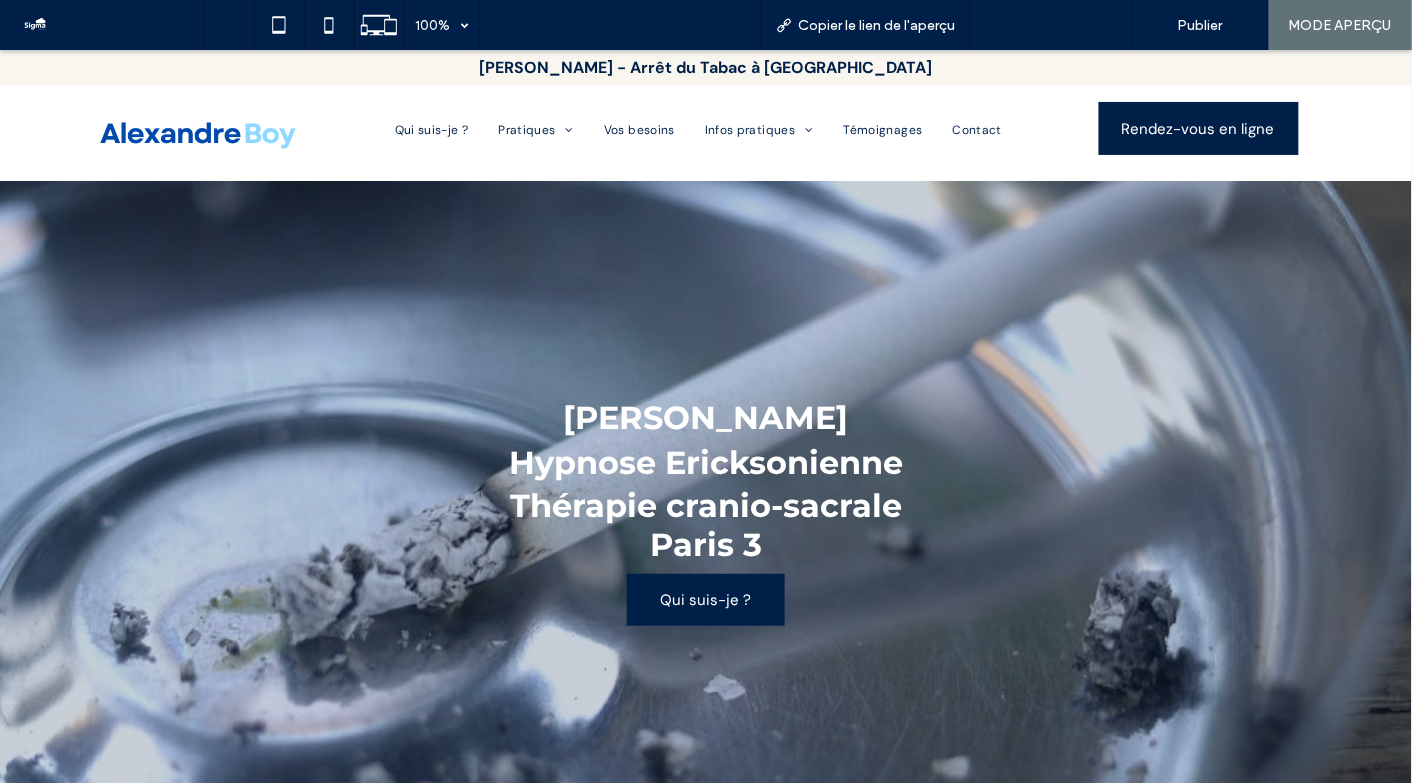 click on "Retour à l'éditeur" at bounding box center (1061, 25) 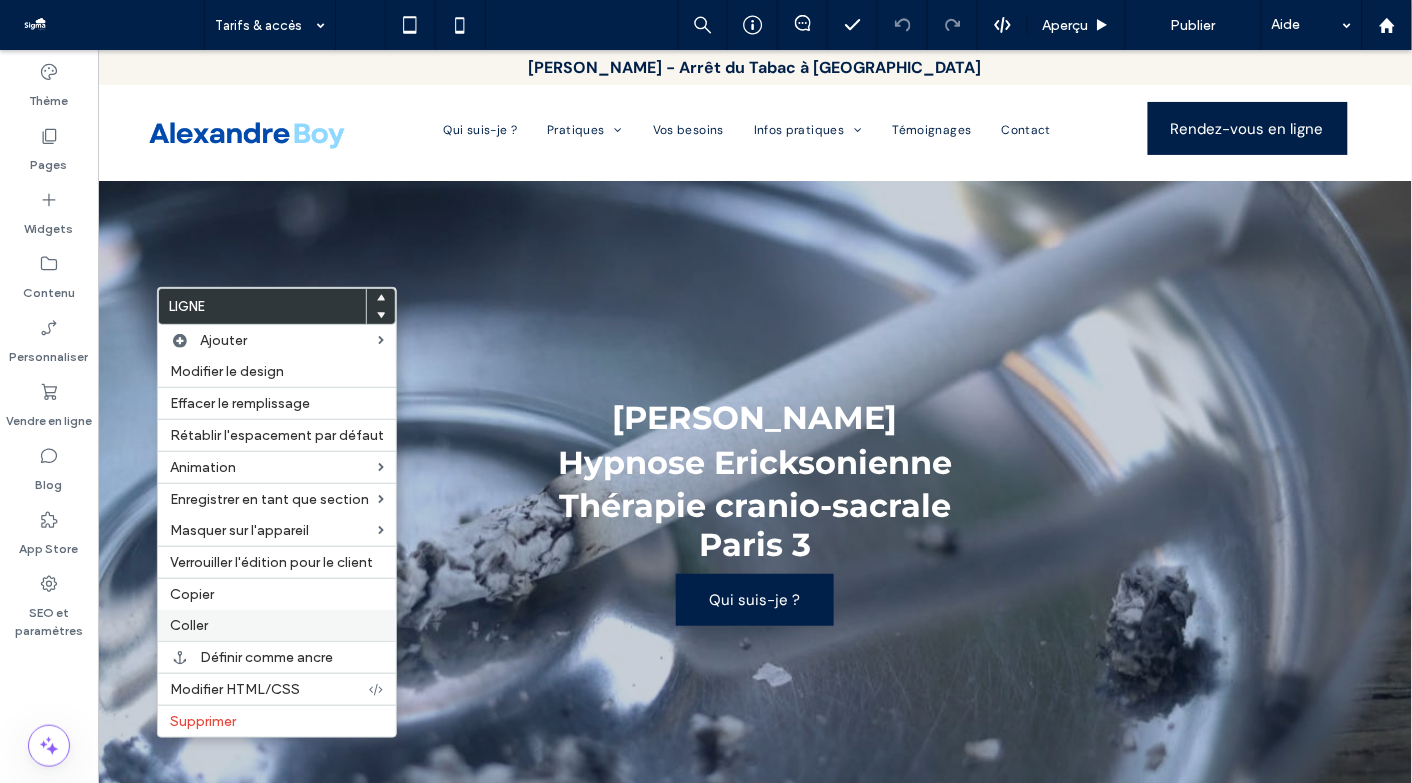 click on "Coller" at bounding box center (189, 625) 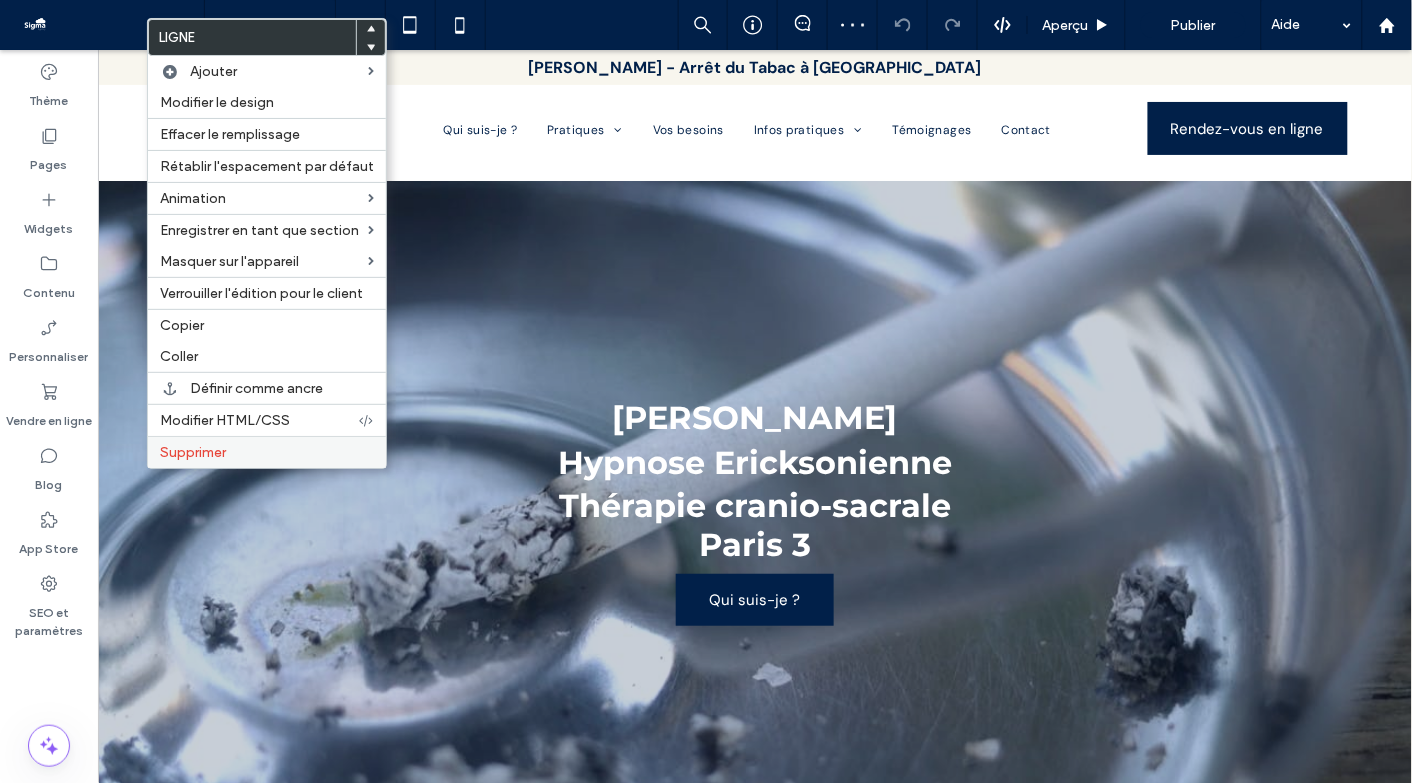 click on "Supprimer" at bounding box center (193, 452) 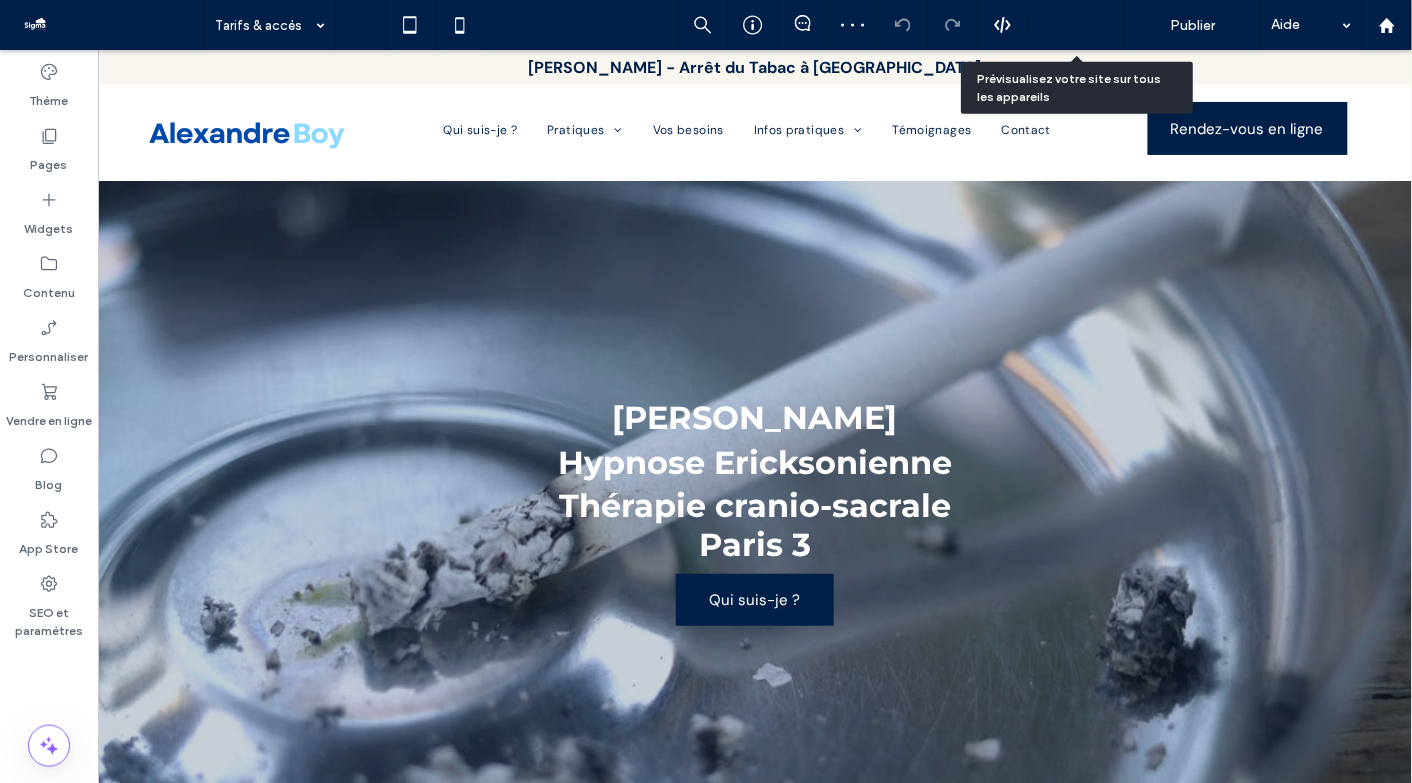 click on "Aperçu" at bounding box center (1077, 25) 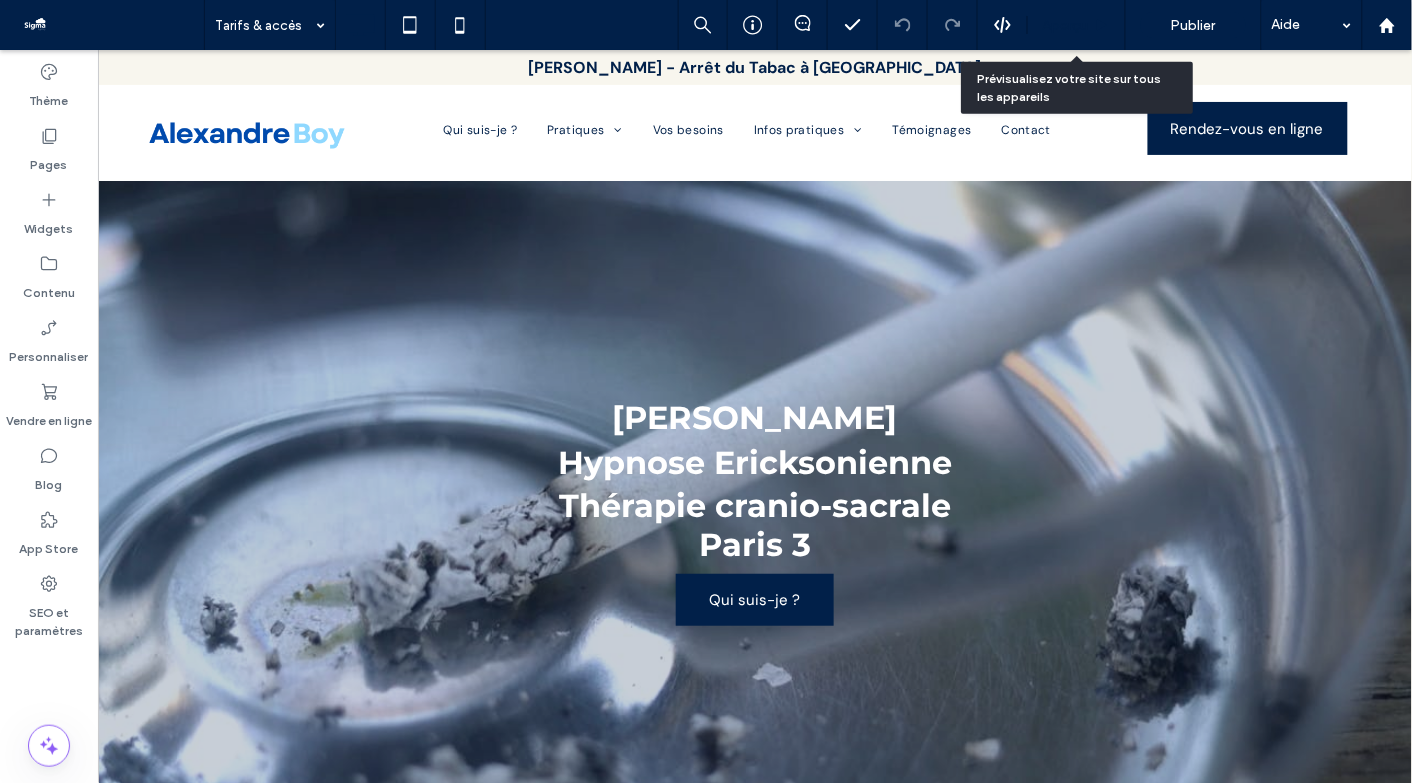 click on "Aperçu" at bounding box center [1076, 25] 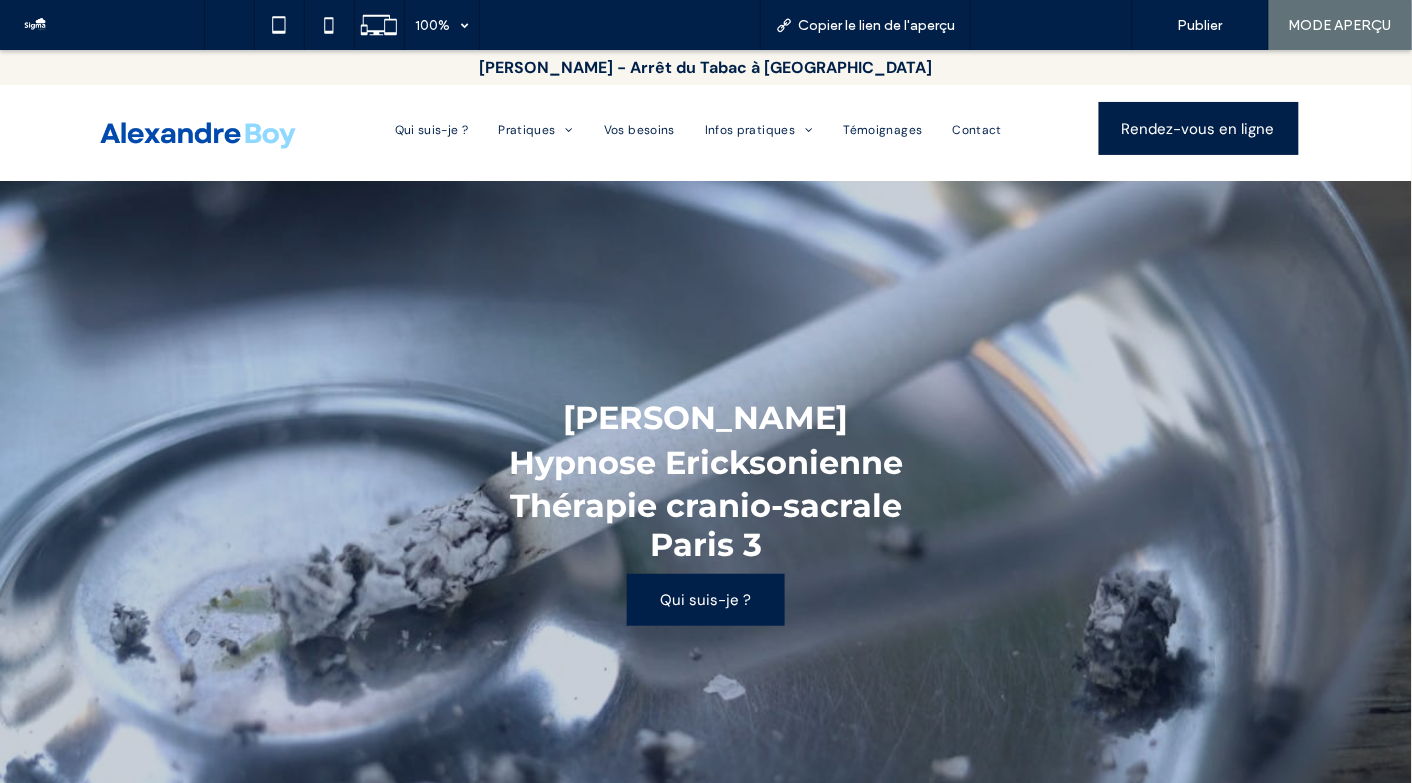 click on "Retour à l'éditeur" at bounding box center (1052, 25) 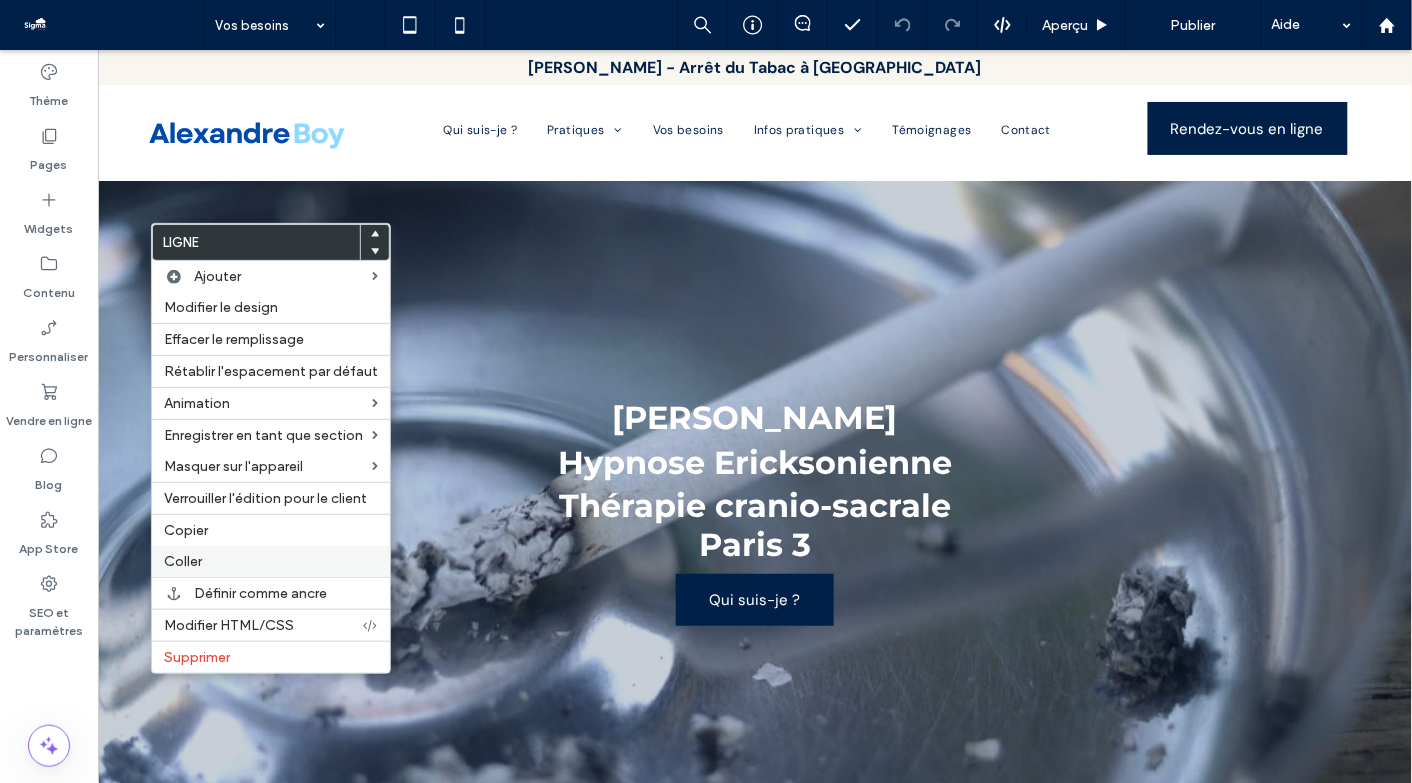 click on "Coller" at bounding box center [271, 561] 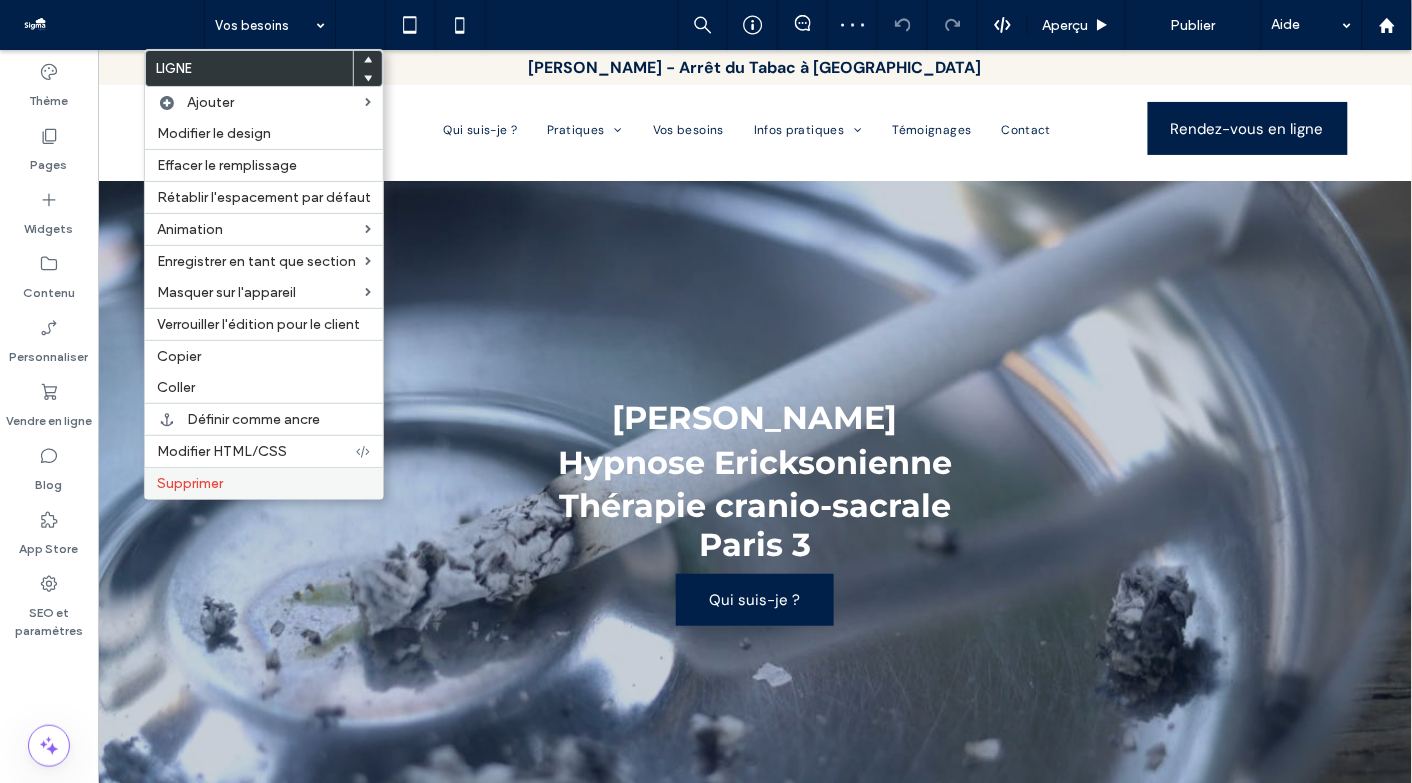 click on "Supprimer" at bounding box center [190, 483] 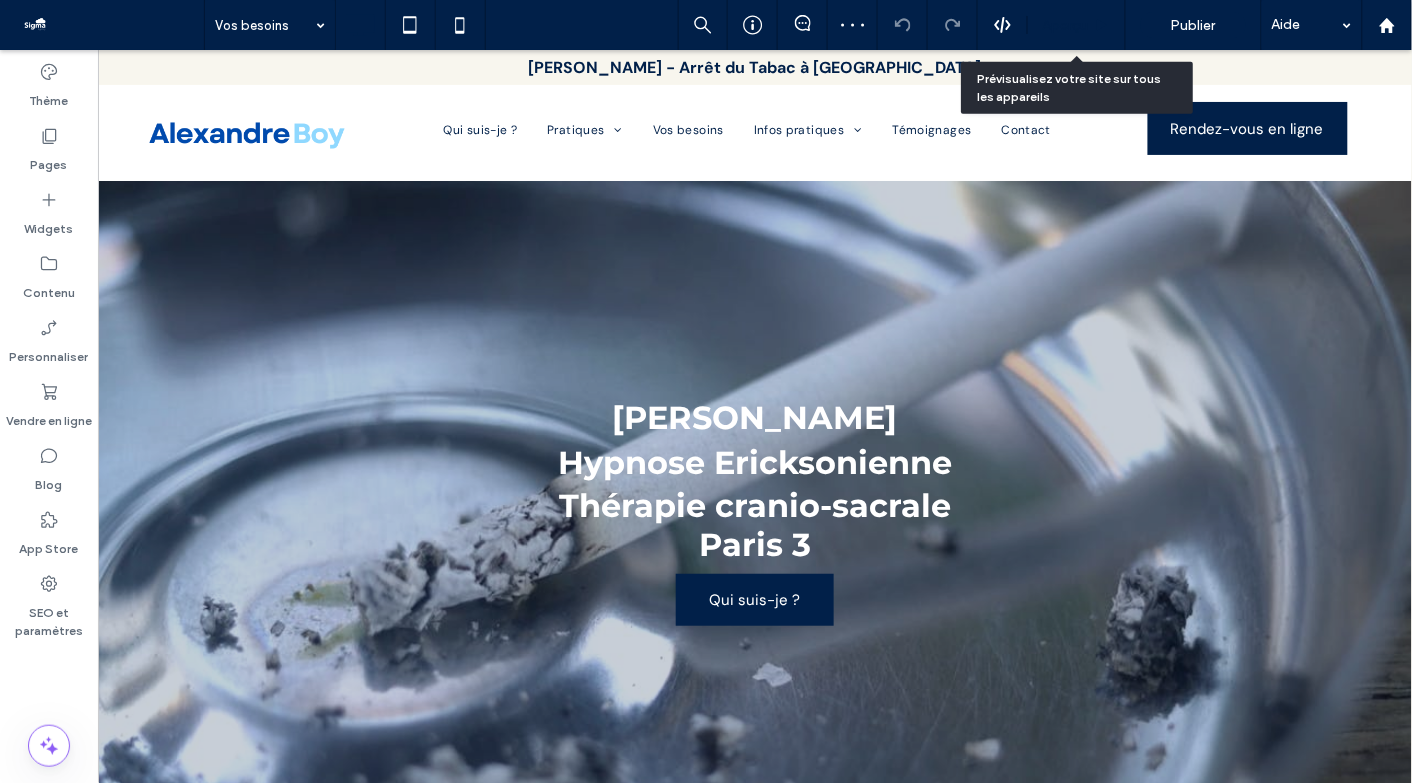 click on "Aperçu" at bounding box center [1066, 25] 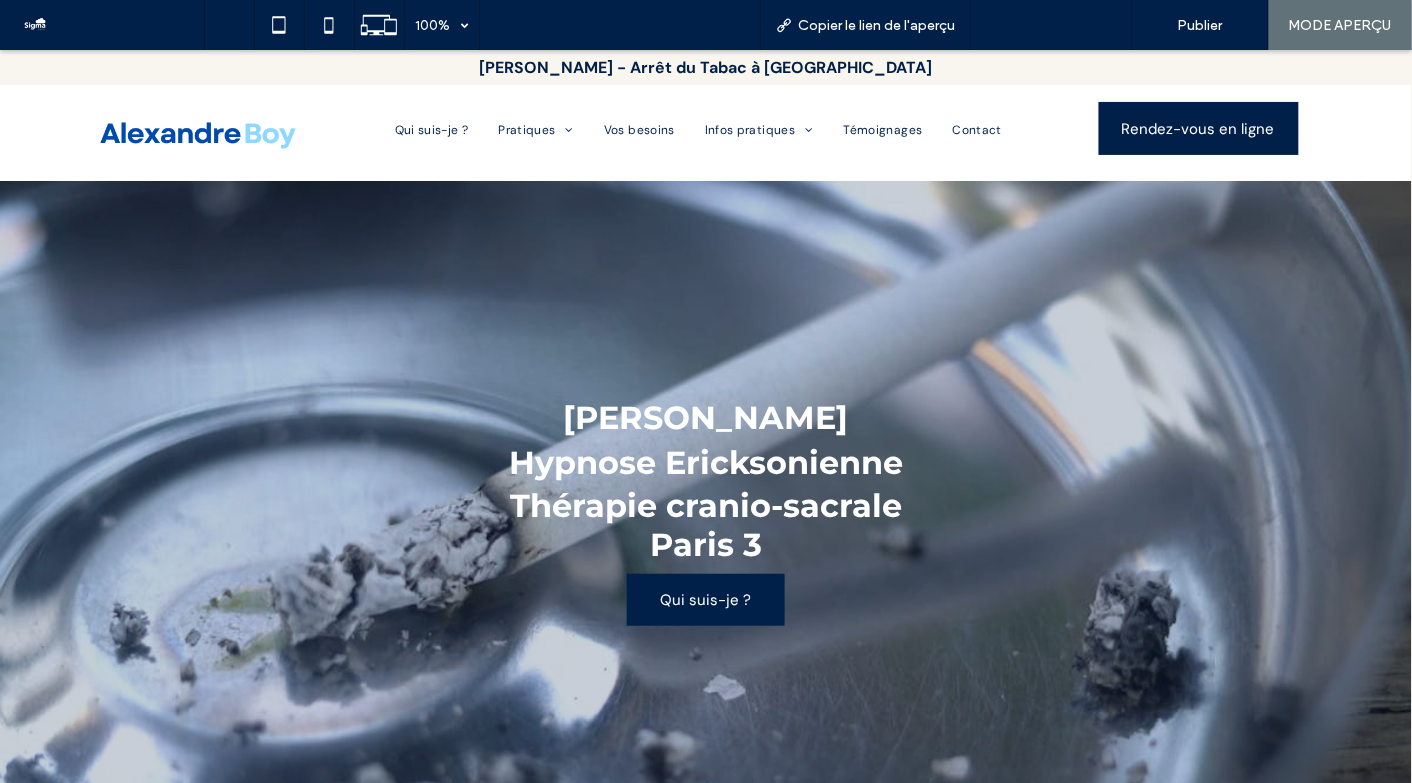 click on "Retour à l'éditeur" at bounding box center (1061, 25) 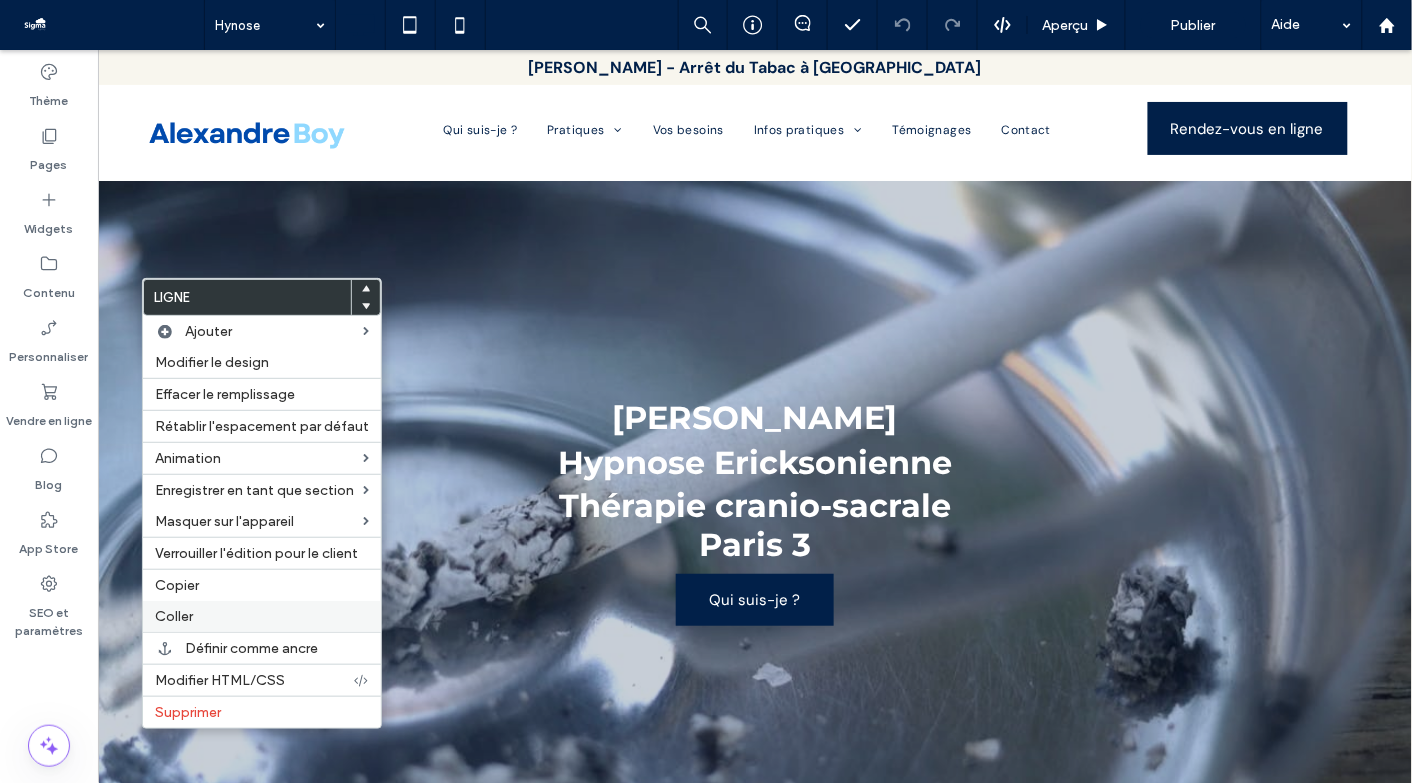 click on "Coller" at bounding box center (262, 616) 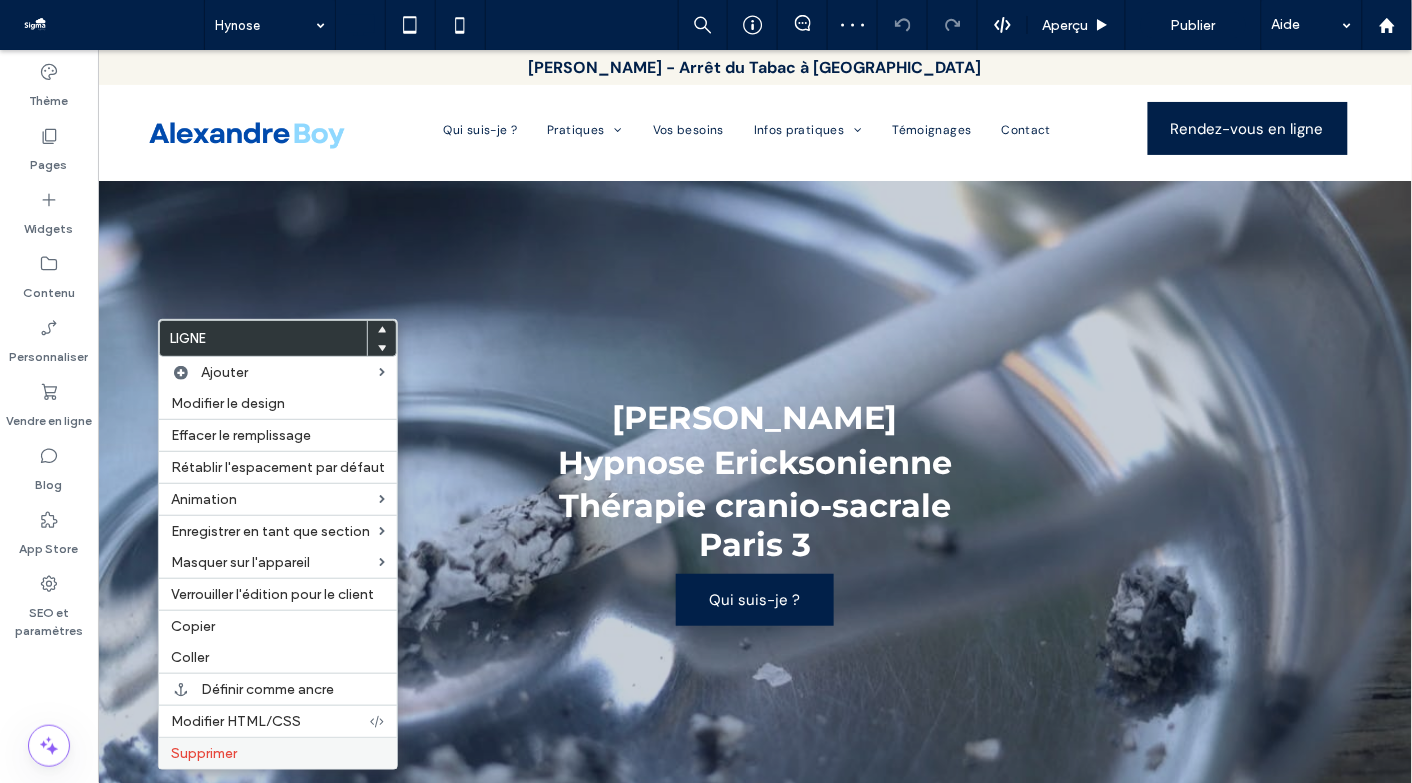 click on "Supprimer" at bounding box center (278, 753) 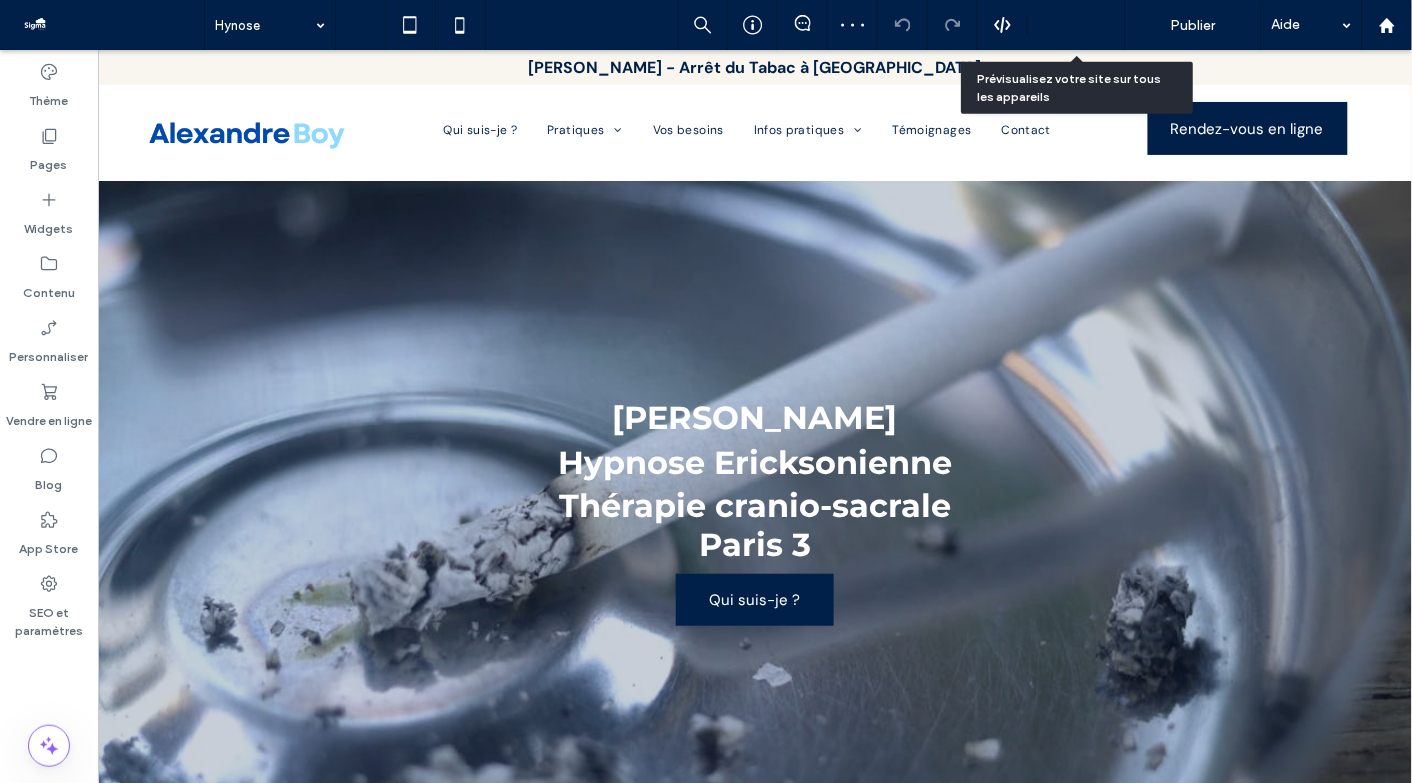 click on "Aperçu" at bounding box center [1066, 25] 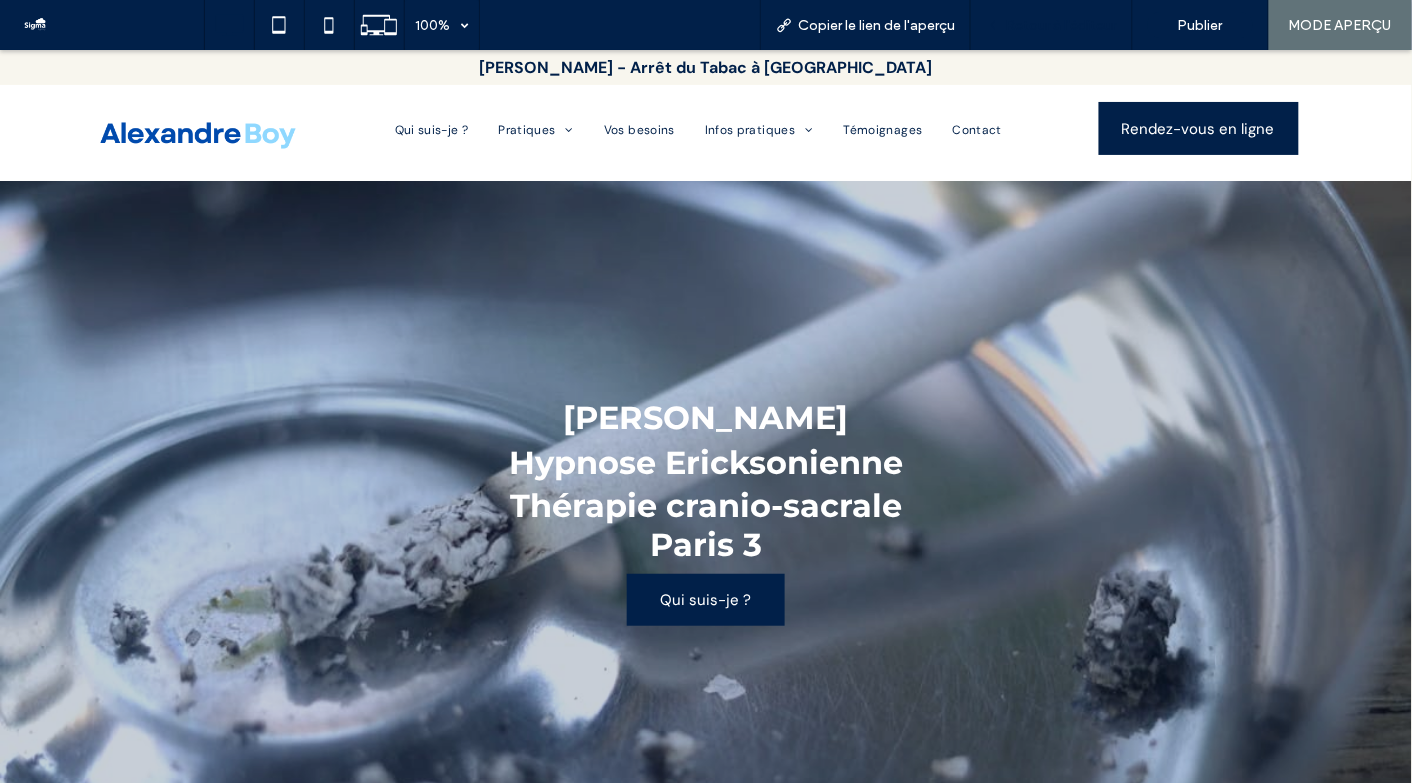 click on "Retour à l'éditeur" at bounding box center [1061, 25] 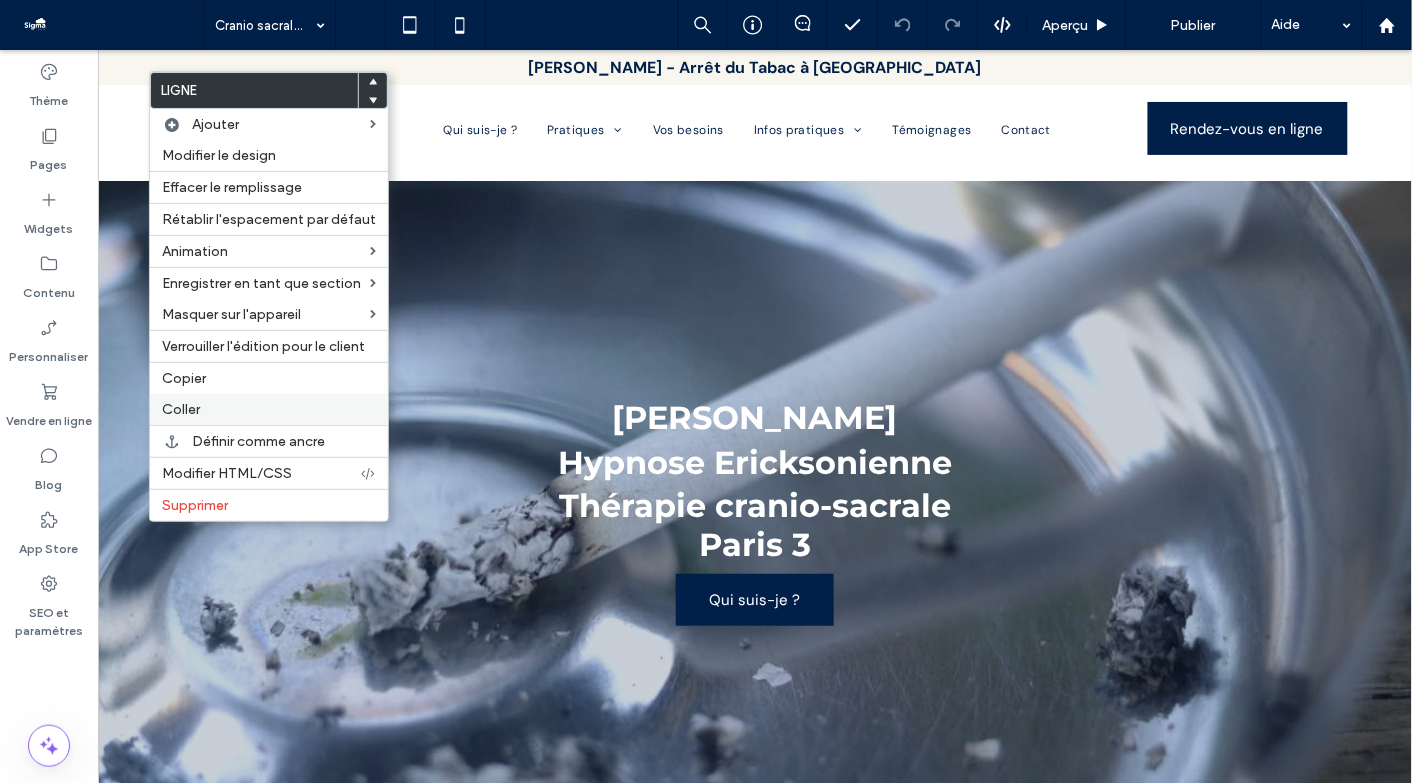 click on "Coller" at bounding box center (269, 409) 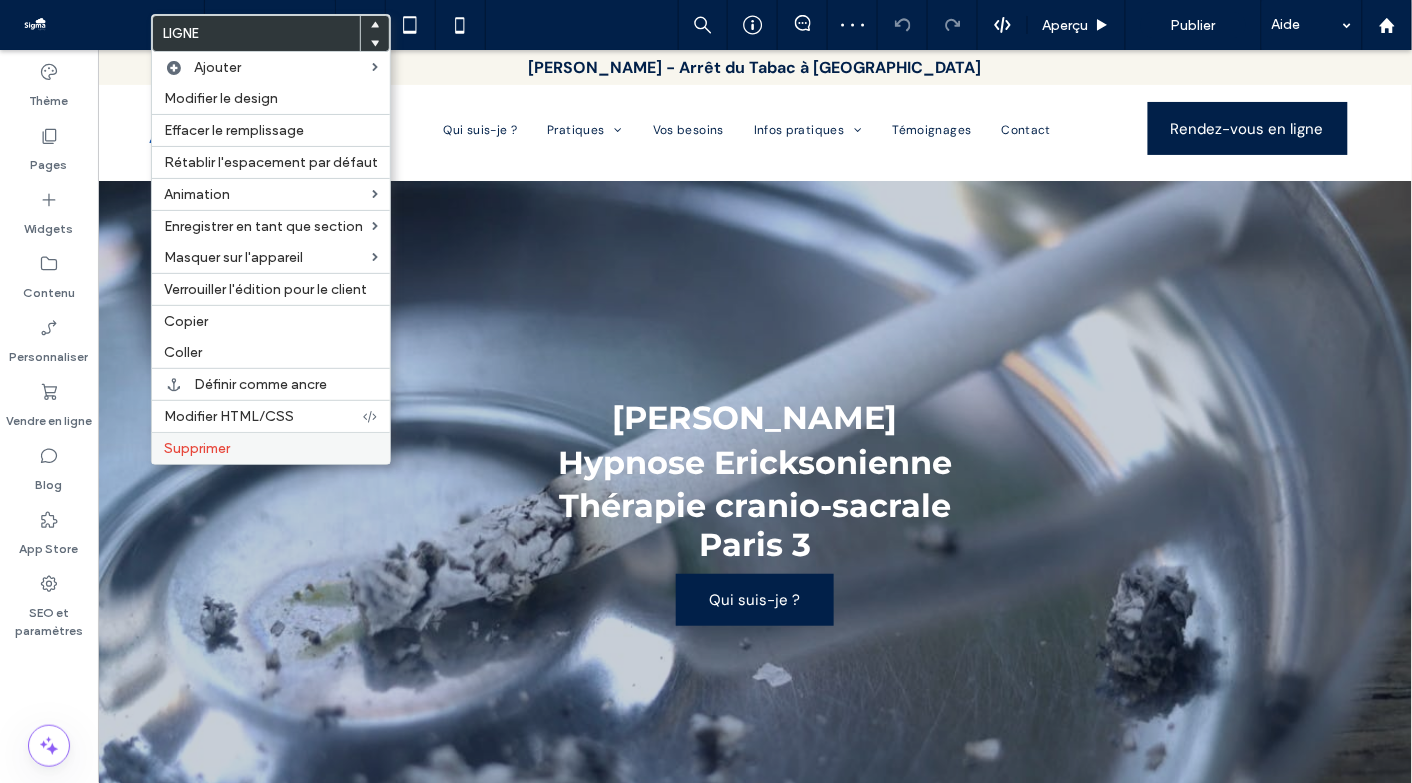 click on "Supprimer" at bounding box center [197, 448] 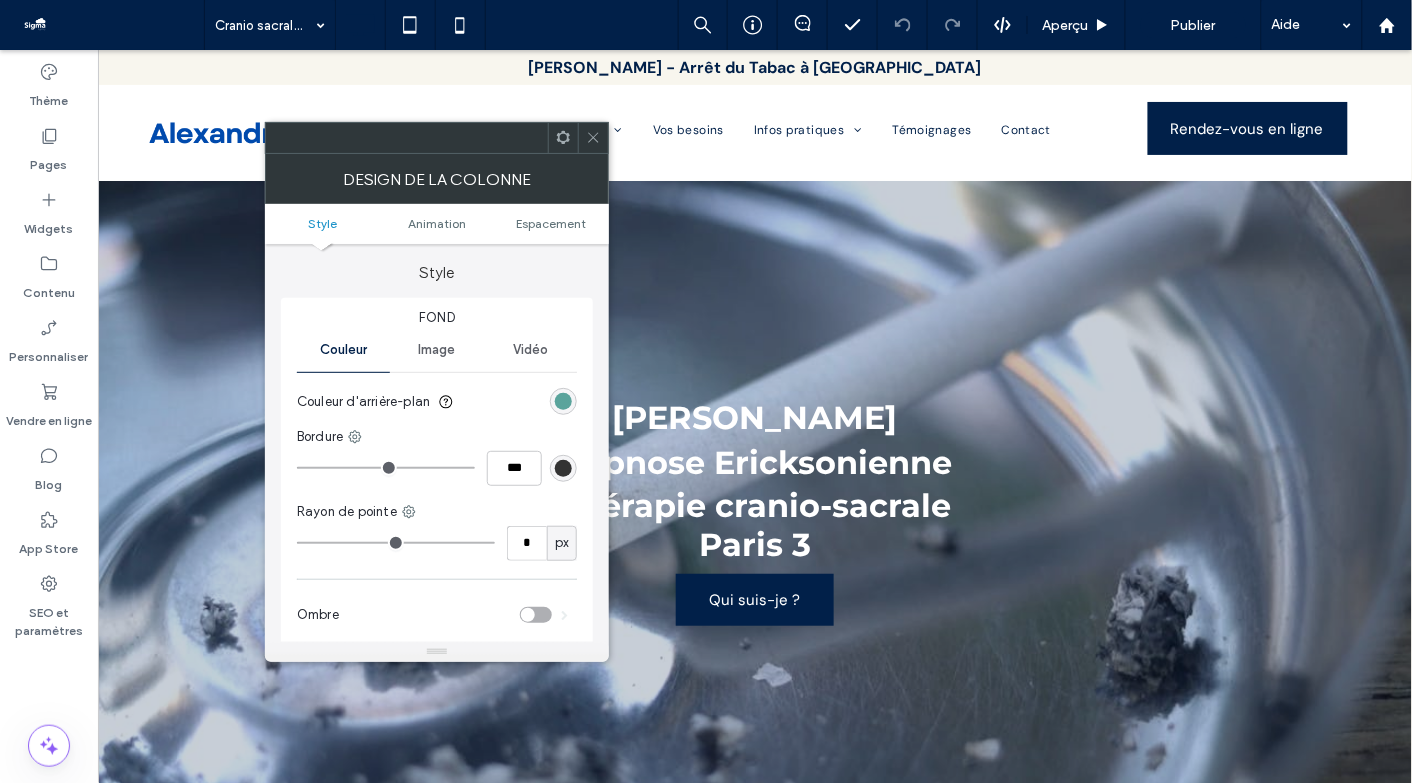click at bounding box center [563, 401] 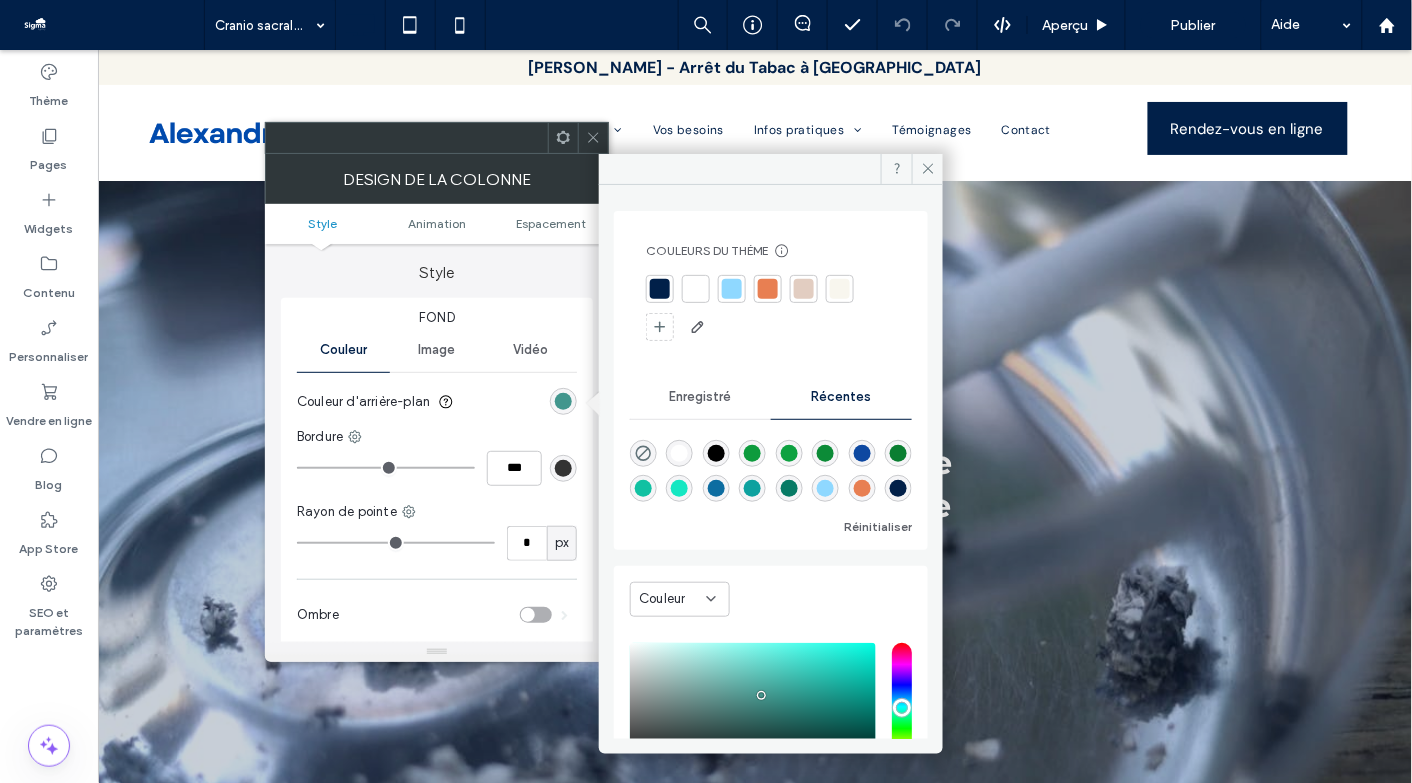 click at bounding box center (660, 289) 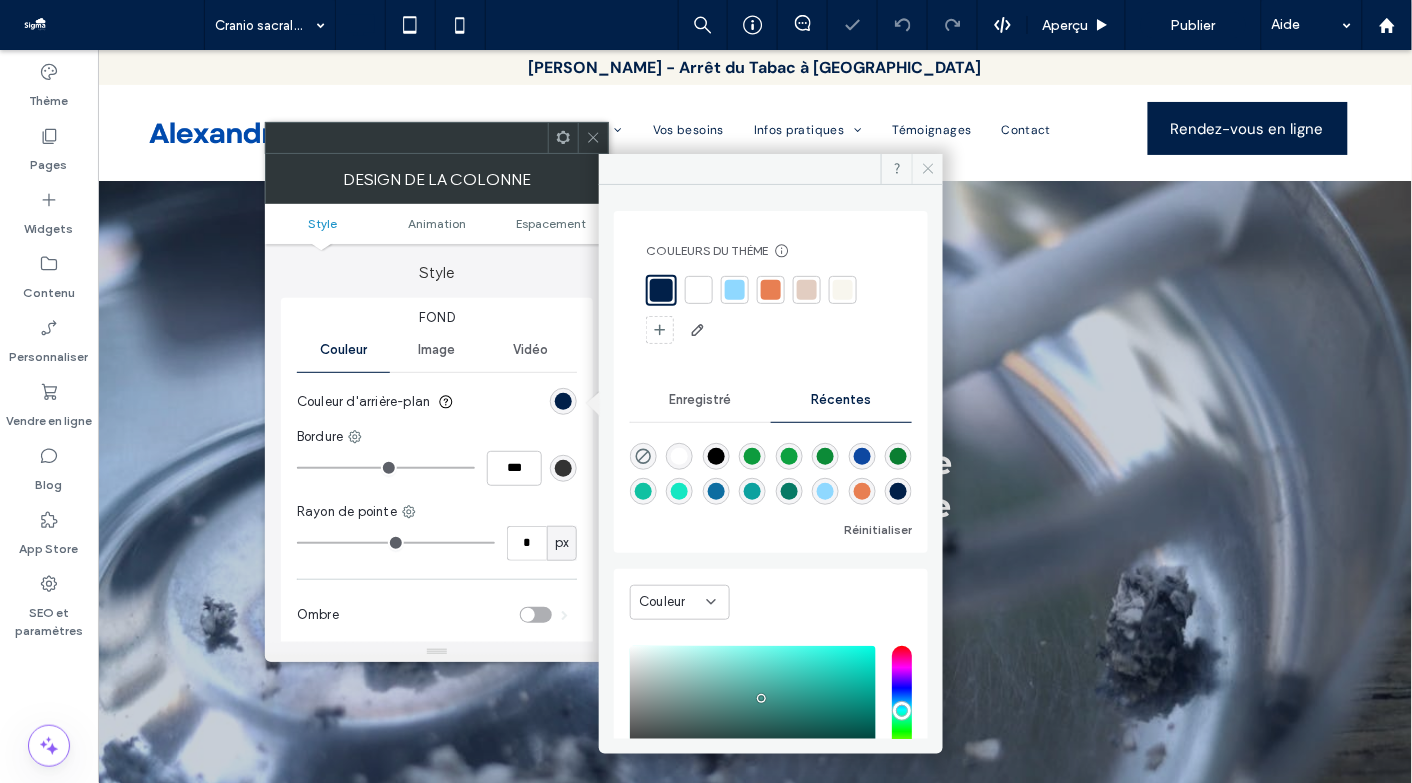 click 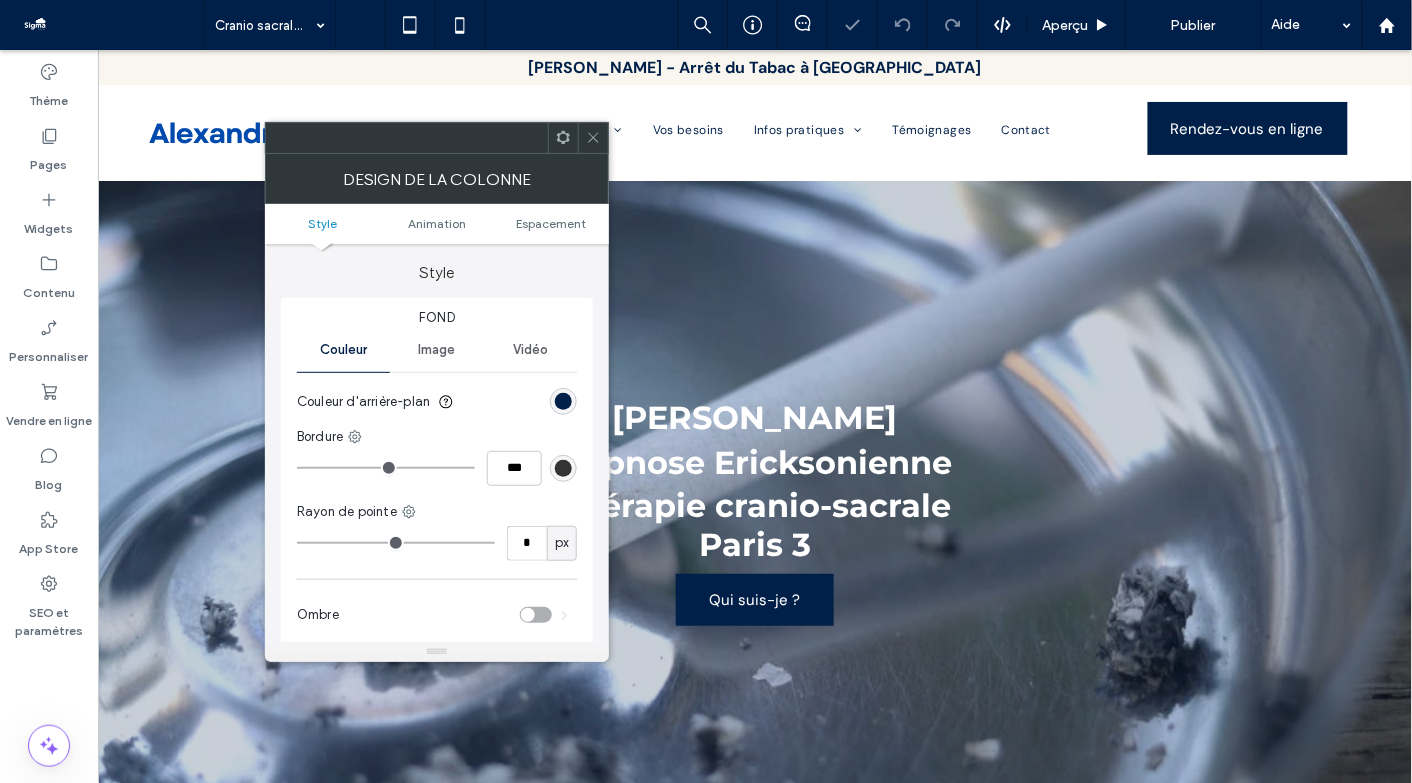 click 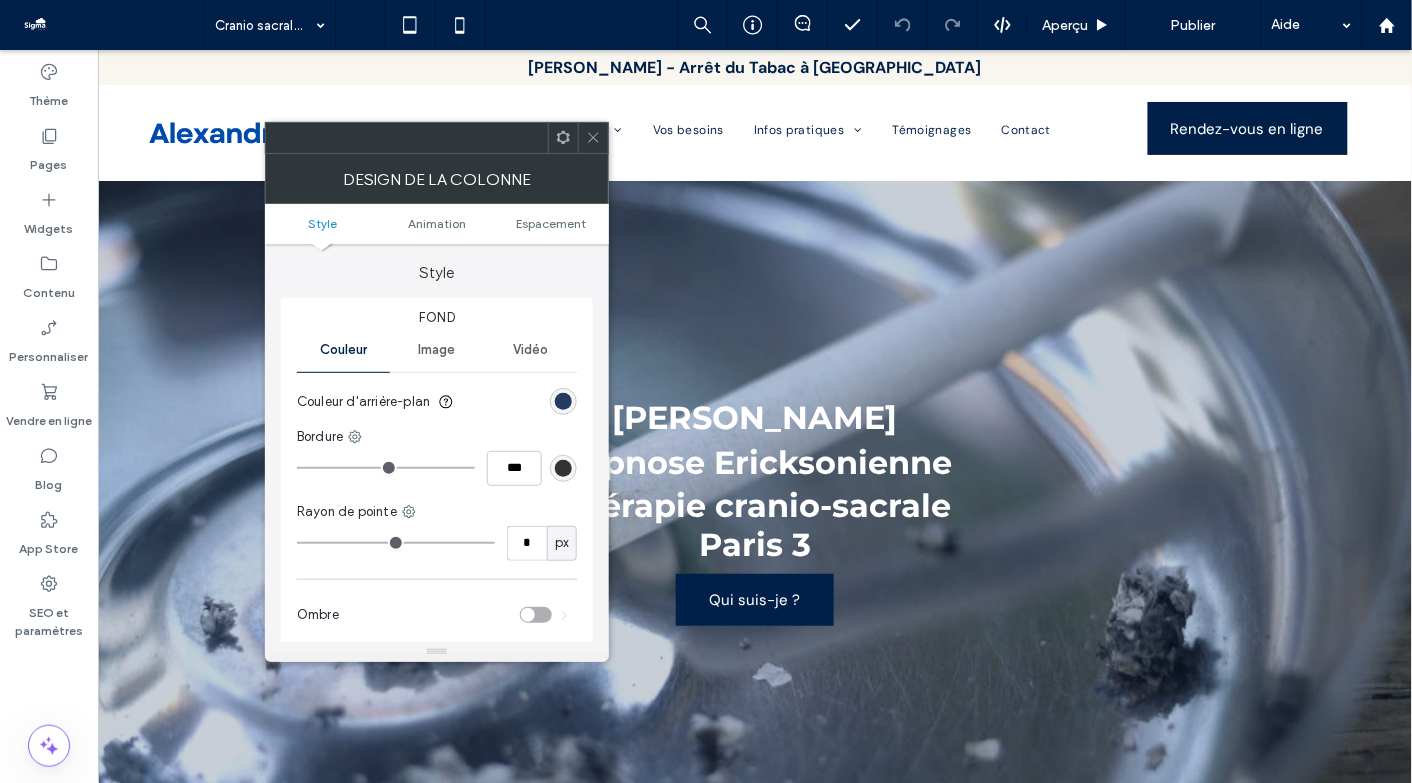 click at bounding box center [563, 401] 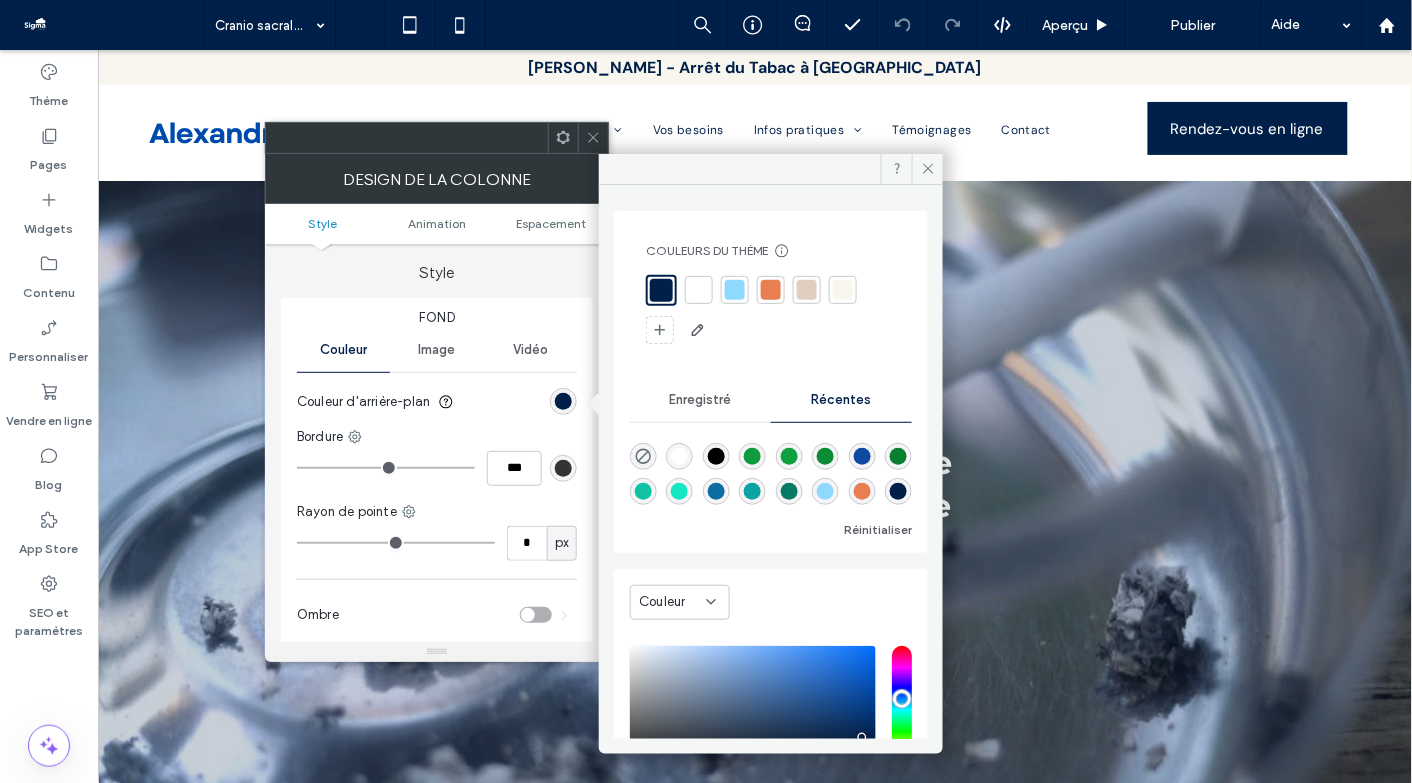 click at bounding box center [843, 290] 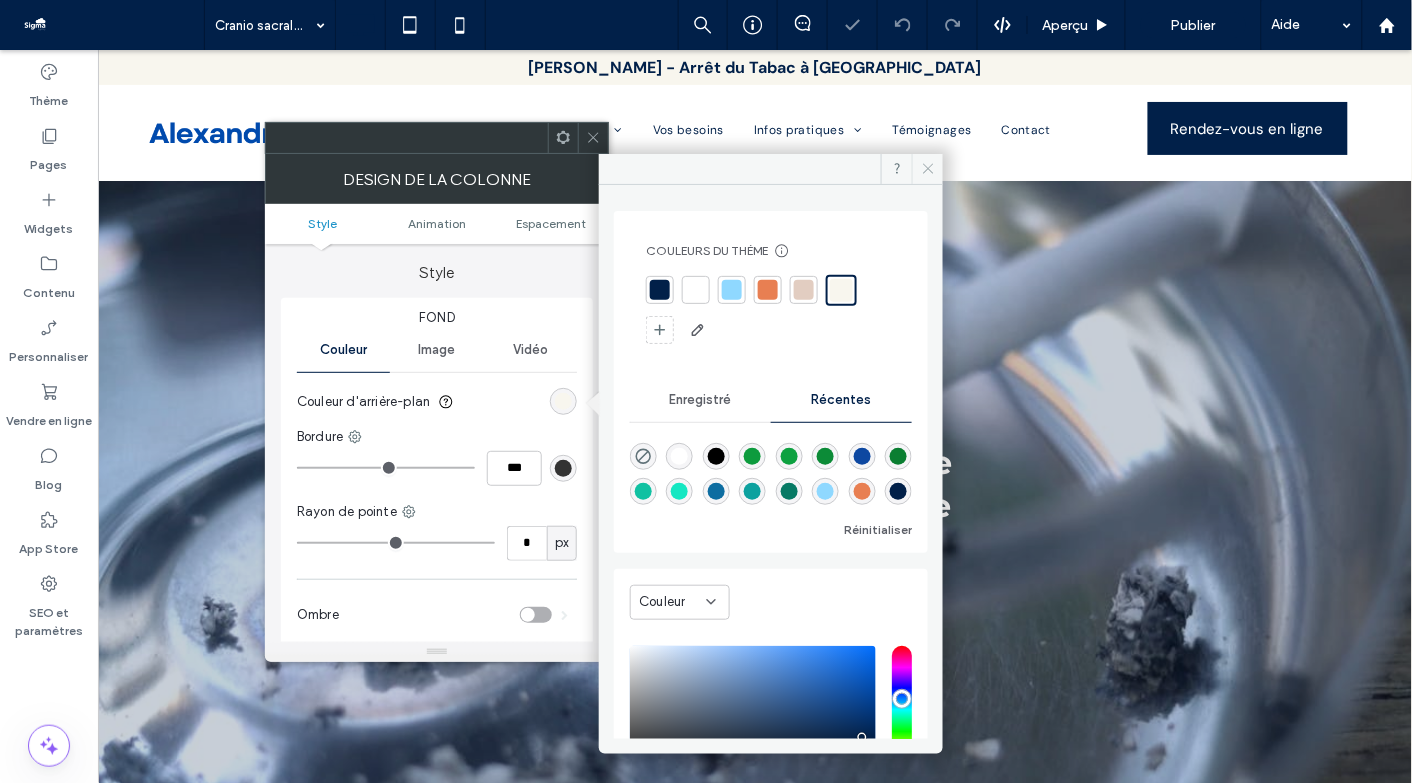 click 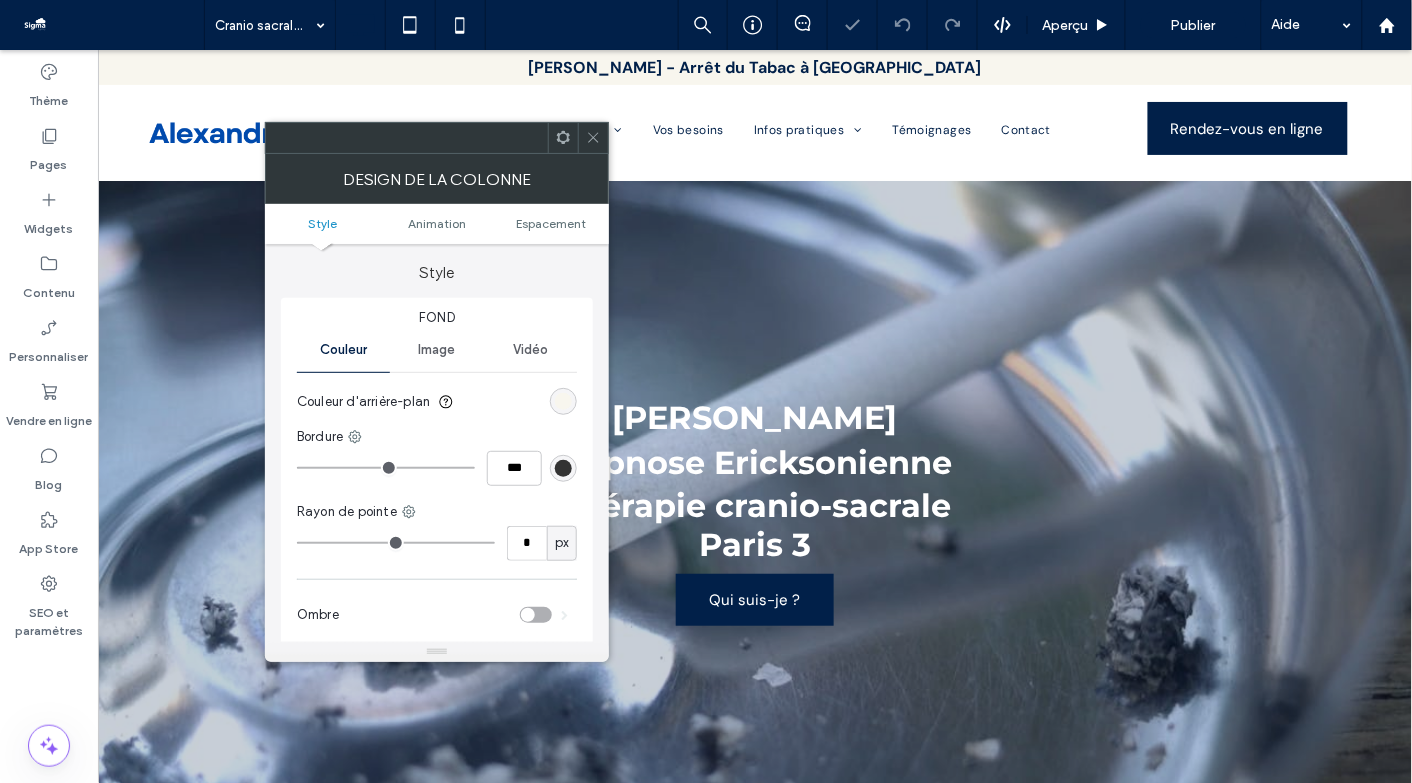 click 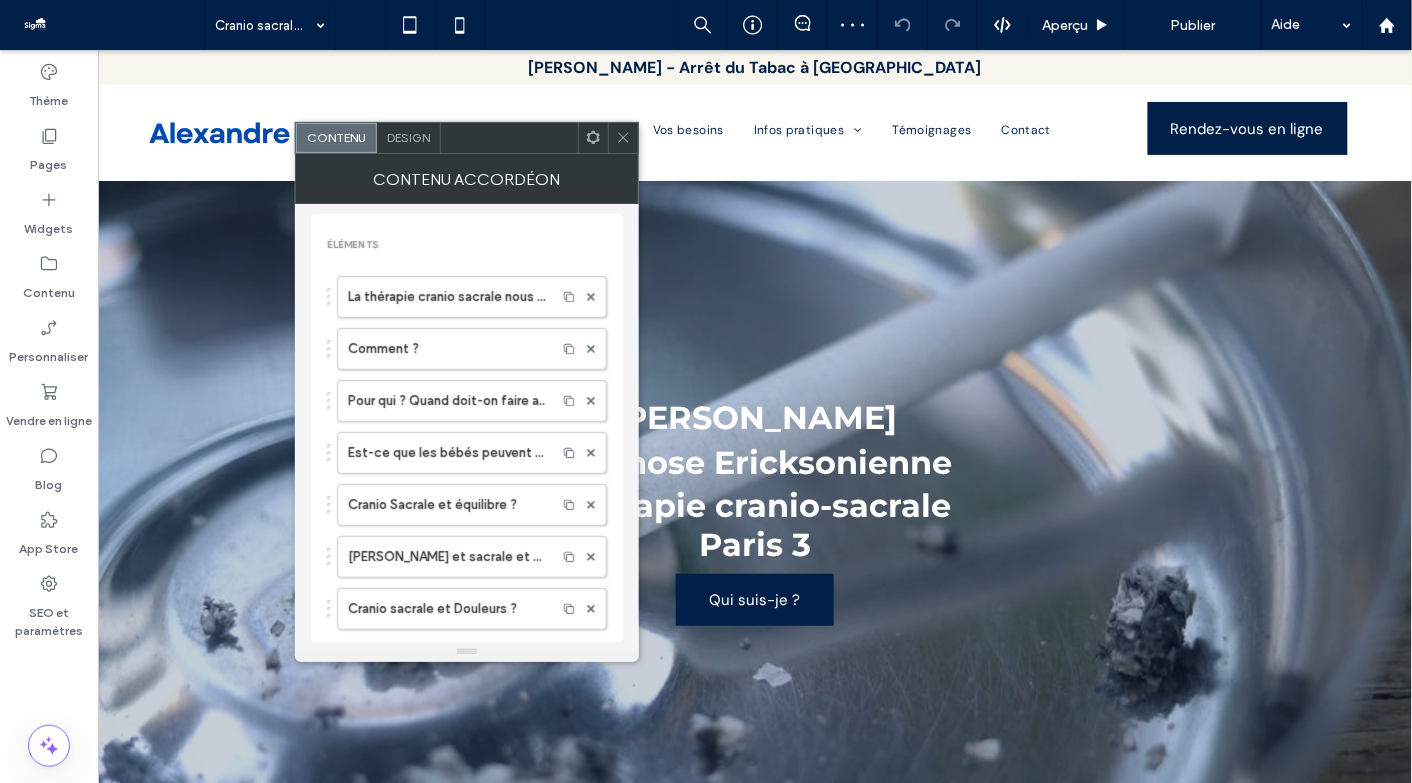 click on "Design" at bounding box center (409, 138) 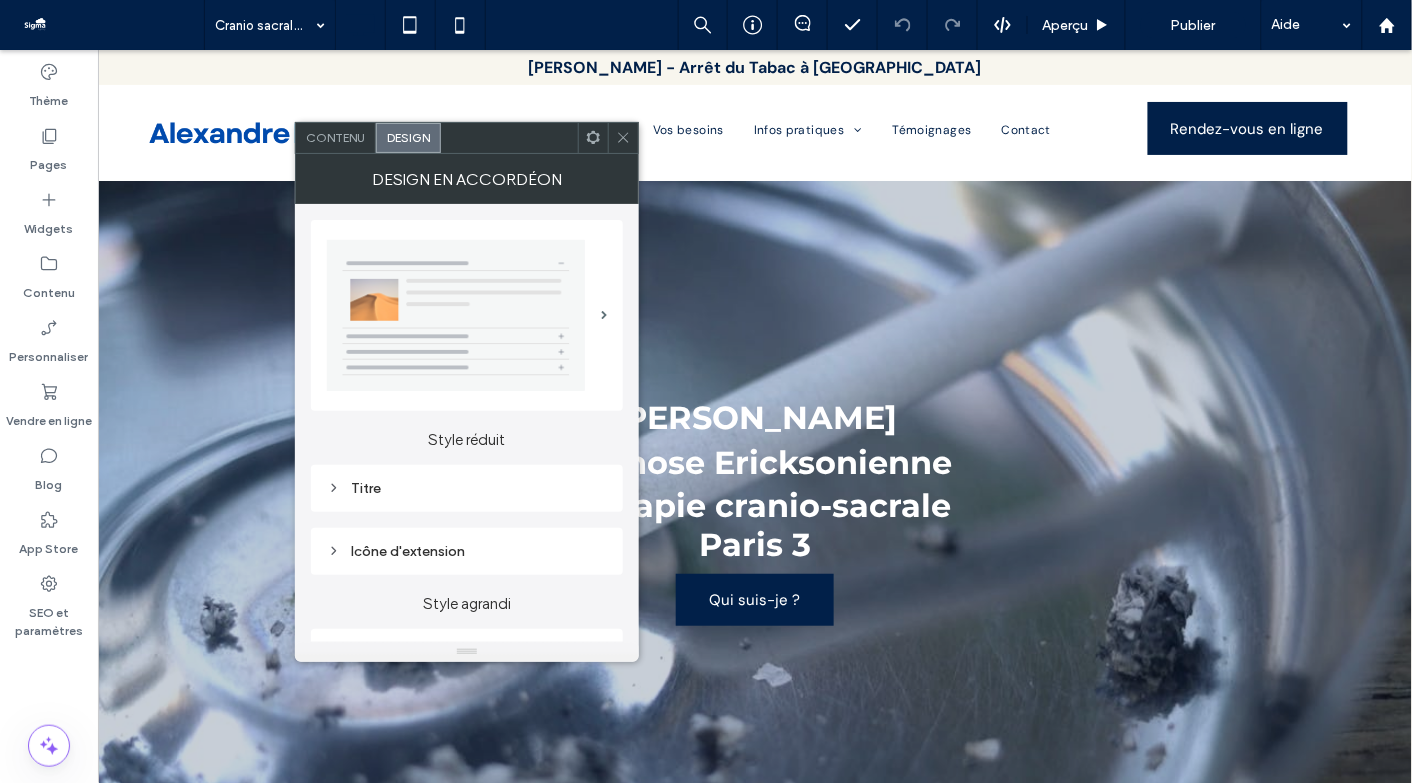 scroll, scrollTop: 40, scrollLeft: 0, axis: vertical 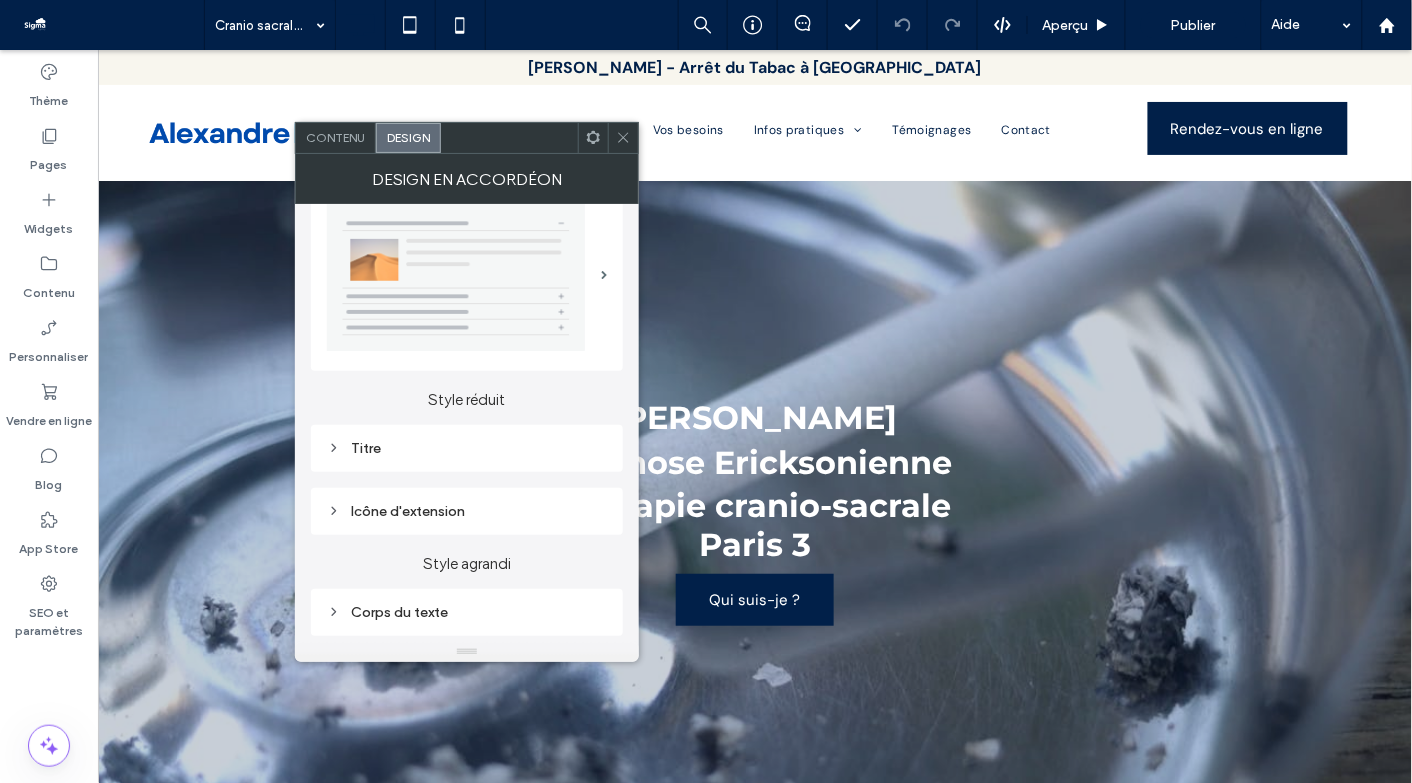 click on "Titre" at bounding box center [467, 448] 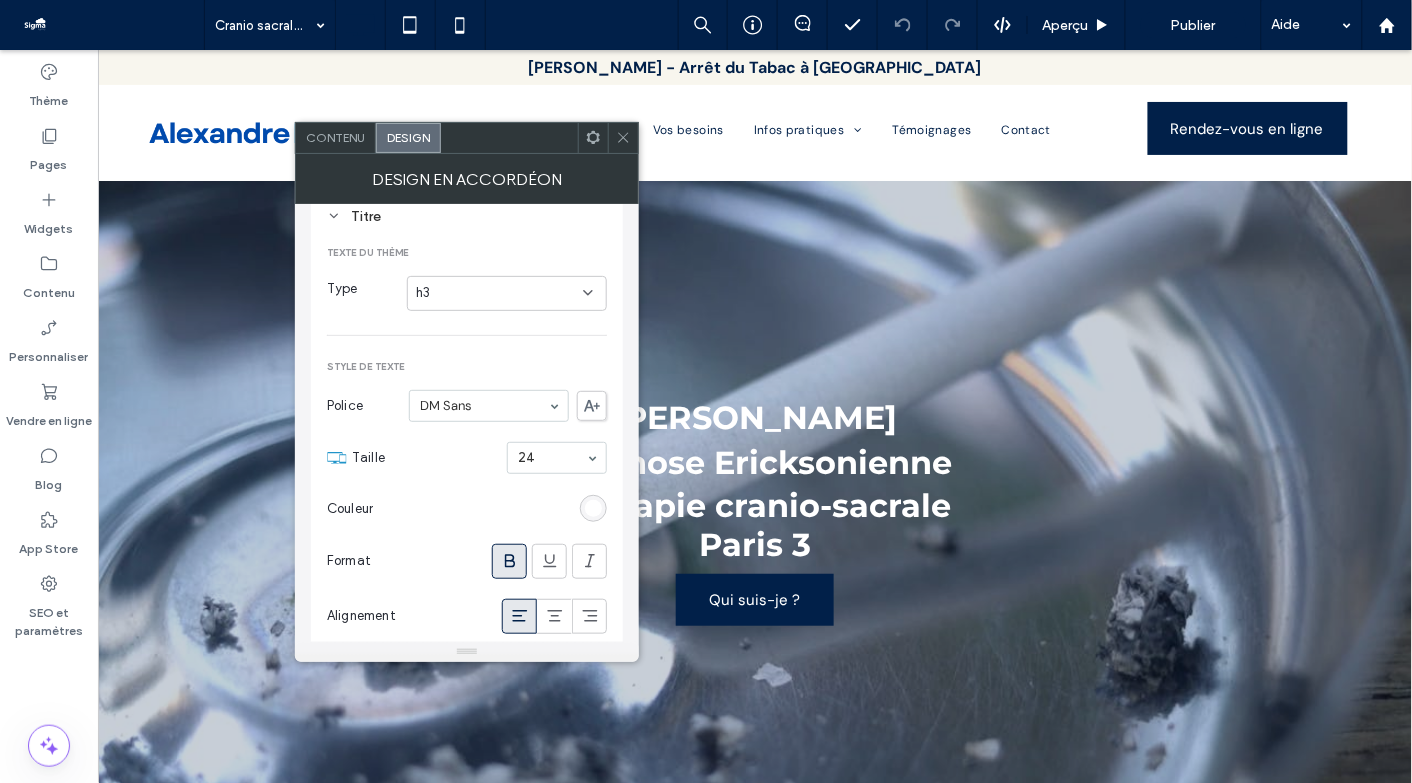 scroll, scrollTop: 293, scrollLeft: 0, axis: vertical 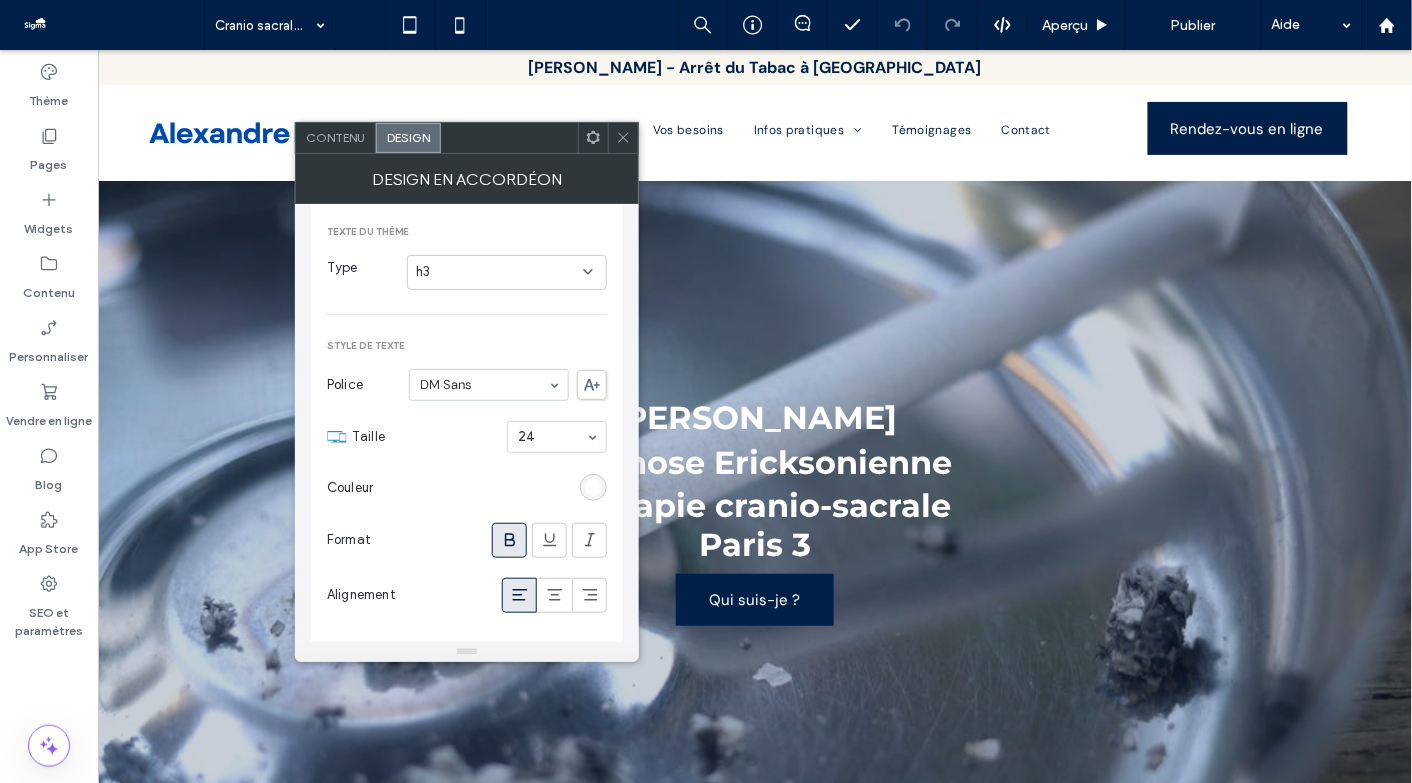 click at bounding box center [593, 487] 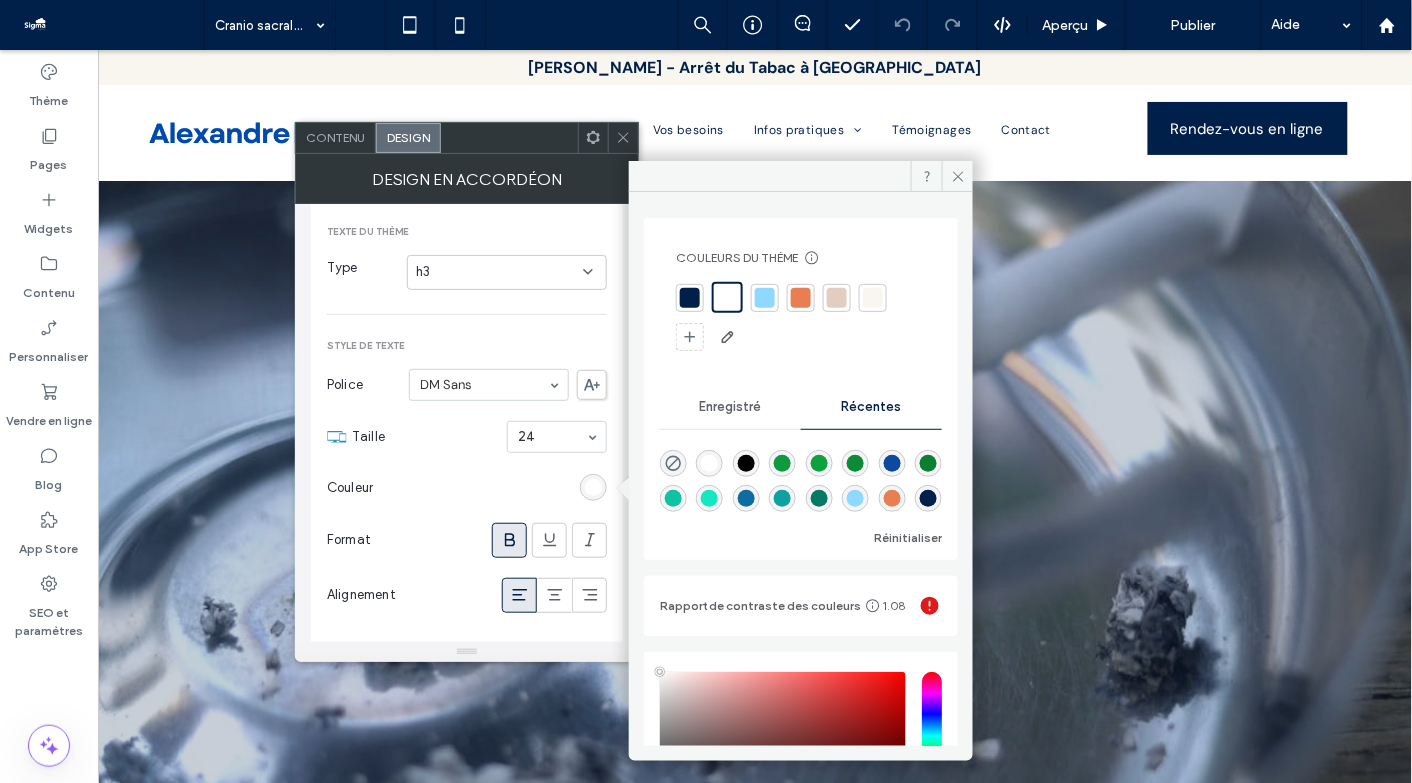 click at bounding box center (690, 298) 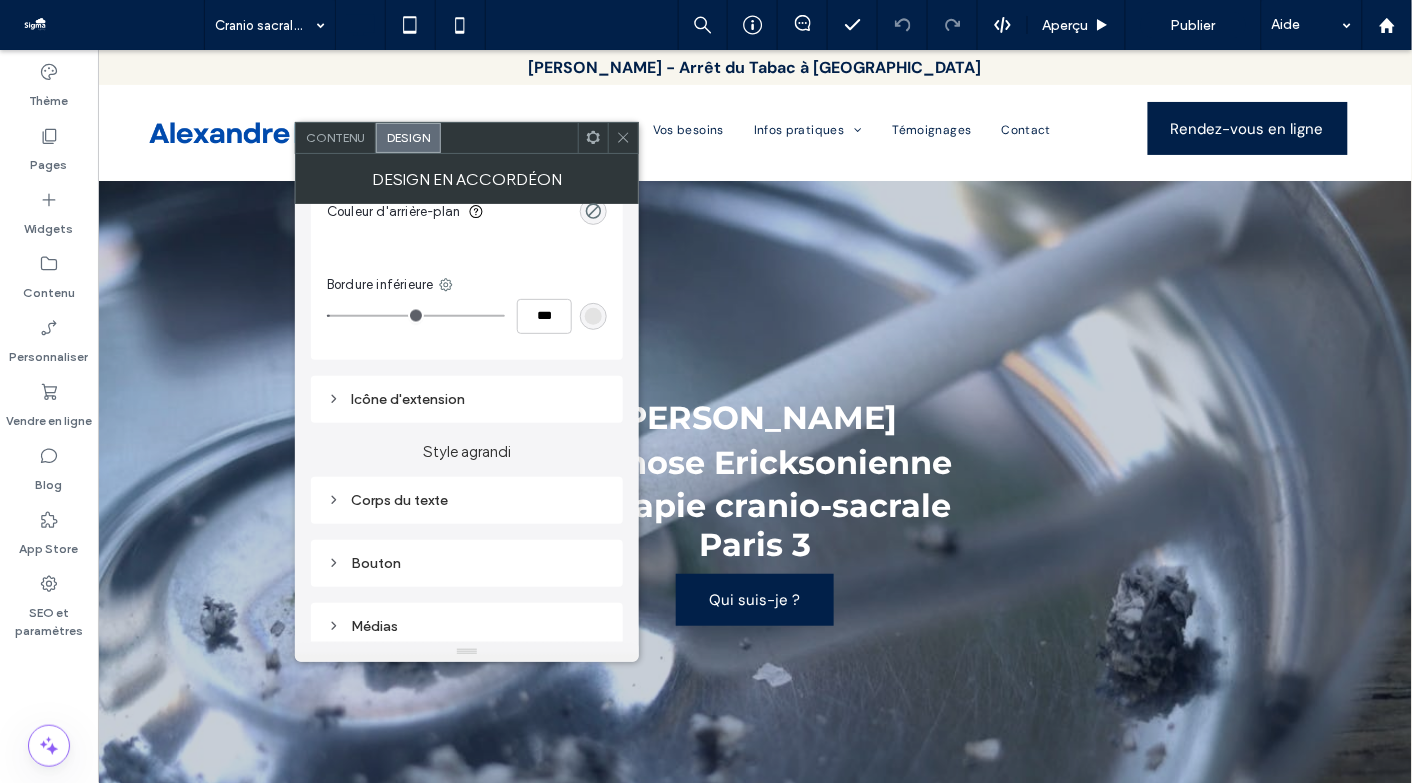 scroll, scrollTop: 964, scrollLeft: 0, axis: vertical 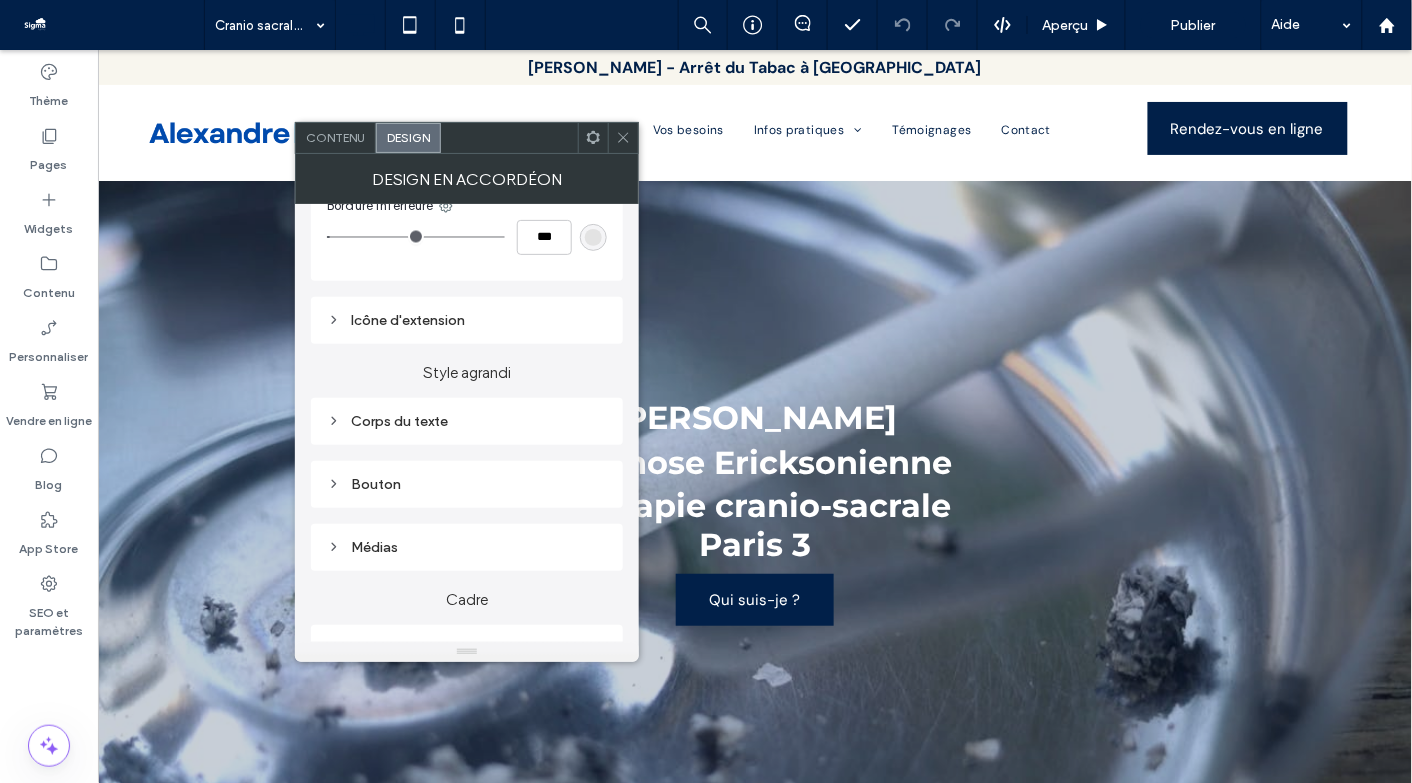 click on "Corps du texte" at bounding box center [467, 421] 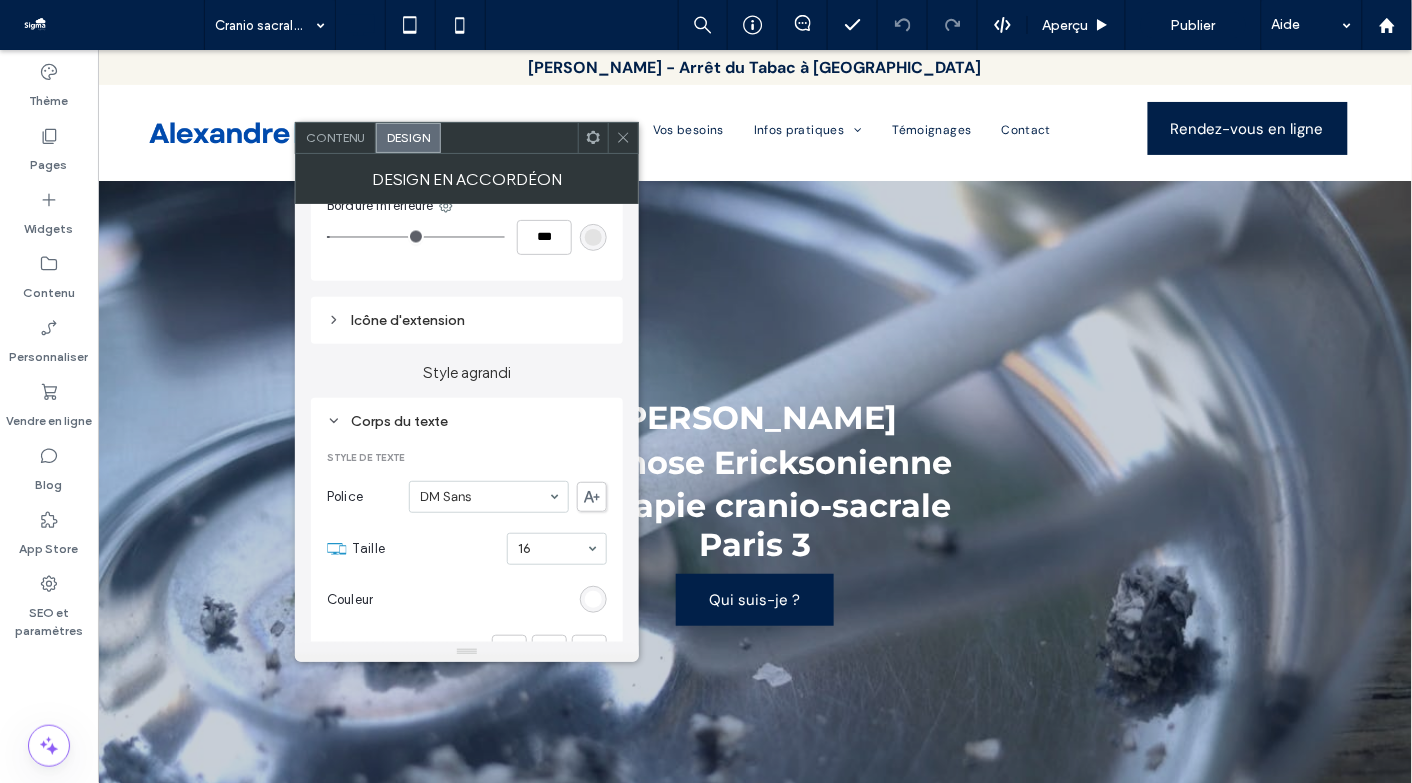 click at bounding box center [593, 599] 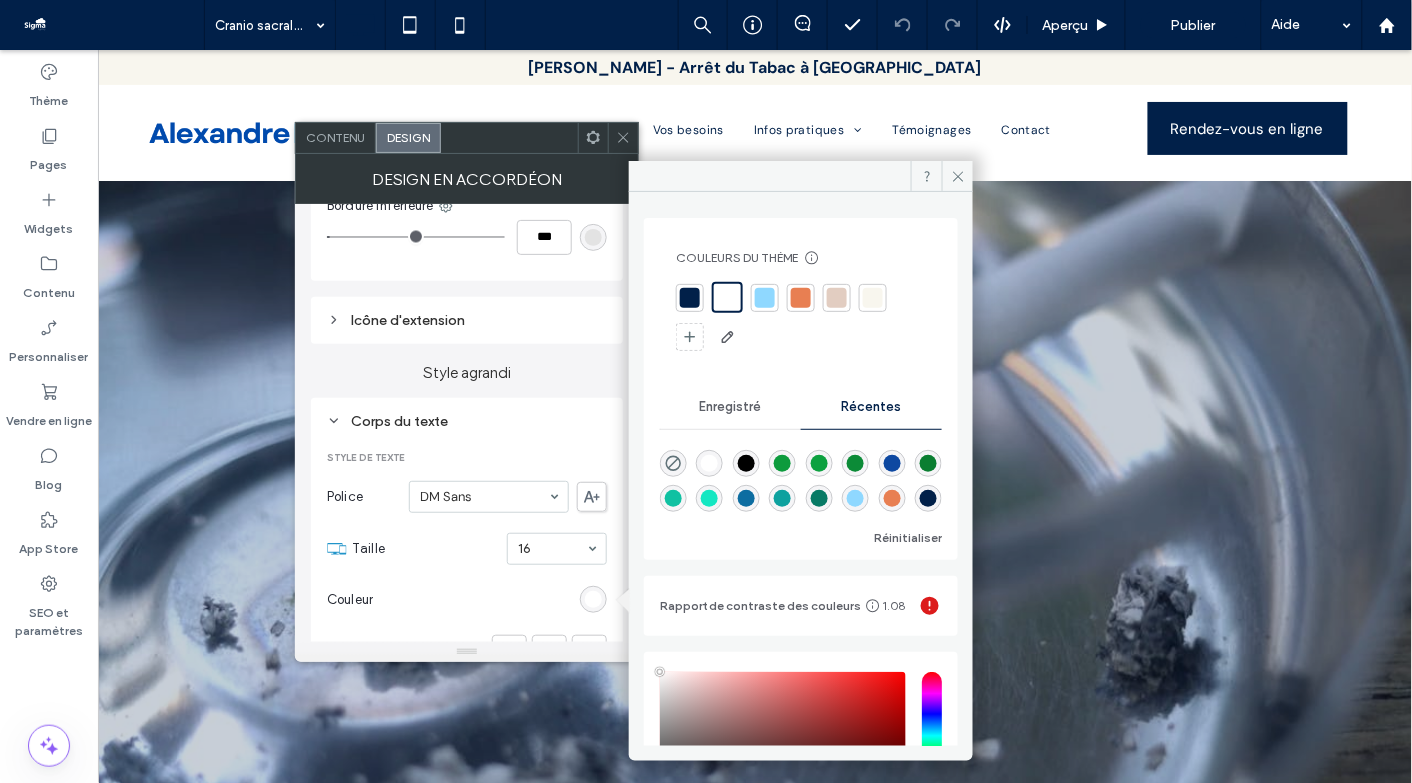 click at bounding box center [690, 298] 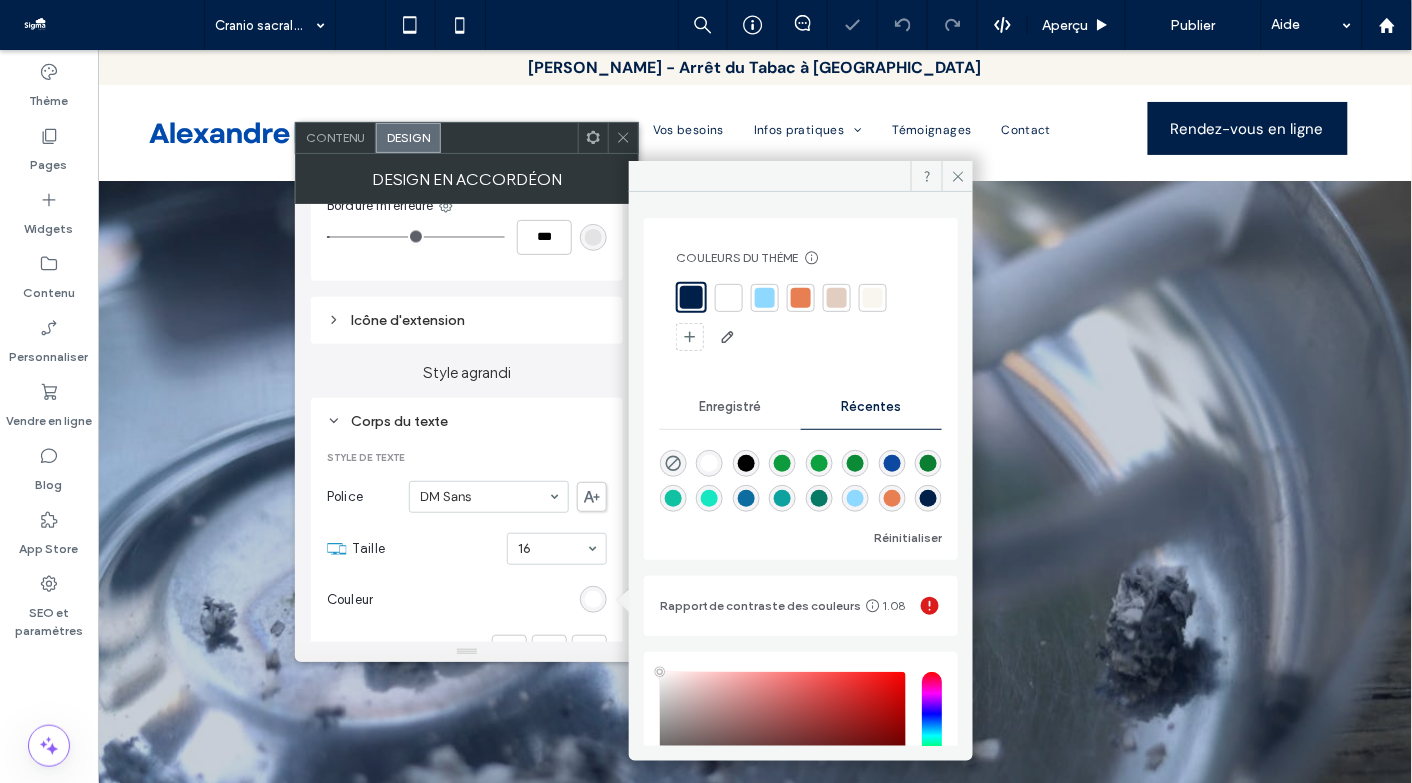 type on "*" 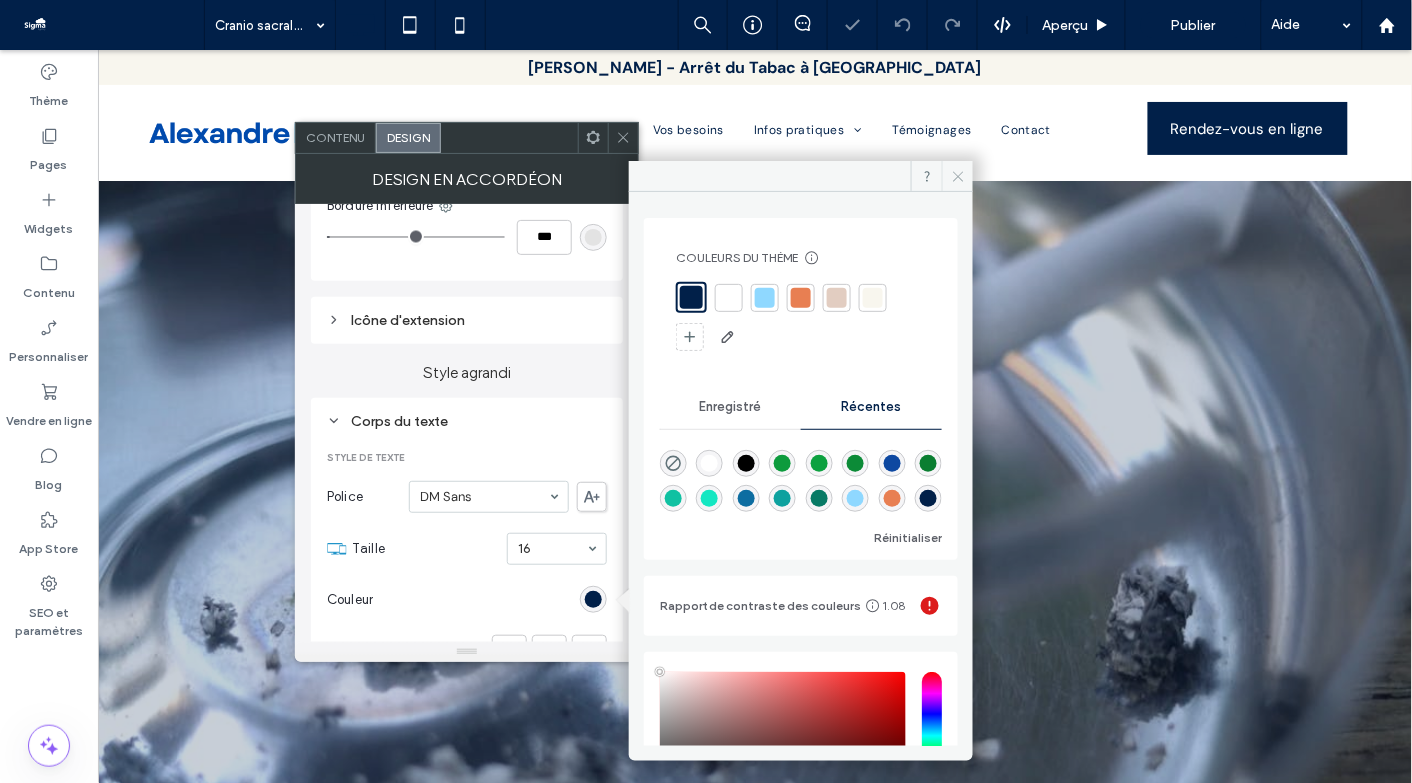 click at bounding box center (957, 176) 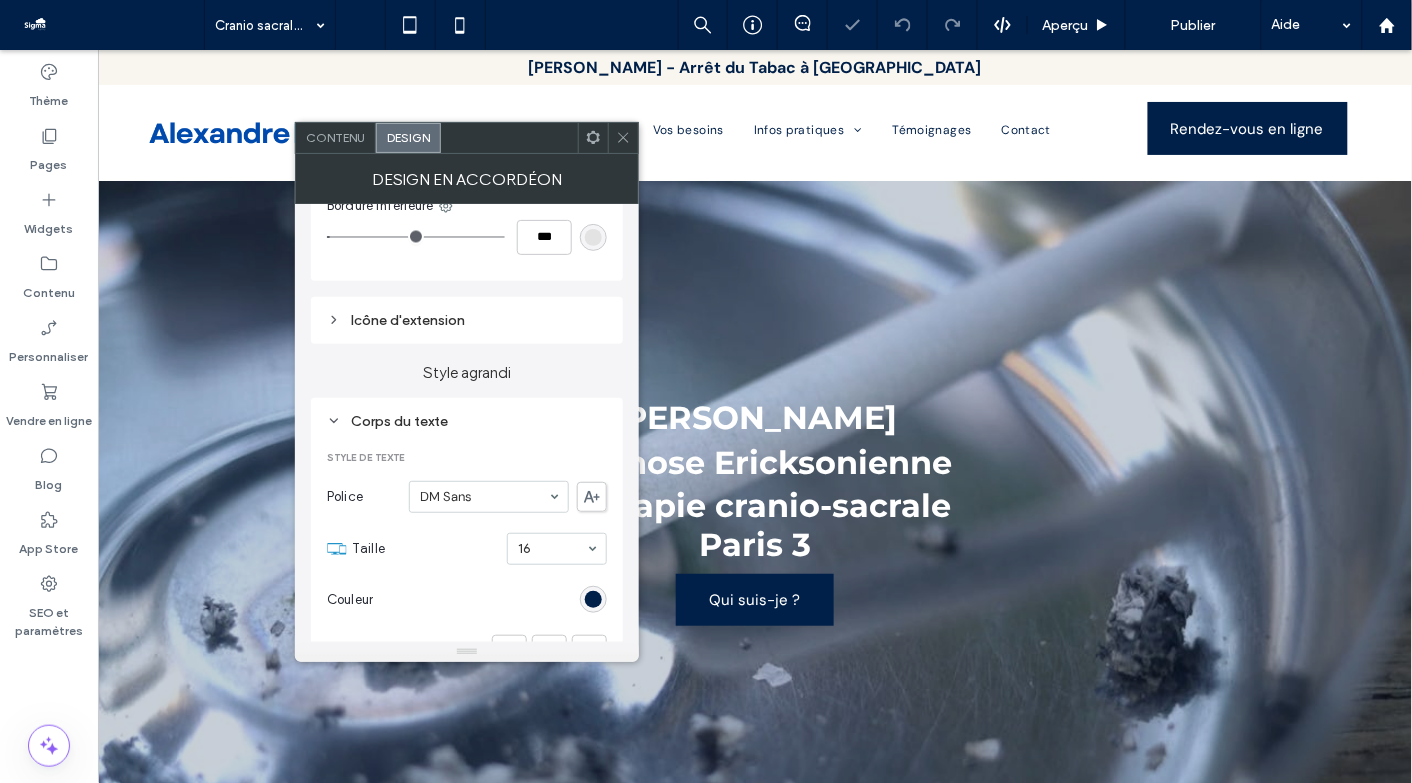 click 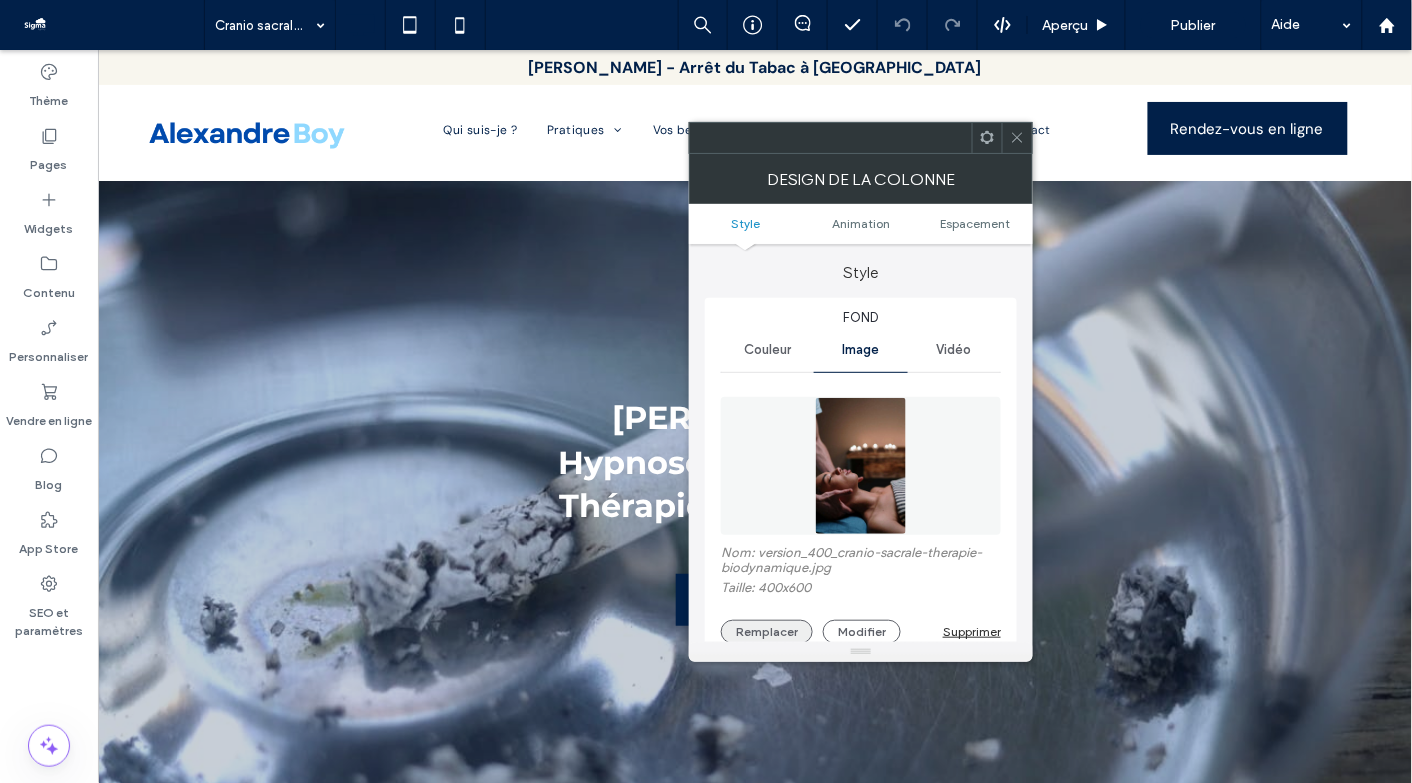 click on "Remplacer" at bounding box center (767, 632) 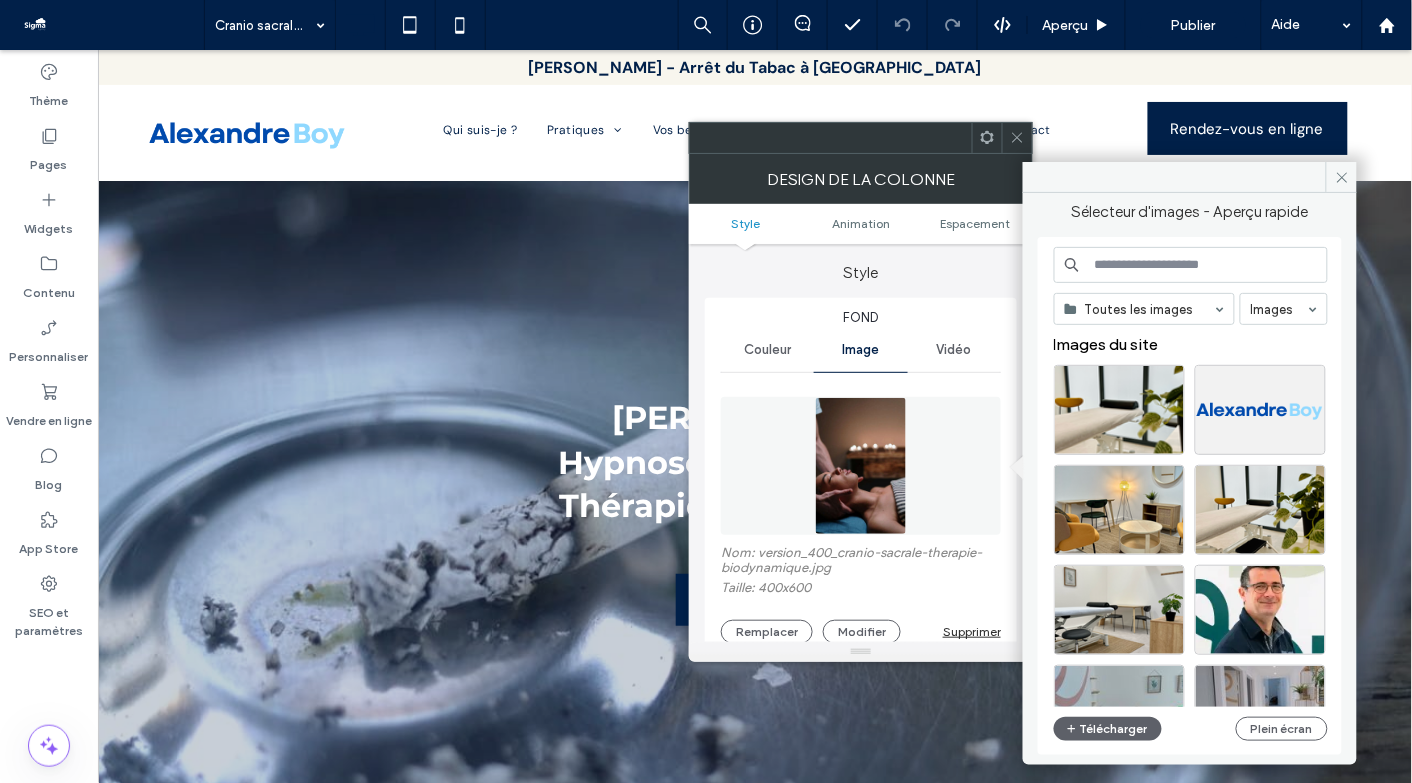 click at bounding box center (1191, 265) 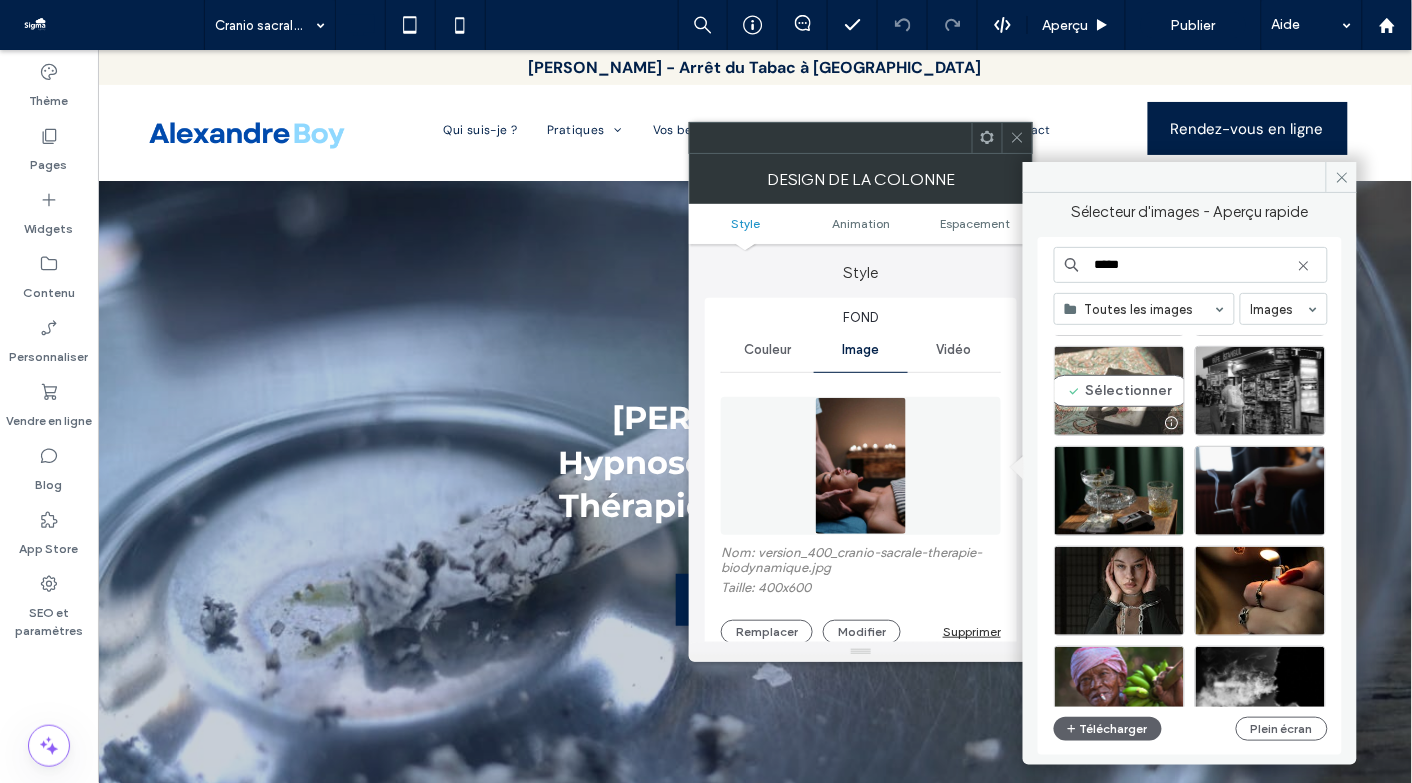 scroll, scrollTop: 120, scrollLeft: 0, axis: vertical 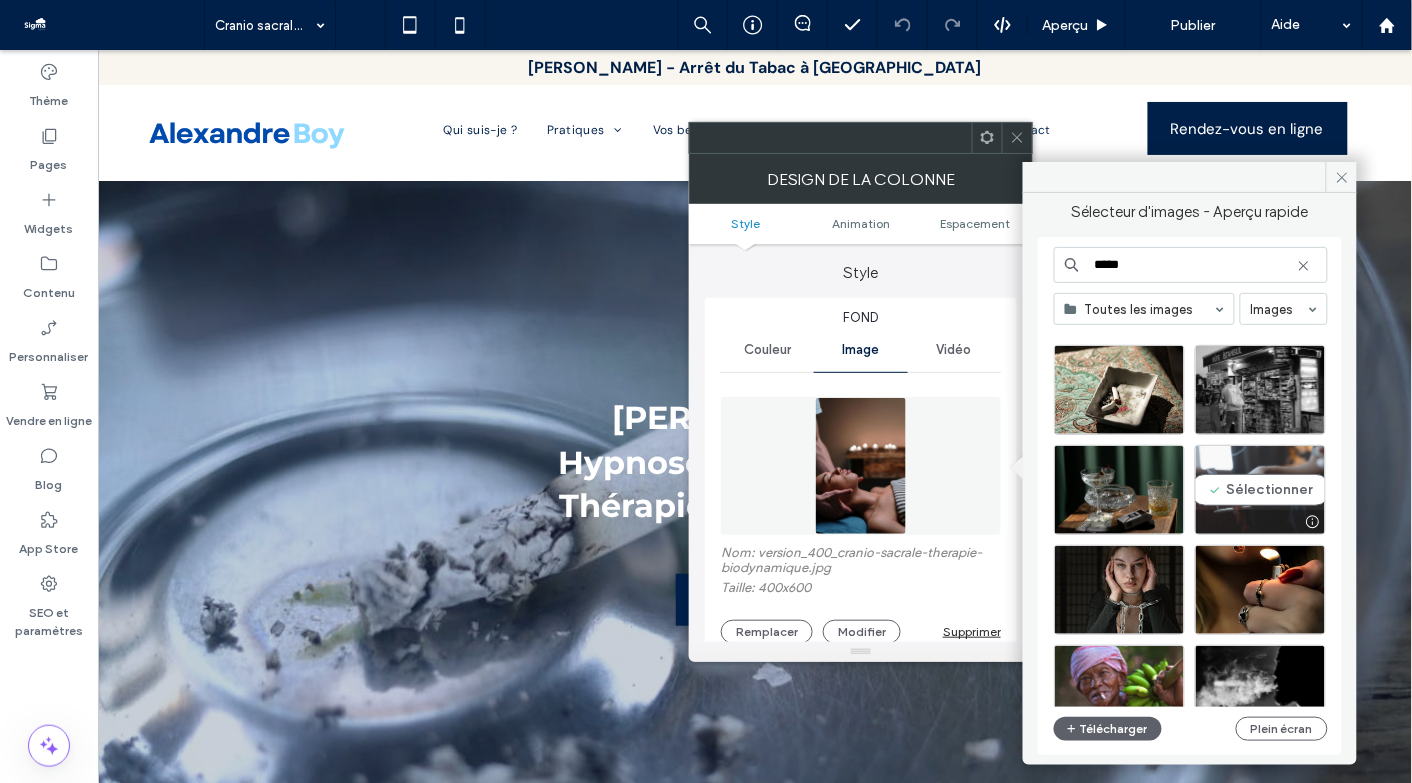 type on "*****" 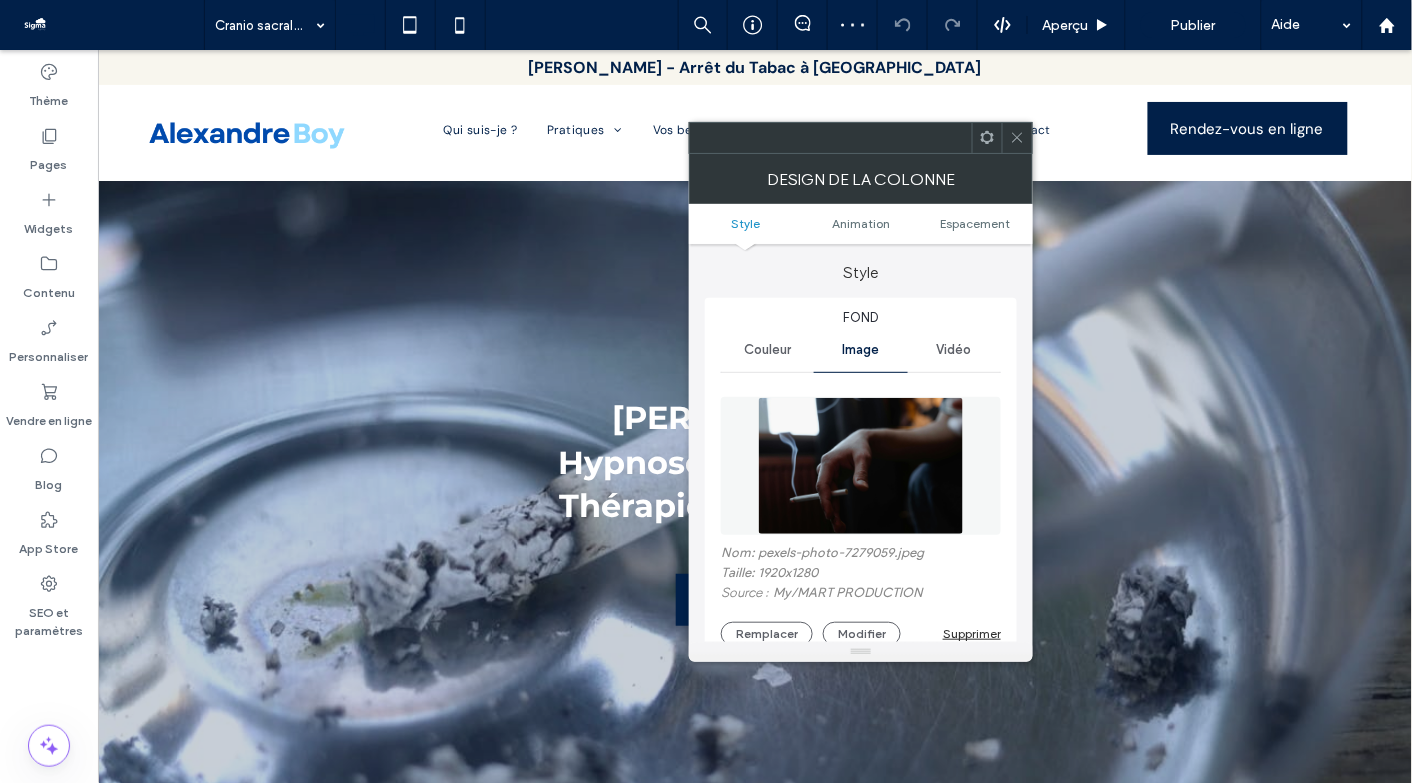 click 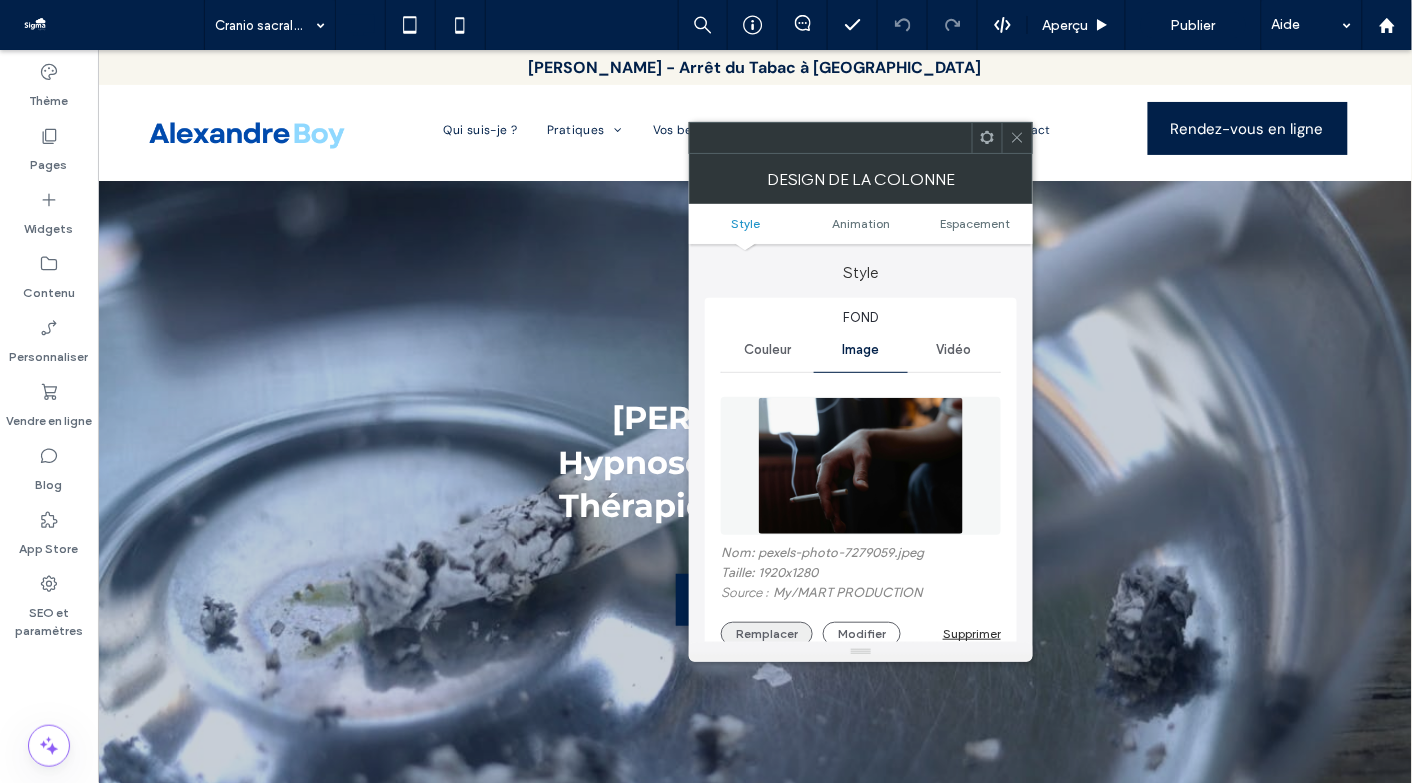 click on "Remplacer" at bounding box center (767, 634) 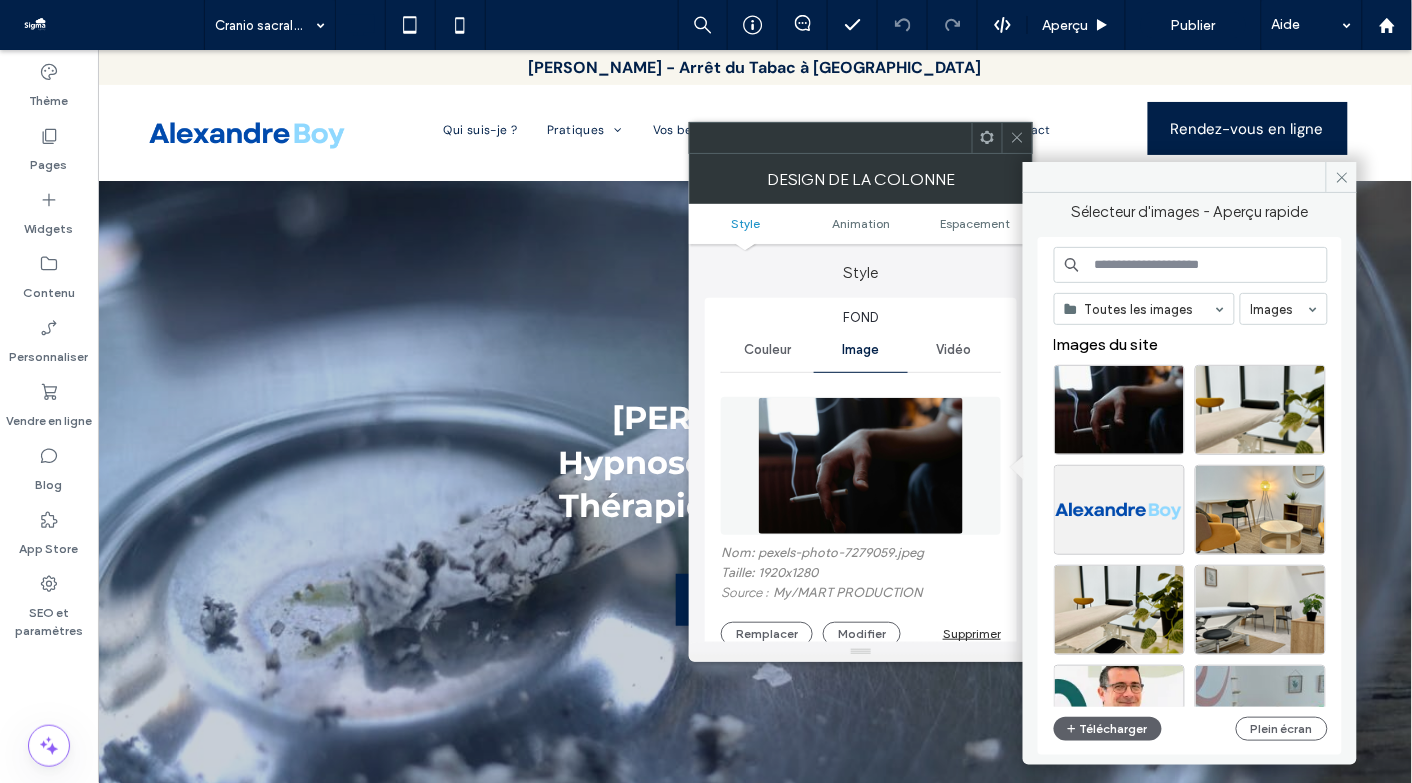 click at bounding box center [1191, 265] 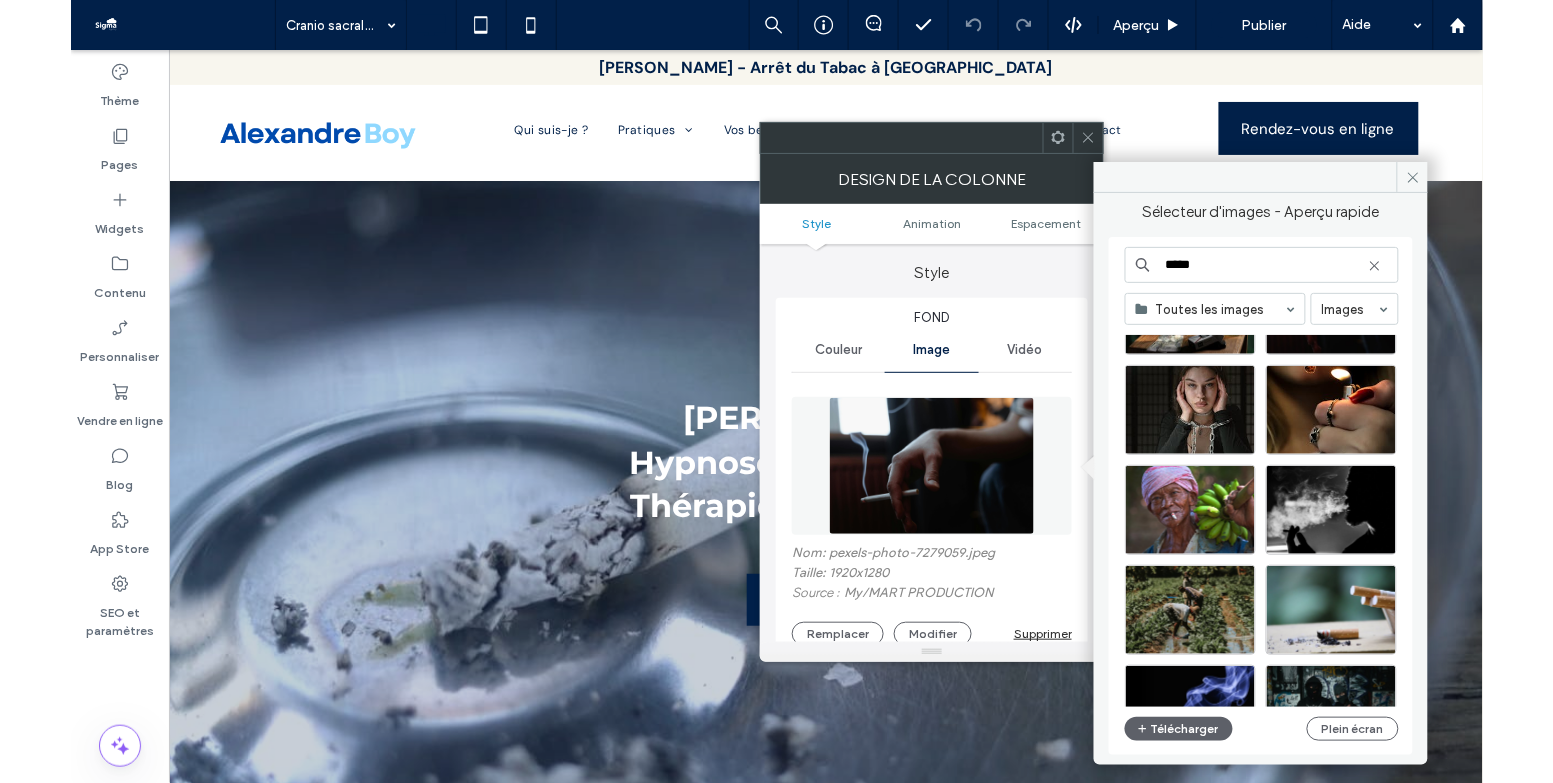 scroll, scrollTop: 446, scrollLeft: 0, axis: vertical 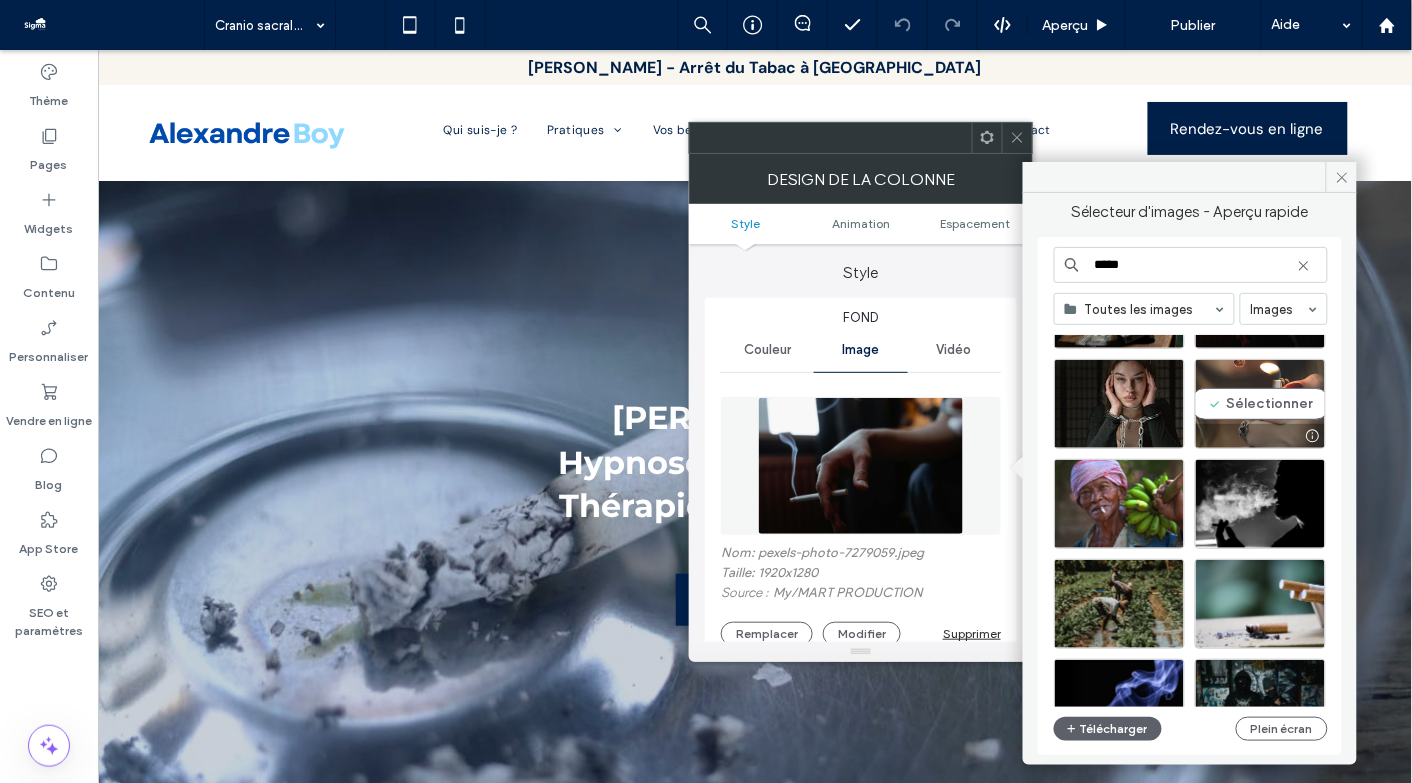 type on "*****" 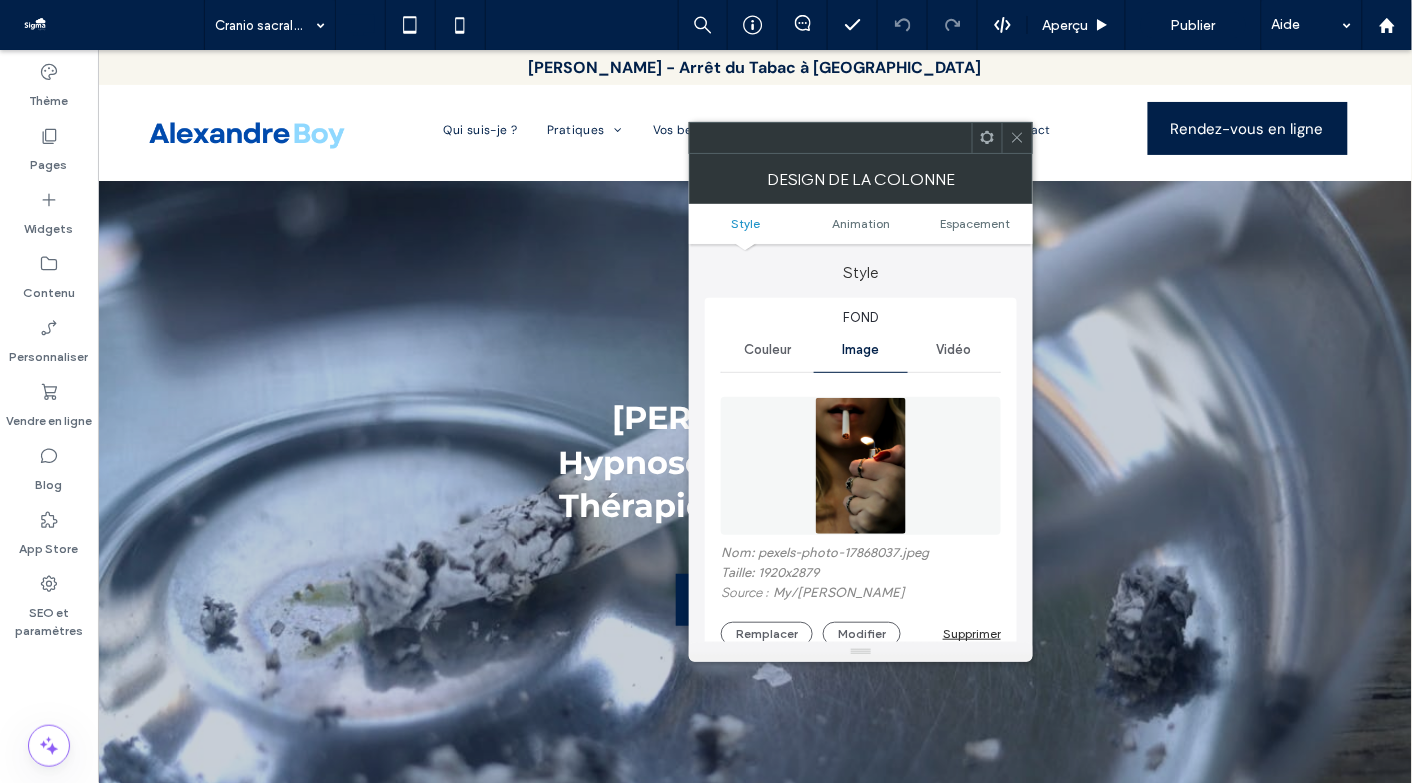 click 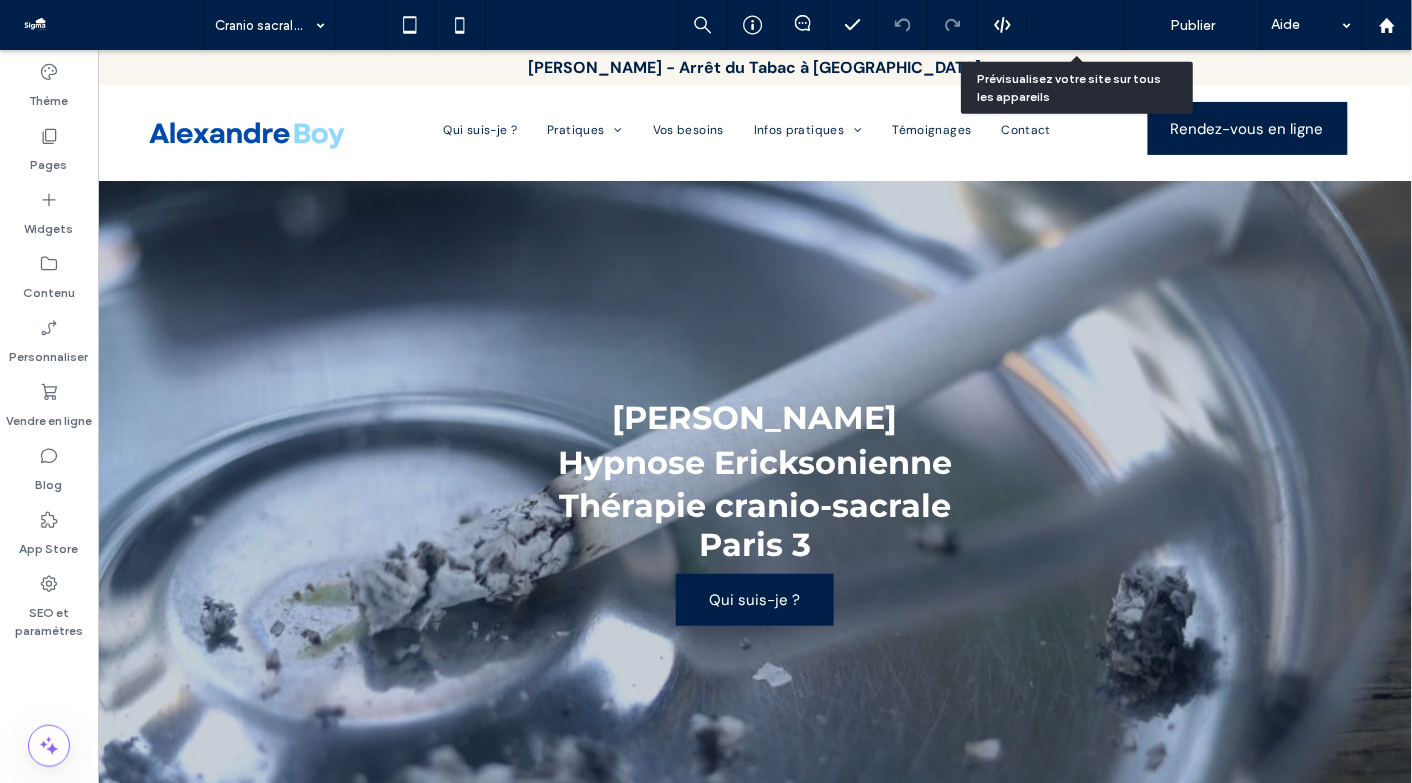 click on "Aperçu" at bounding box center [1066, 25] 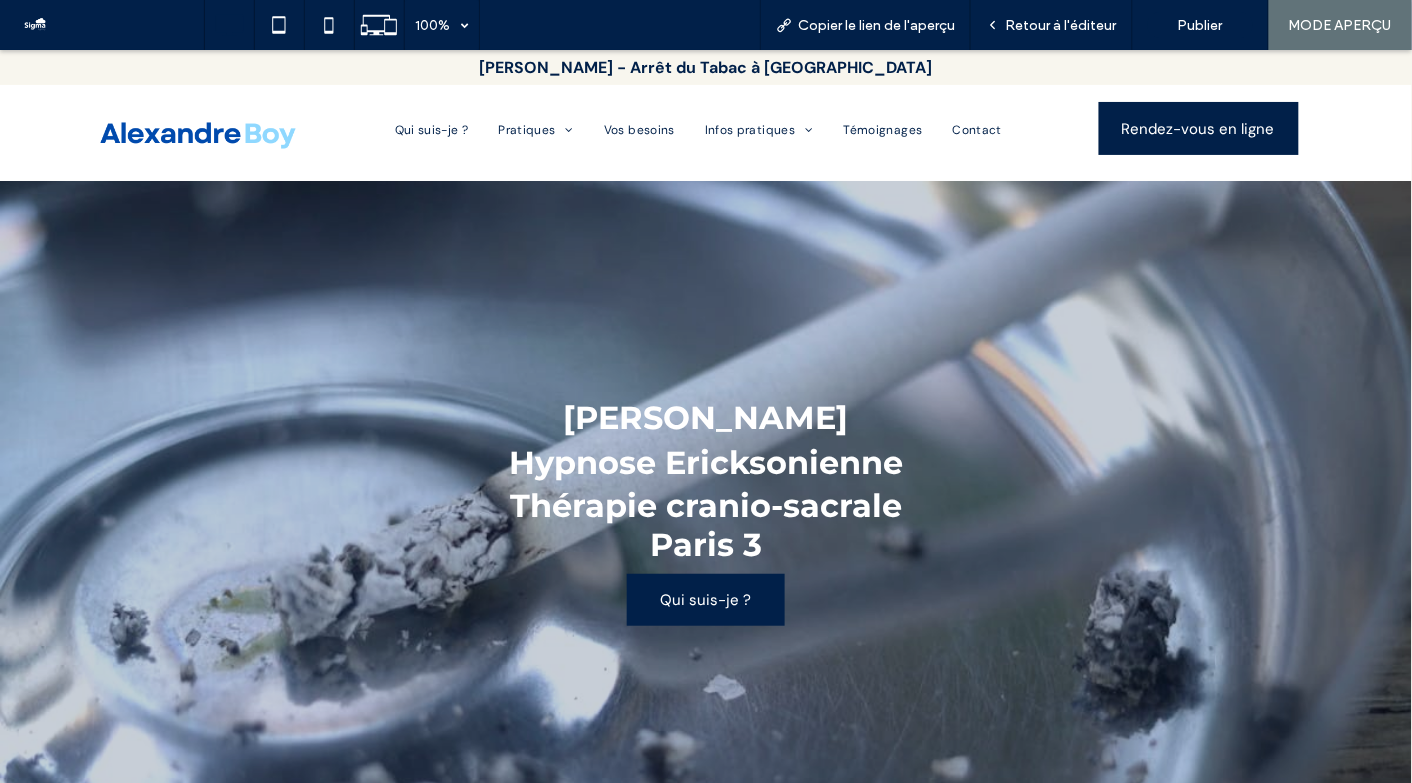 click at bounding box center [706, 391] 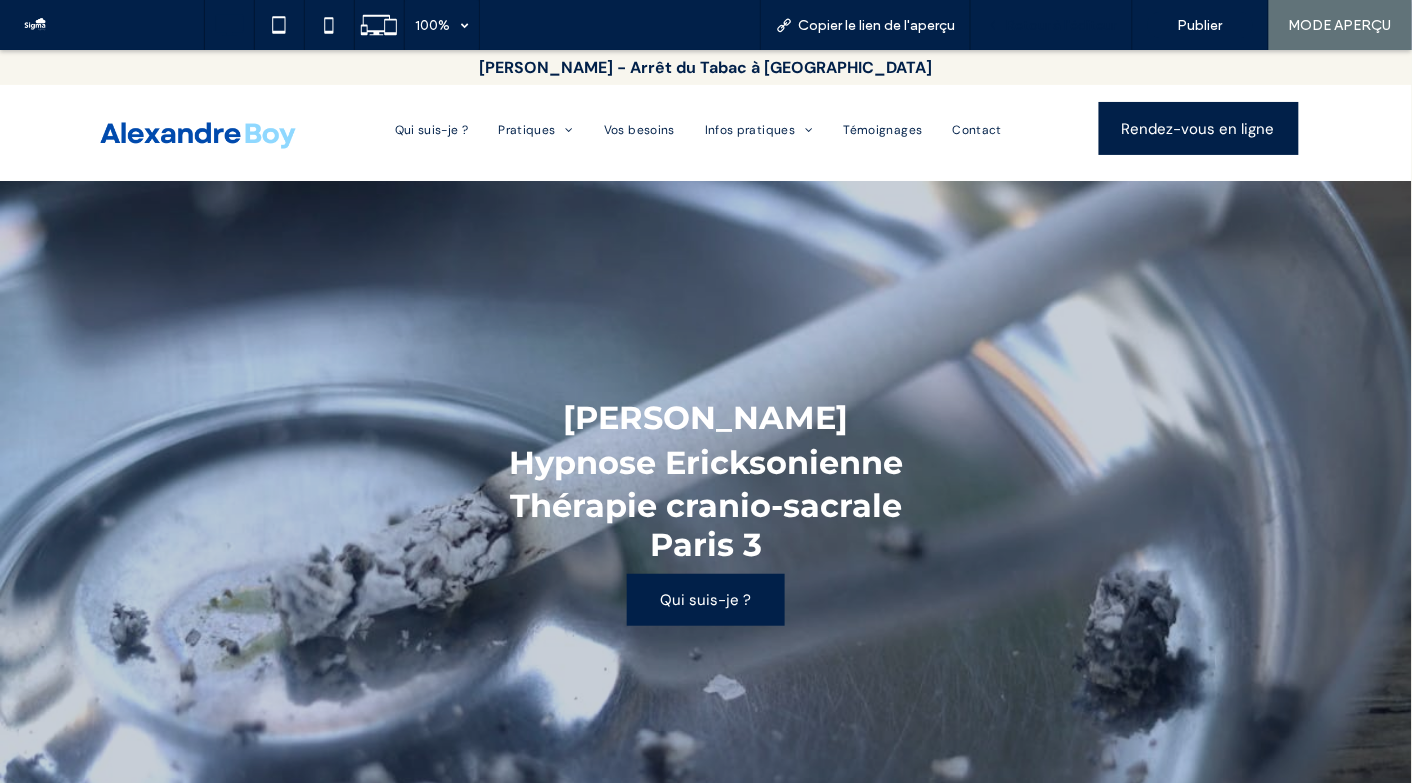 click on "Retour à l'éditeur" at bounding box center (1061, 25) 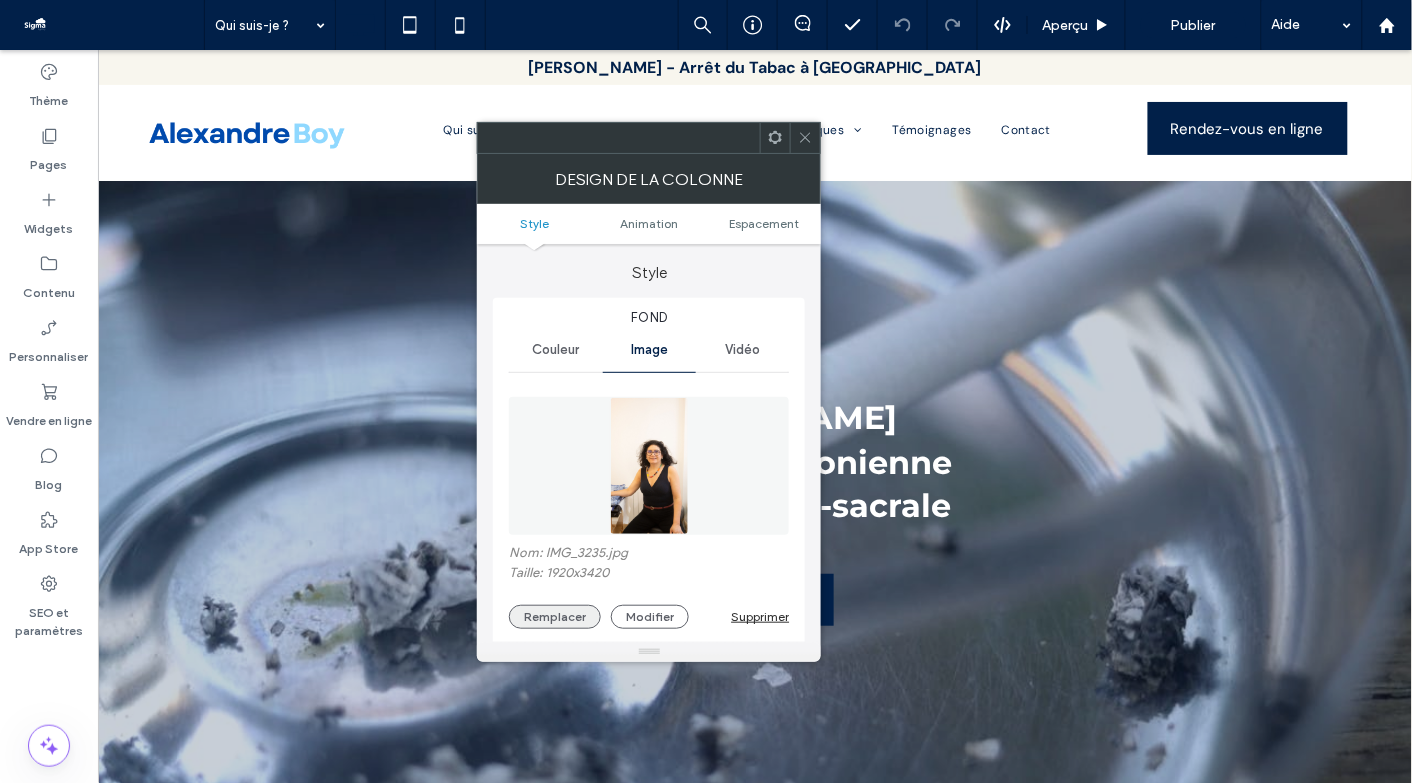 click on "Remplacer" at bounding box center [555, 617] 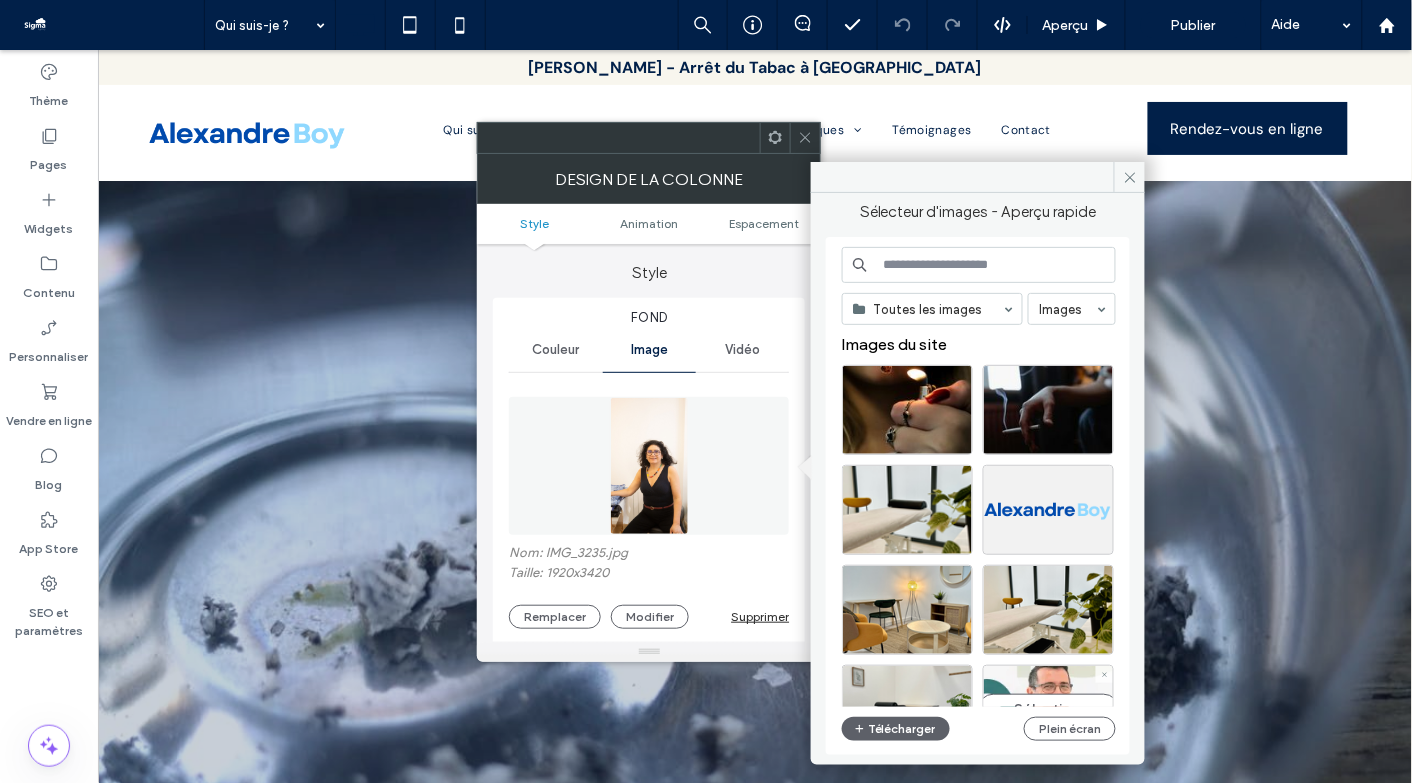 click on "Sélectionner" at bounding box center [1048, 710] 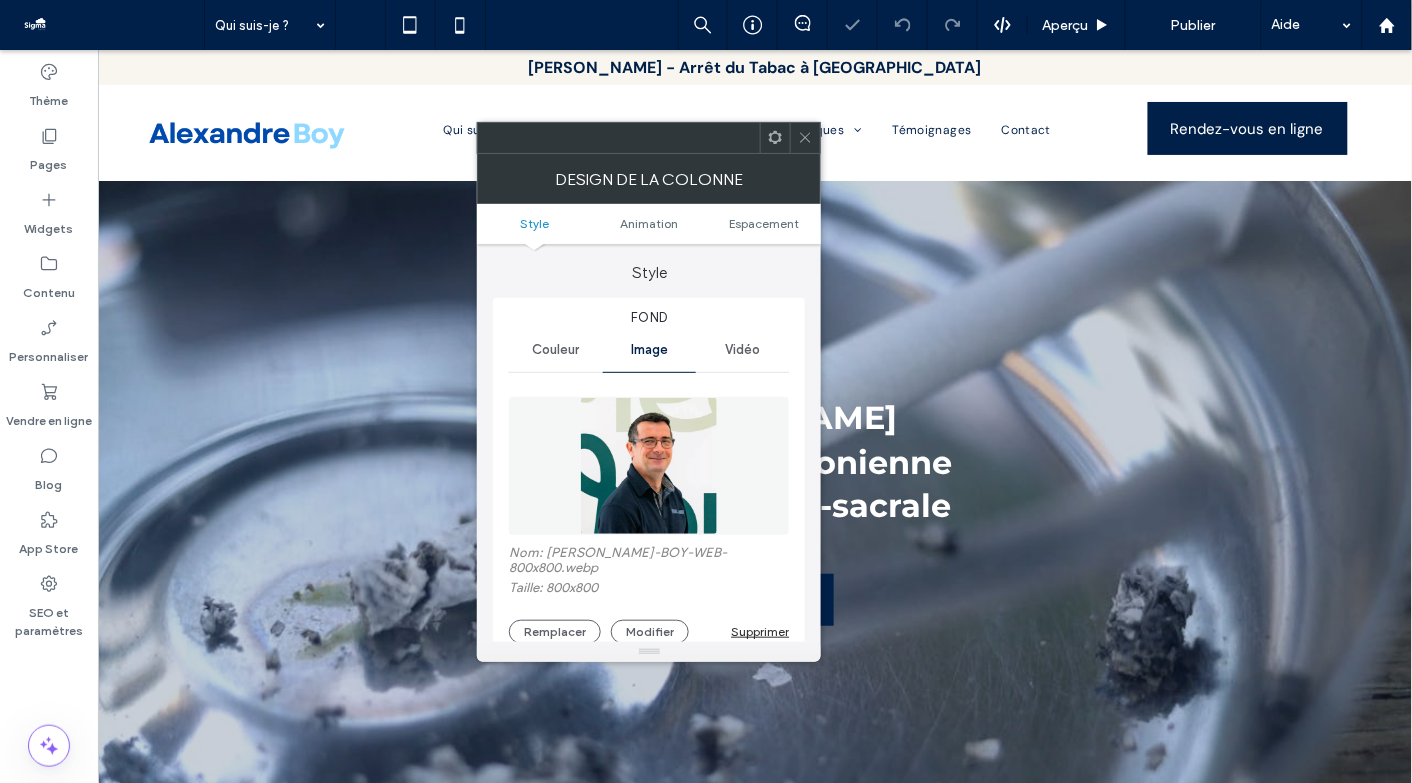 click 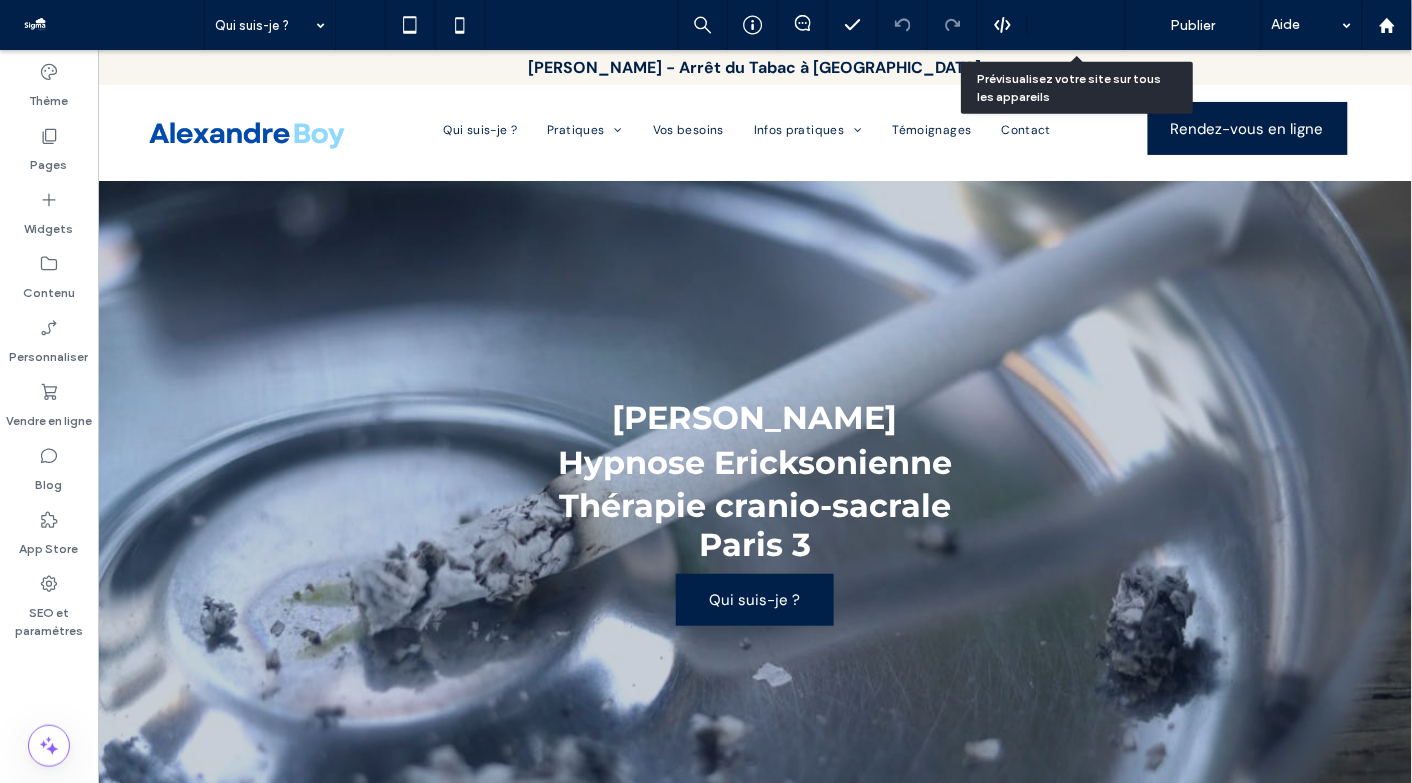 click on "Aperçu" at bounding box center (1077, 25) 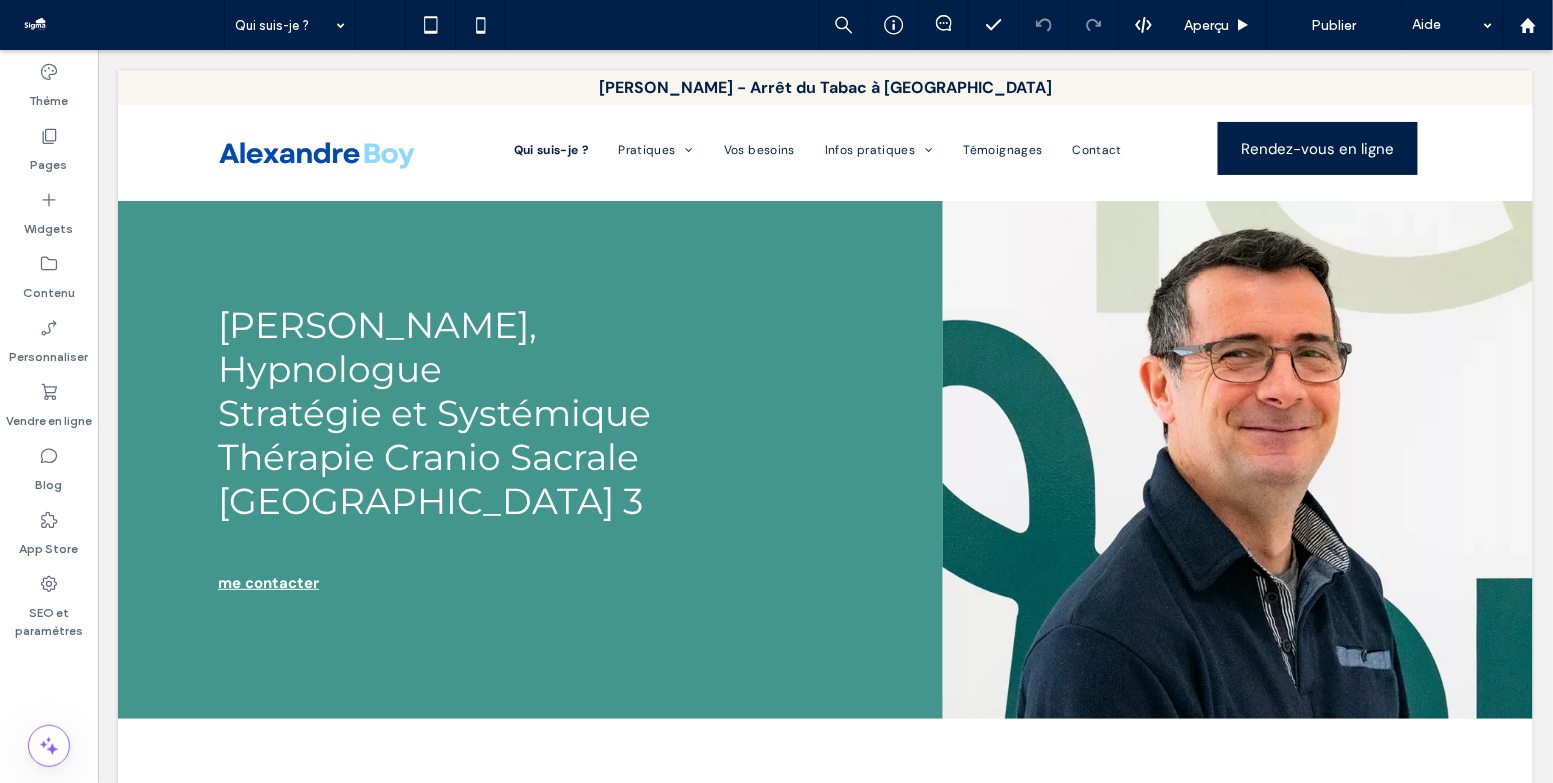 scroll, scrollTop: 0, scrollLeft: 0, axis: both 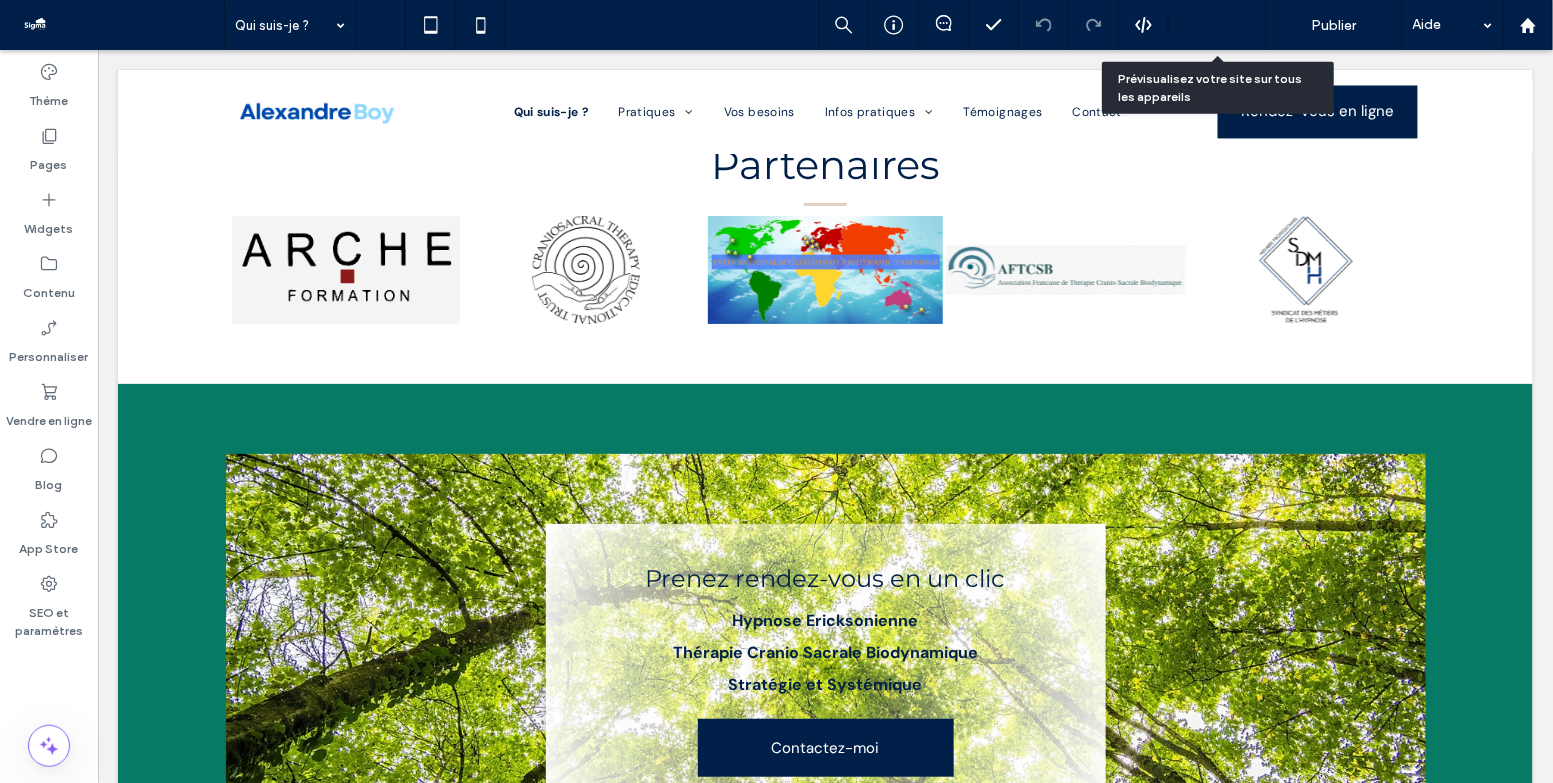 click on "Aperçu" at bounding box center (1207, 25) 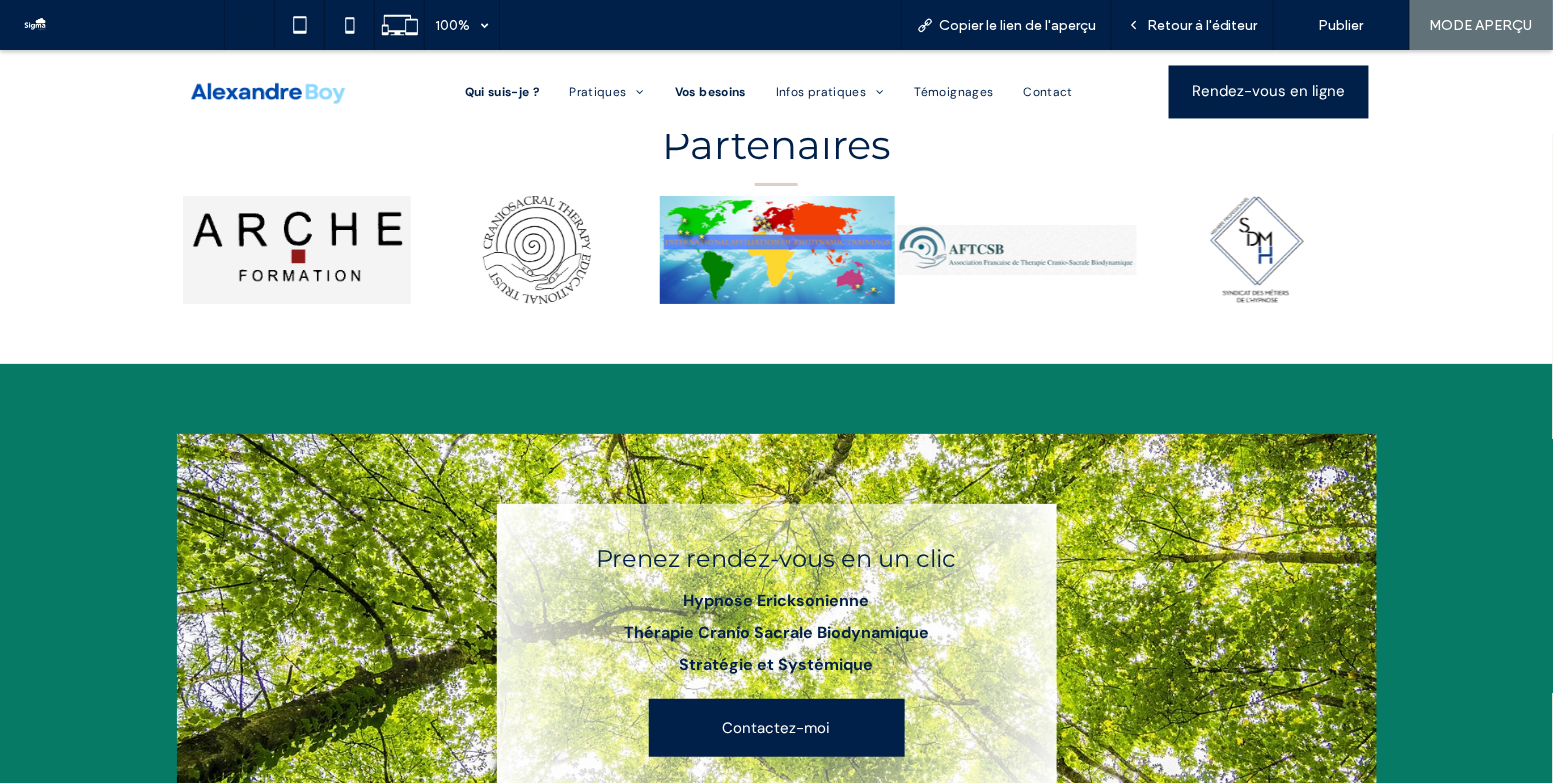 click on "Vos besoins" at bounding box center (710, 91) 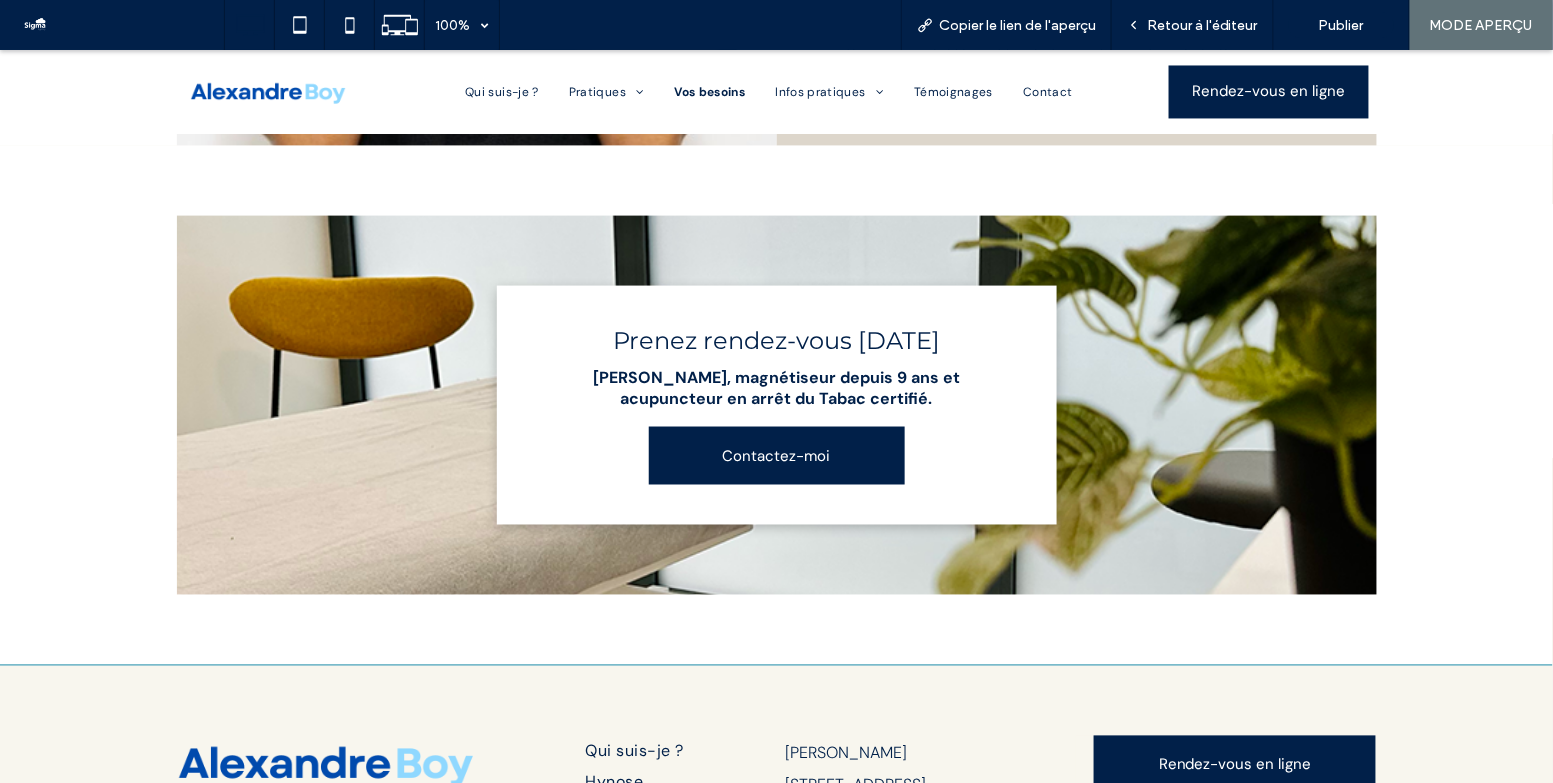 scroll, scrollTop: 5562, scrollLeft: 0, axis: vertical 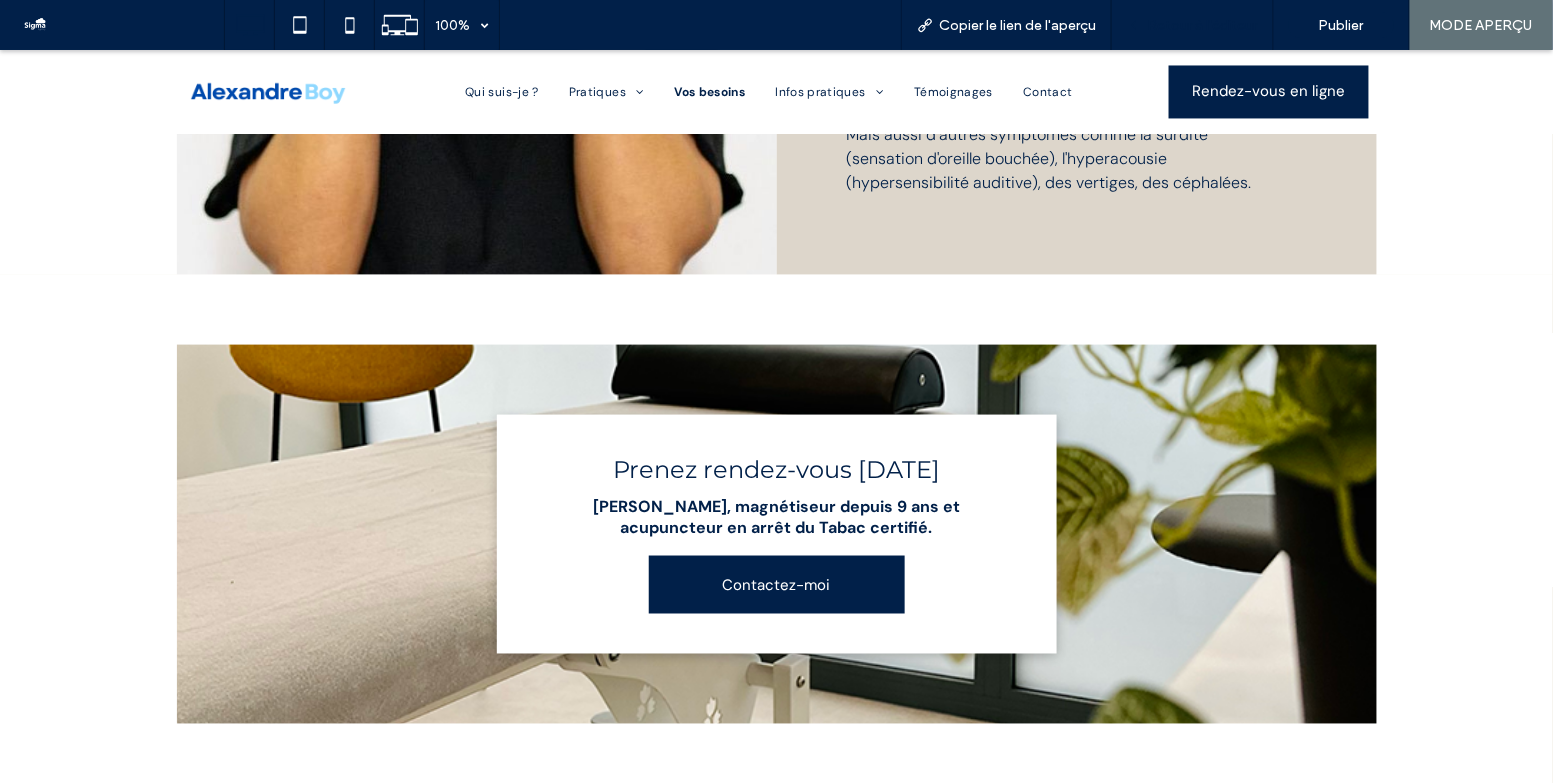 click on "Retour à l'éditeur" at bounding box center (1202, 25) 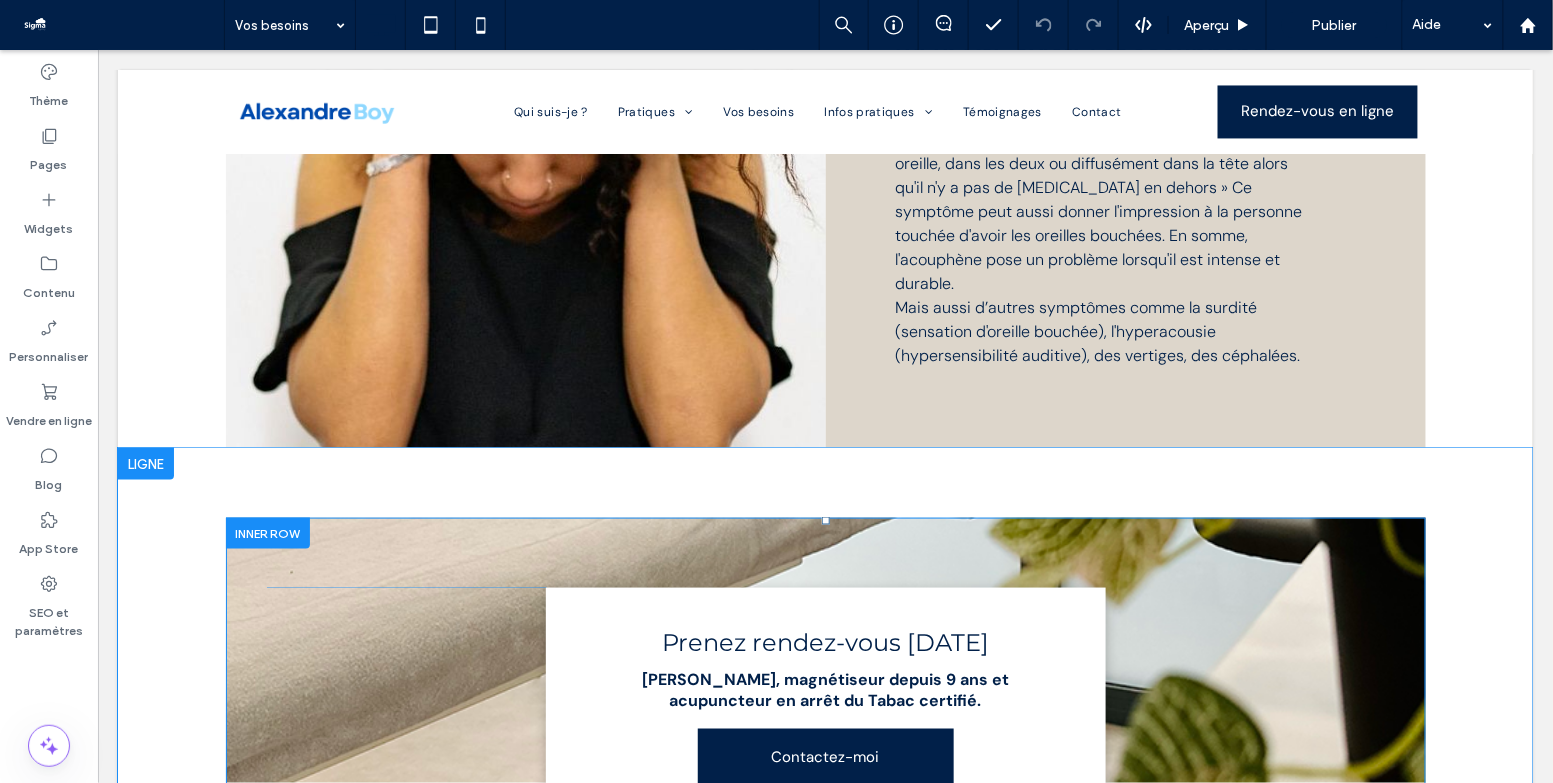 scroll, scrollTop: 5526, scrollLeft: 0, axis: vertical 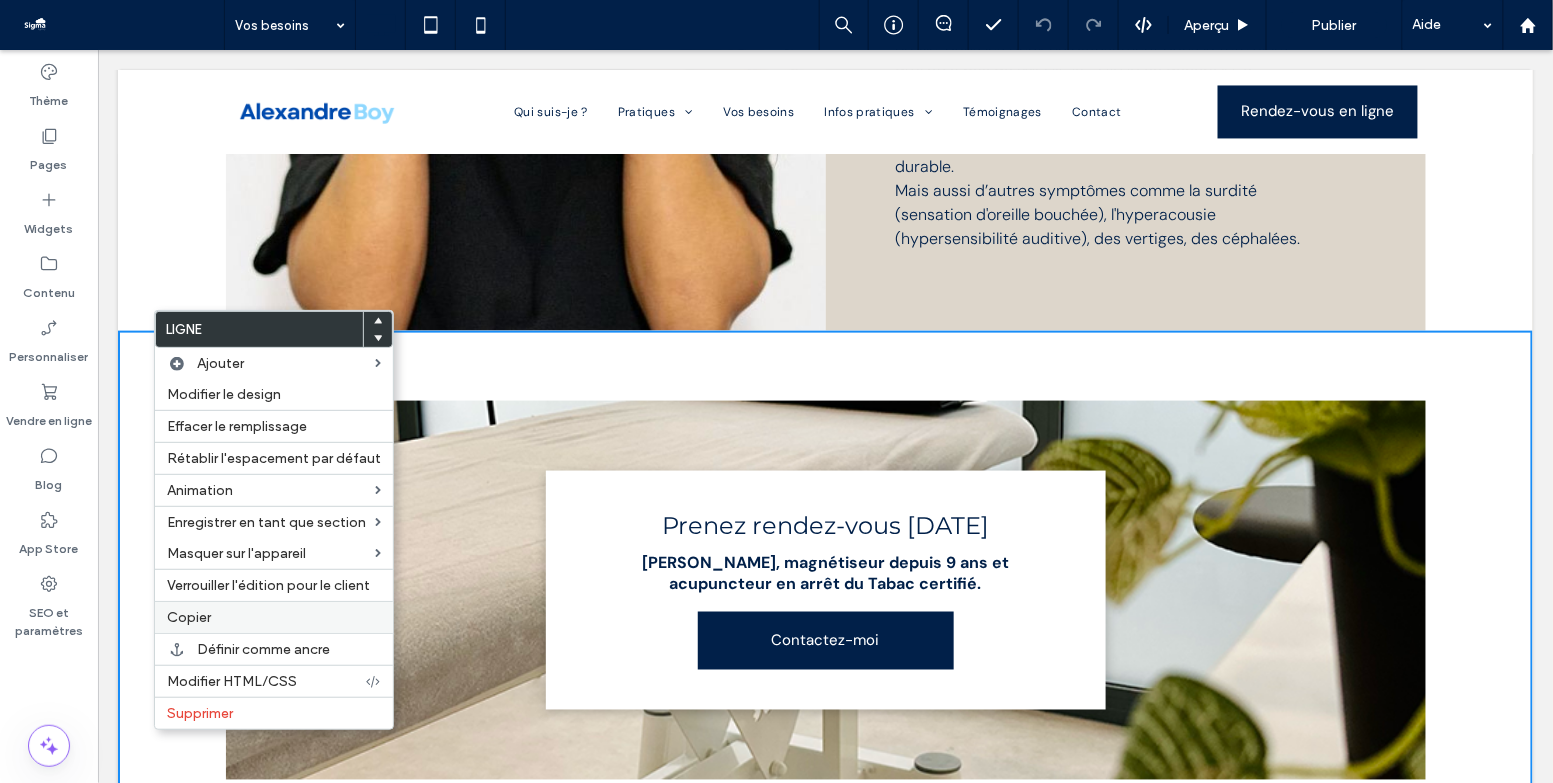 click on "Copier" at bounding box center (274, 617) 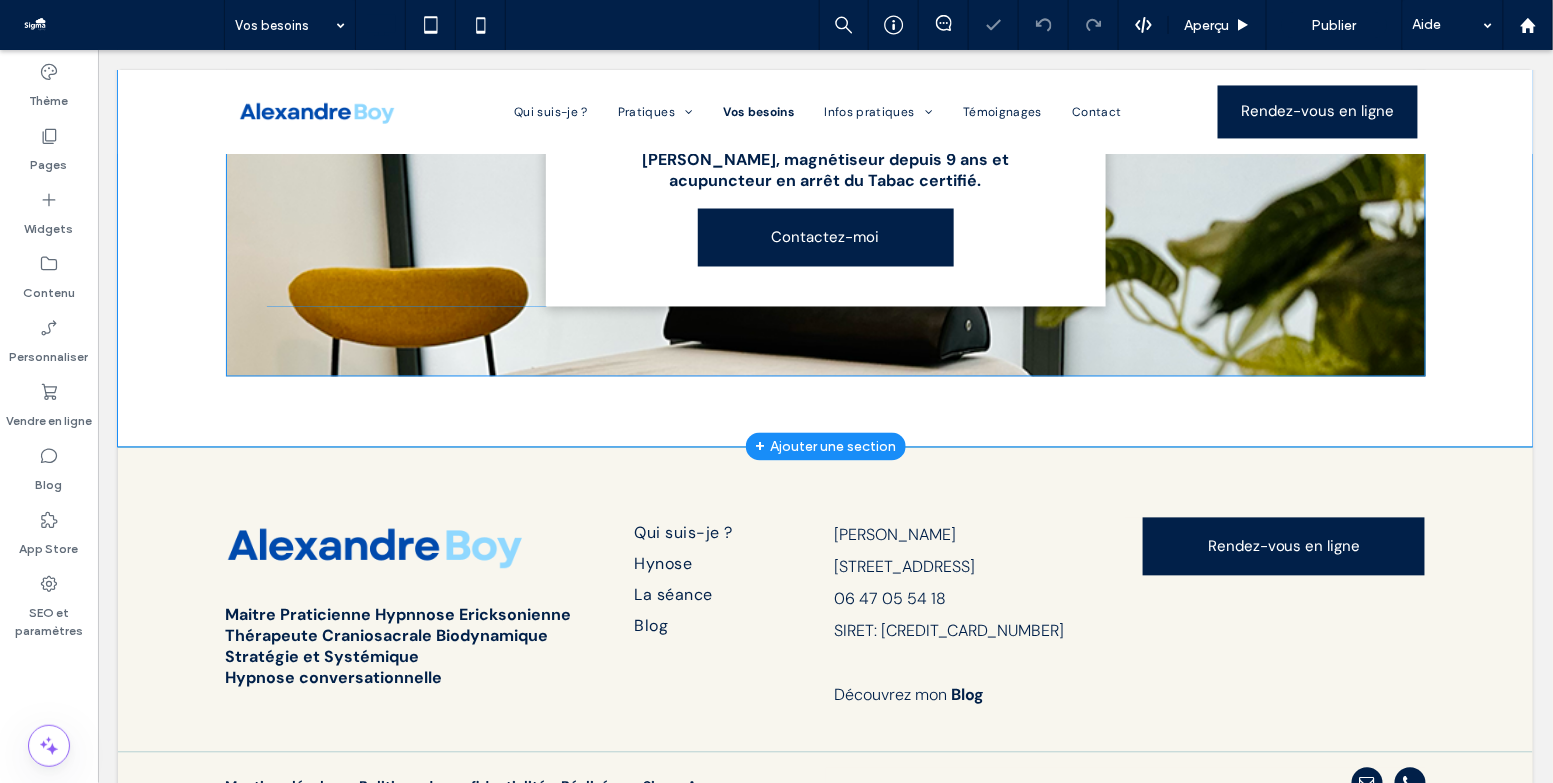 scroll, scrollTop: 6007, scrollLeft: 0, axis: vertical 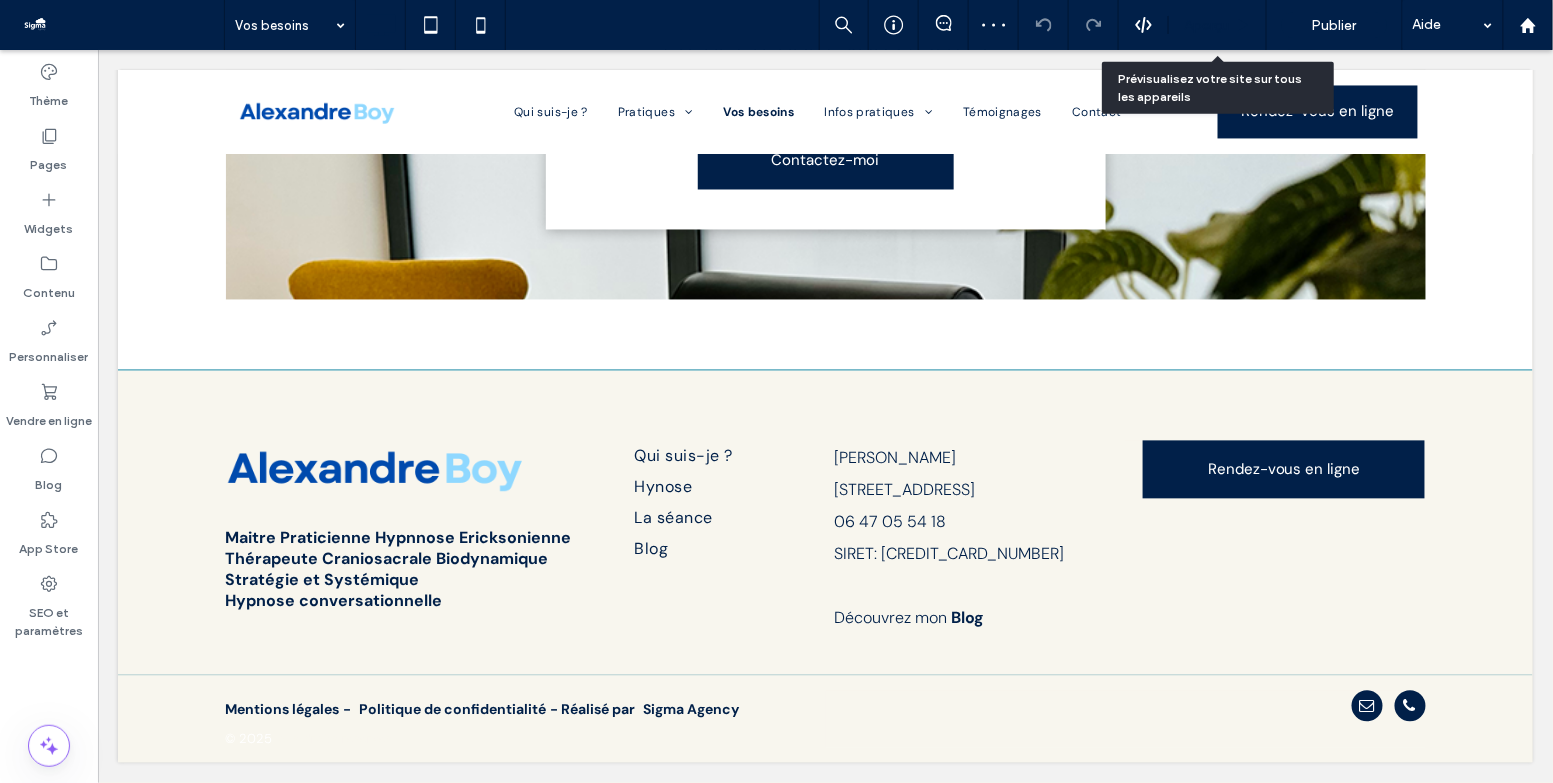 click on "Aperçu" at bounding box center [1218, 25] 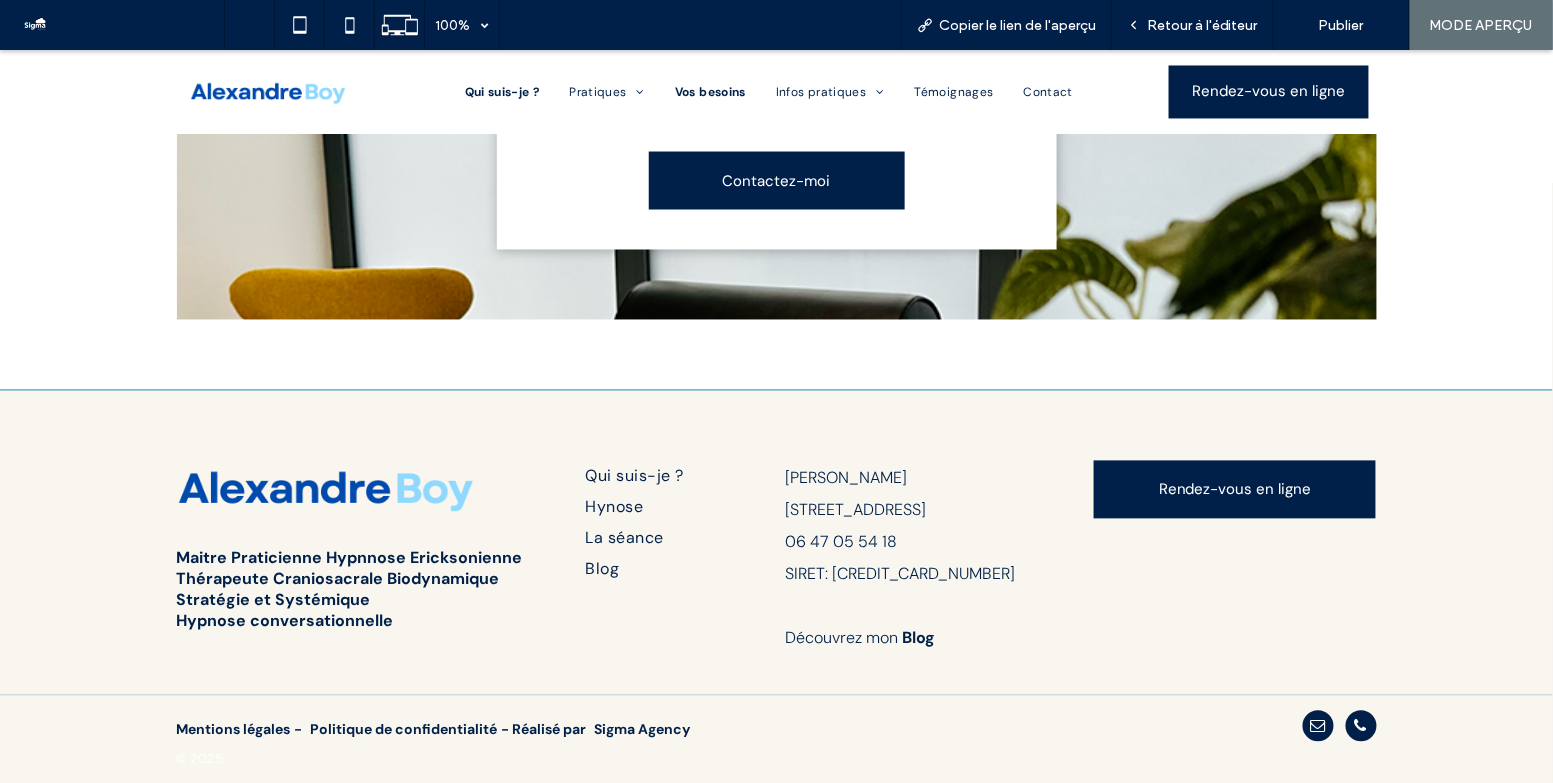 click on "Qui suis-je ?" at bounding box center [502, 91] 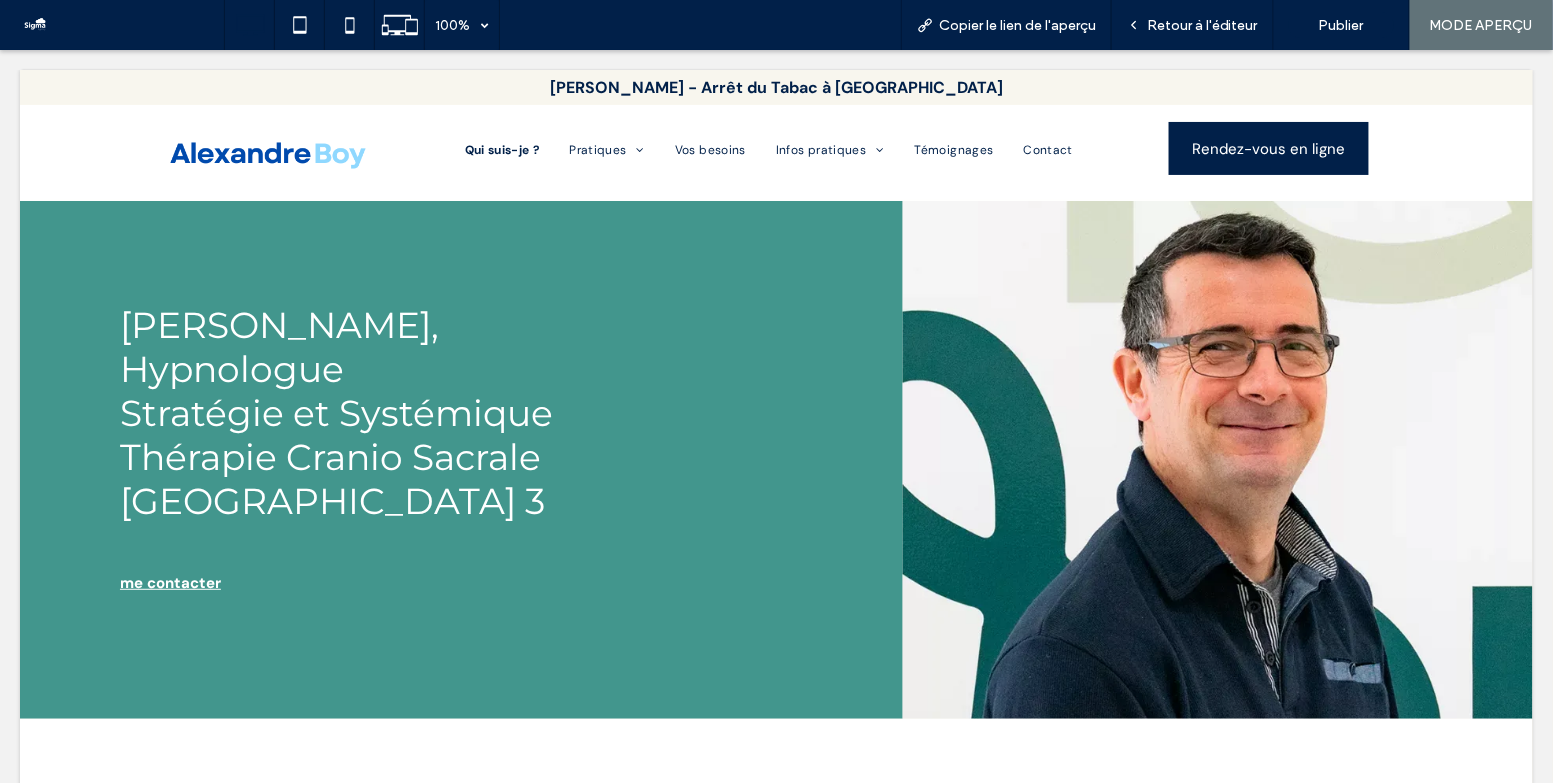 scroll, scrollTop: 0, scrollLeft: 0, axis: both 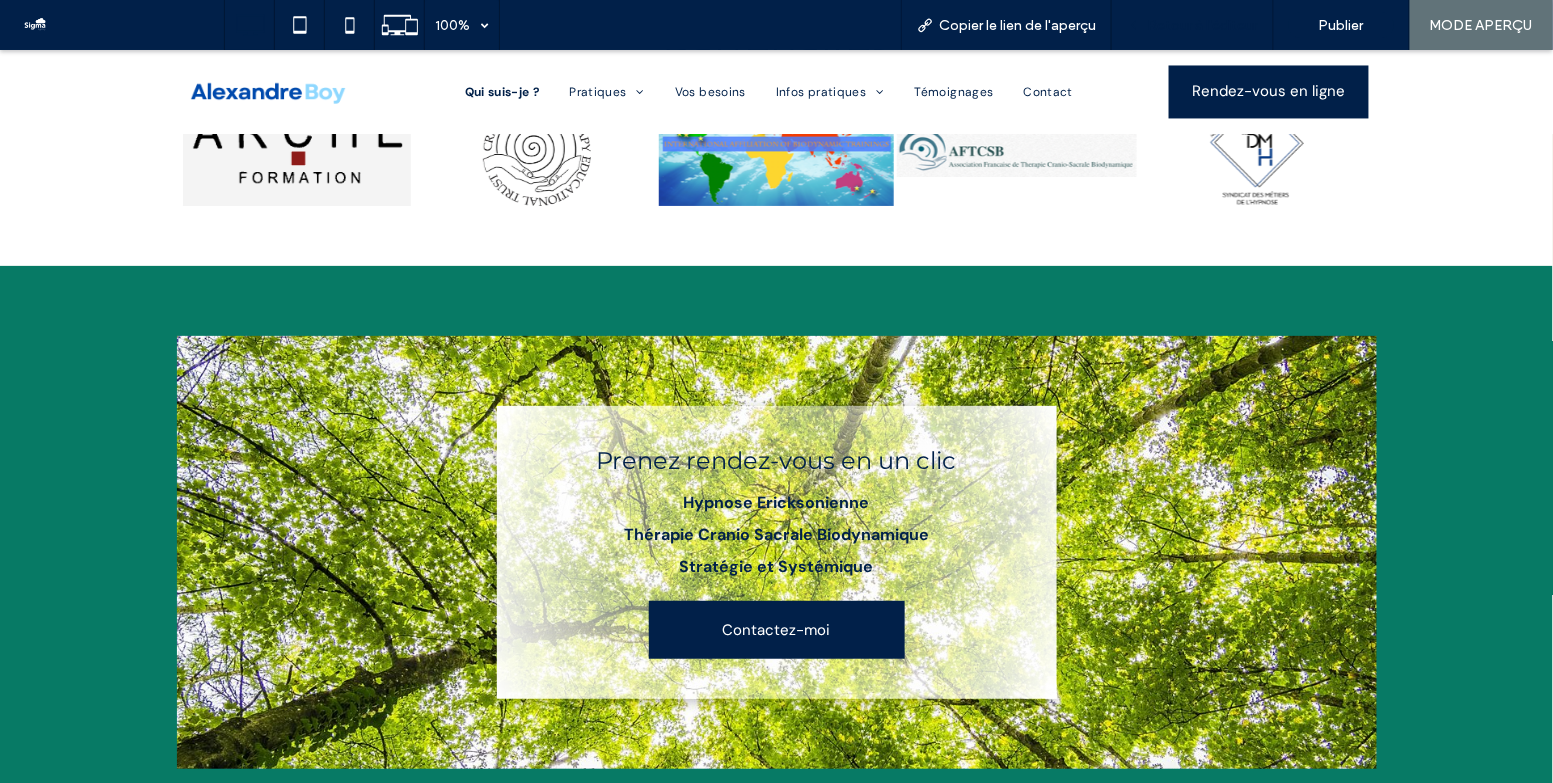 click on "Retour à l'éditeur" at bounding box center [1202, 25] 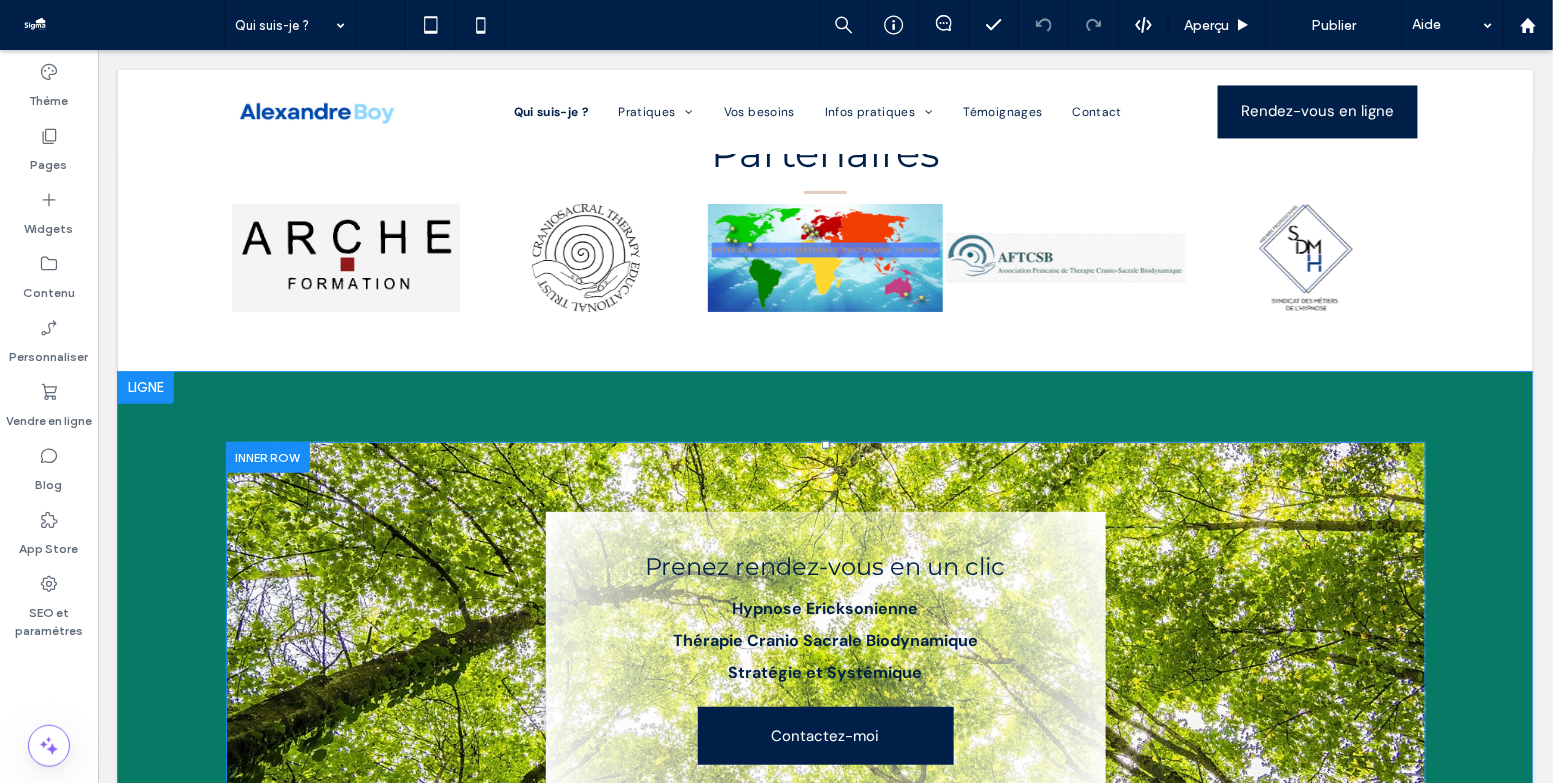 scroll, scrollTop: 2382, scrollLeft: 0, axis: vertical 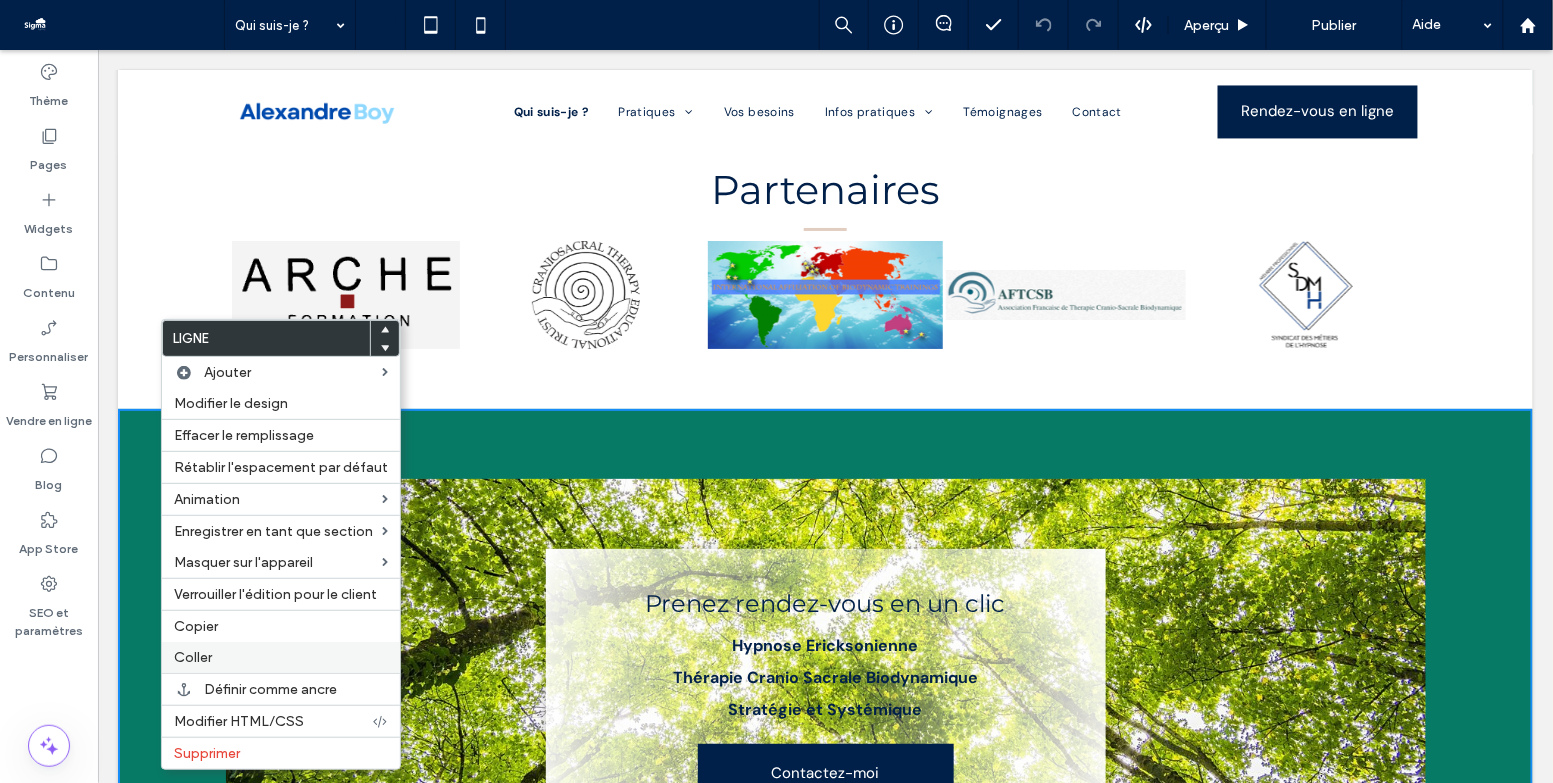 click on "Coller" at bounding box center [281, 657] 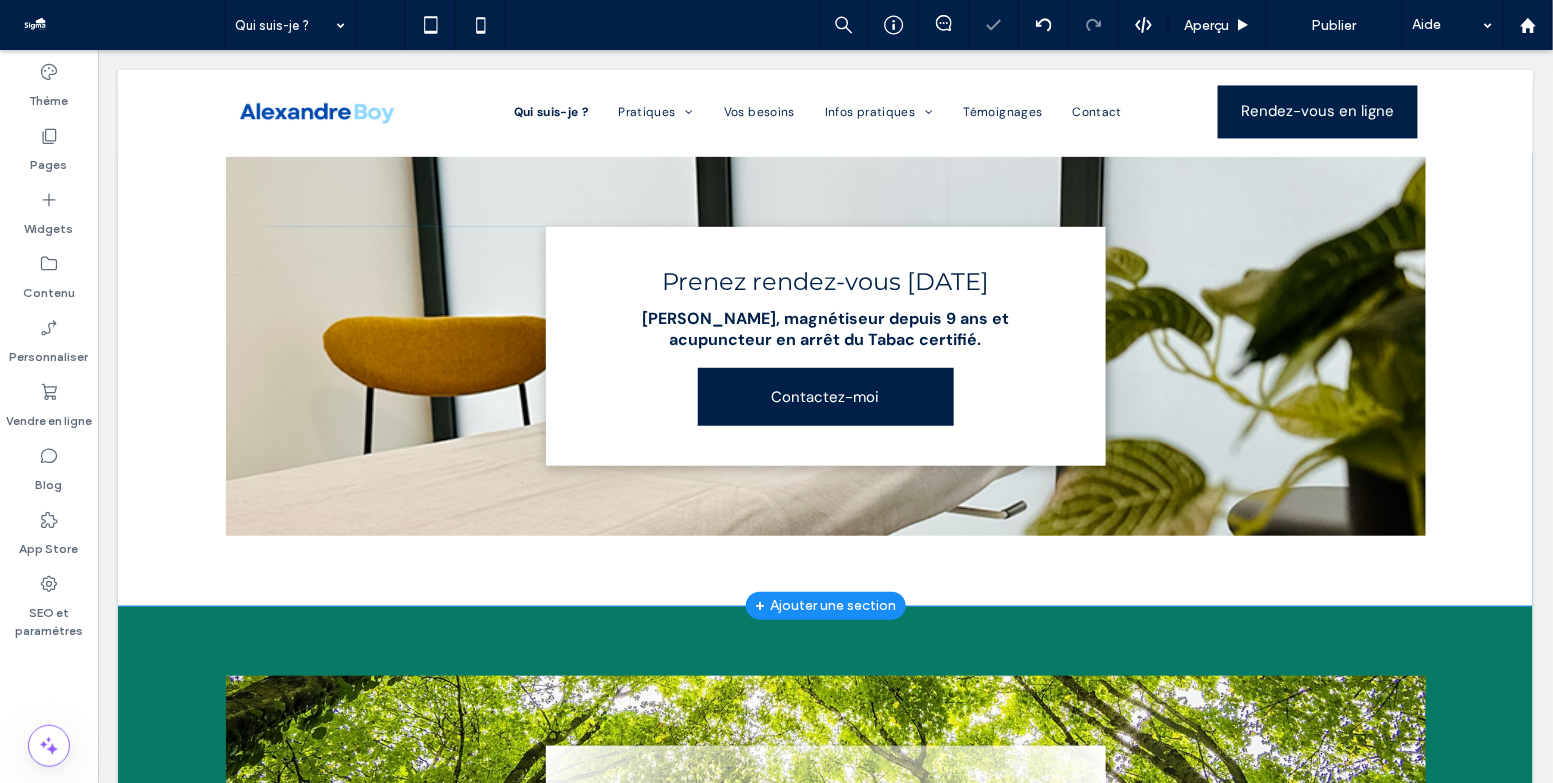 scroll, scrollTop: 2756, scrollLeft: 0, axis: vertical 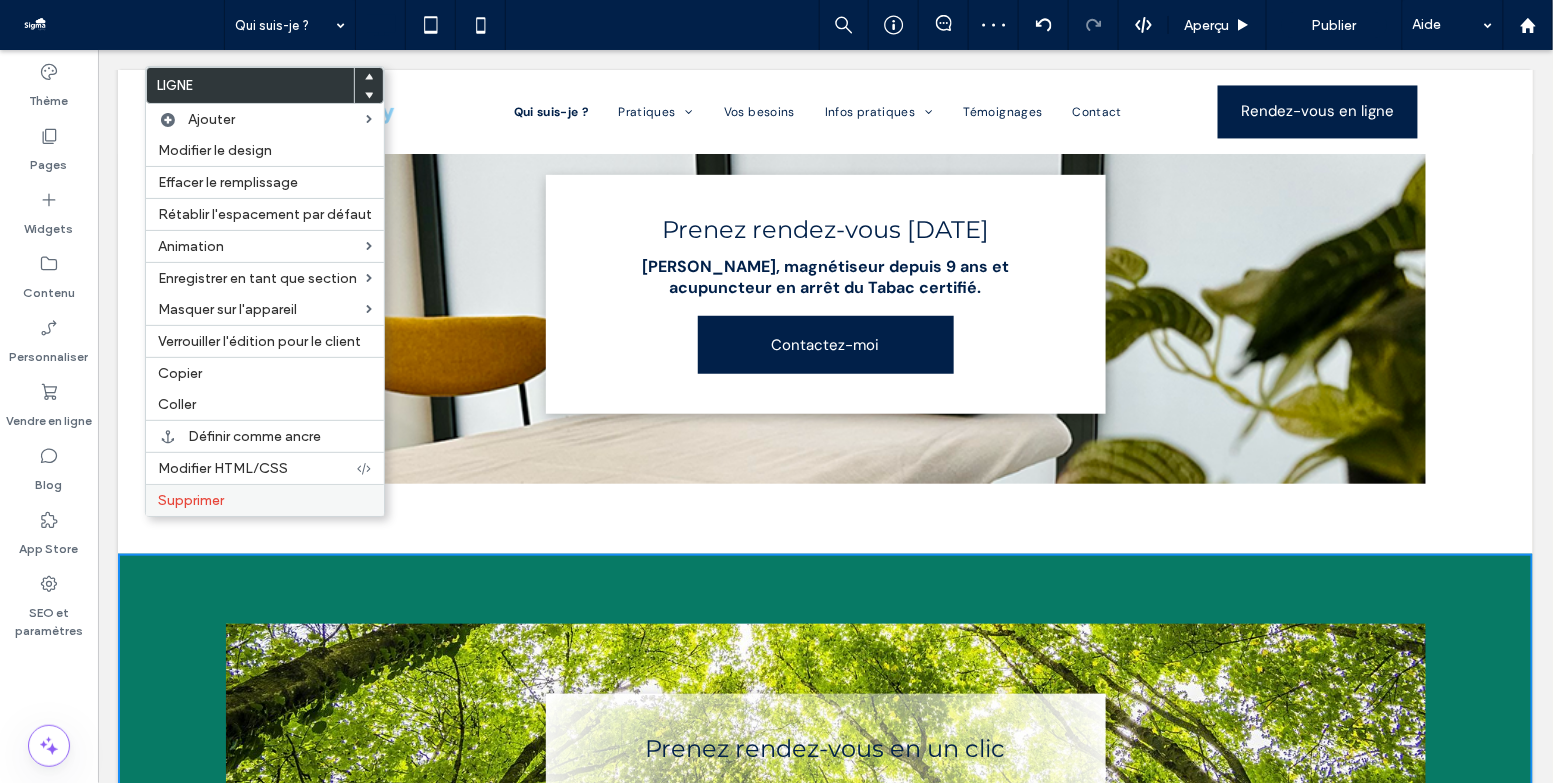 click on "Supprimer" at bounding box center (191, 500) 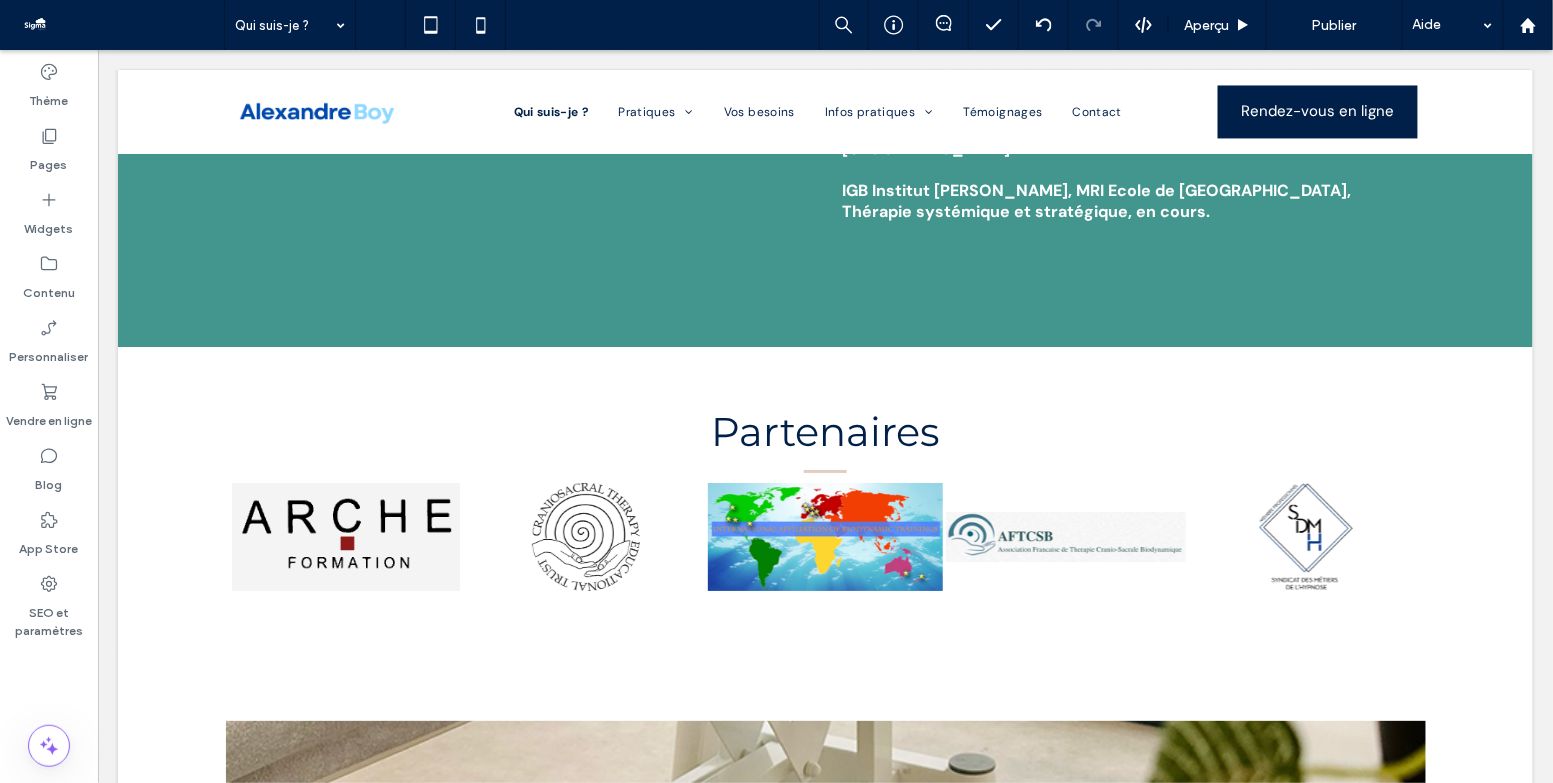 scroll, scrollTop: 2137, scrollLeft: 0, axis: vertical 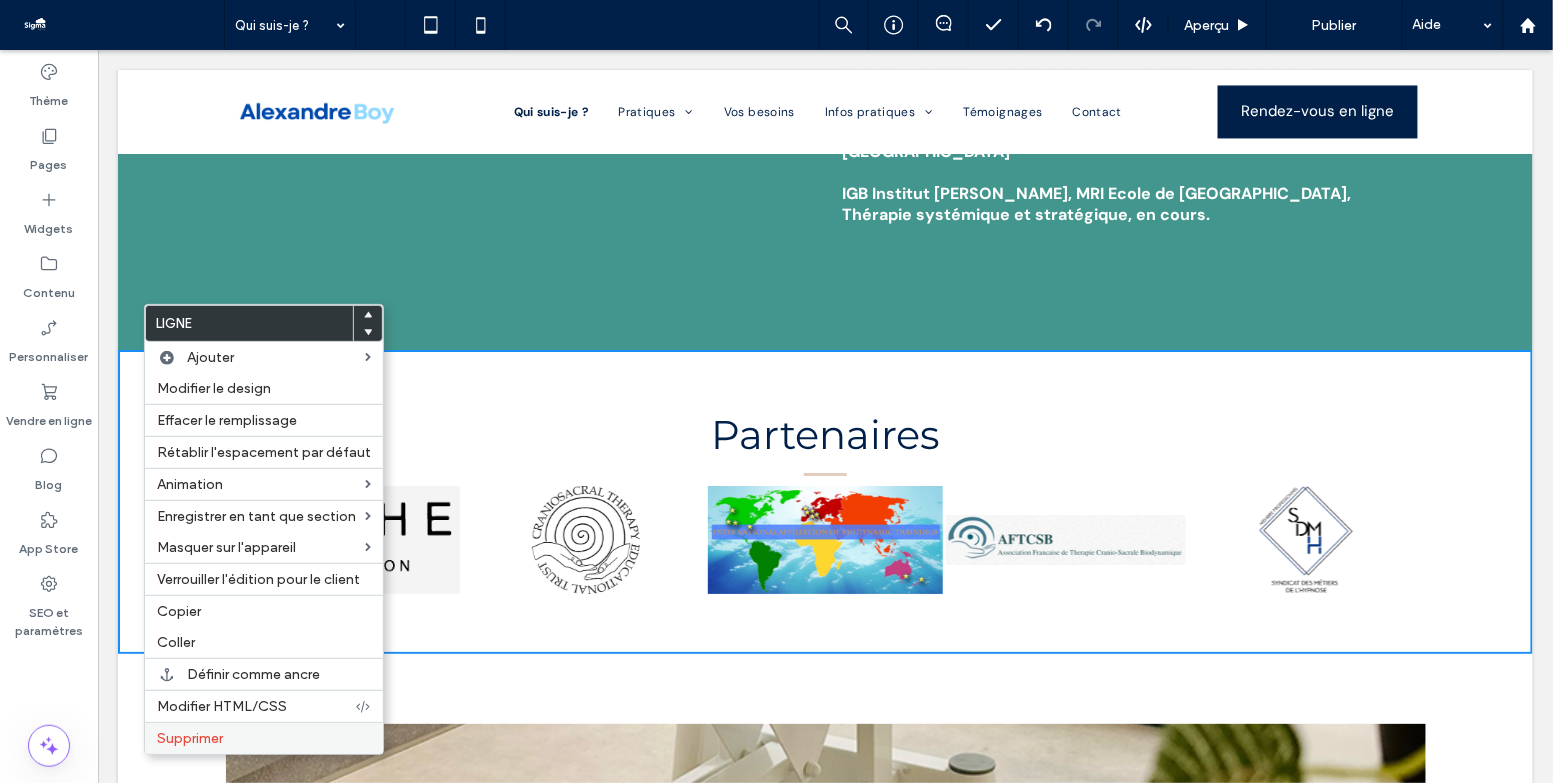 click on "Supprimer" at bounding box center (264, 738) 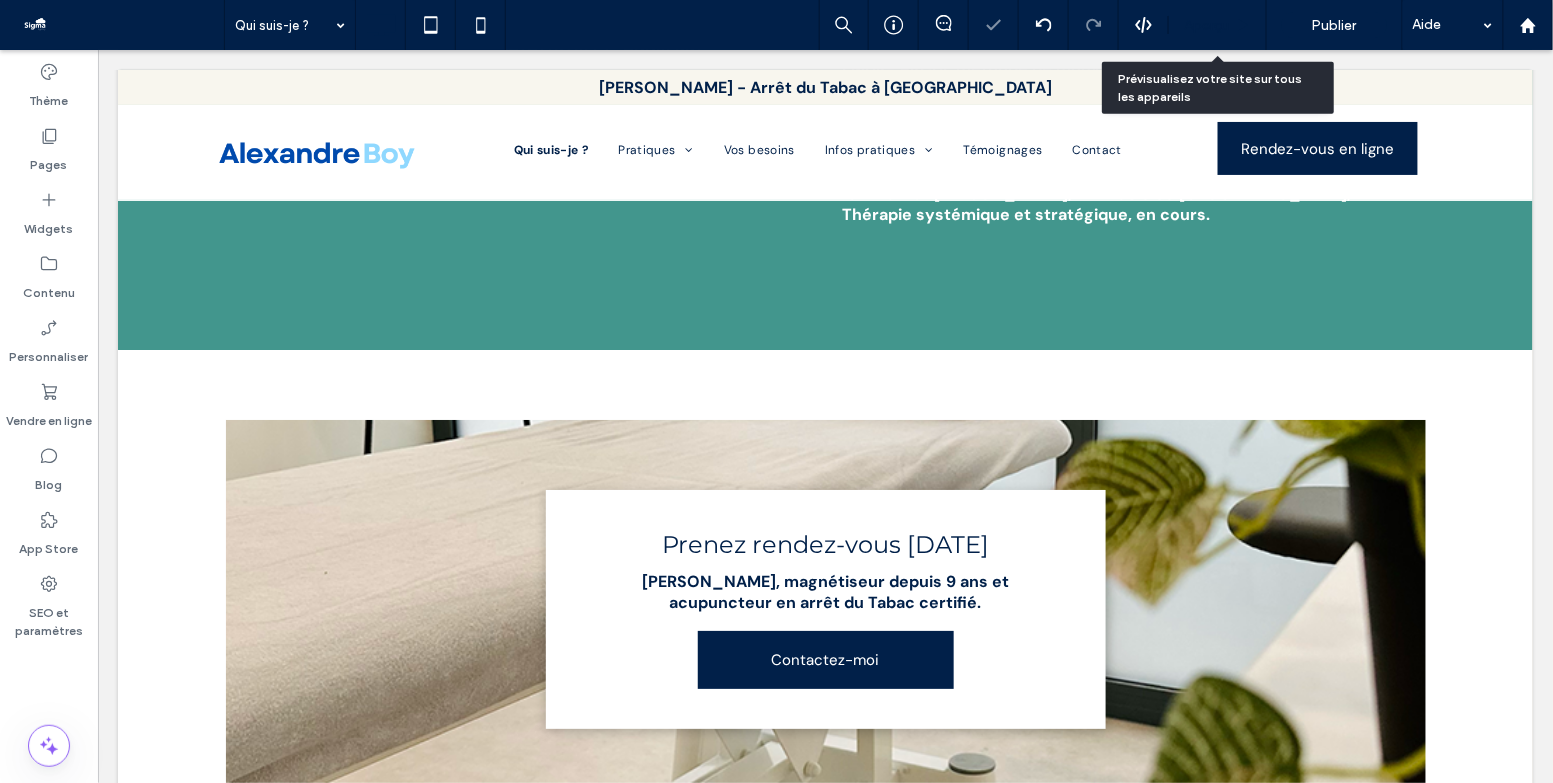 click on "Aperçu" at bounding box center [1207, 25] 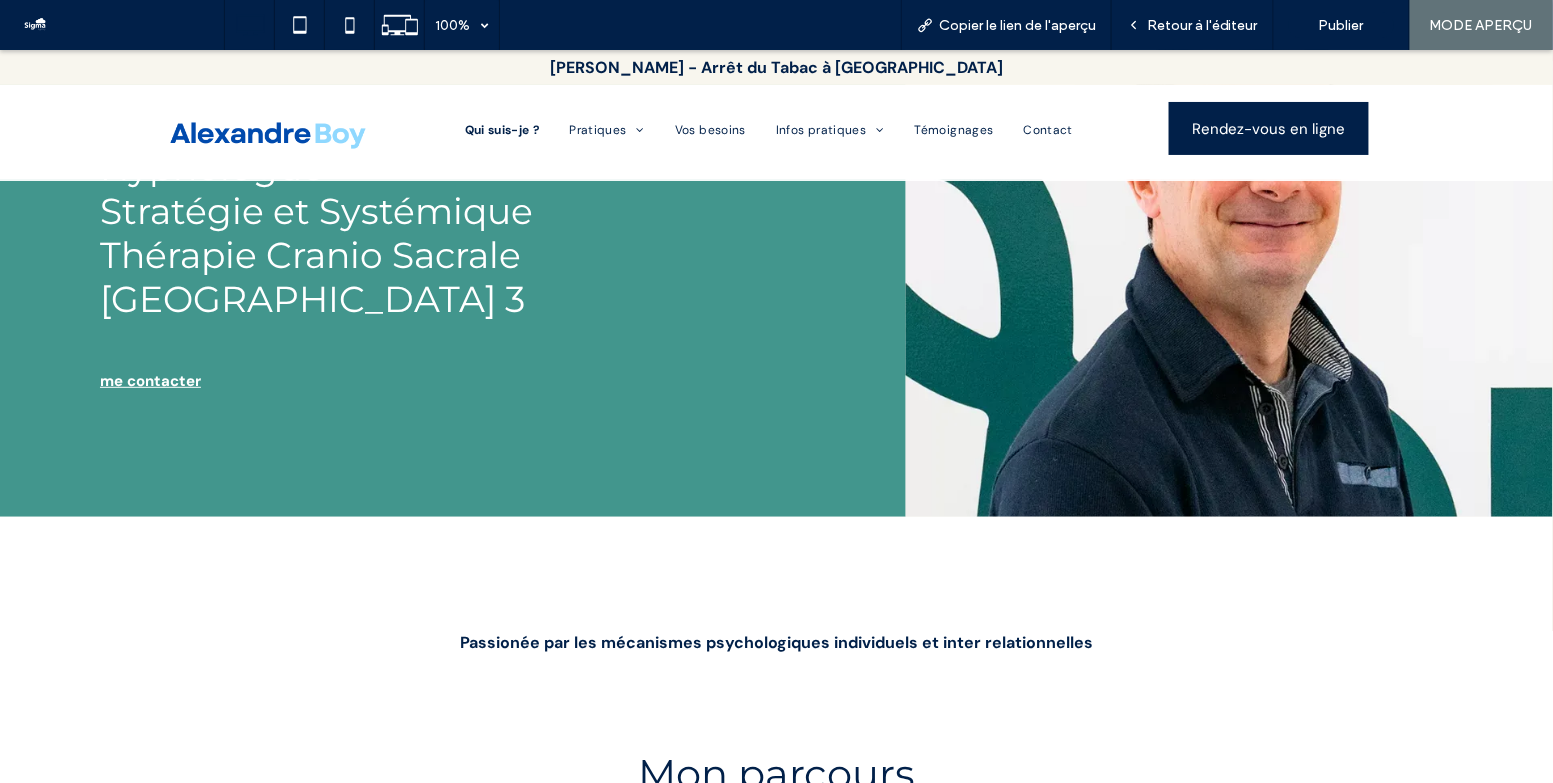 scroll, scrollTop: 0, scrollLeft: 0, axis: both 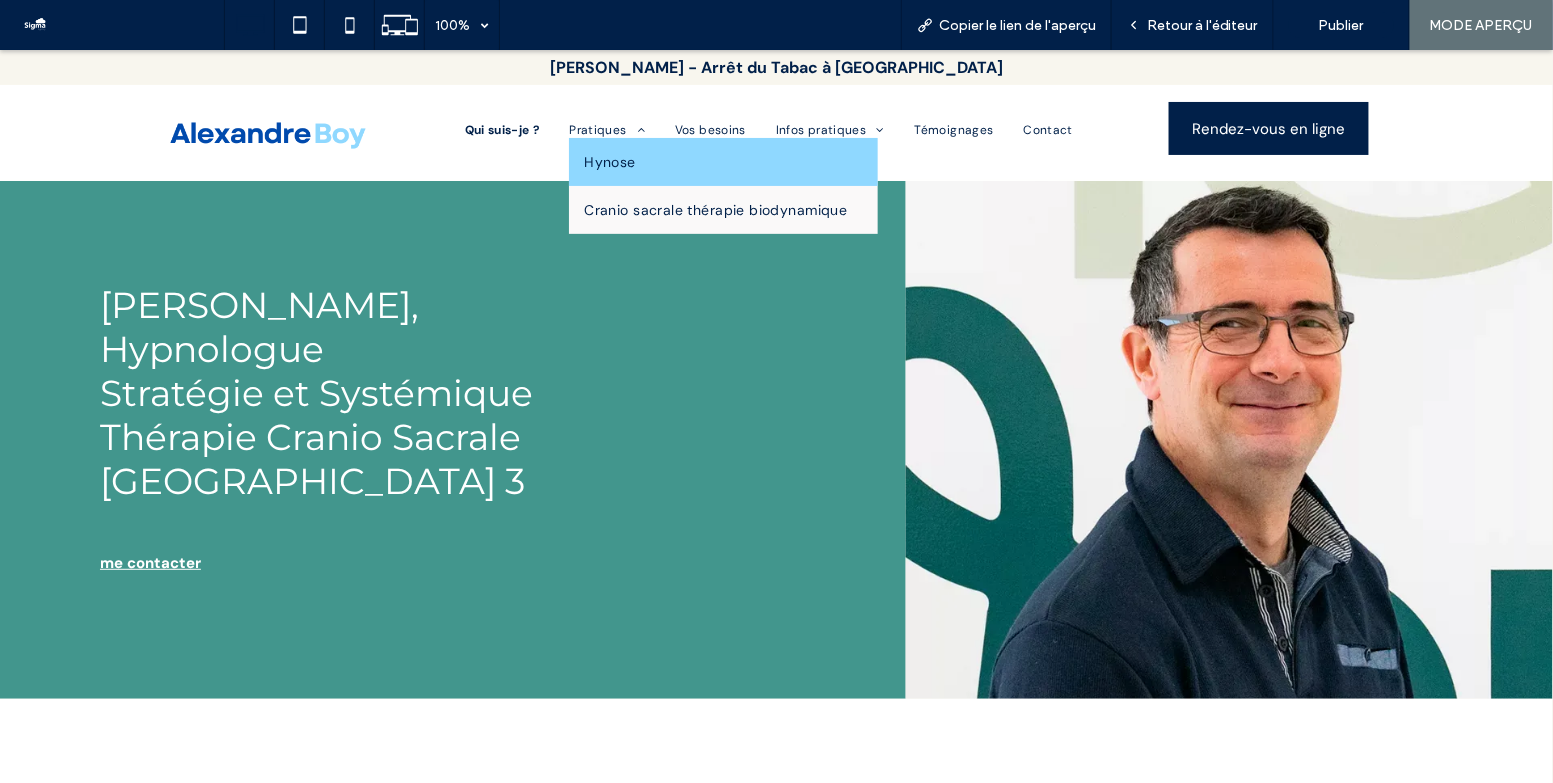 click on "Hynose" at bounding box center [610, 161] 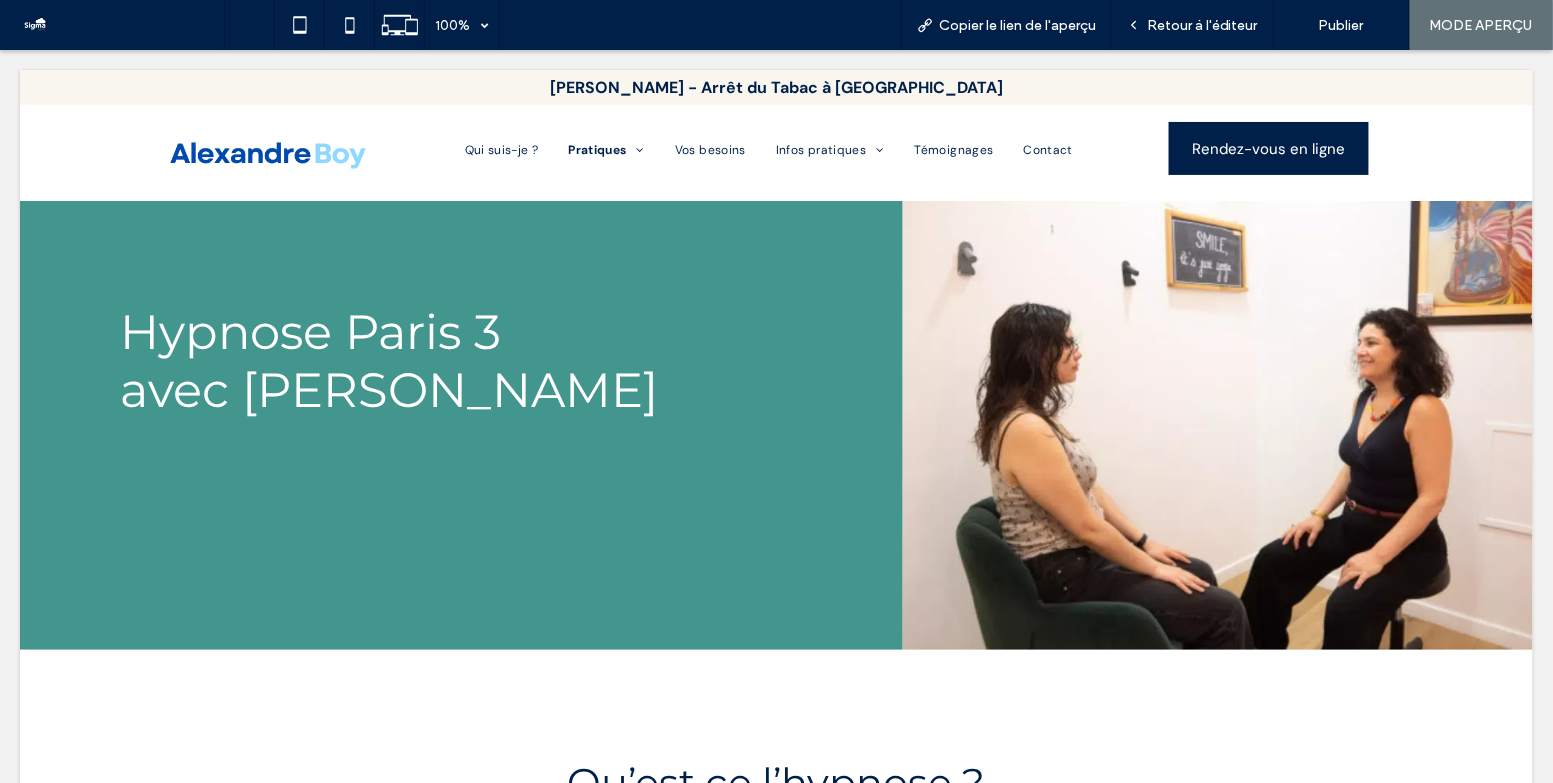 scroll, scrollTop: 0, scrollLeft: 0, axis: both 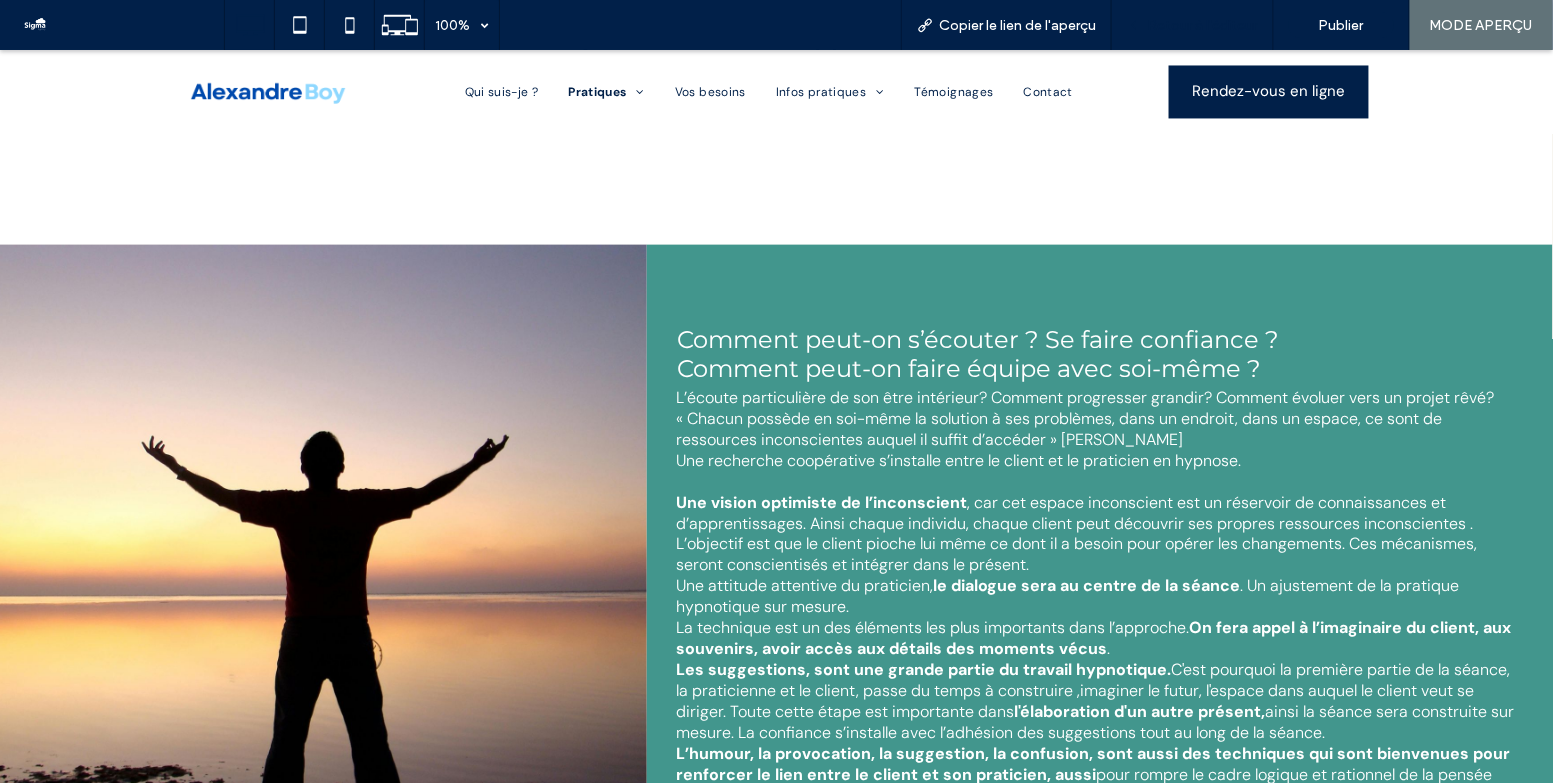 click on "Retour à l'éditeur" at bounding box center [1202, 25] 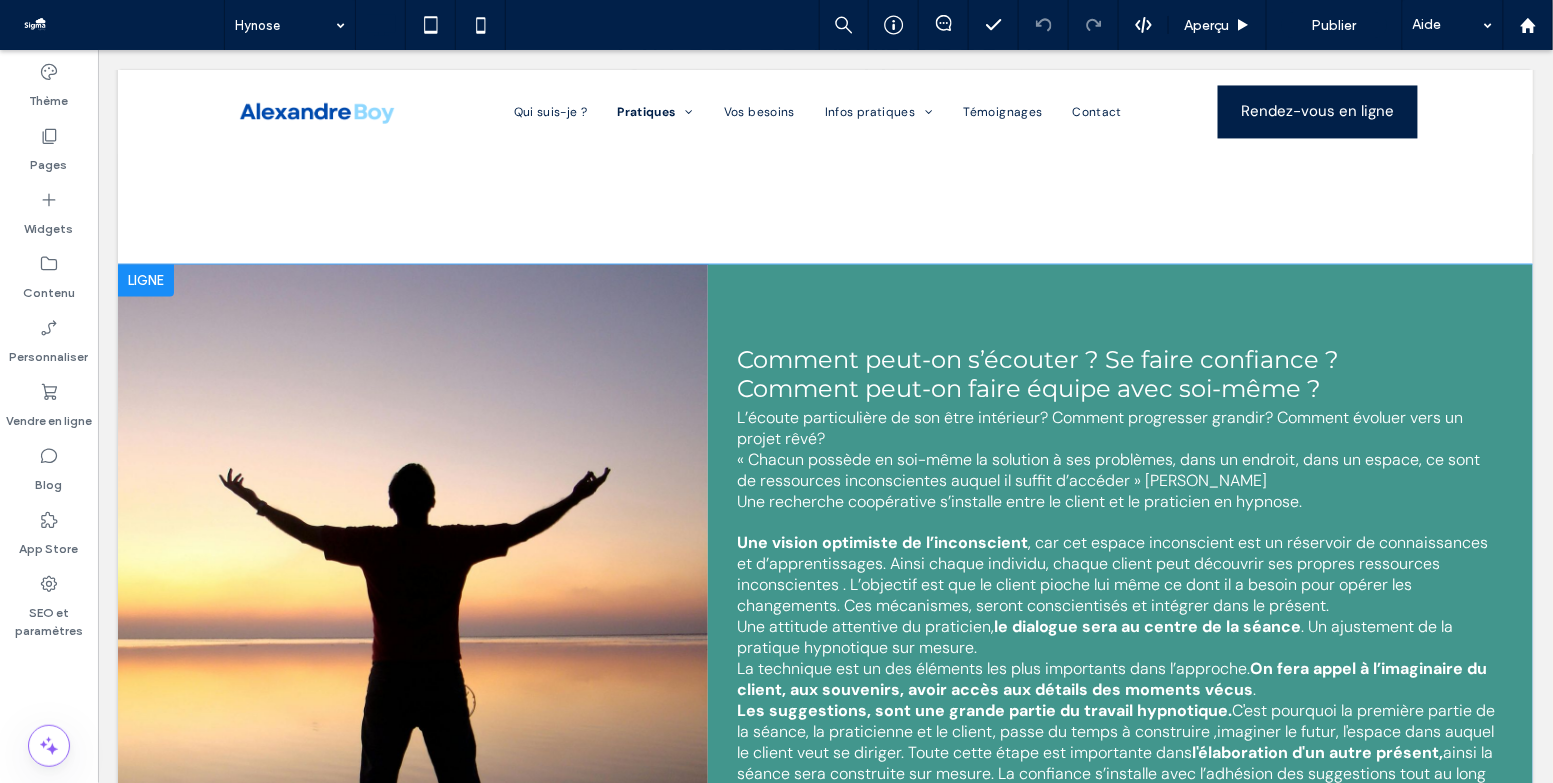 click on "Click To Paste" at bounding box center (412, 606) 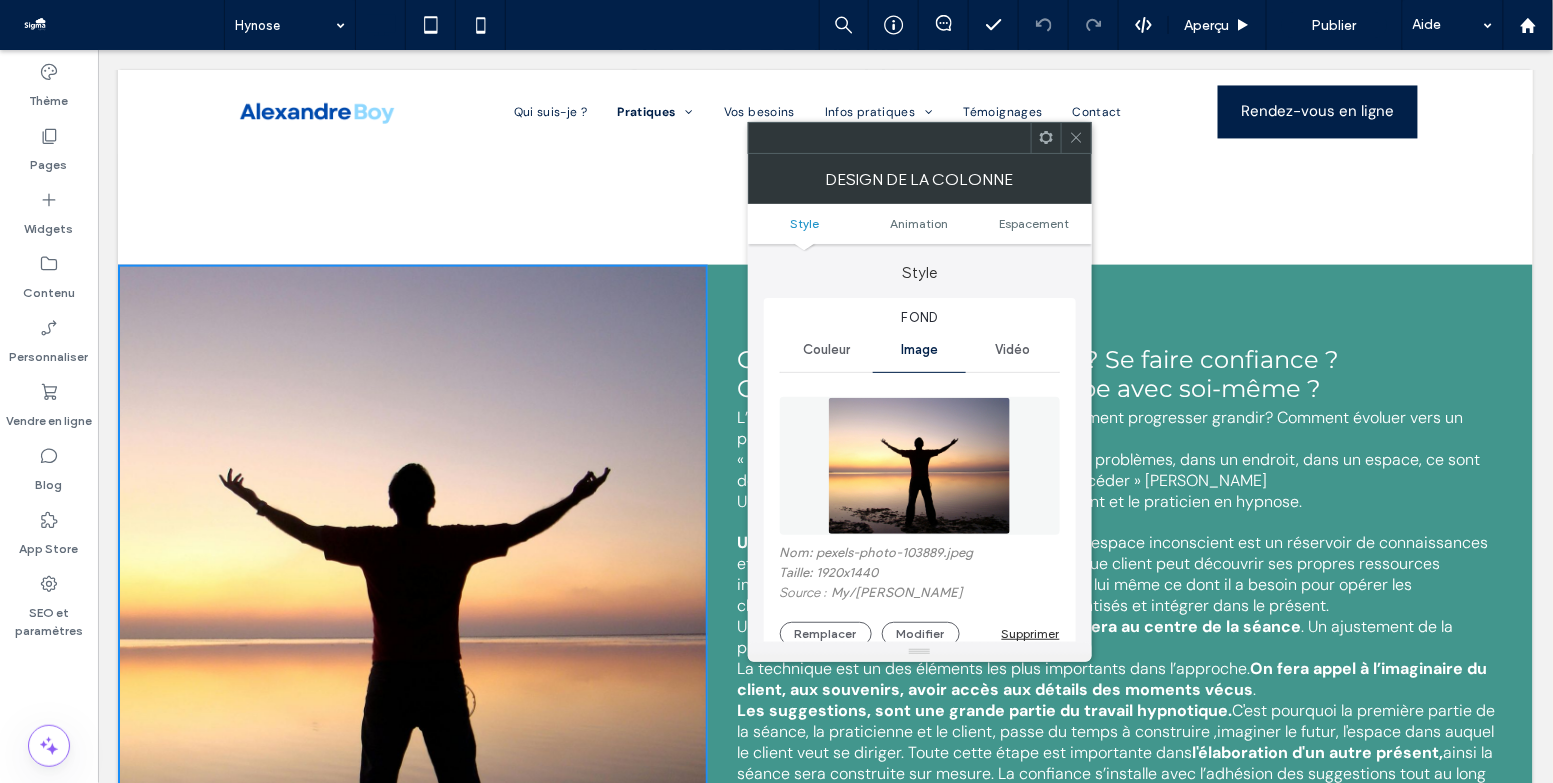 click at bounding box center (919, 466) 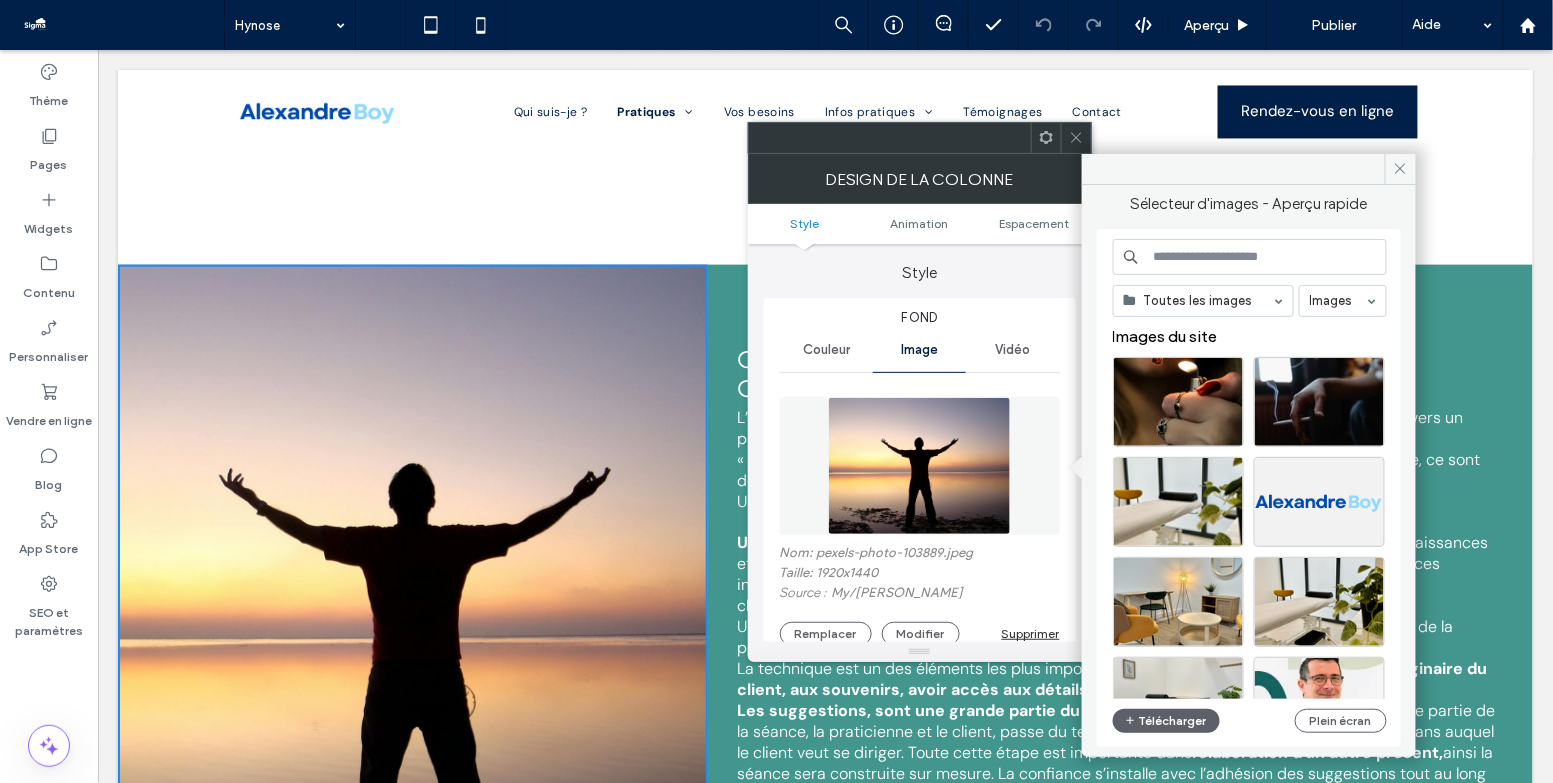 click at bounding box center (1250, 257) 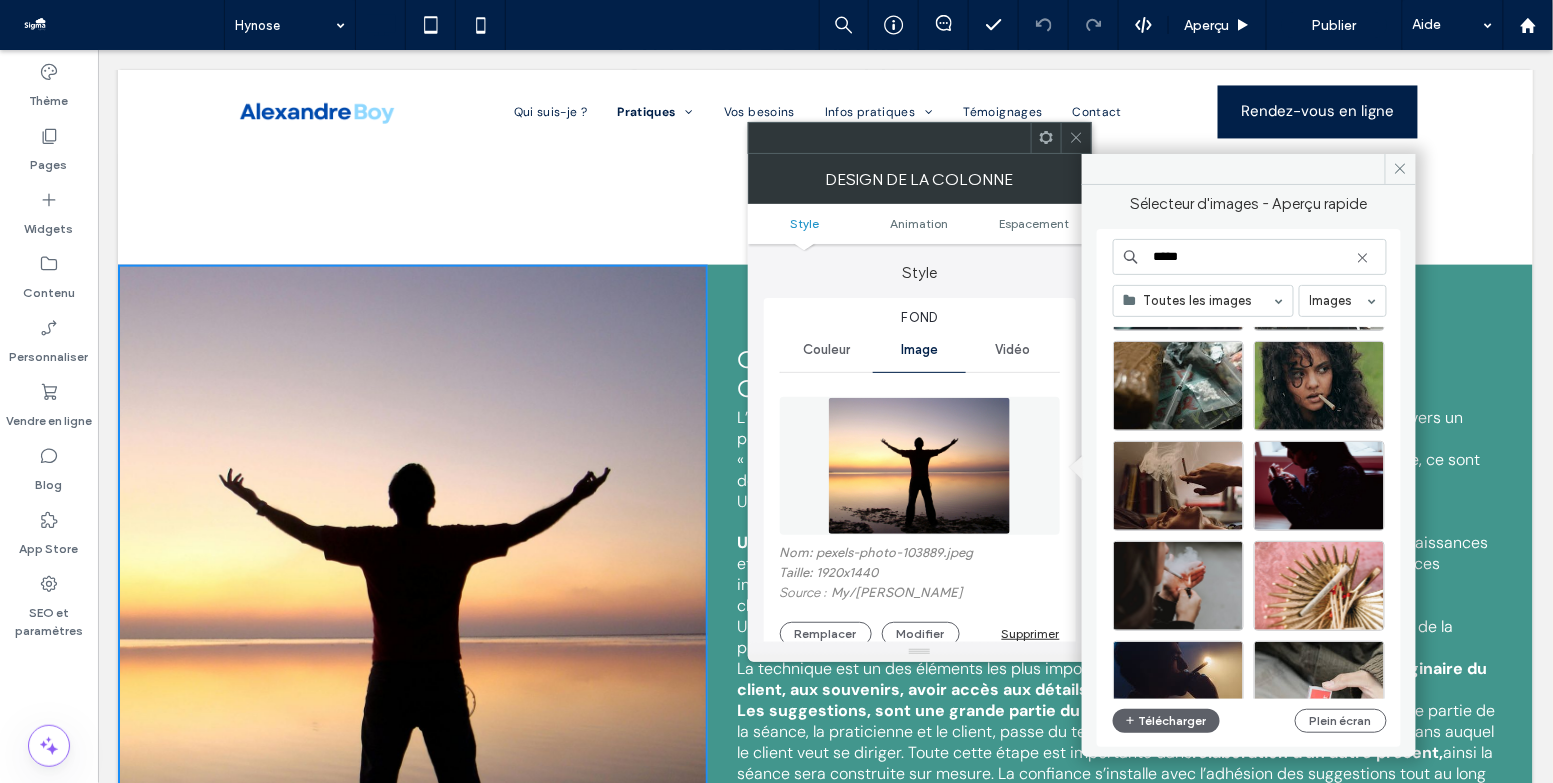 scroll, scrollTop: 1560, scrollLeft: 0, axis: vertical 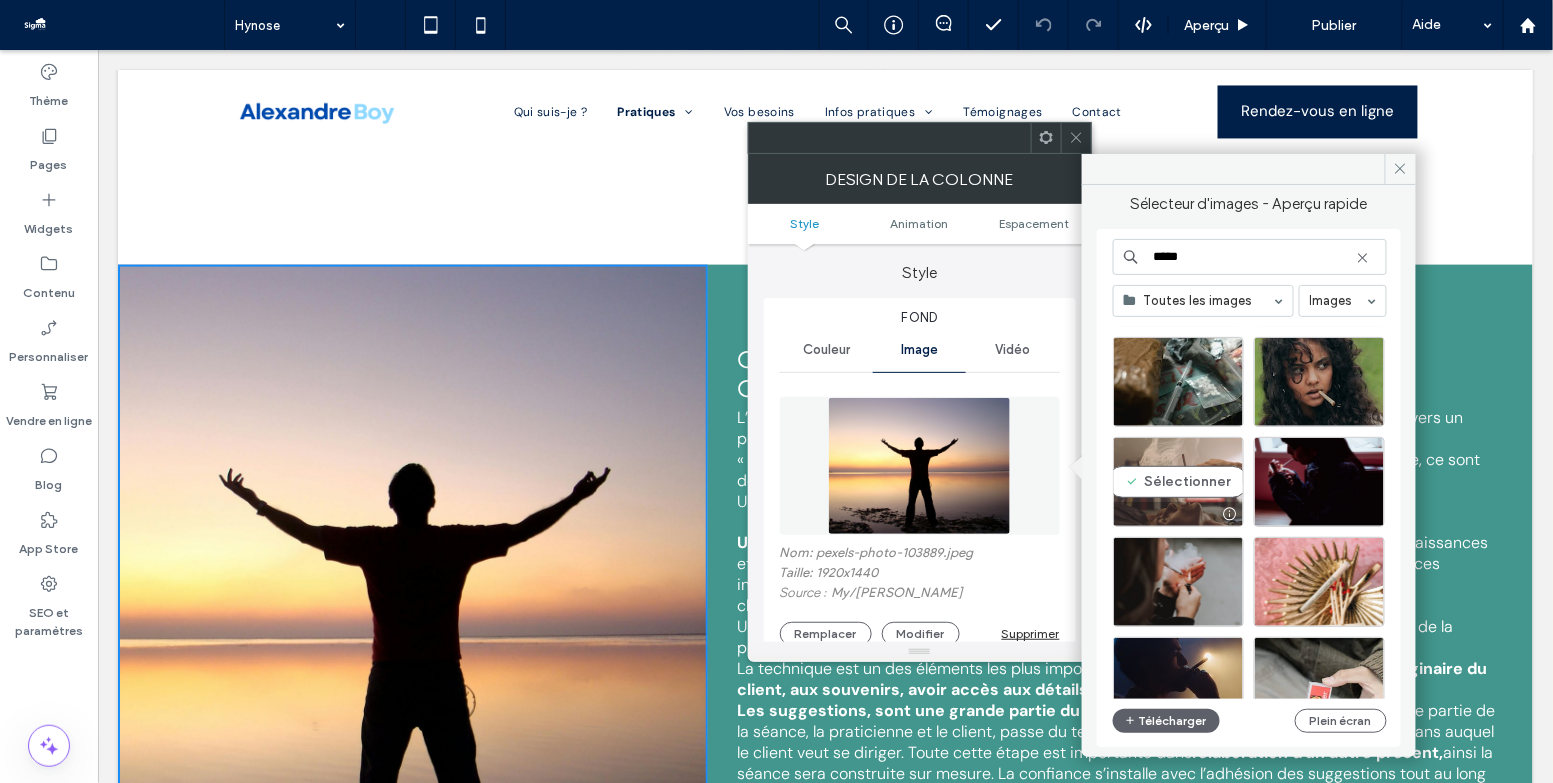 type on "*****" 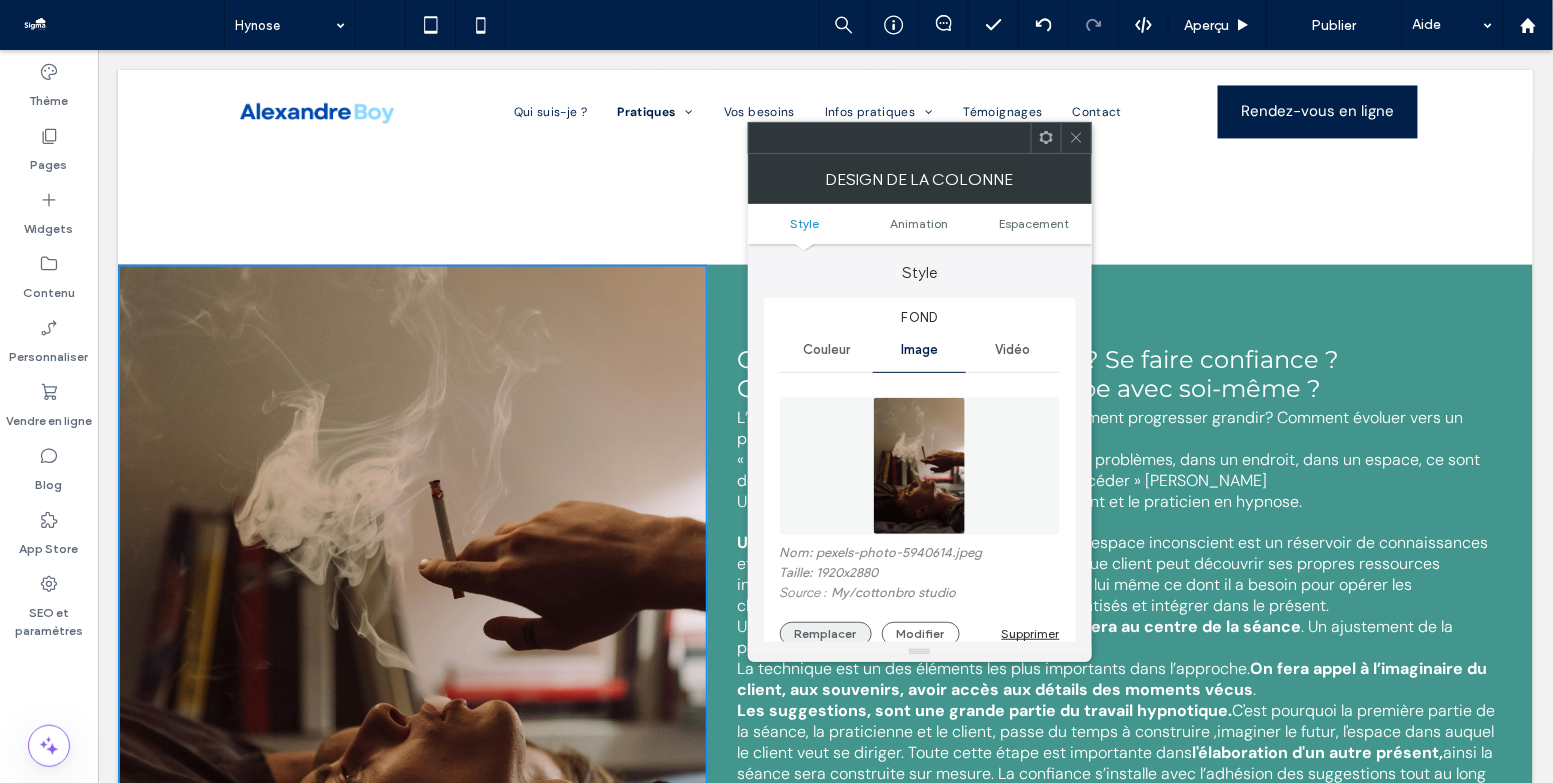 click on "Remplacer" at bounding box center (826, 634) 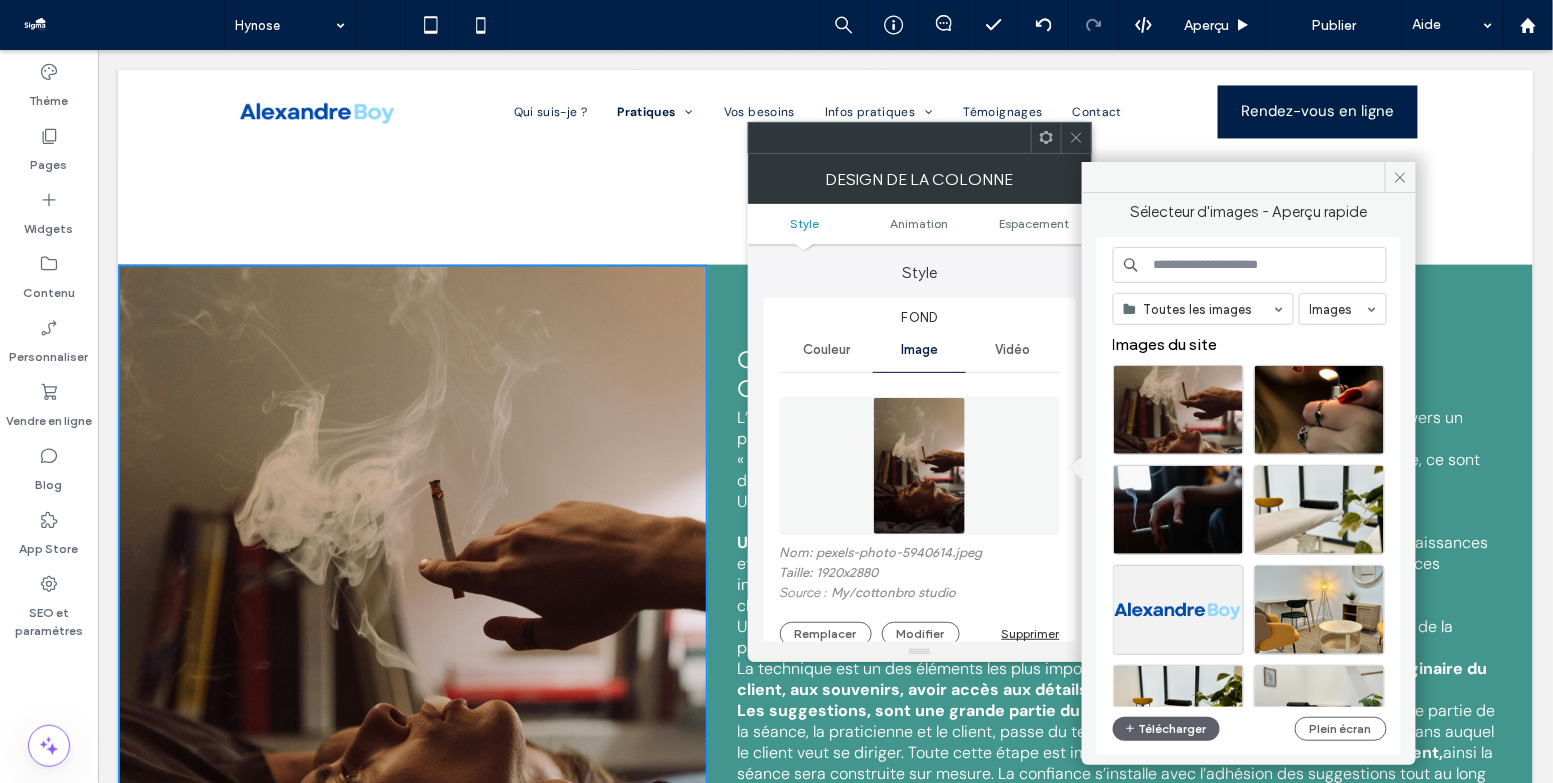 click at bounding box center (1250, 265) 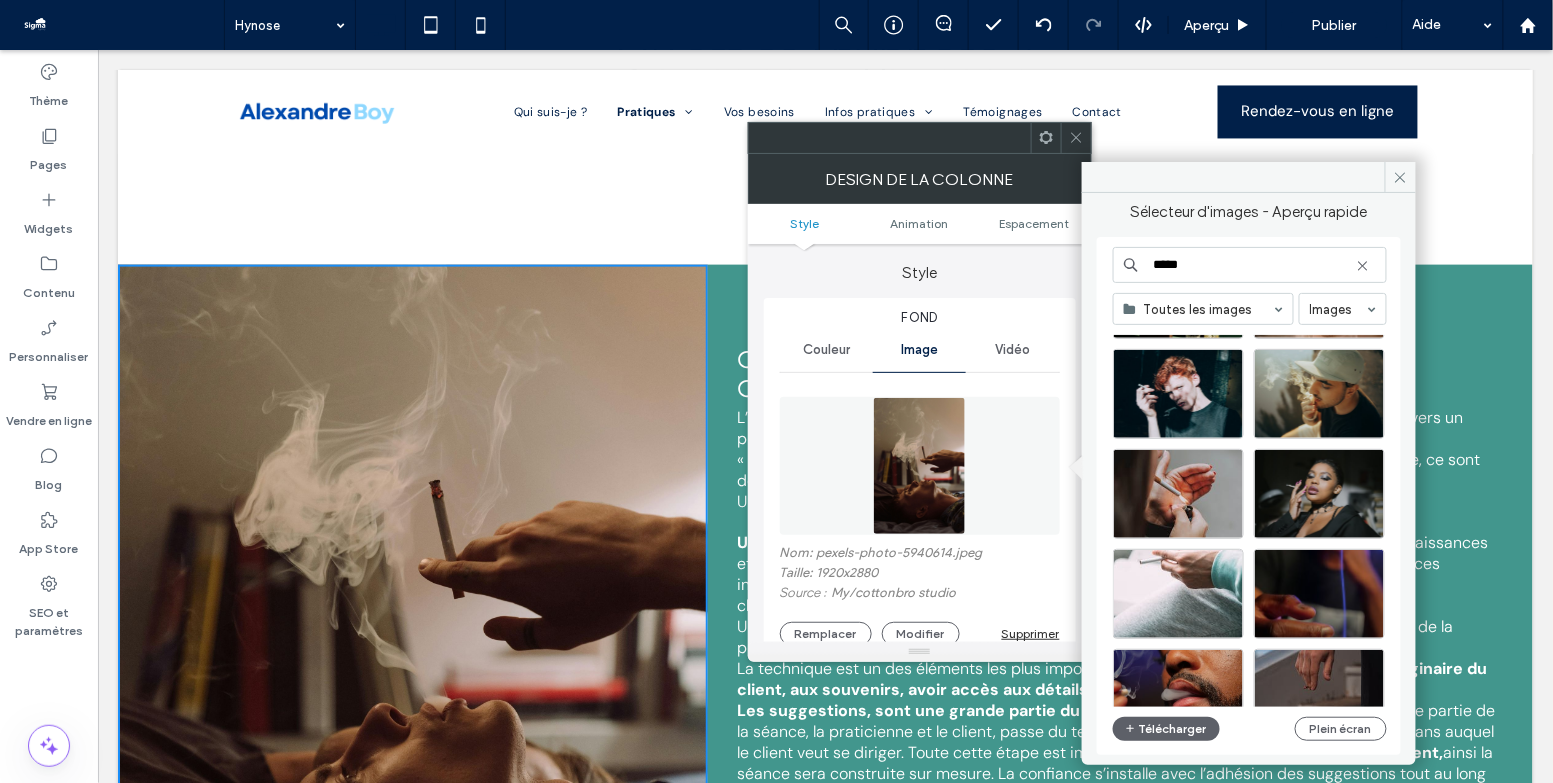 scroll, scrollTop: 4467, scrollLeft: 0, axis: vertical 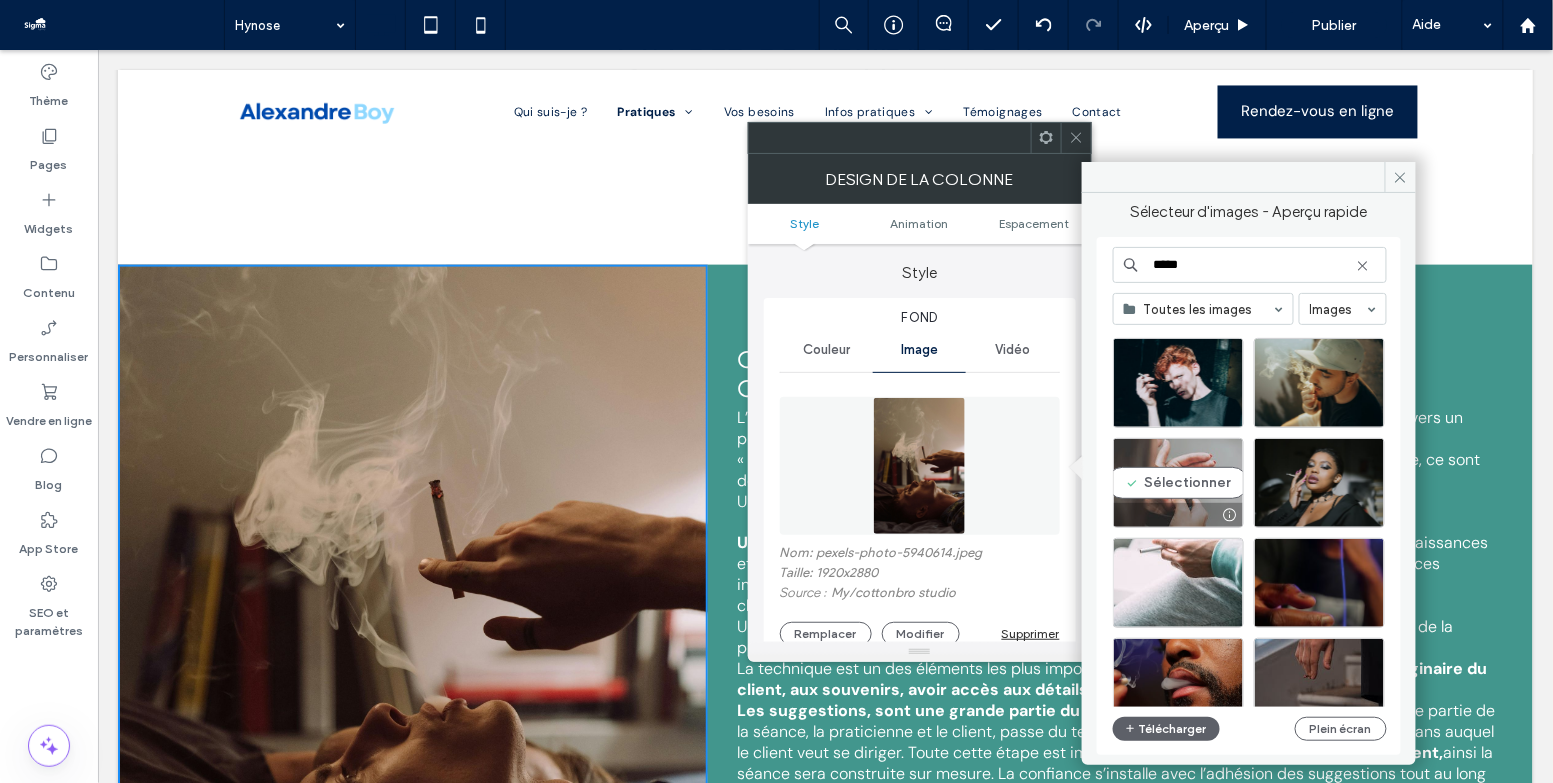 type on "*****" 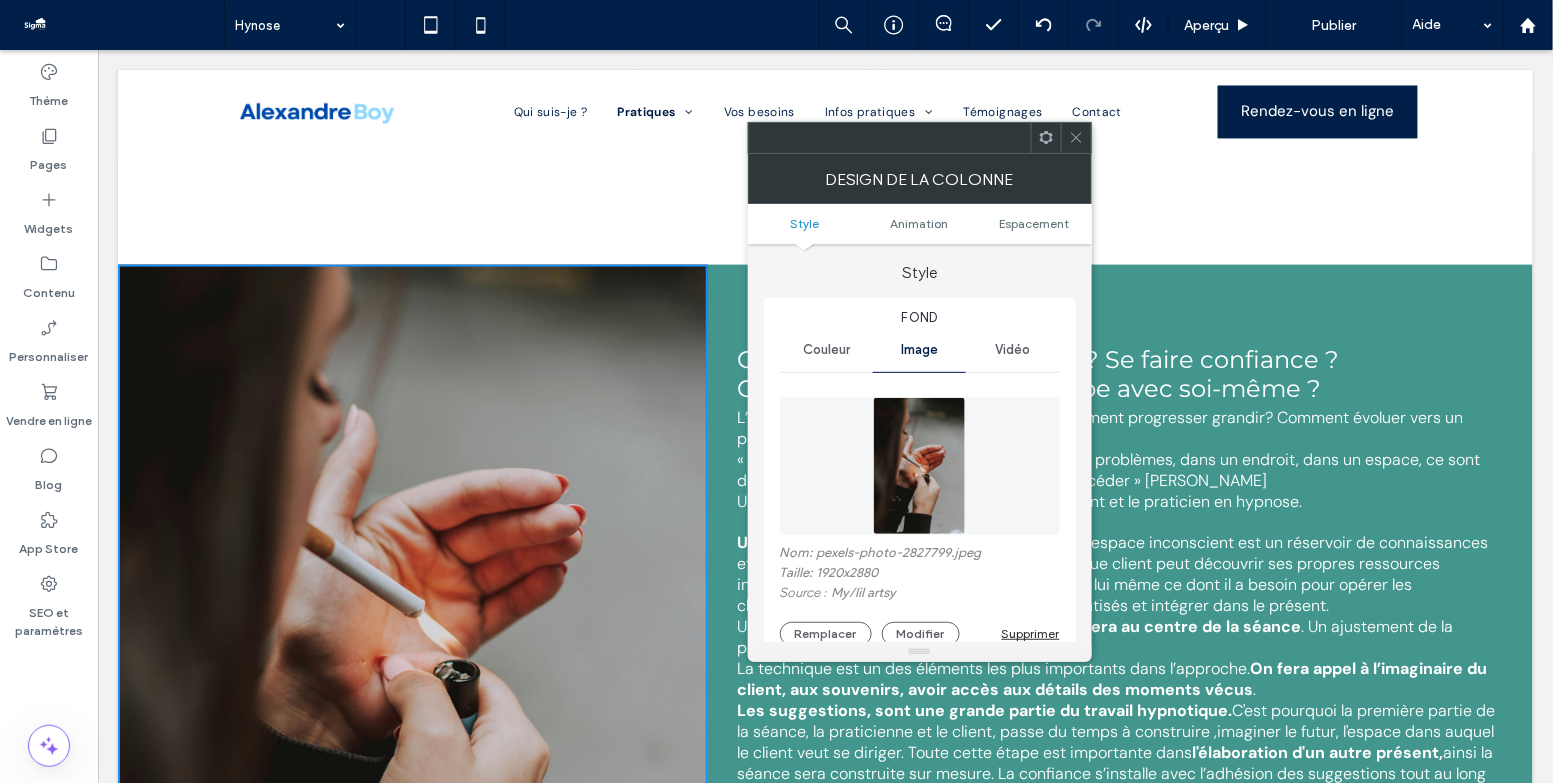 click at bounding box center [1076, 138] 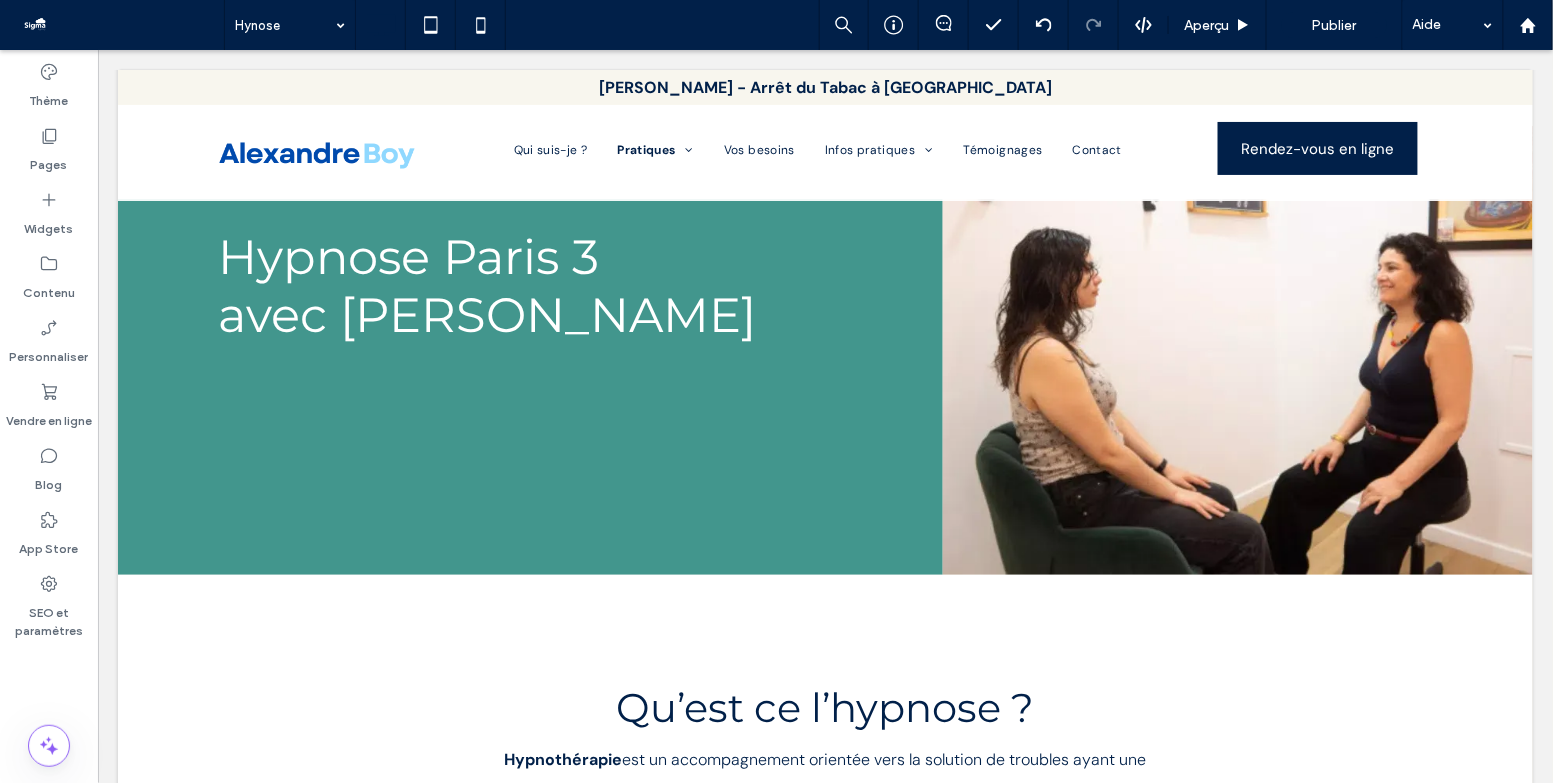 scroll, scrollTop: 0, scrollLeft: 0, axis: both 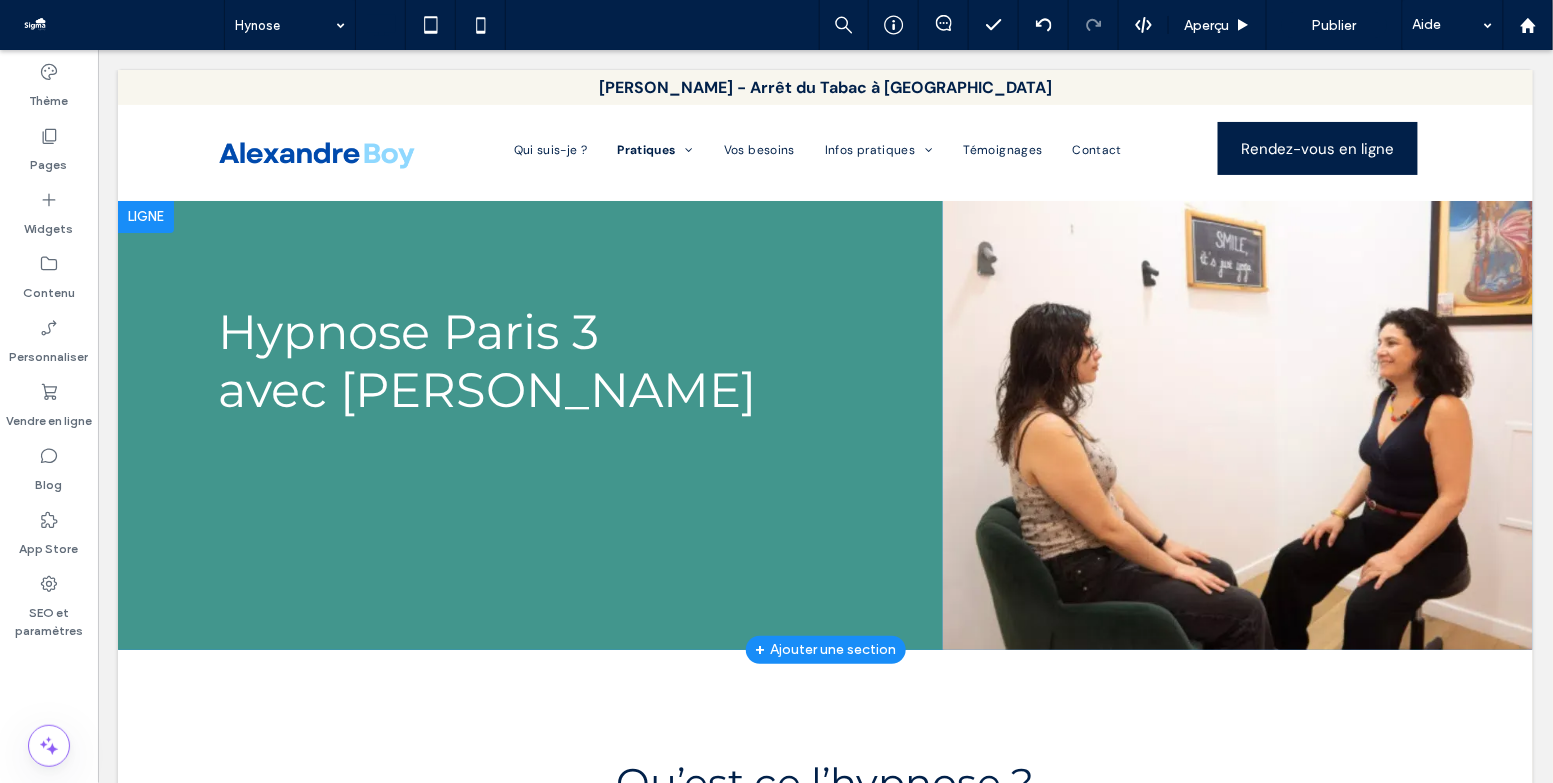 click on "Click To Paste" at bounding box center [1237, 424] 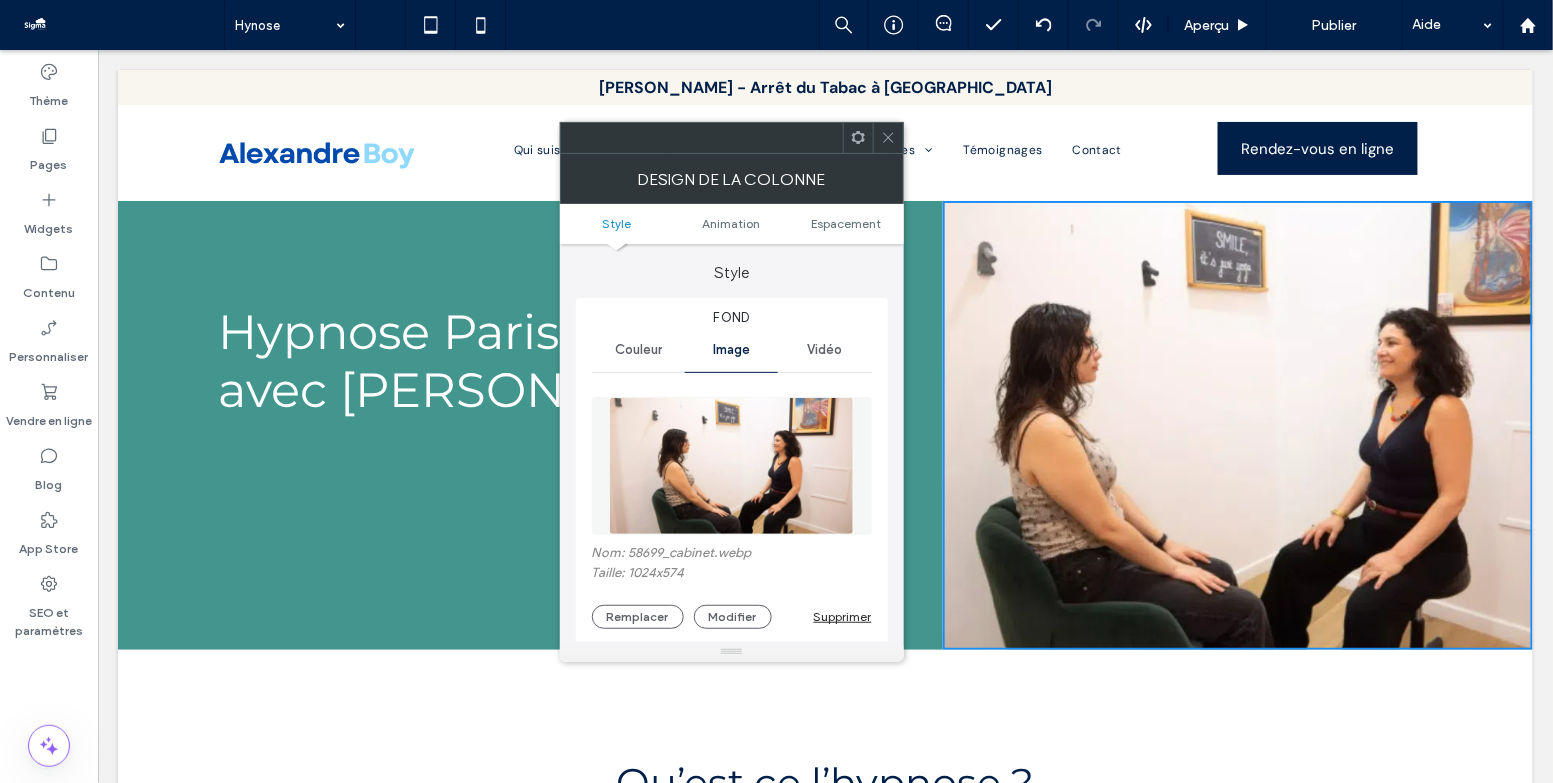 click 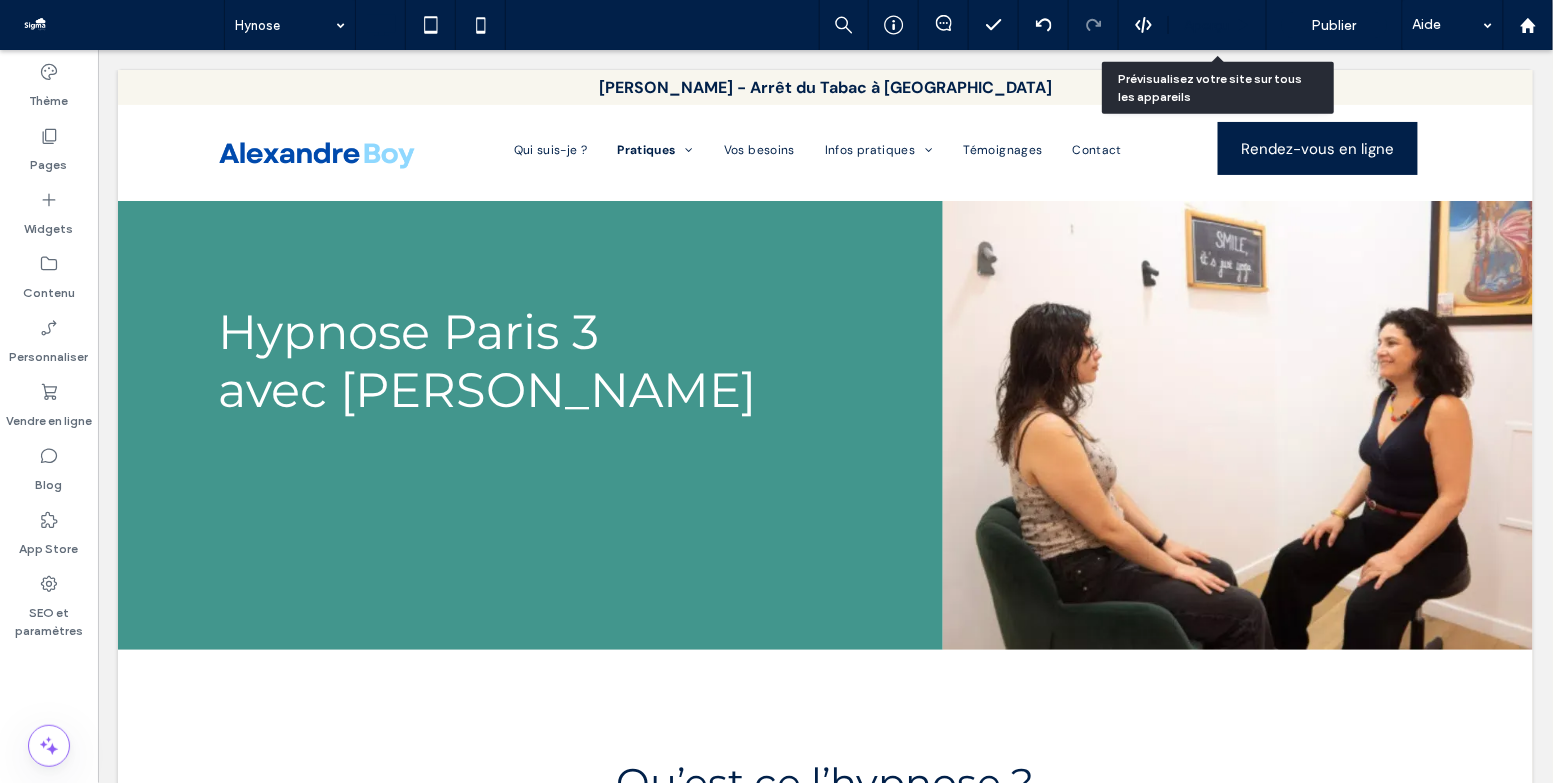 click on "Aperçu" at bounding box center [1207, 25] 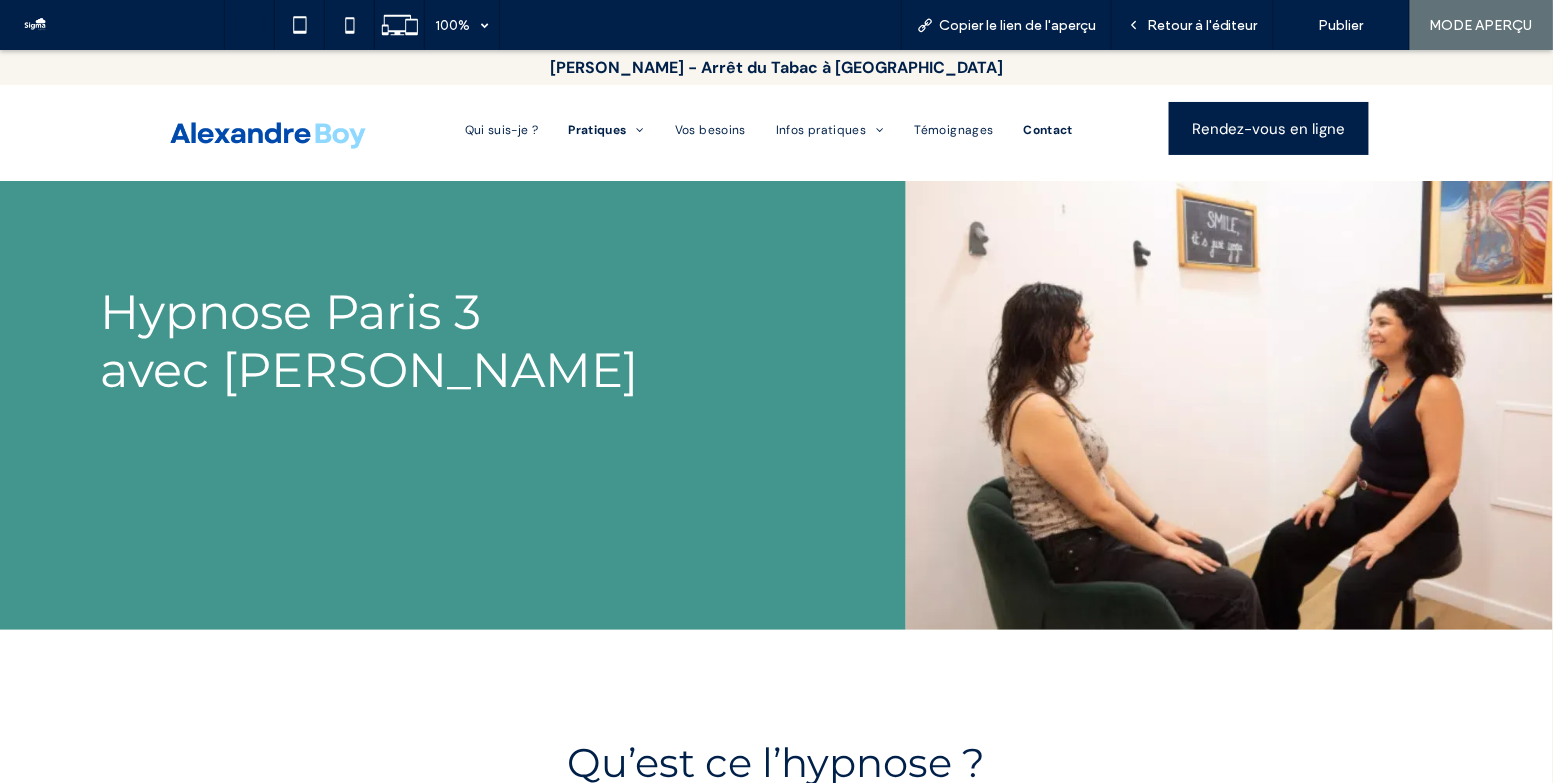 click on "Contact" at bounding box center [1049, 129] 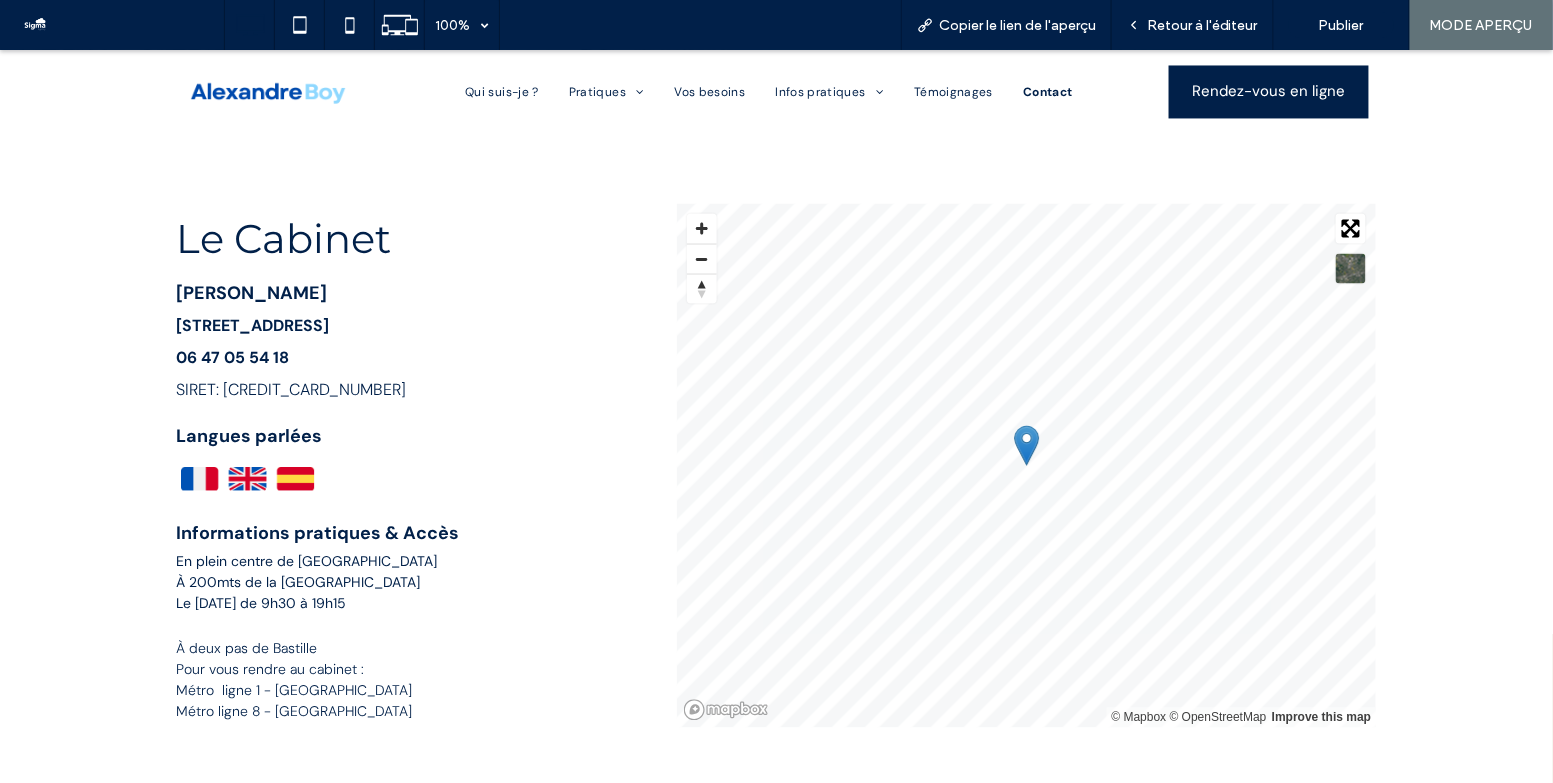 scroll, scrollTop: 950, scrollLeft: 0, axis: vertical 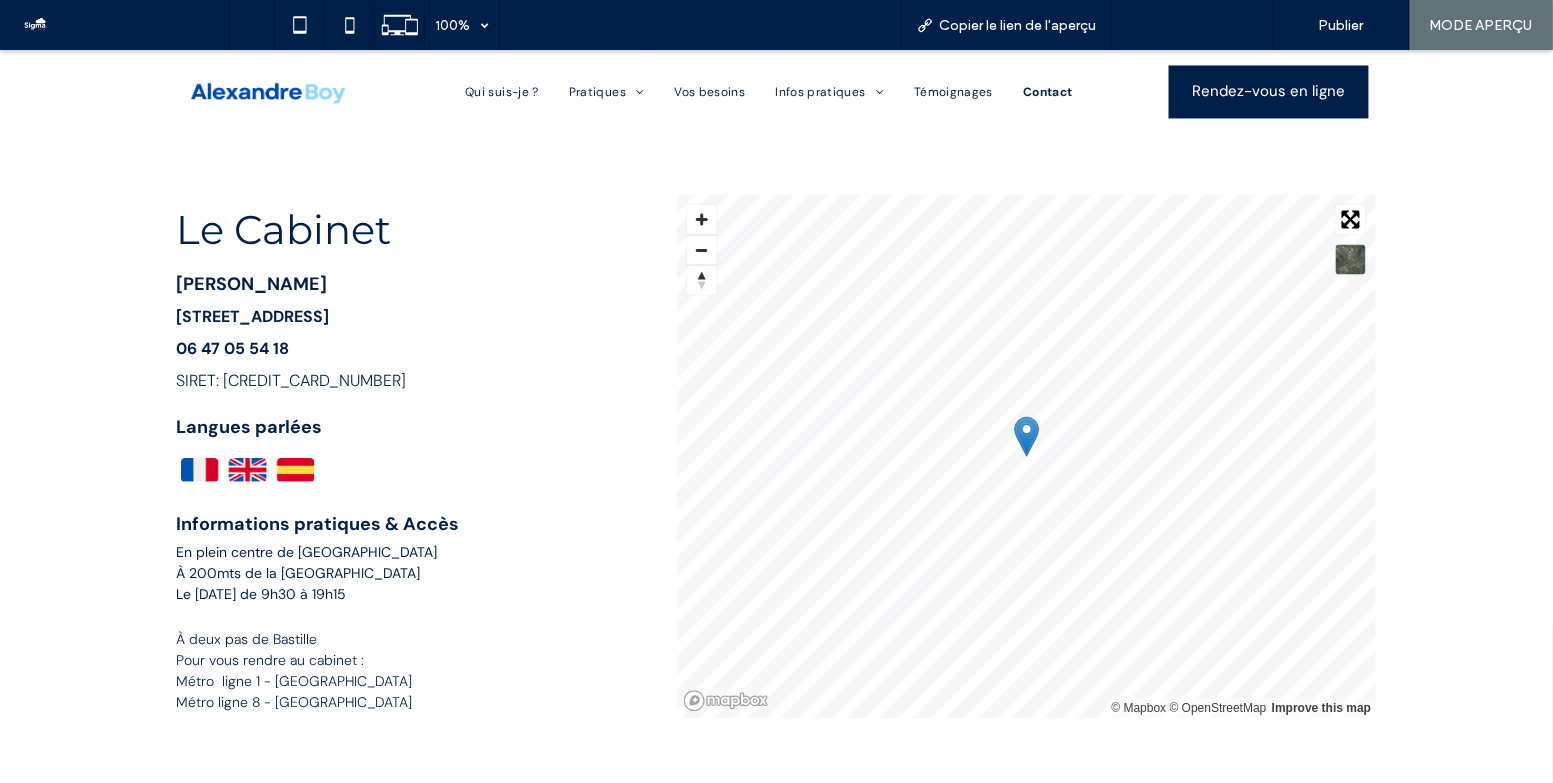 click on "Retour à l'éditeur" at bounding box center (1202, 25) 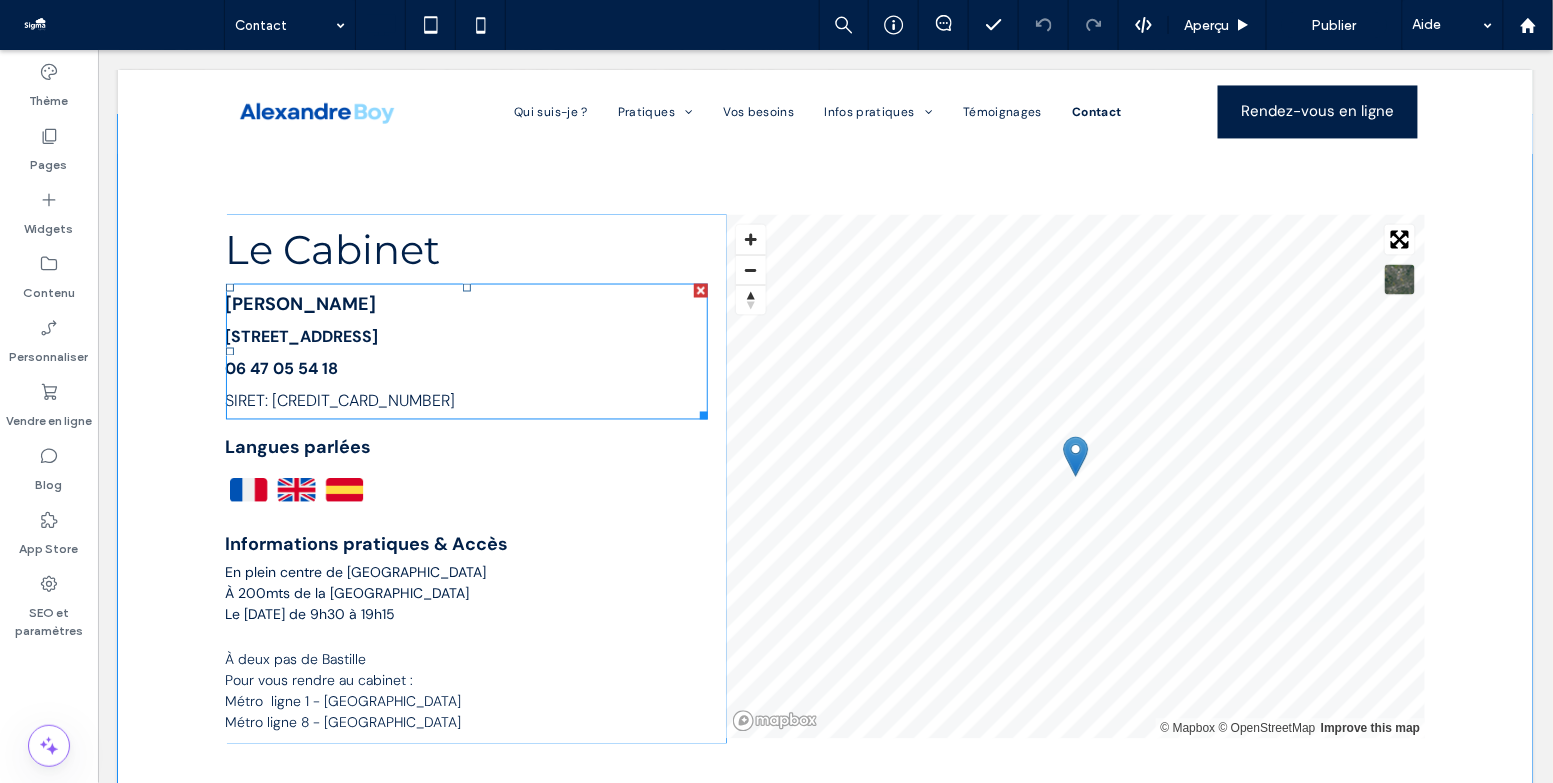 click on "[STREET_ADDRESS]" at bounding box center [301, 336] 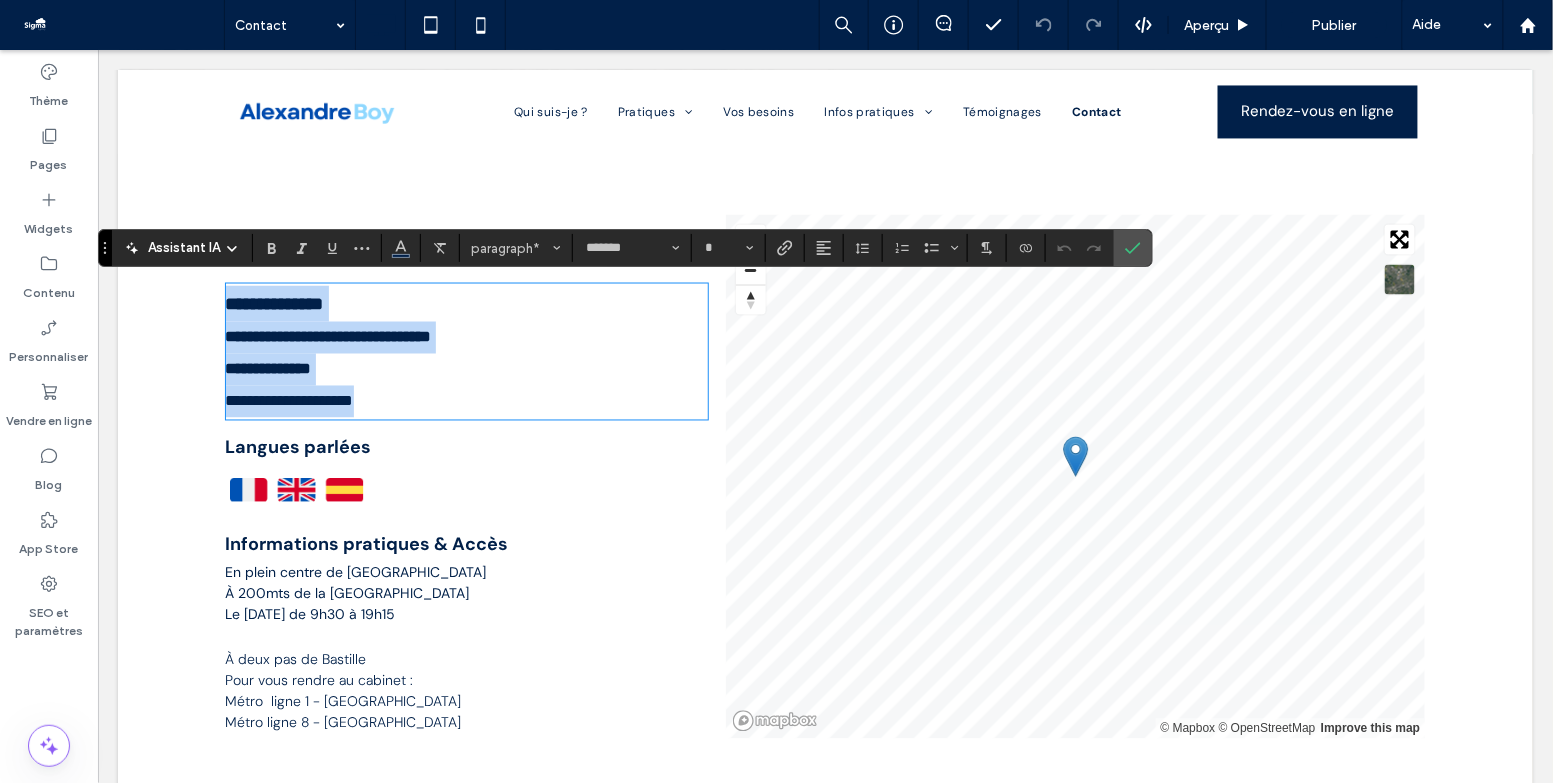 click on "**********" at bounding box center (328, 336) 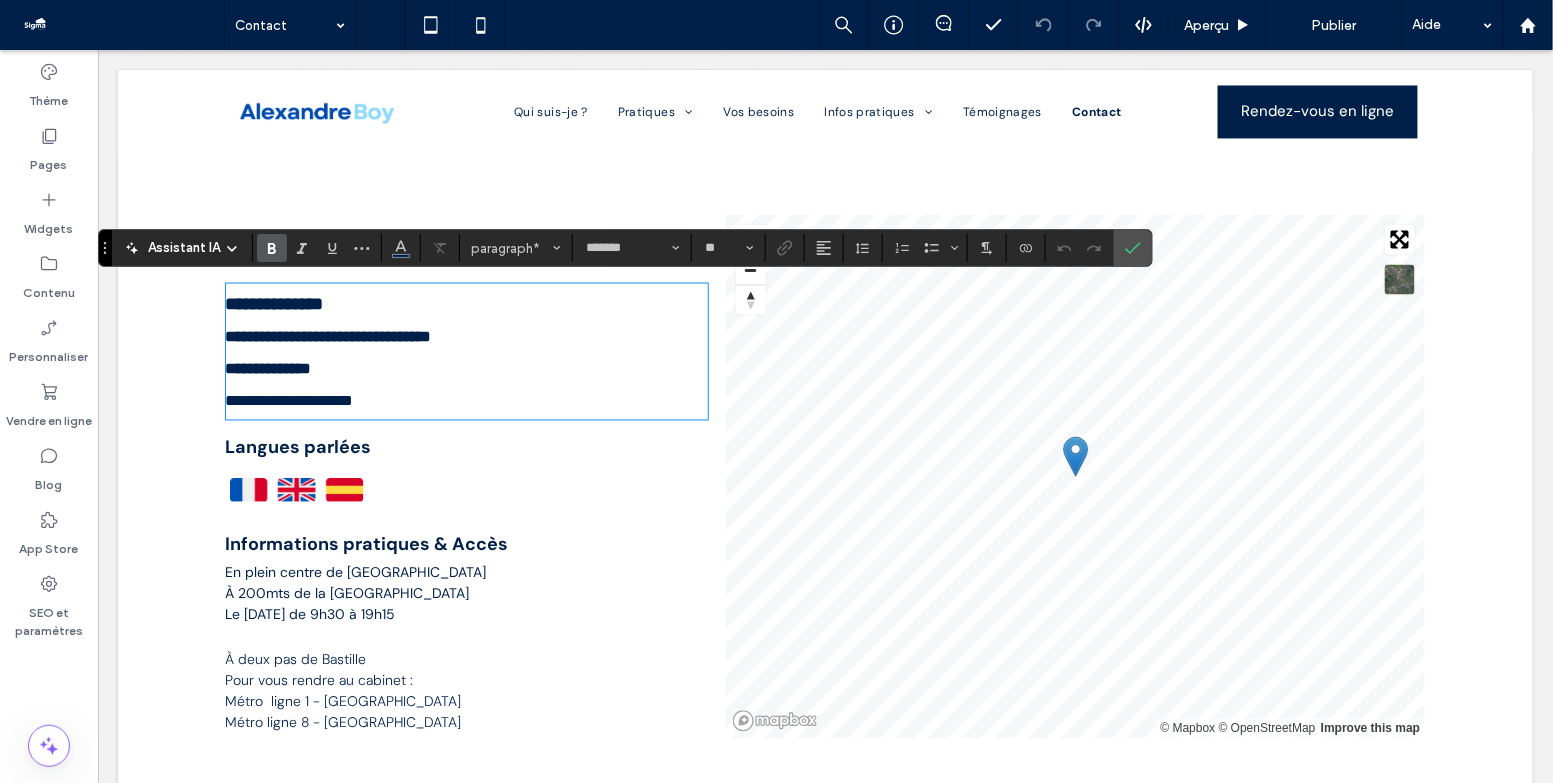 type on "**" 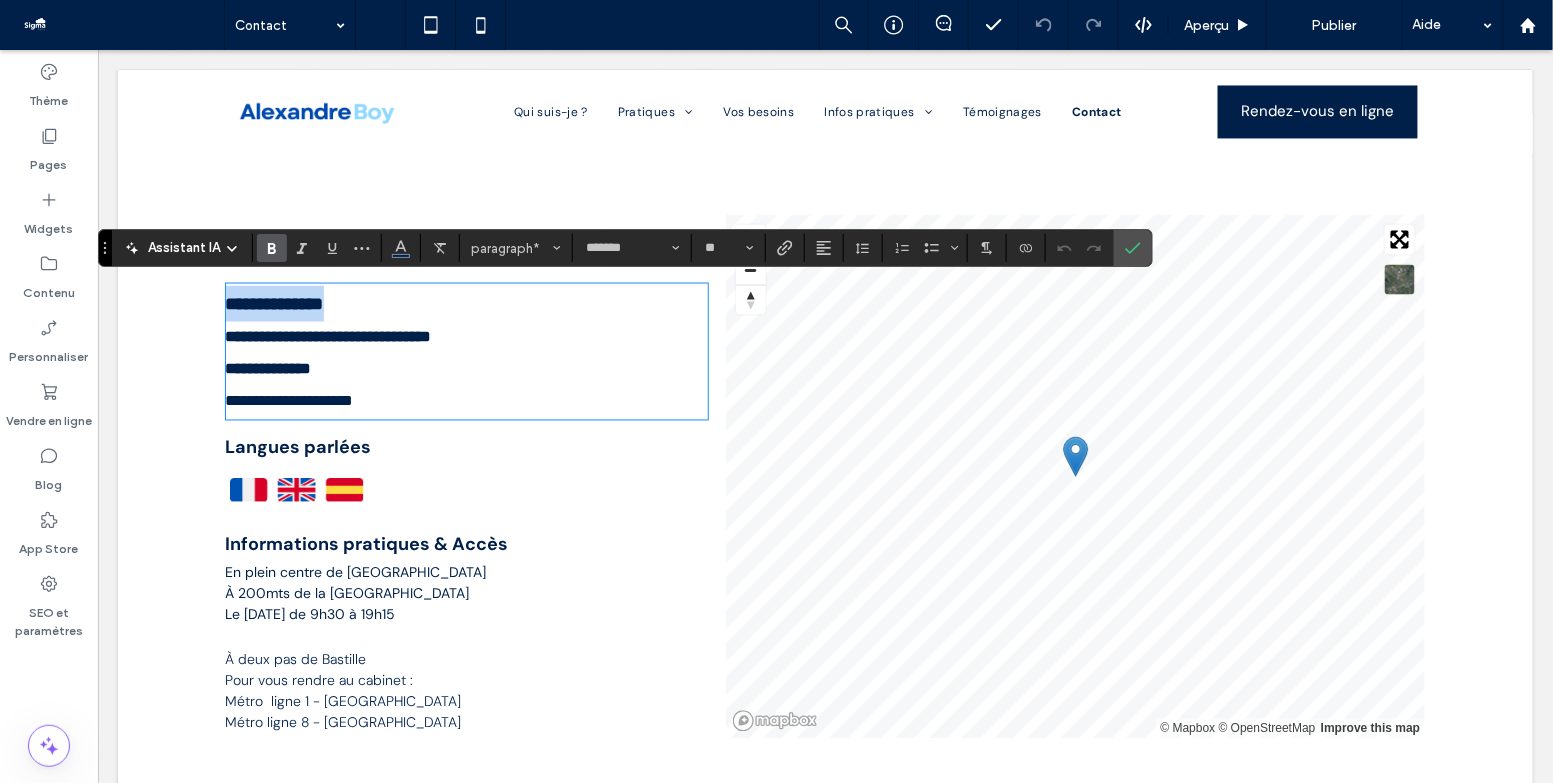 drag, startPoint x: 372, startPoint y: 301, endPoint x: 231, endPoint y: 299, distance: 141.01419 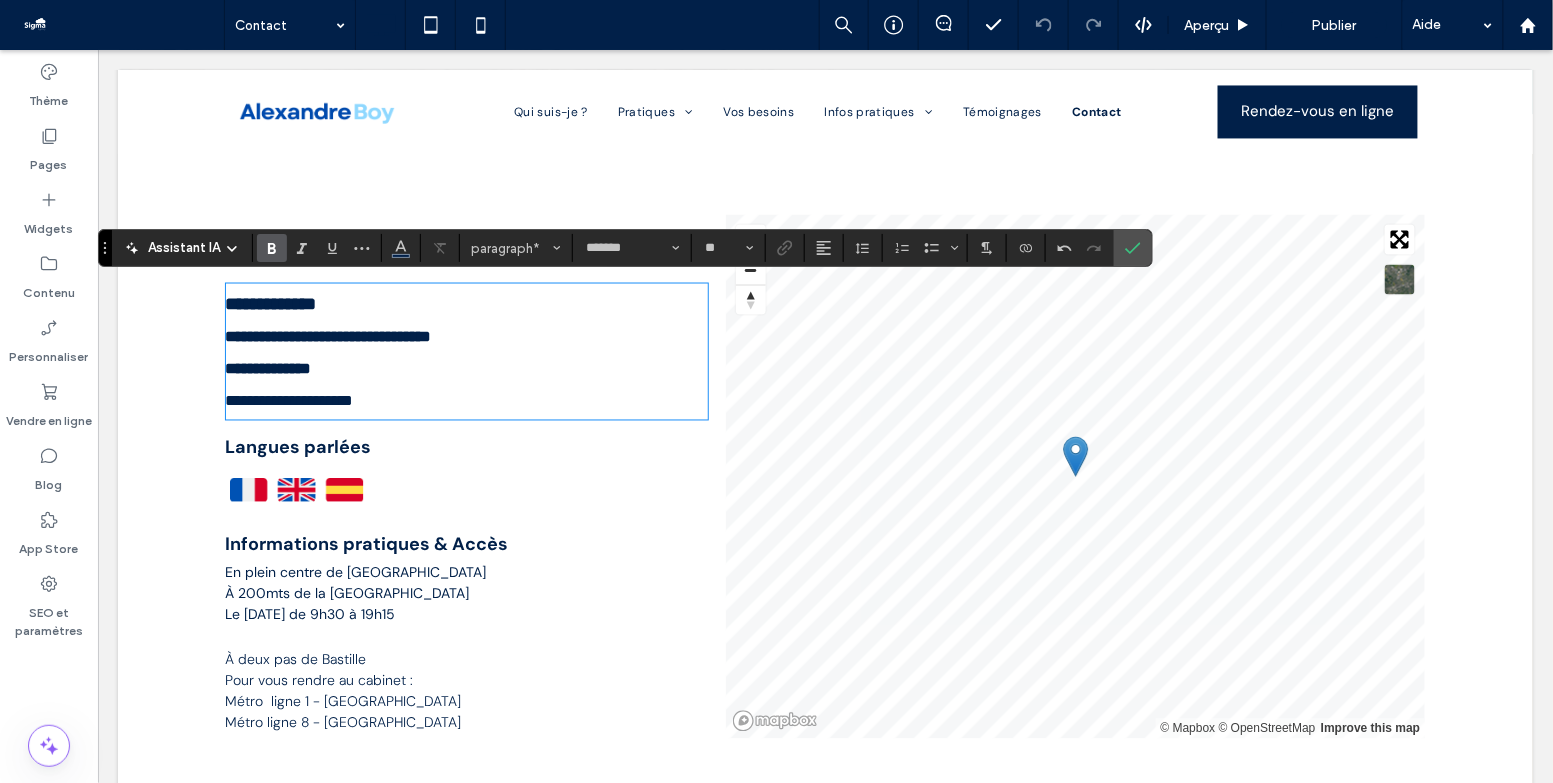 type on "**" 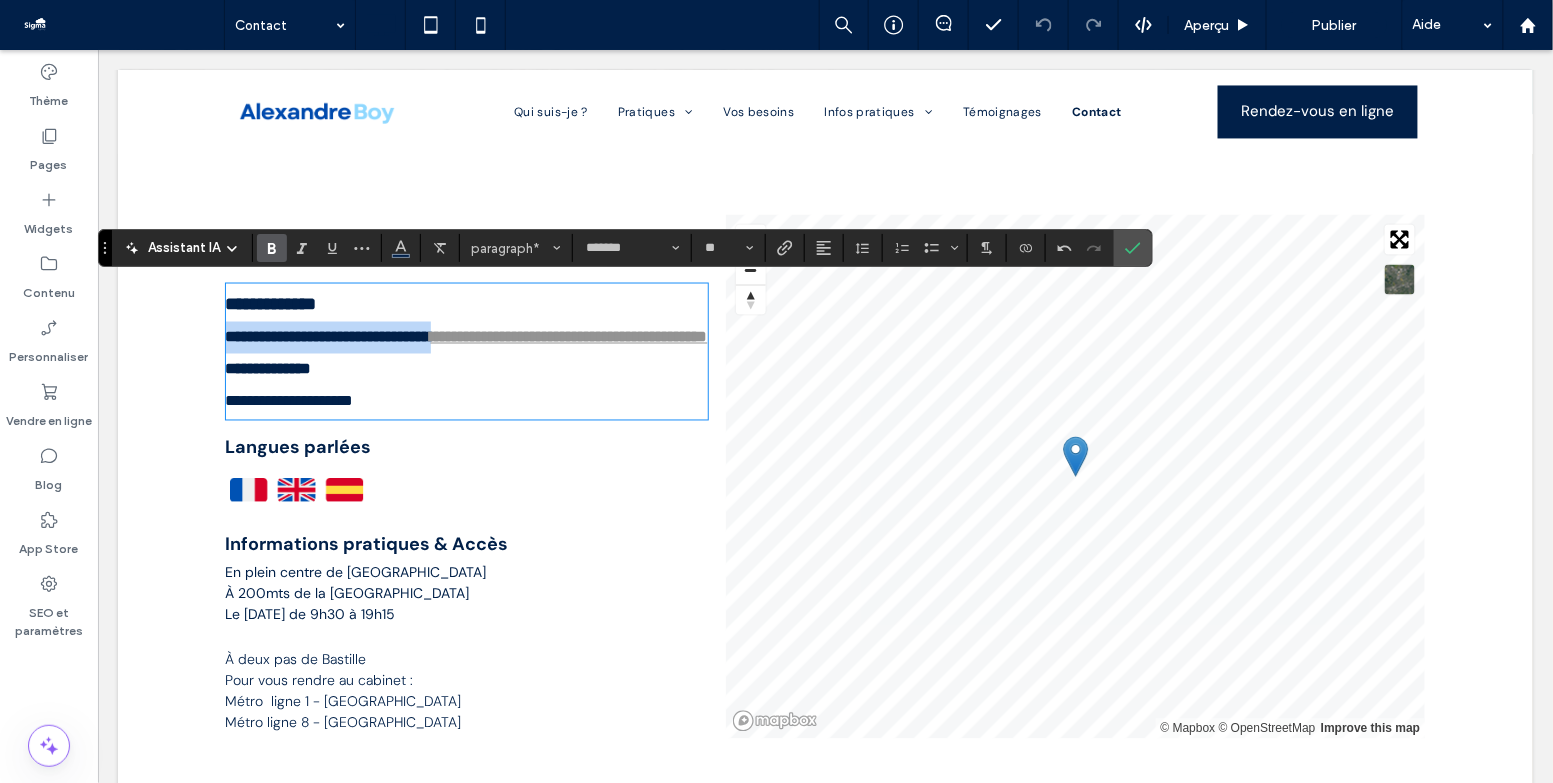 drag, startPoint x: 499, startPoint y: 333, endPoint x: 220, endPoint y: 326, distance: 279.0878 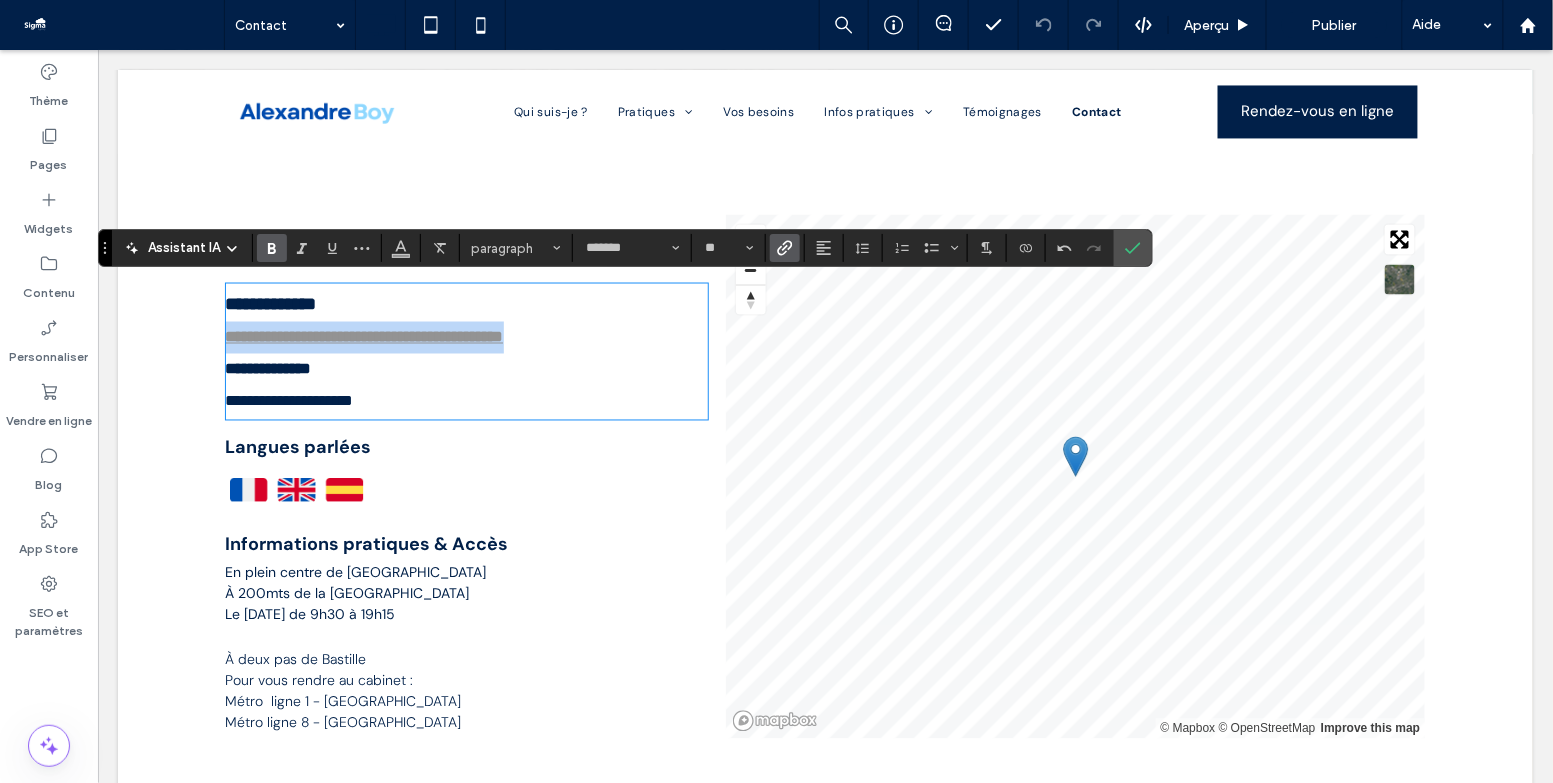 drag, startPoint x: 639, startPoint y: 334, endPoint x: 224, endPoint y: 329, distance: 415.03012 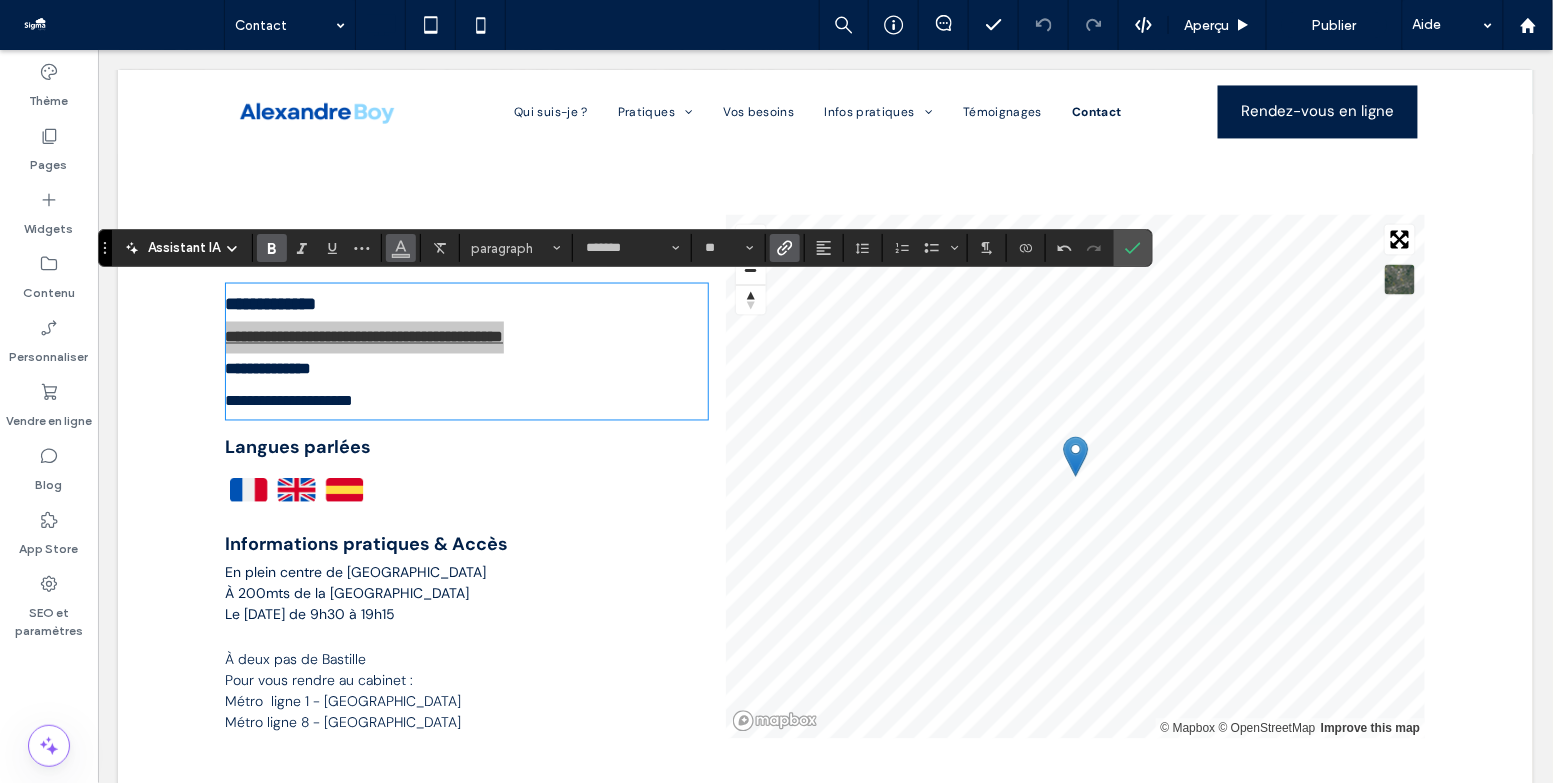 click 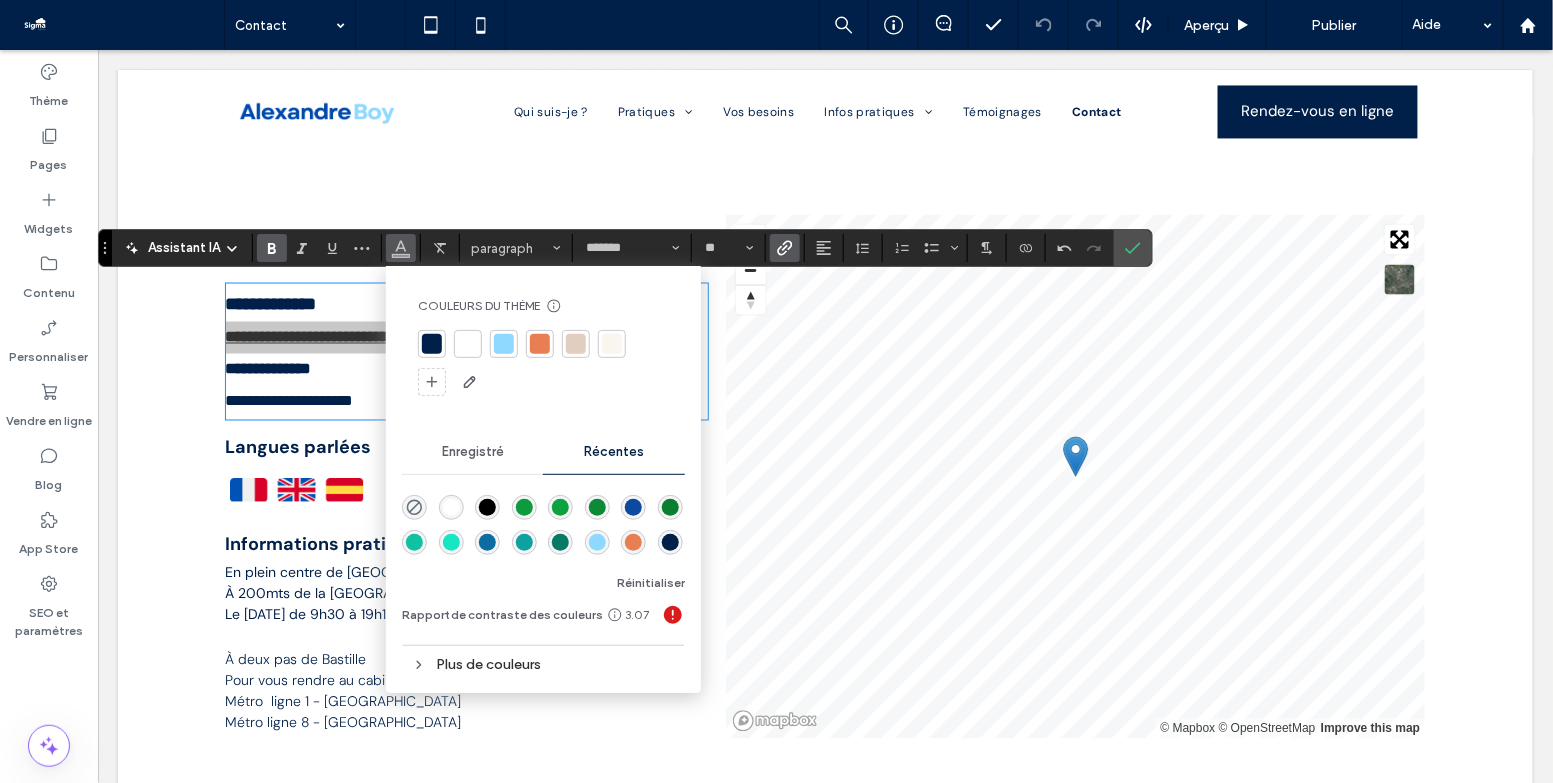 click at bounding box center (432, 344) 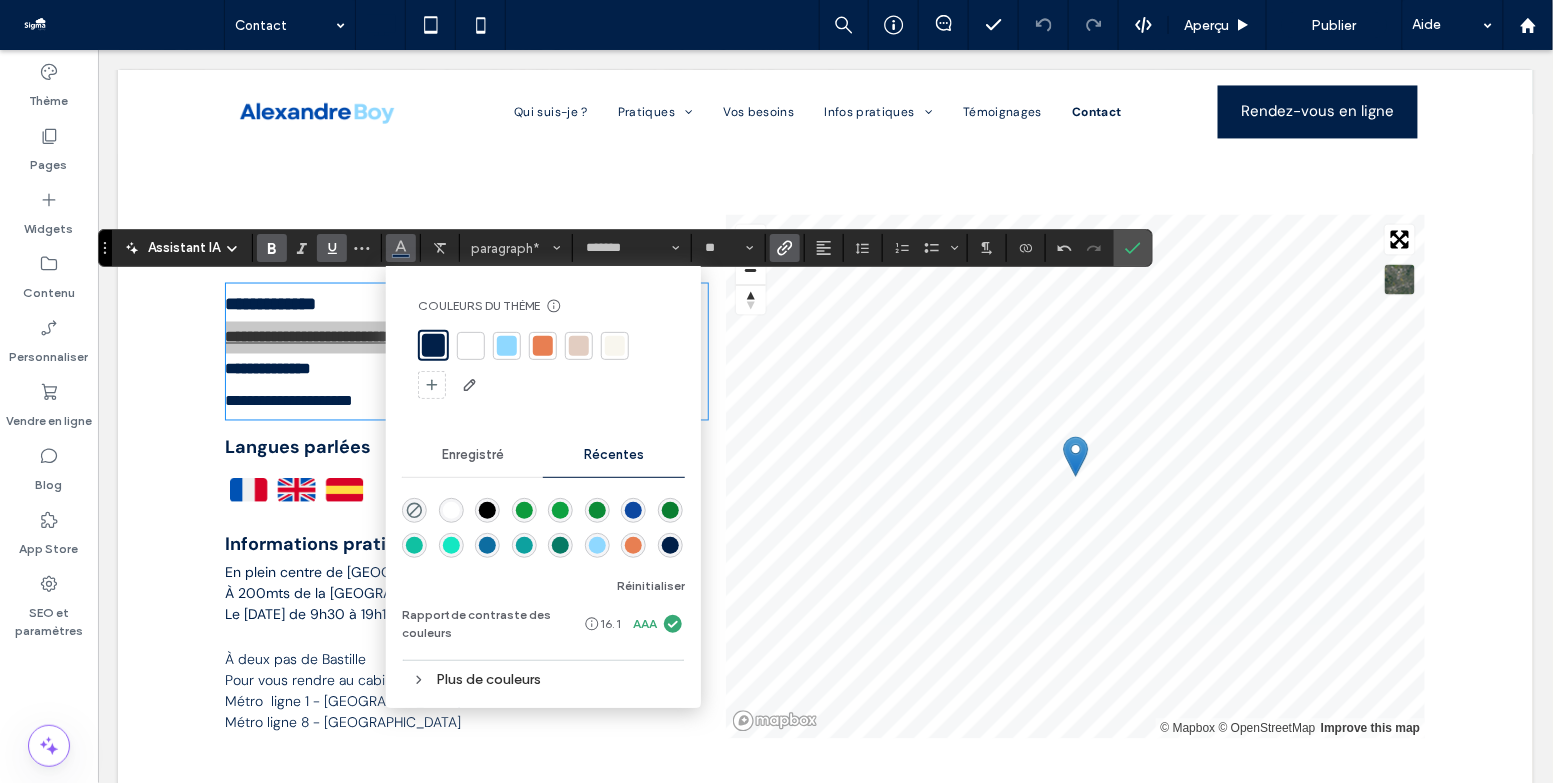 click at bounding box center (332, 248) 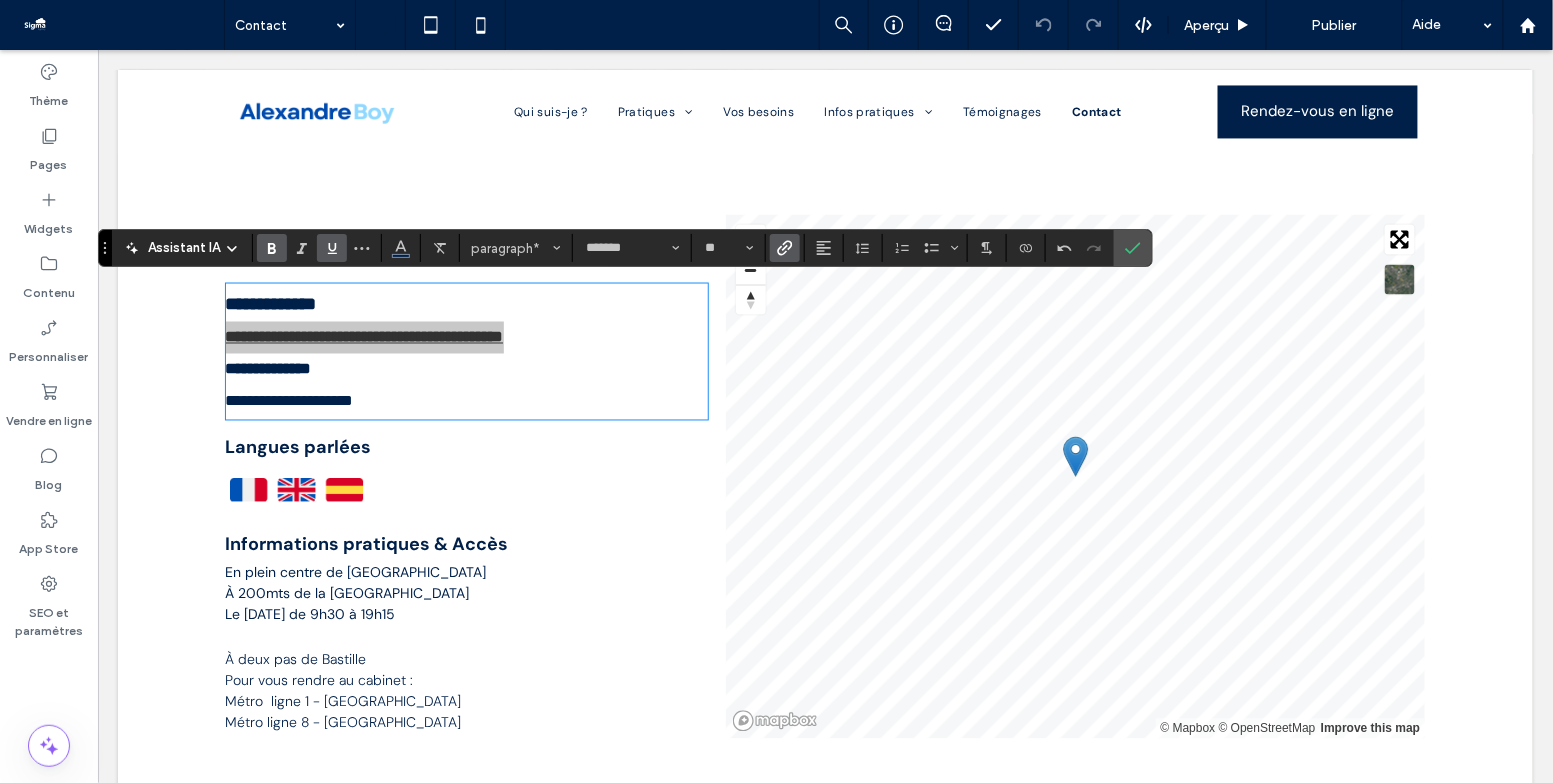 click 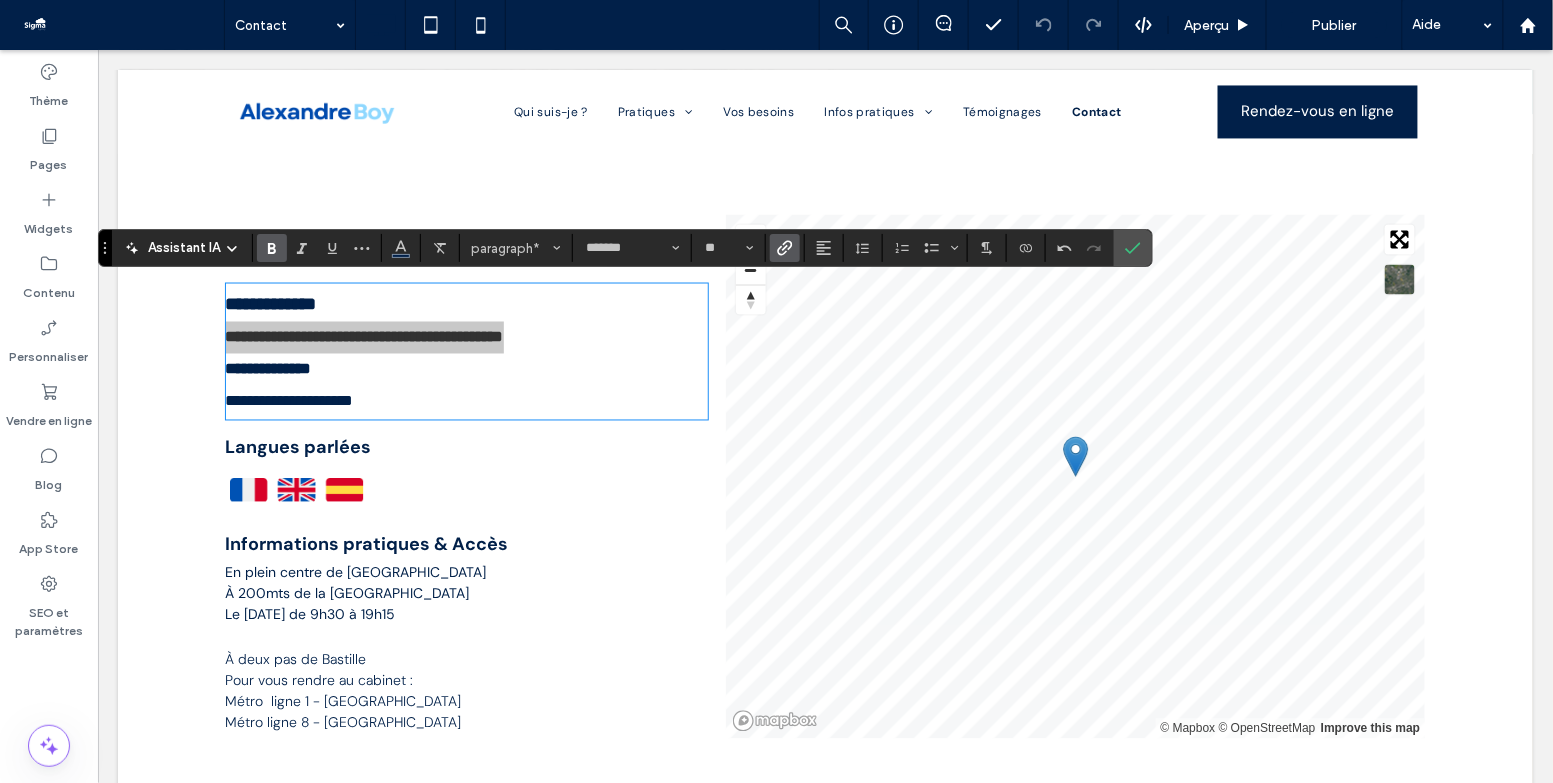 click at bounding box center [785, 248] 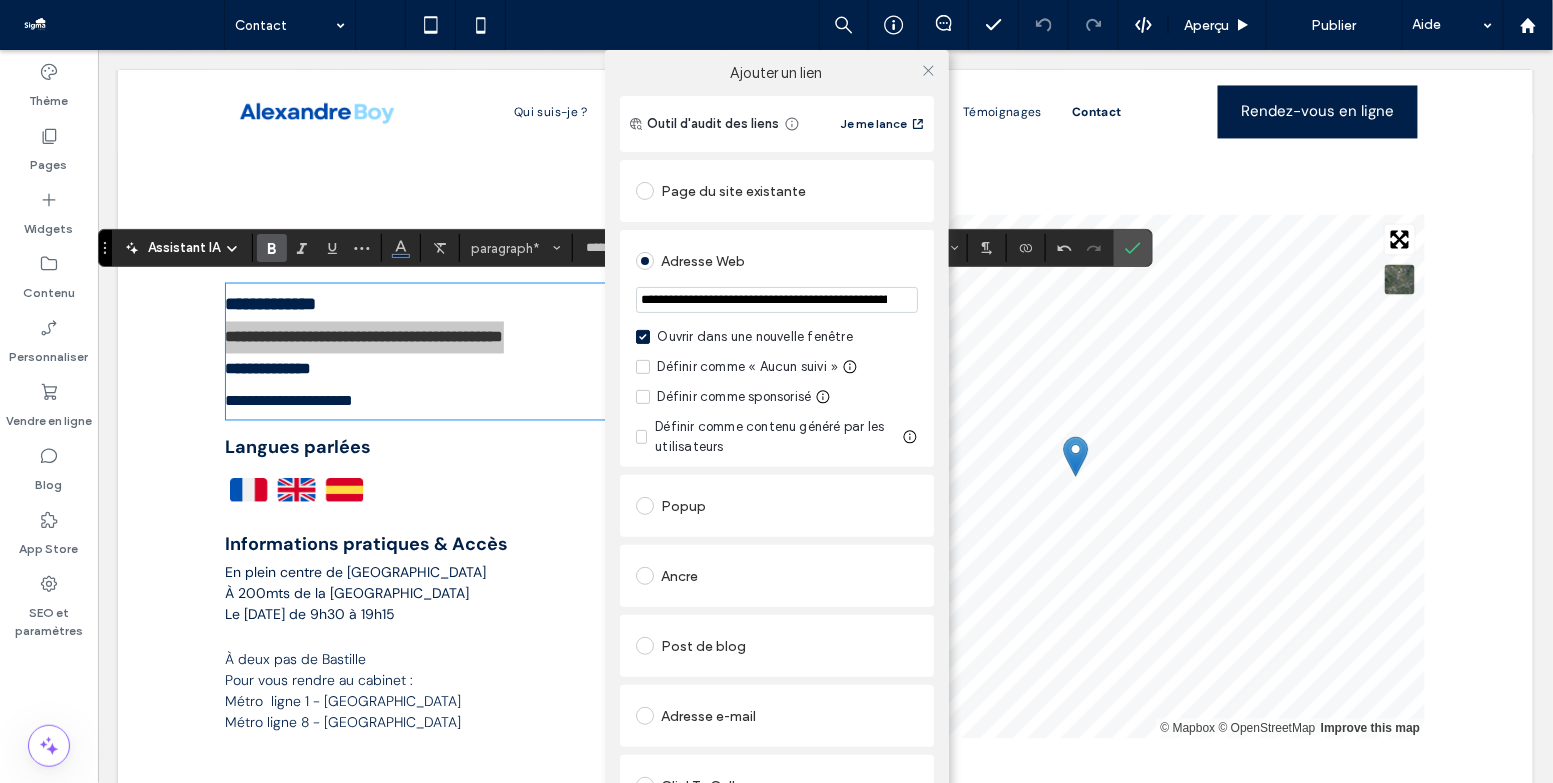 click on "**********" at bounding box center [777, 300] 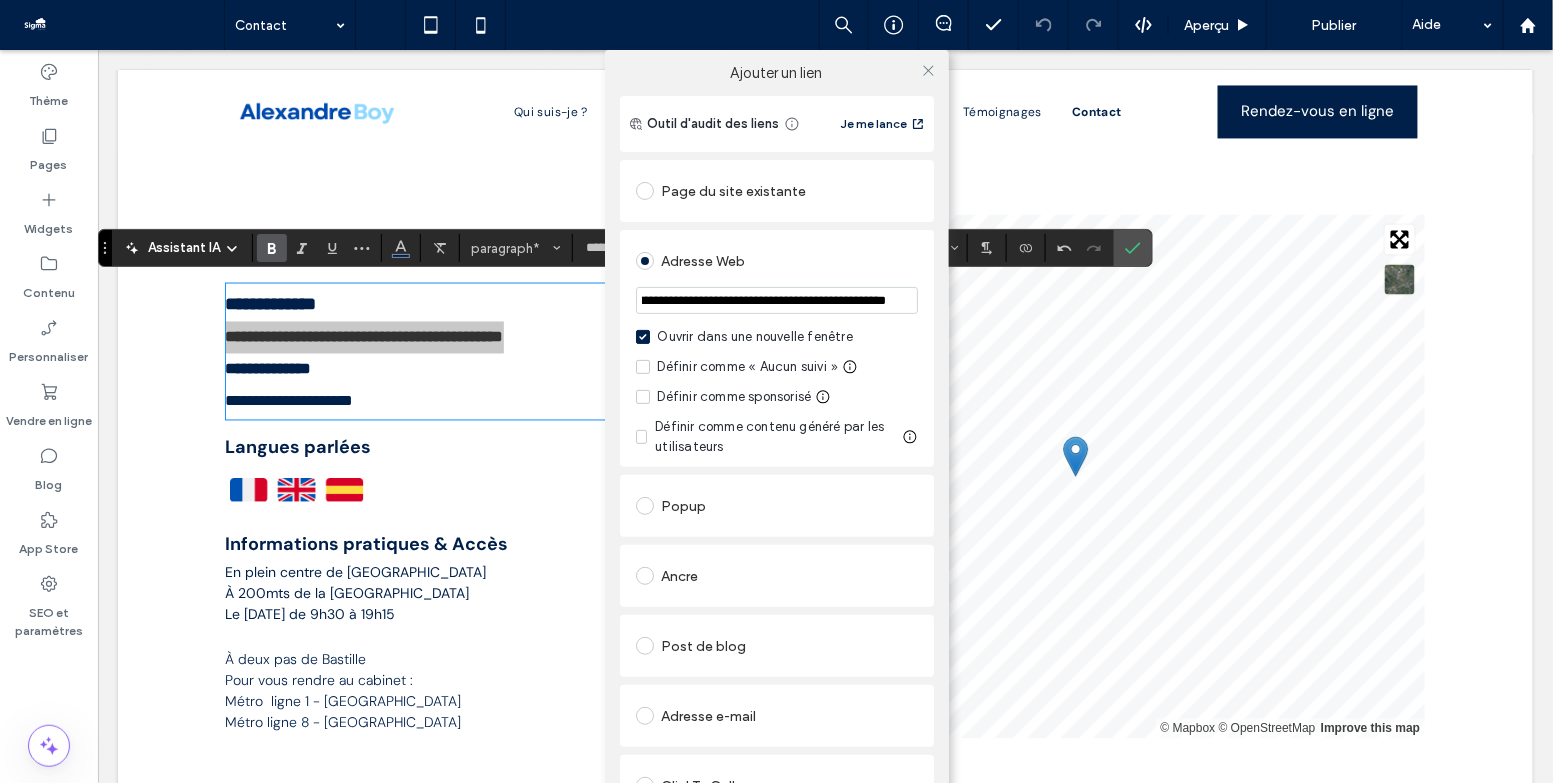 scroll, scrollTop: 0, scrollLeft: 543, axis: horizontal 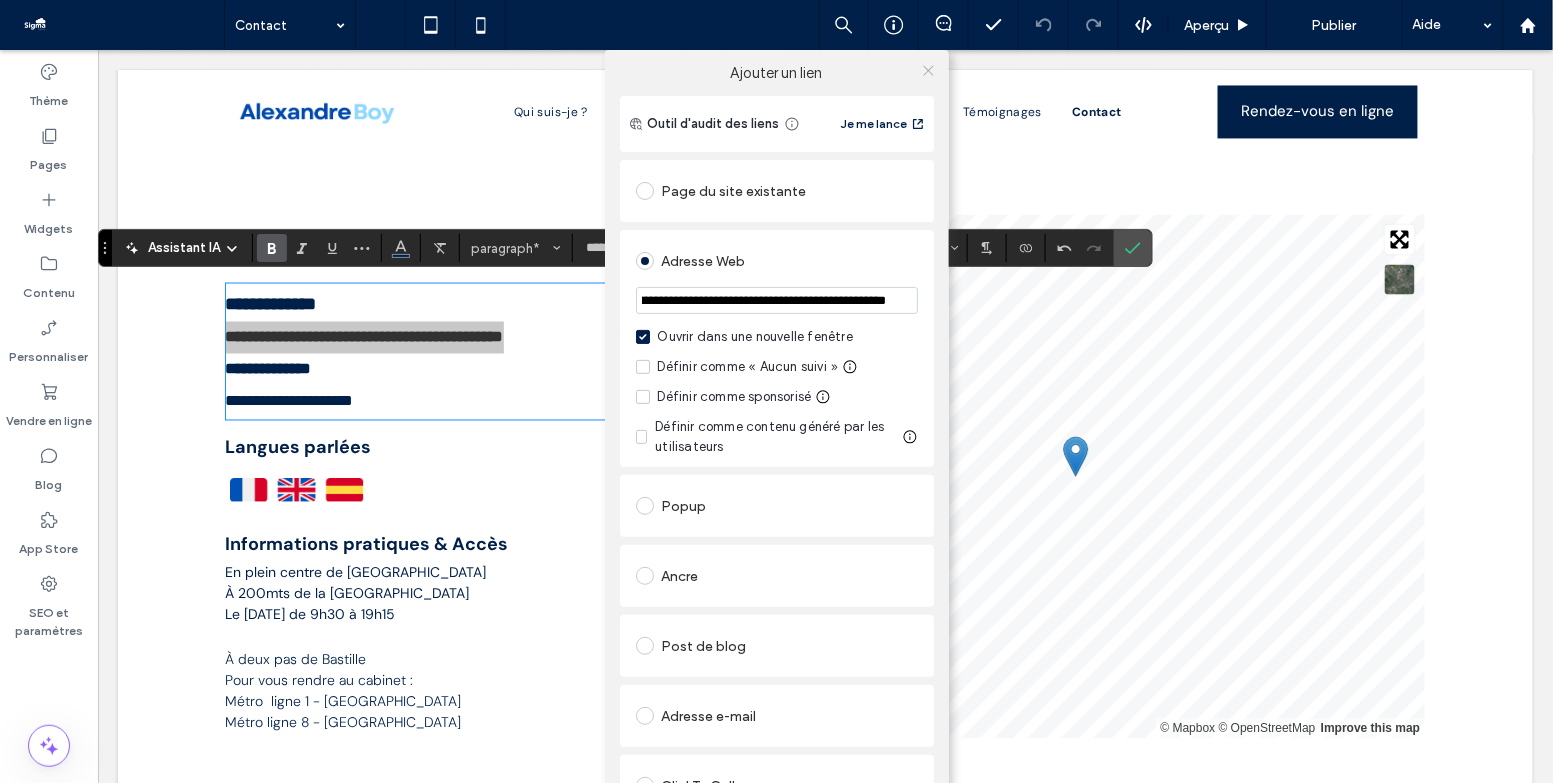 click 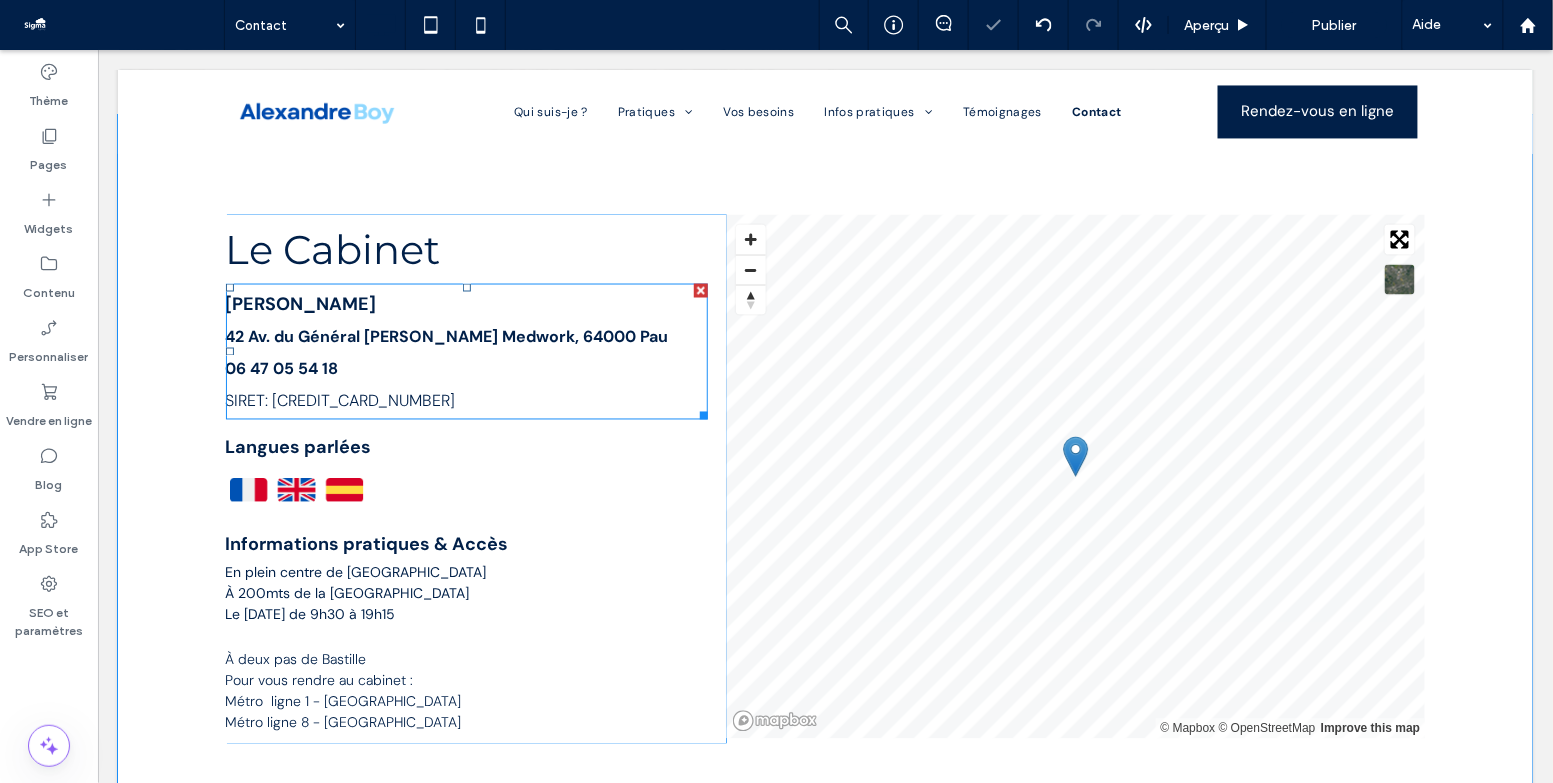 click on "42 Av. du Général de Gaulle Medwork, 64000 Pau" at bounding box center (446, 336) 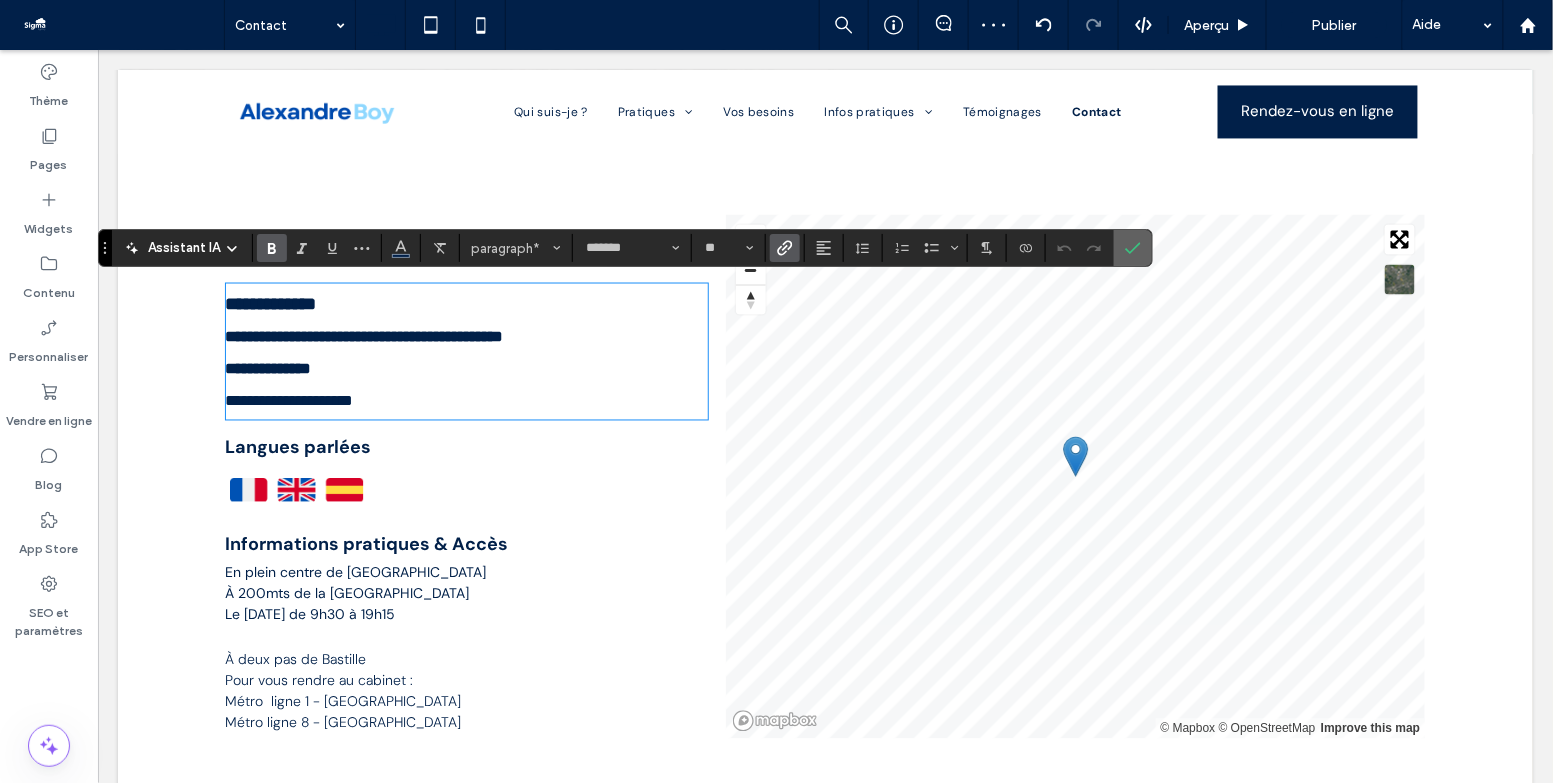 click 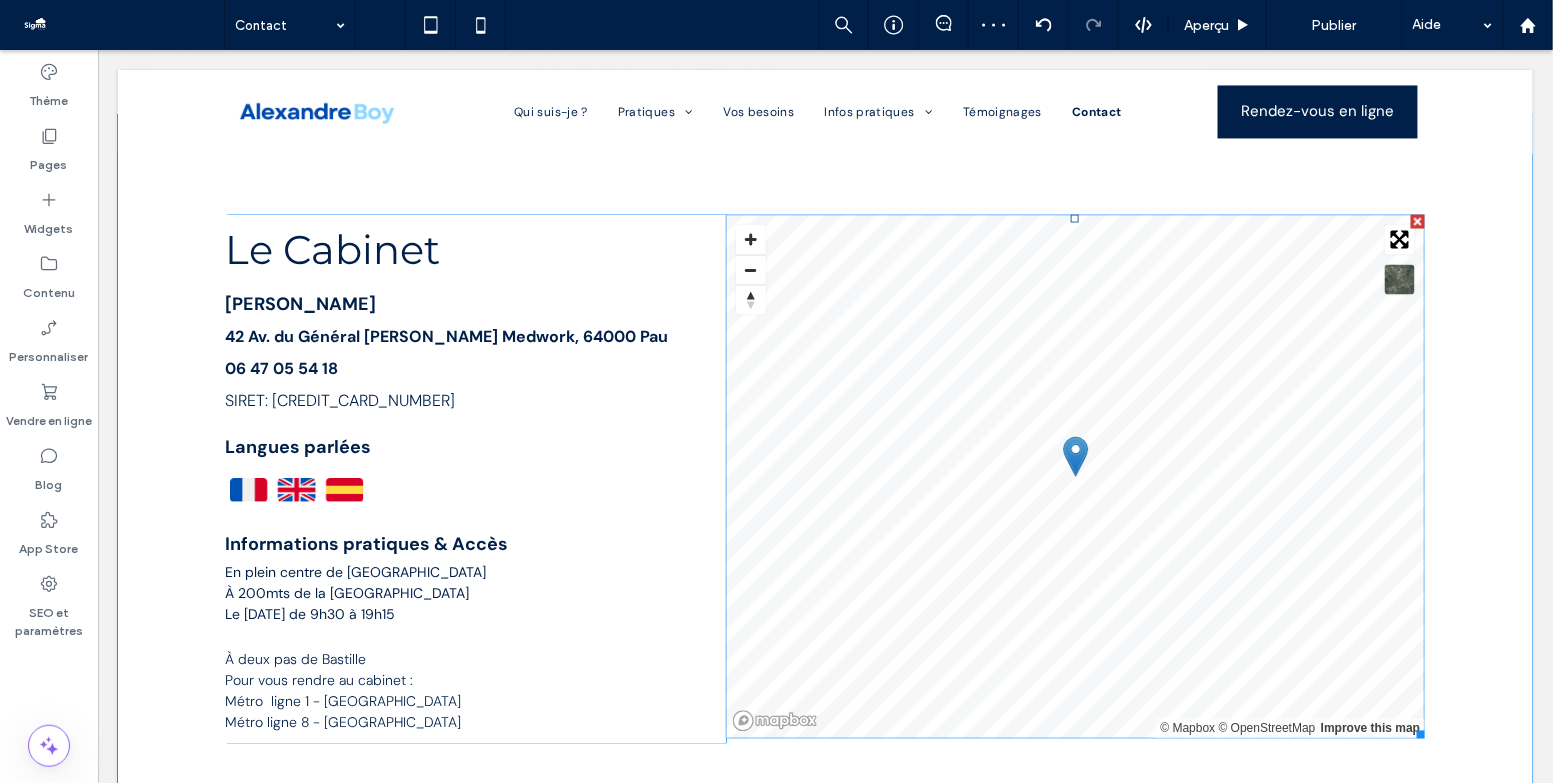 click at bounding box center (1075, 476) 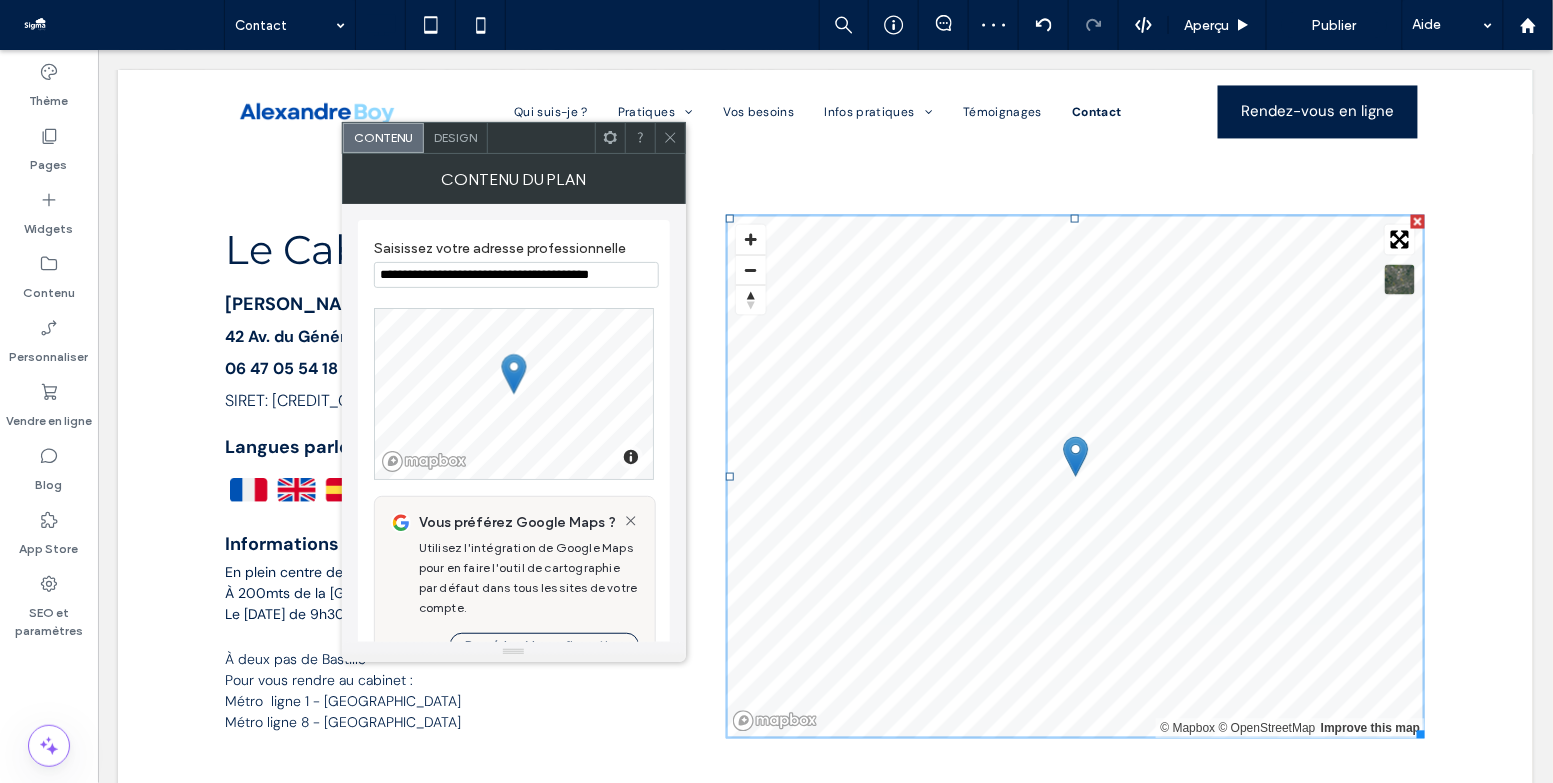 click on "**********" at bounding box center (516, 275) 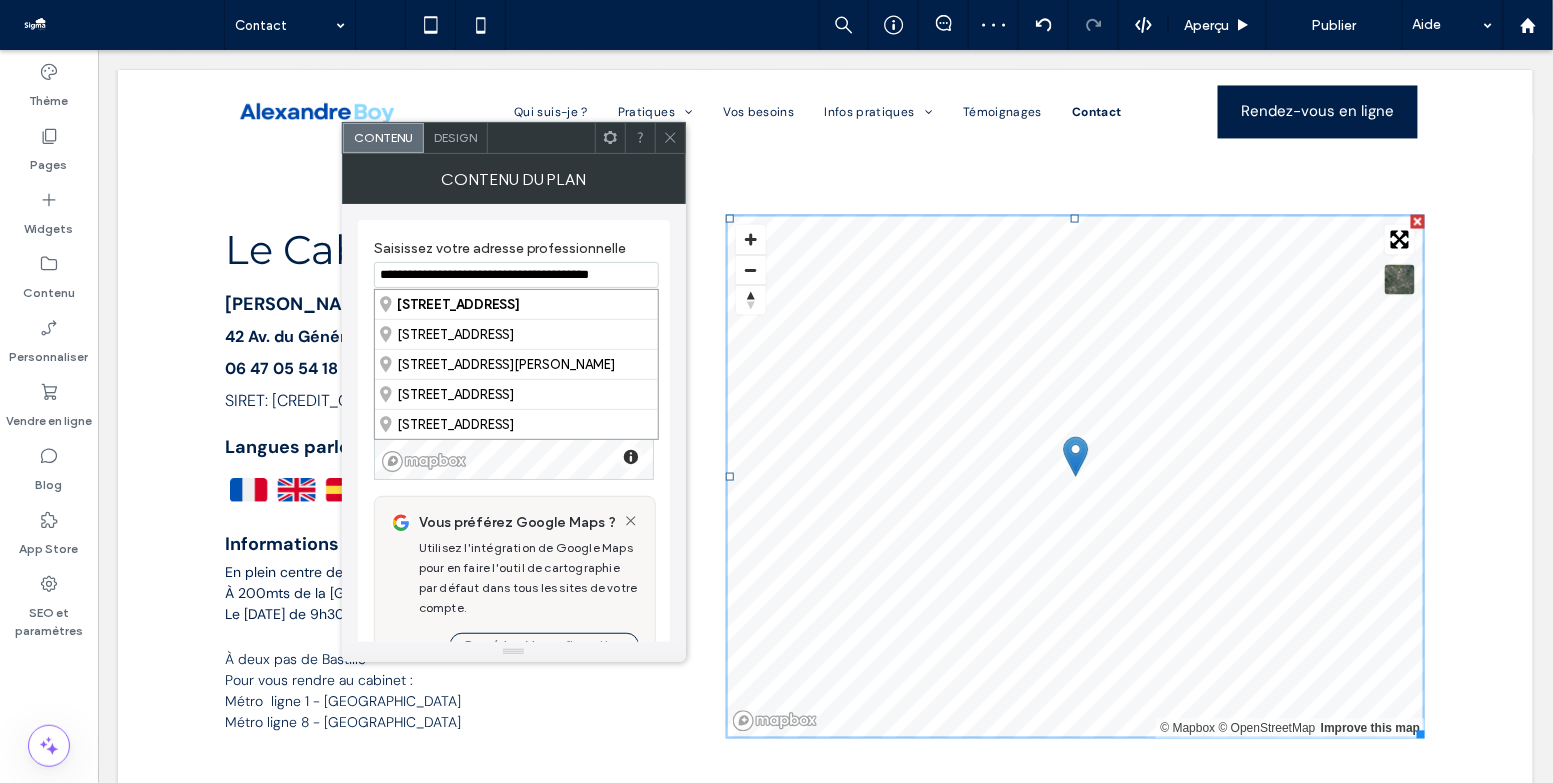 click on "**********" at bounding box center [516, 275] 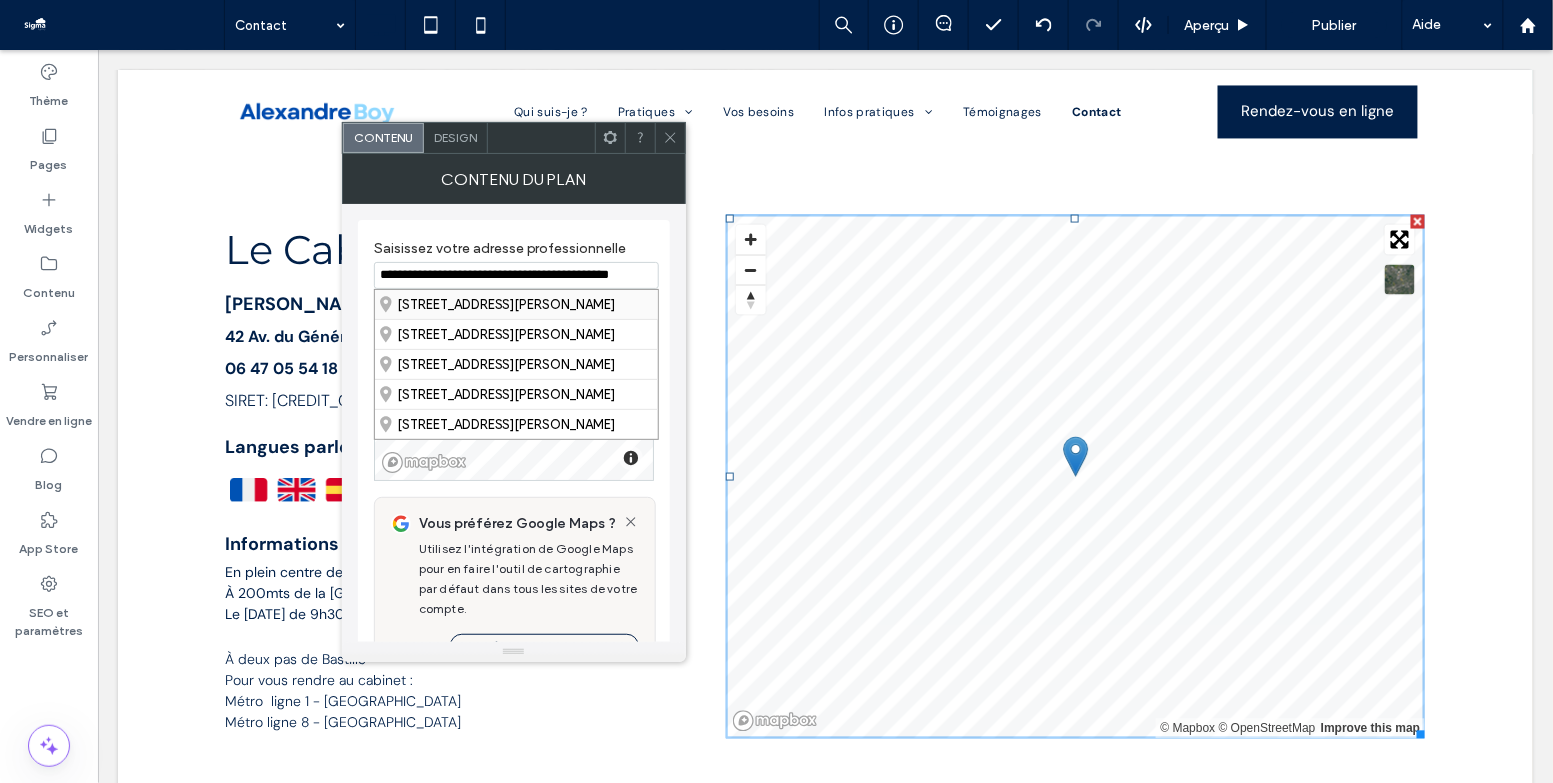 scroll, scrollTop: 0, scrollLeft: 0, axis: both 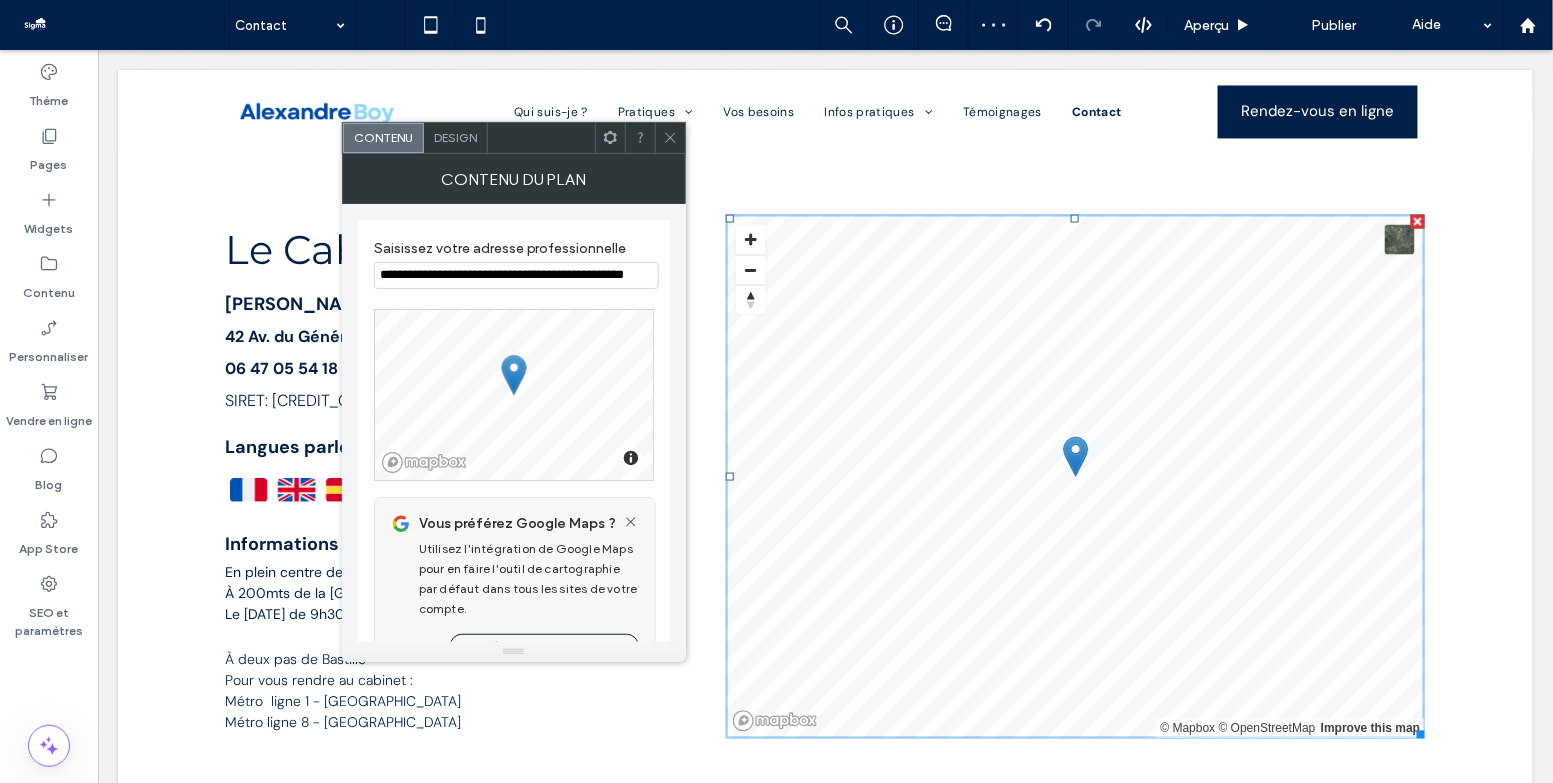 click 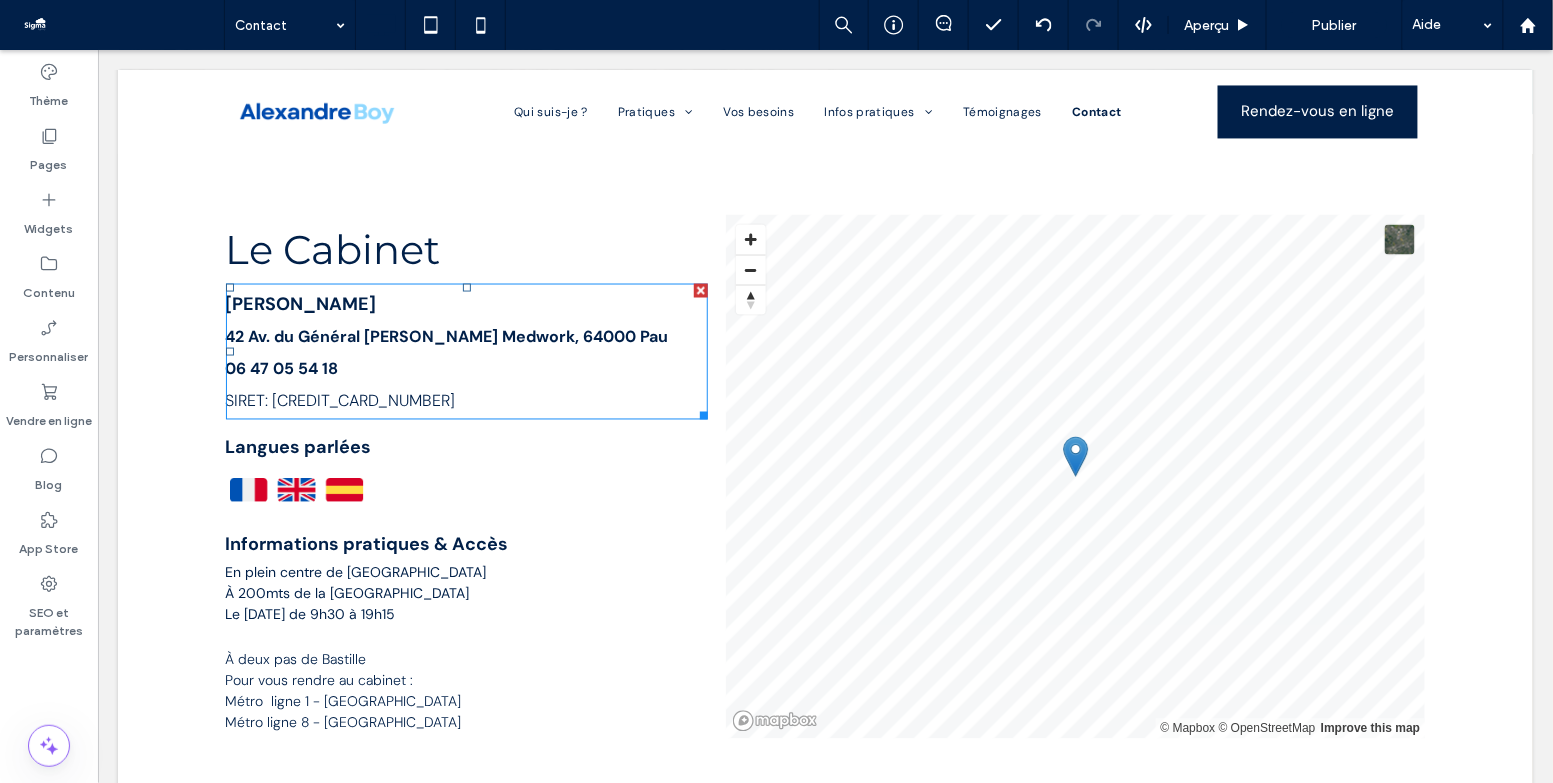 click on "06 47 05 54 18" at bounding box center (281, 368) 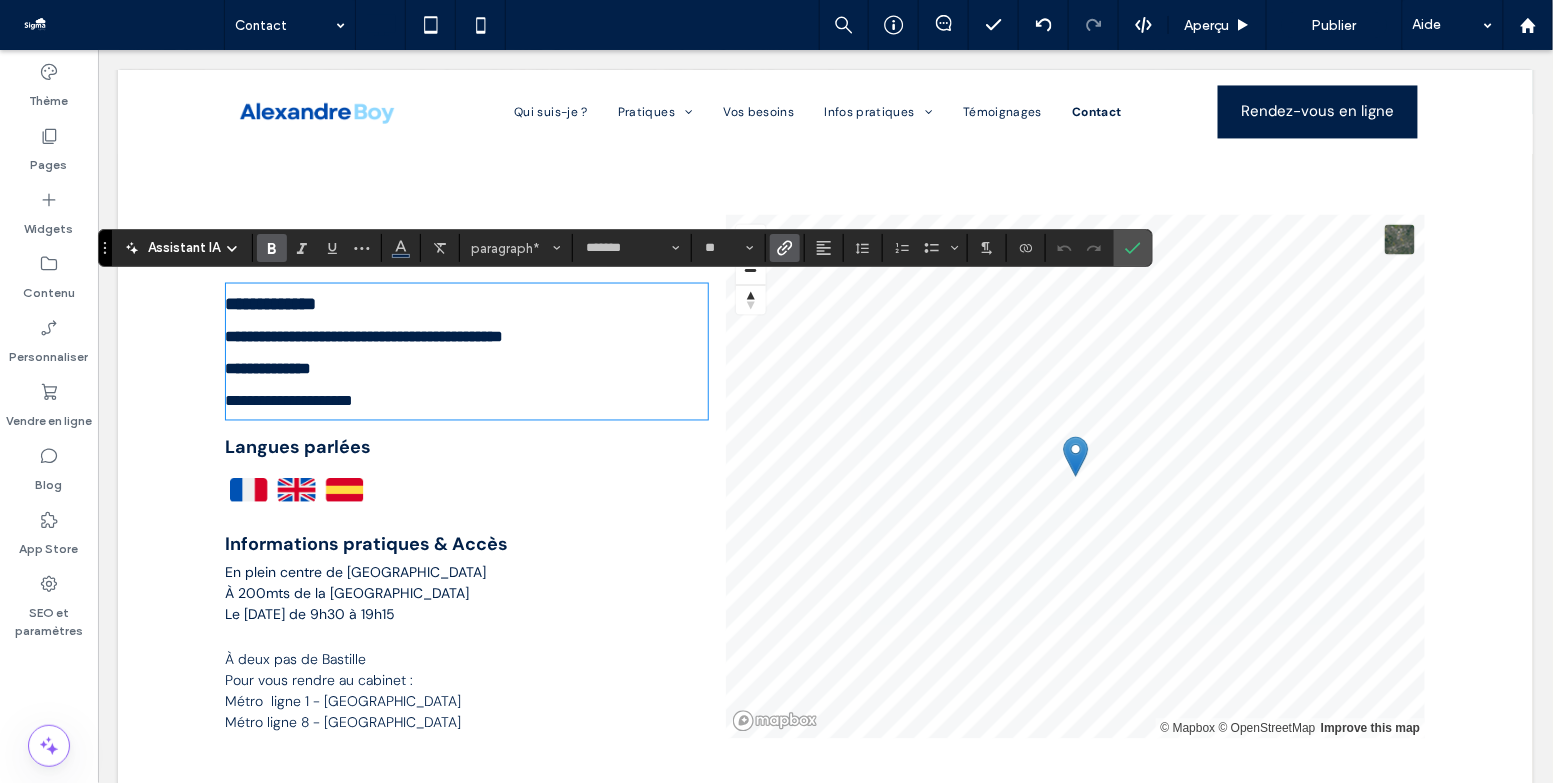 click on "**********" at bounding box center [466, 369] 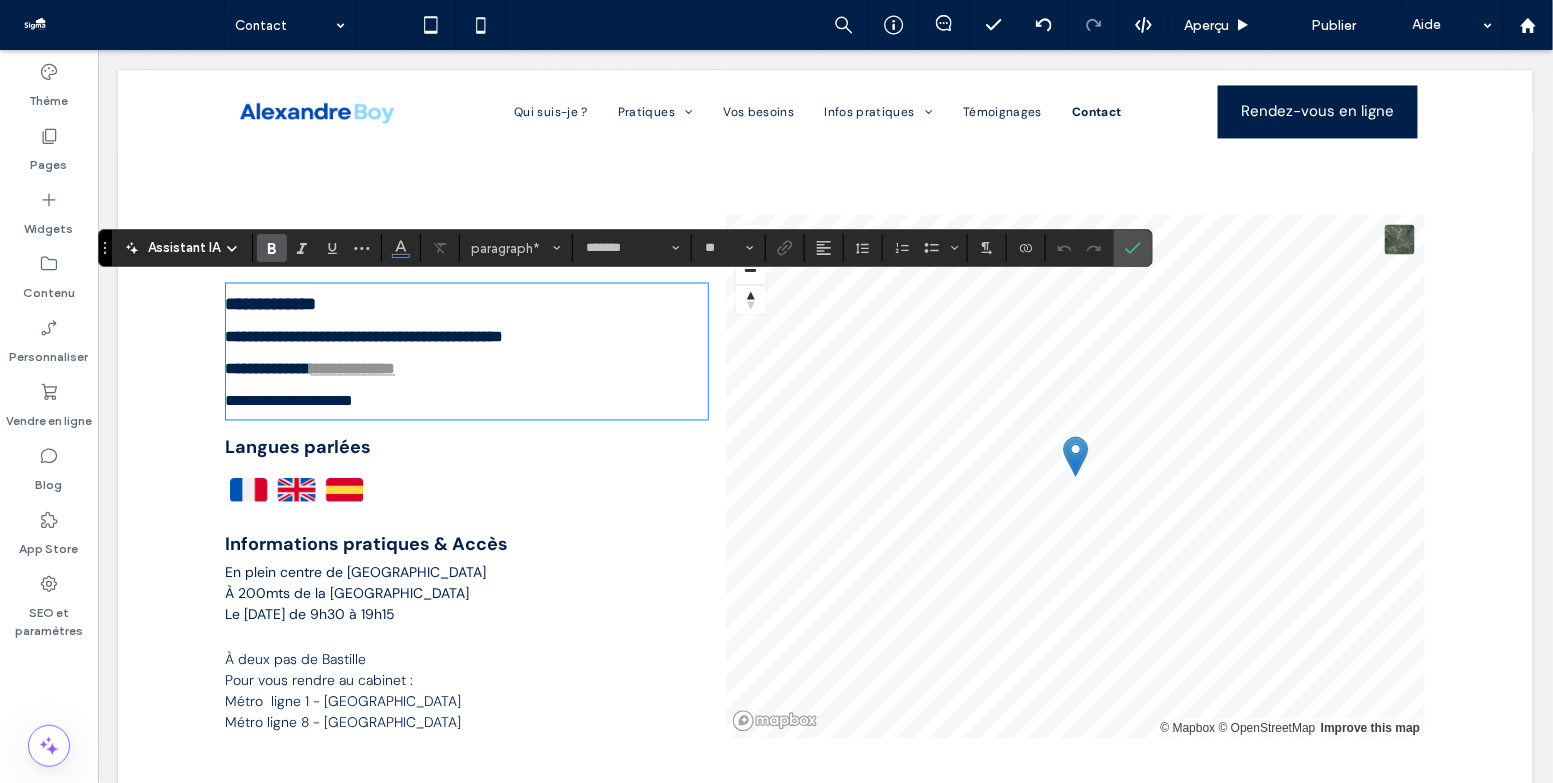 scroll, scrollTop: 0, scrollLeft: 0, axis: both 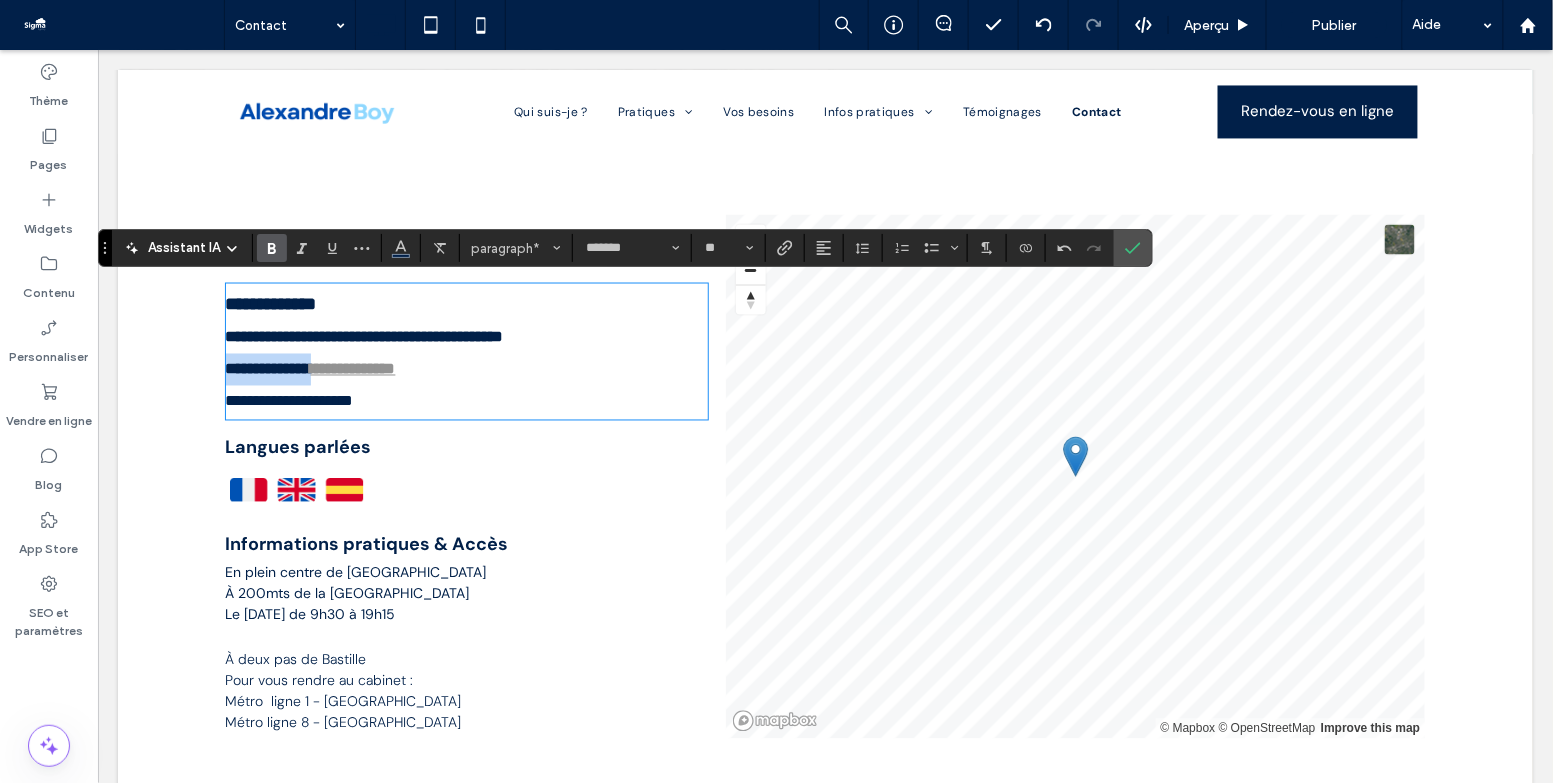 drag, startPoint x: 338, startPoint y: 364, endPoint x: 226, endPoint y: 366, distance: 112.01785 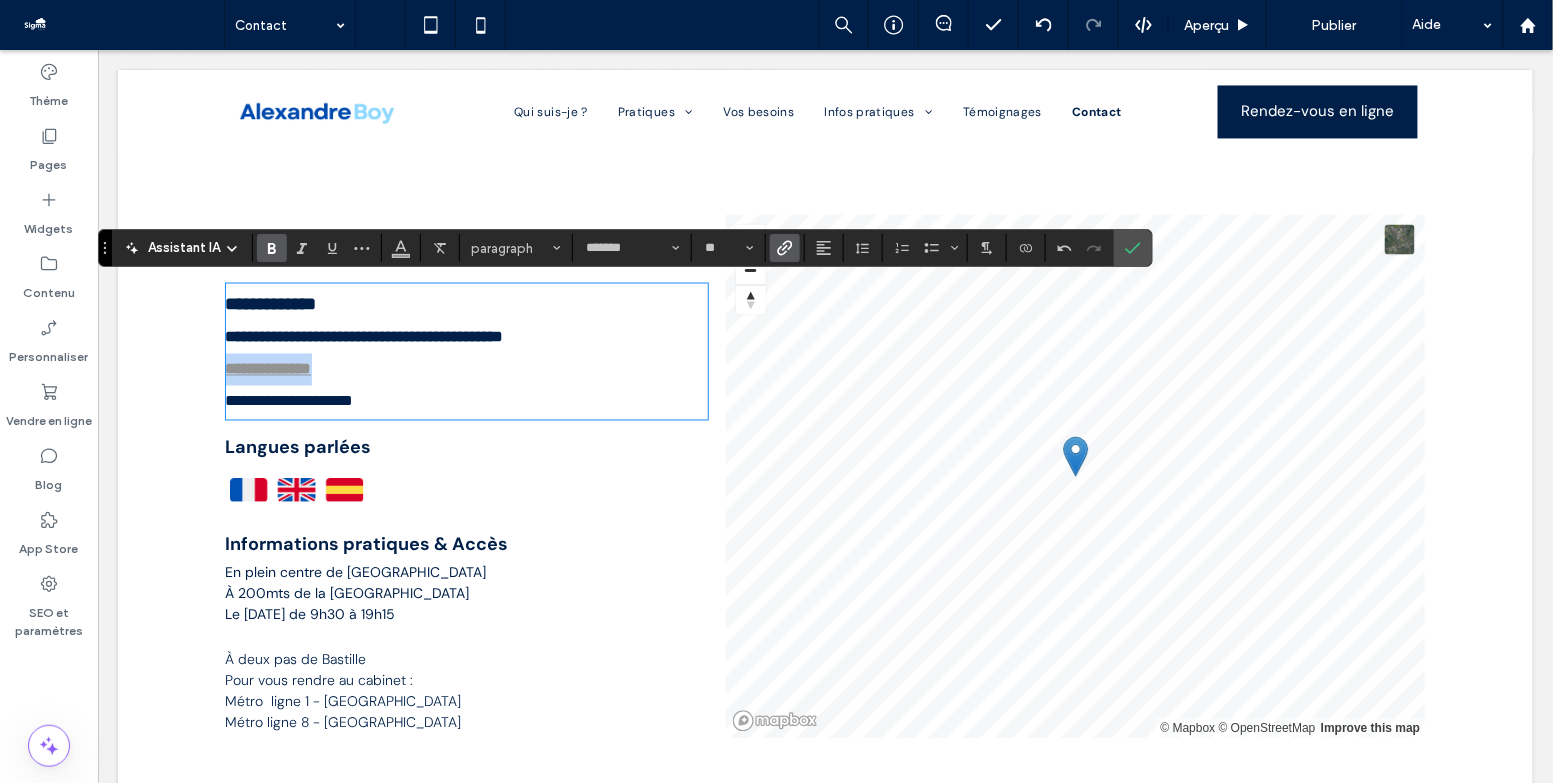 drag, startPoint x: 338, startPoint y: 361, endPoint x: 224, endPoint y: 361, distance: 114 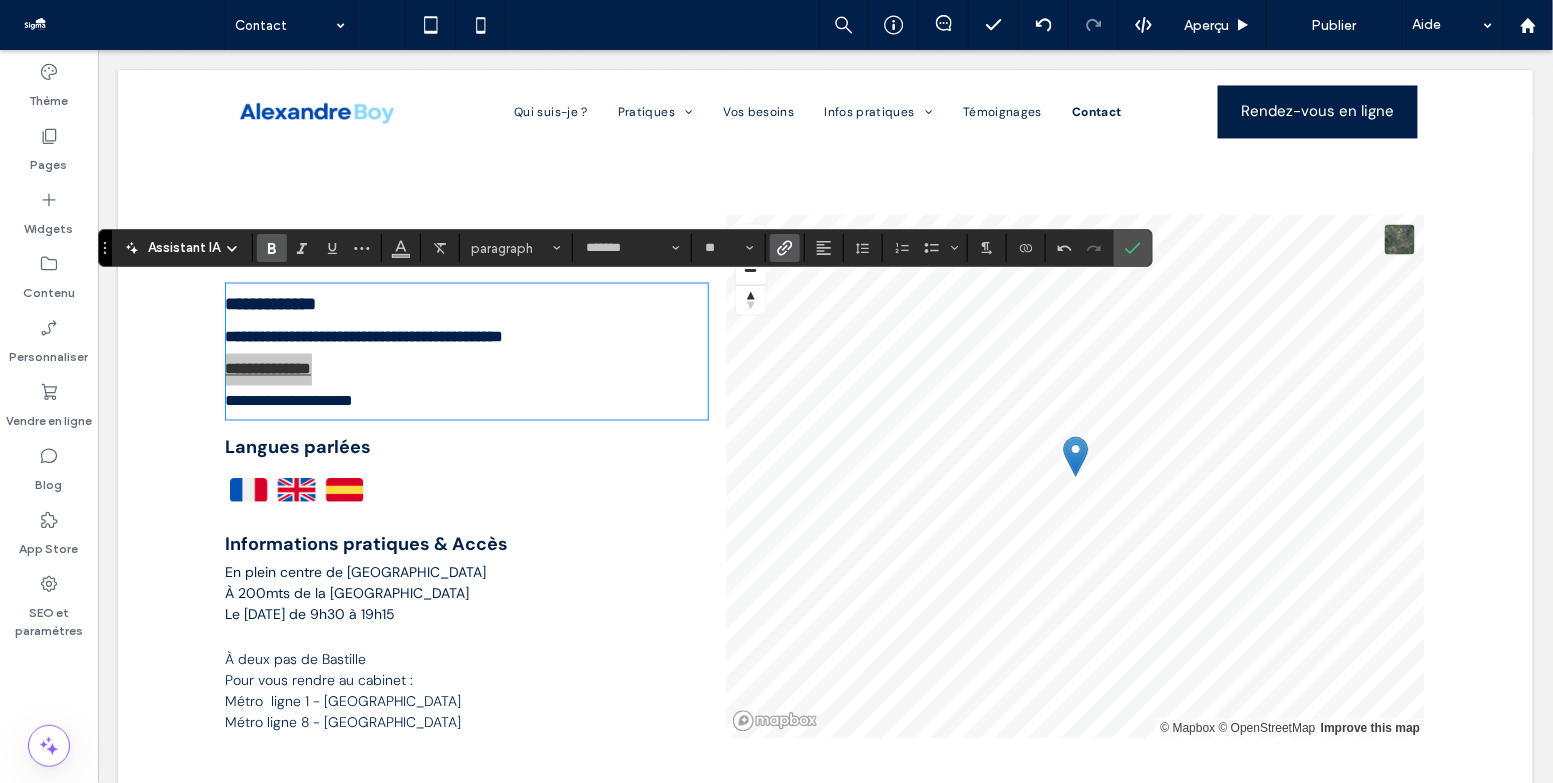 click 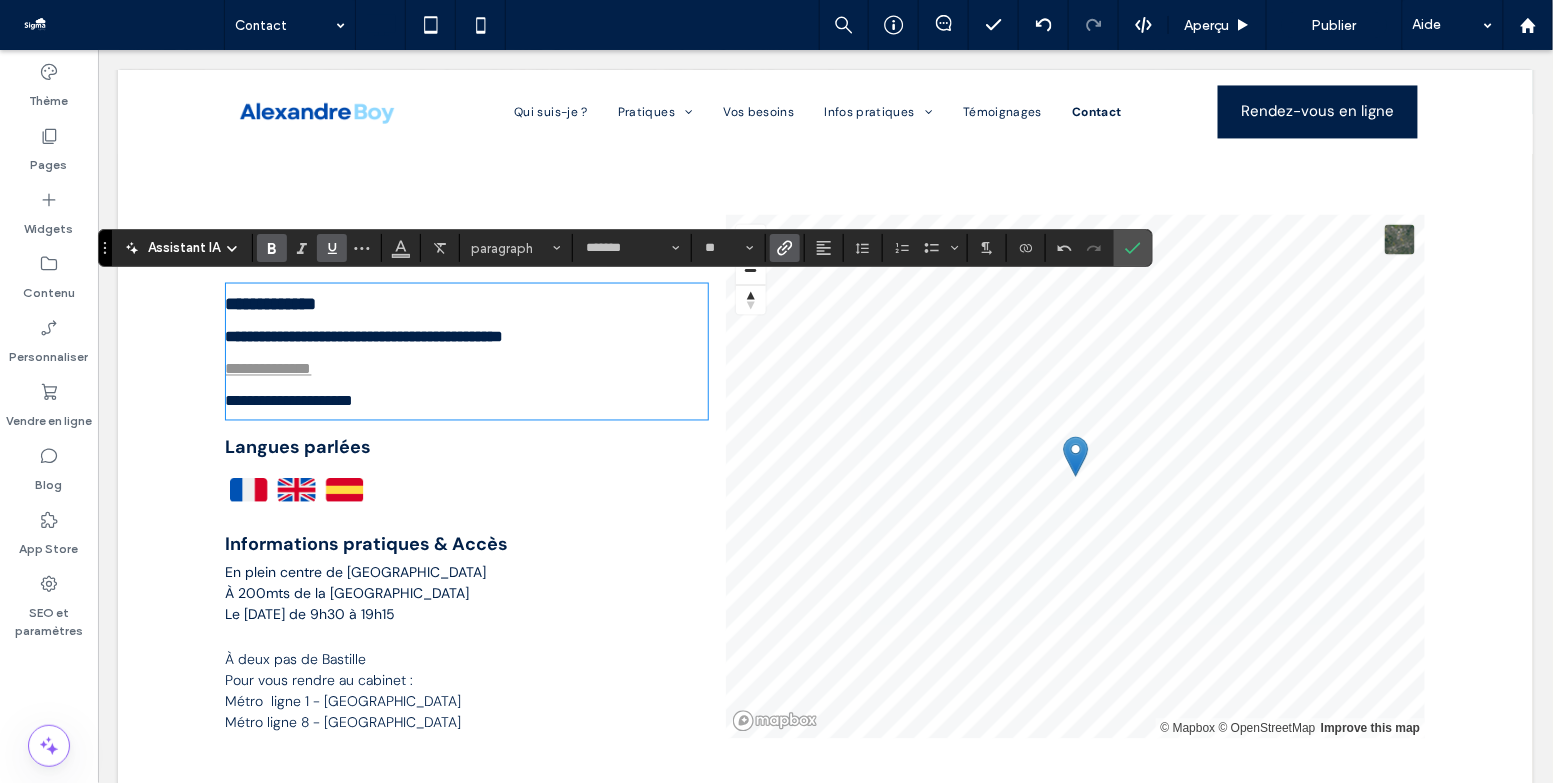 click 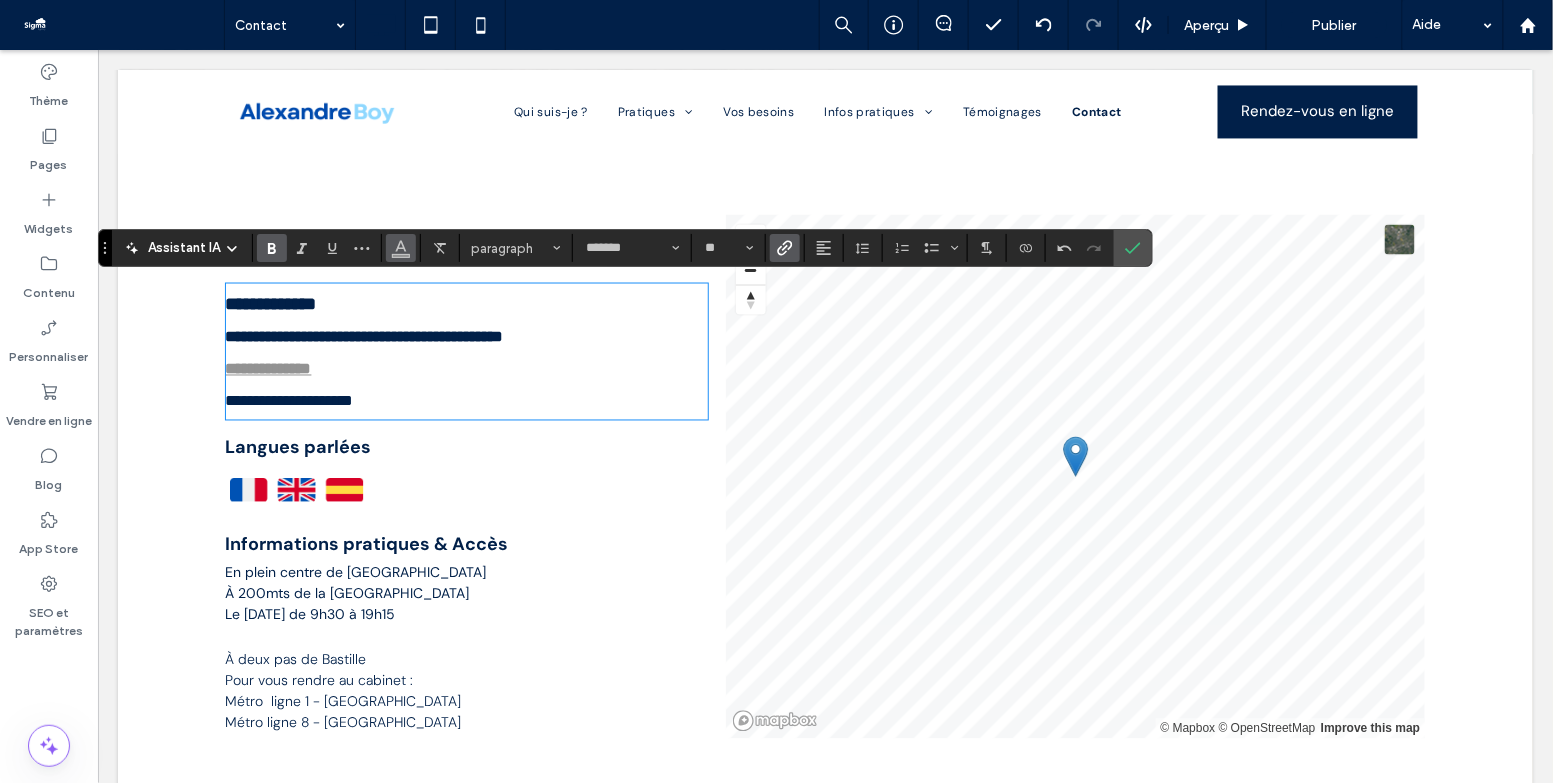 click 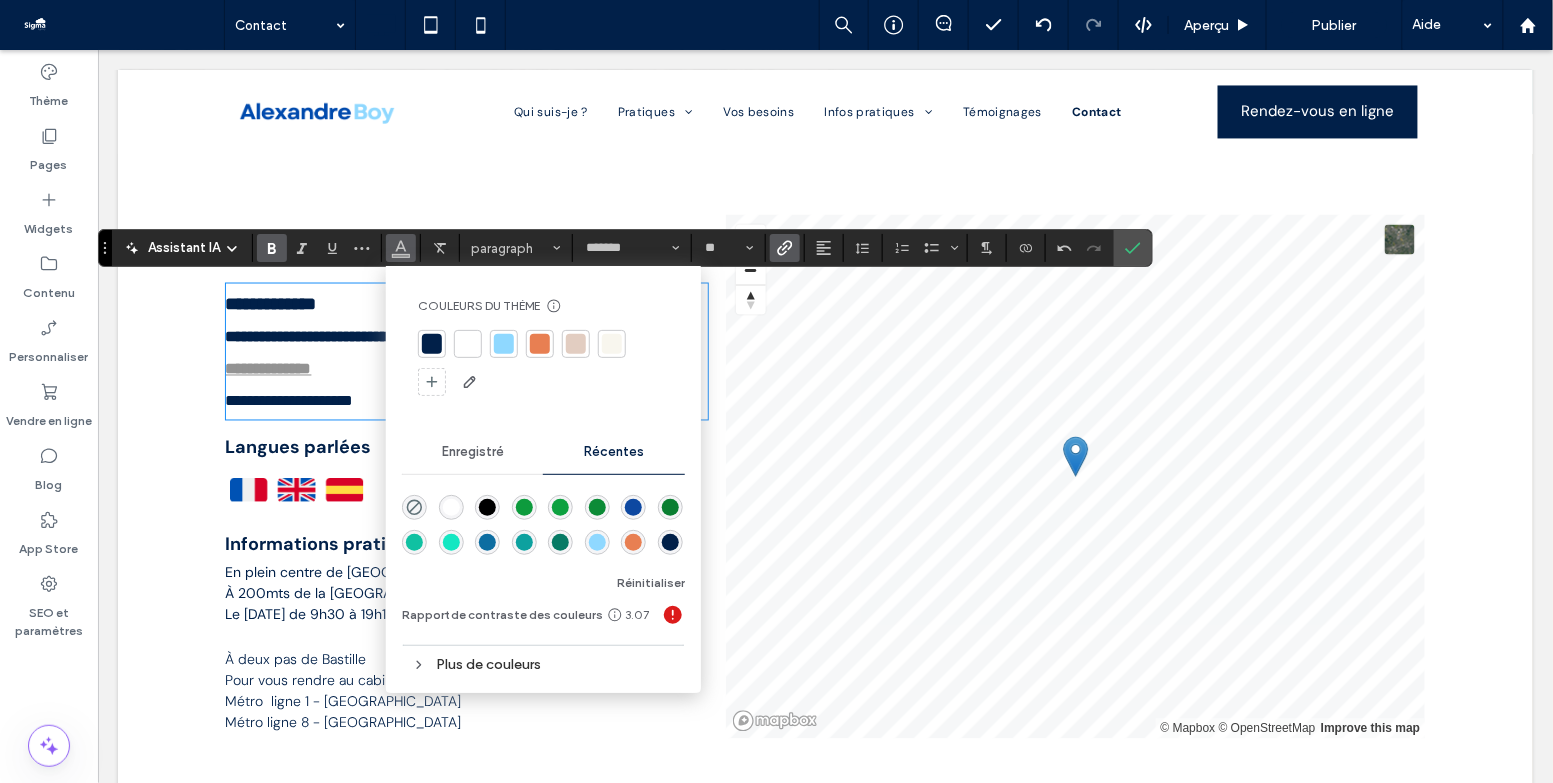 click at bounding box center [432, 344] 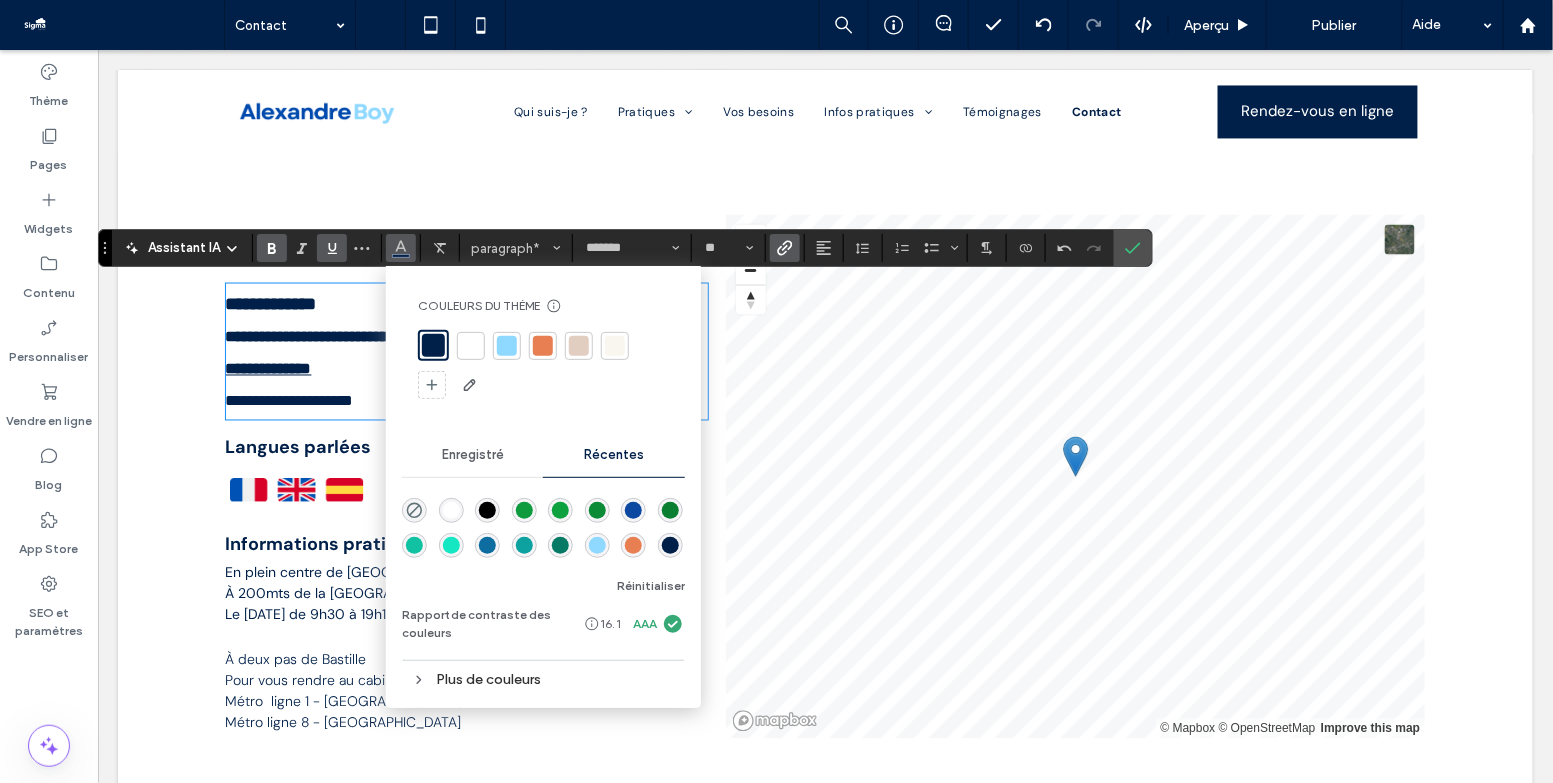 click 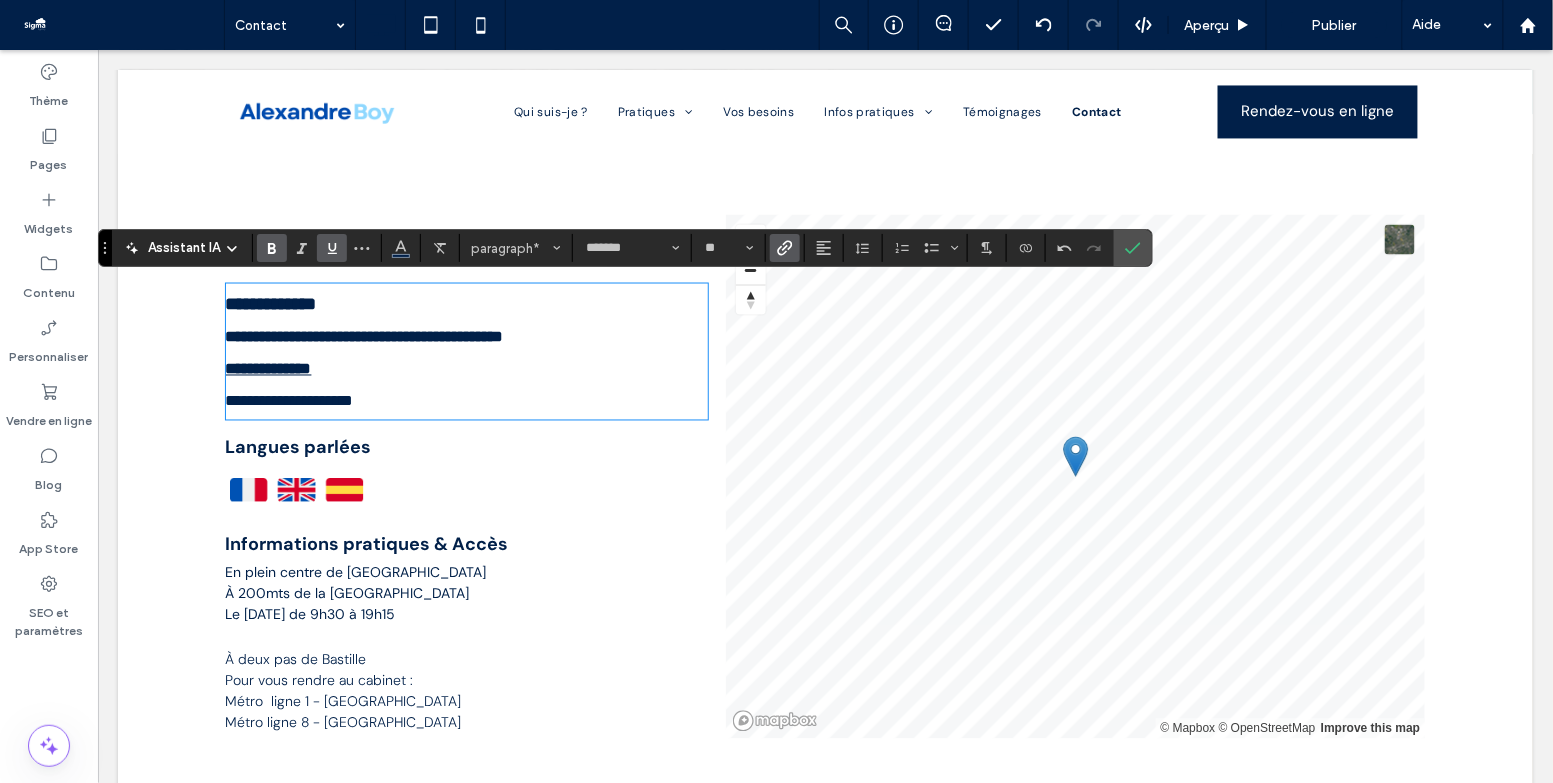 click 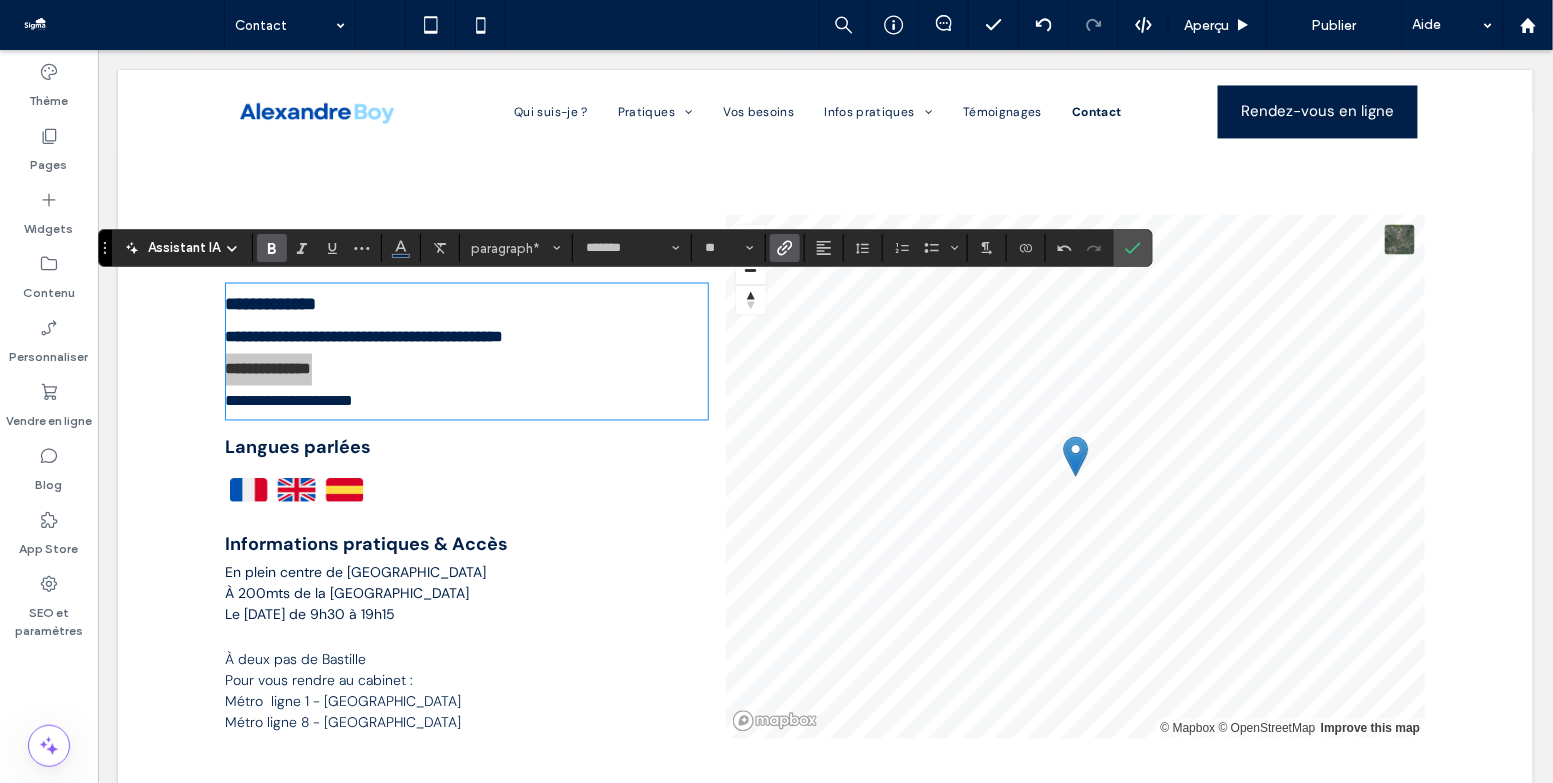click at bounding box center (785, 248) 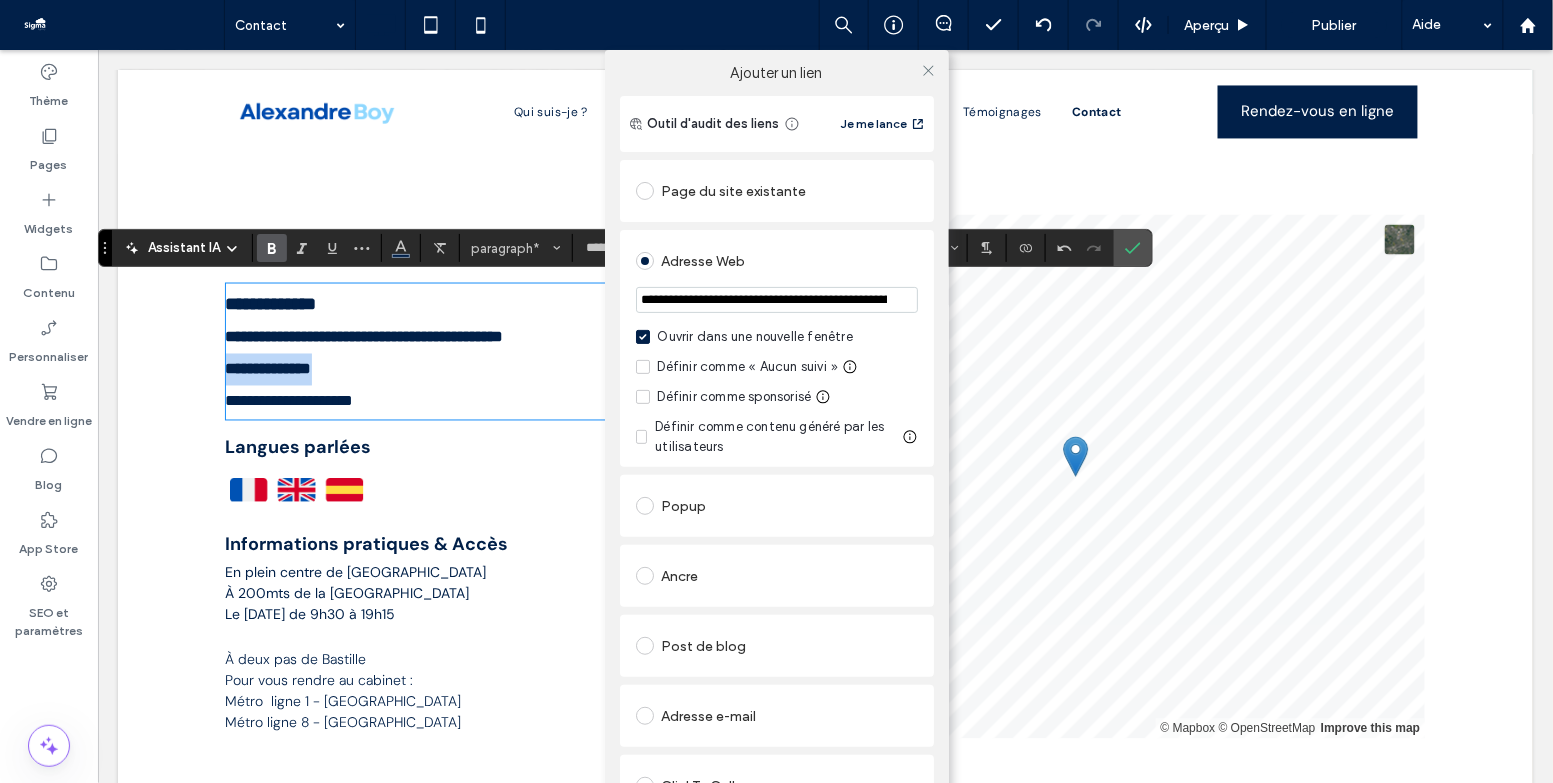scroll, scrollTop: 124, scrollLeft: 0, axis: vertical 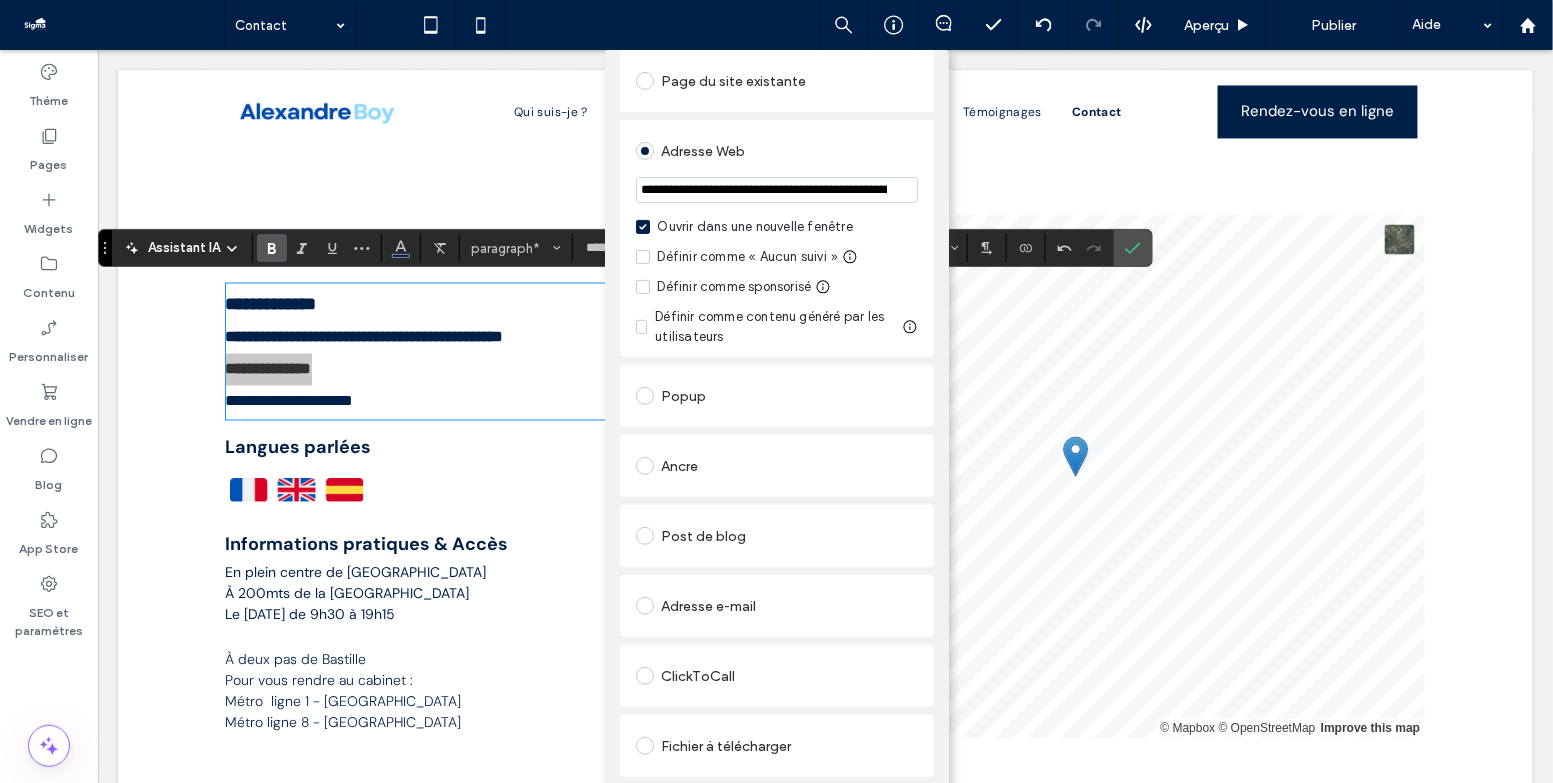 click on "Supprimer le lien" at bounding box center [777, 795] 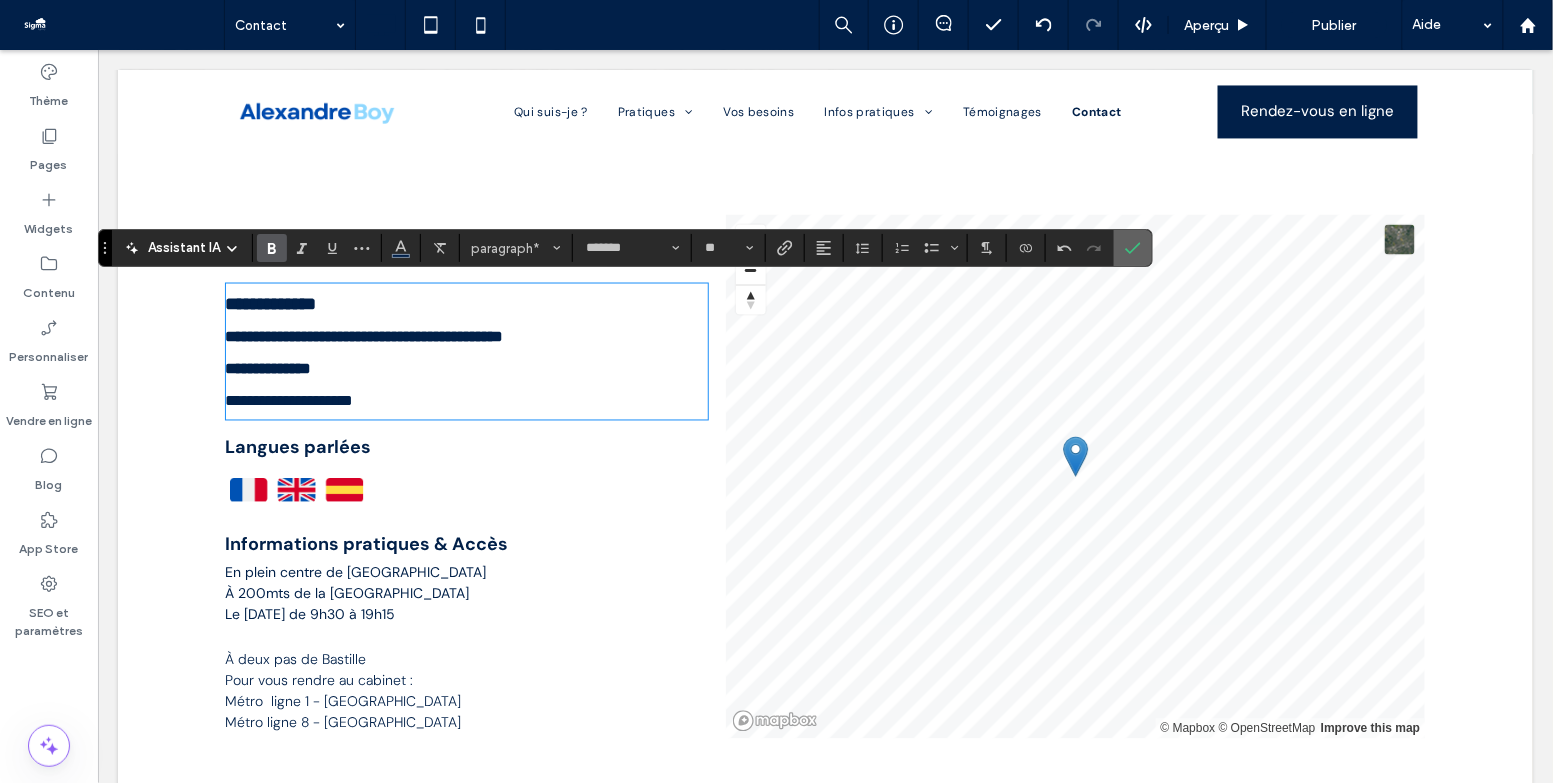 click at bounding box center (1133, 248) 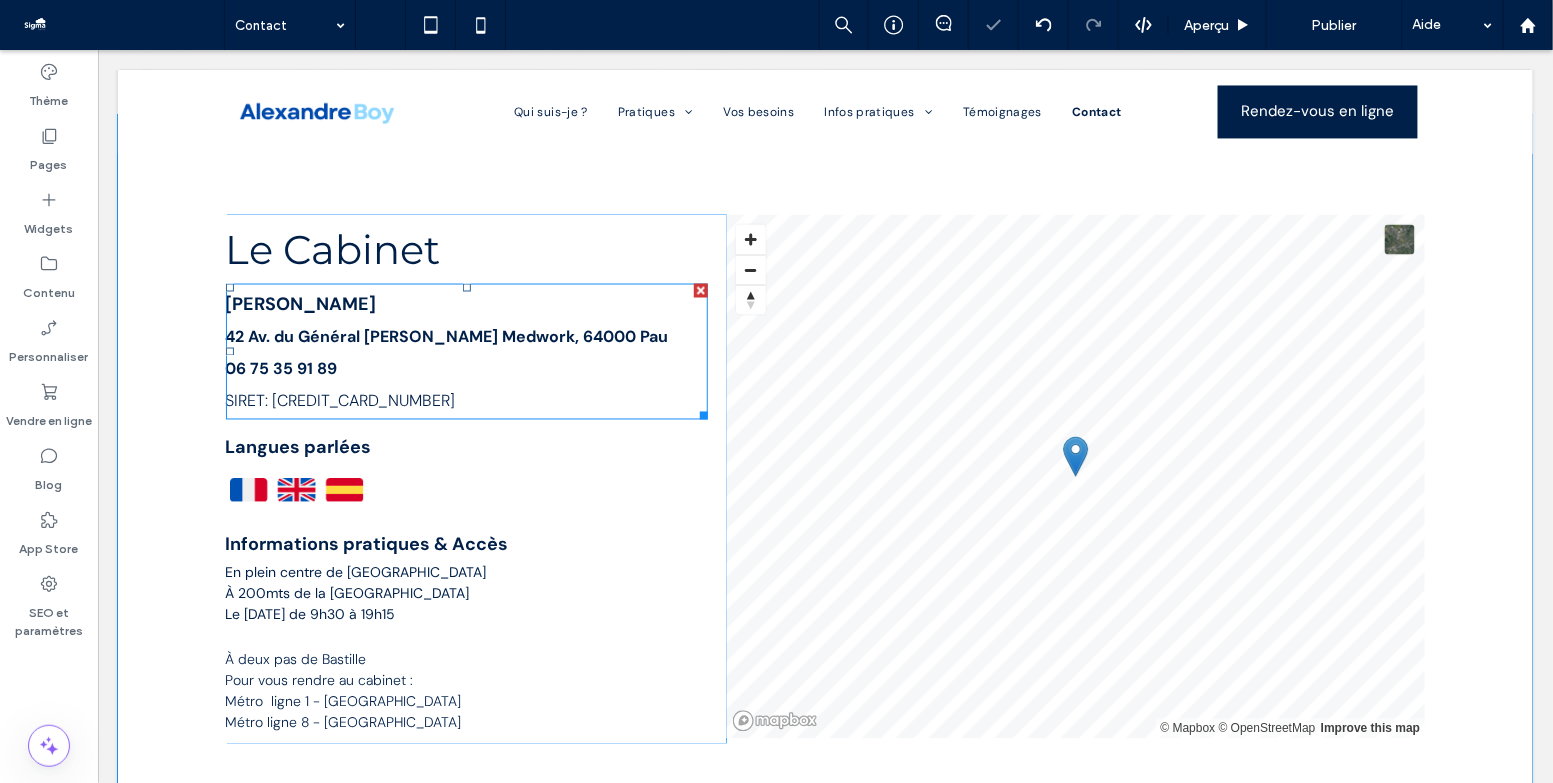 click on "SIRET: [CREDIT_CARD_NUMBER]" at bounding box center (340, 400) 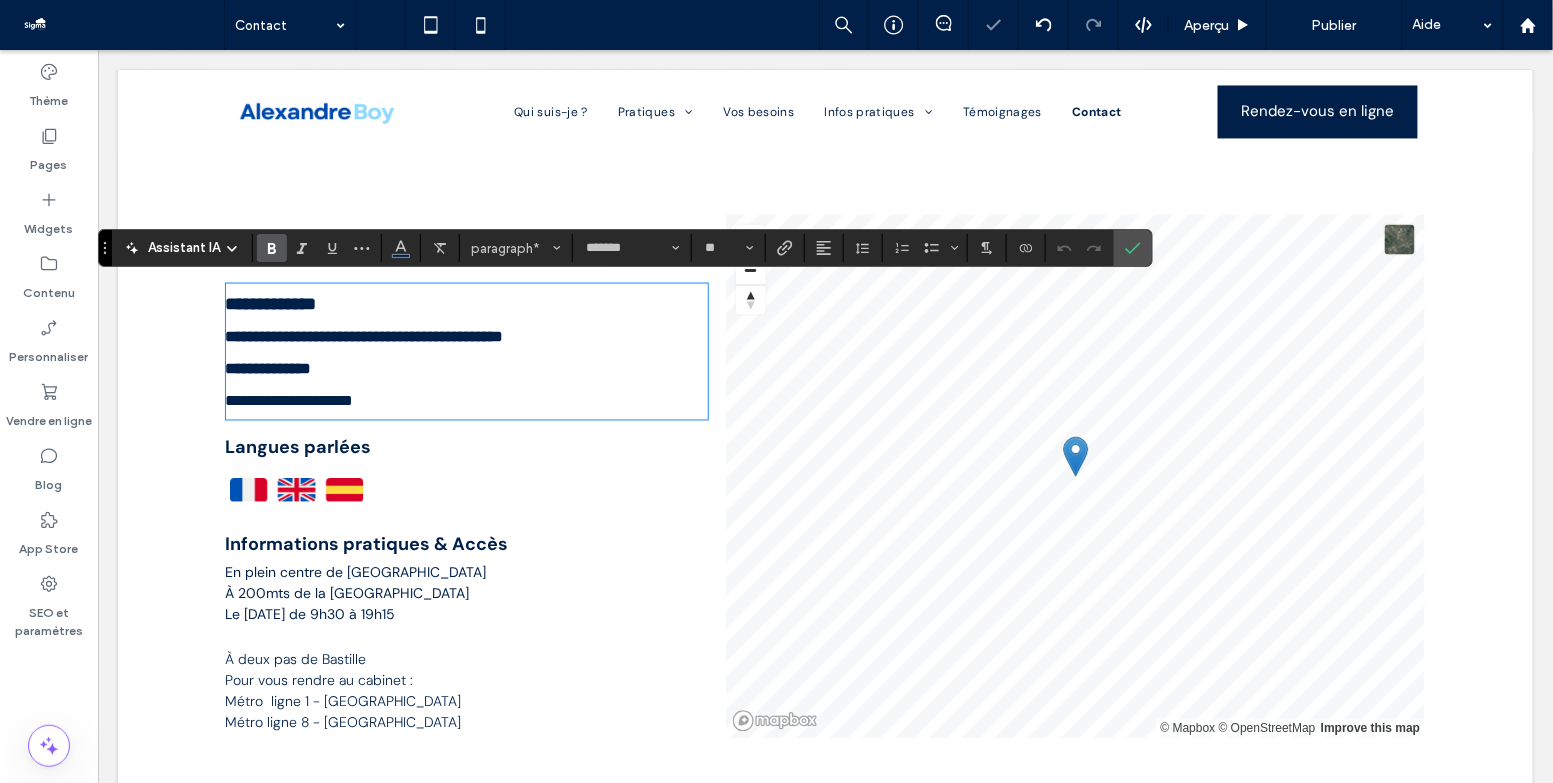 click on "**********" at bounding box center [289, 400] 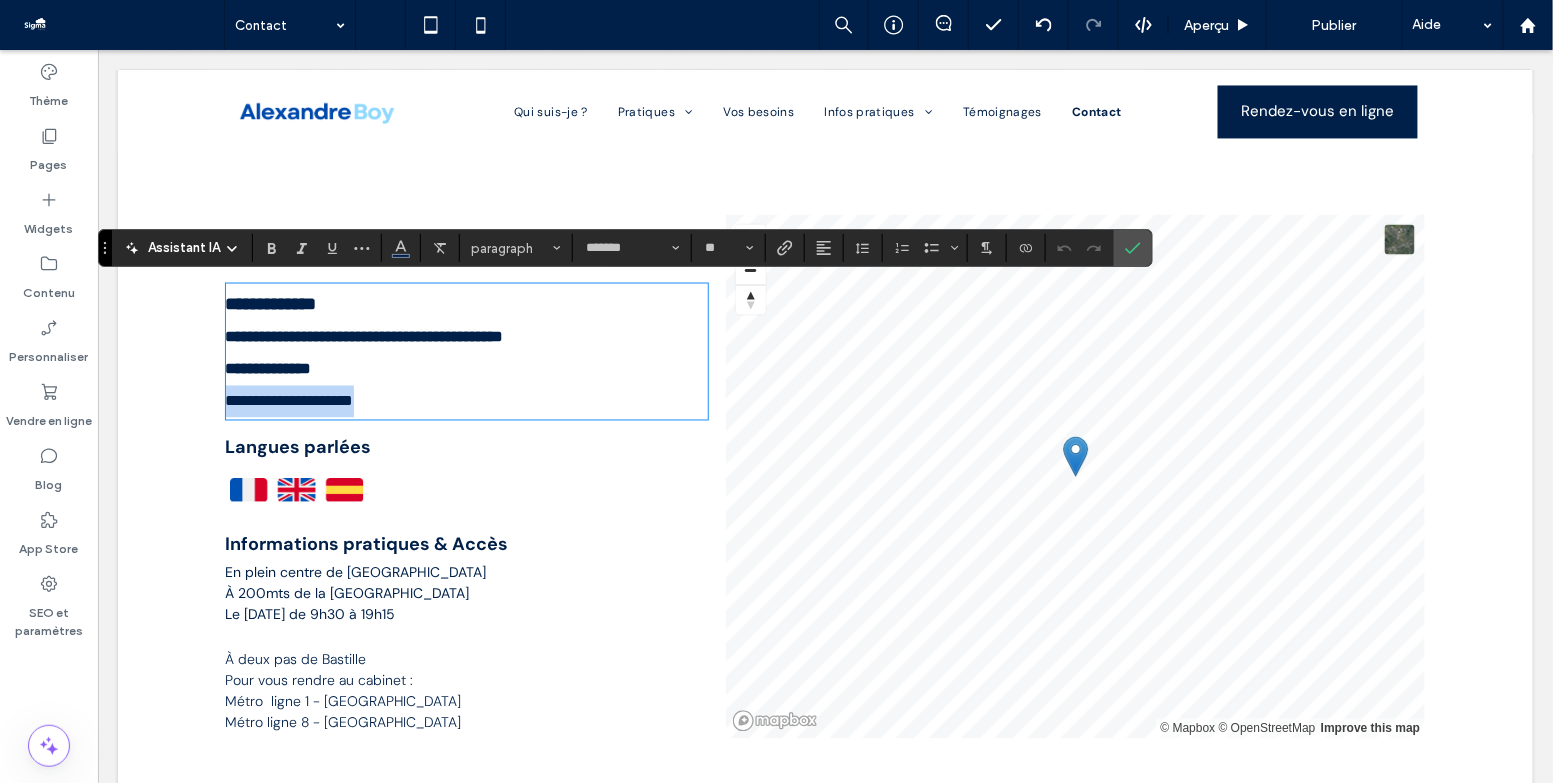 drag, startPoint x: 405, startPoint y: 398, endPoint x: 226, endPoint y: 401, distance: 179.02513 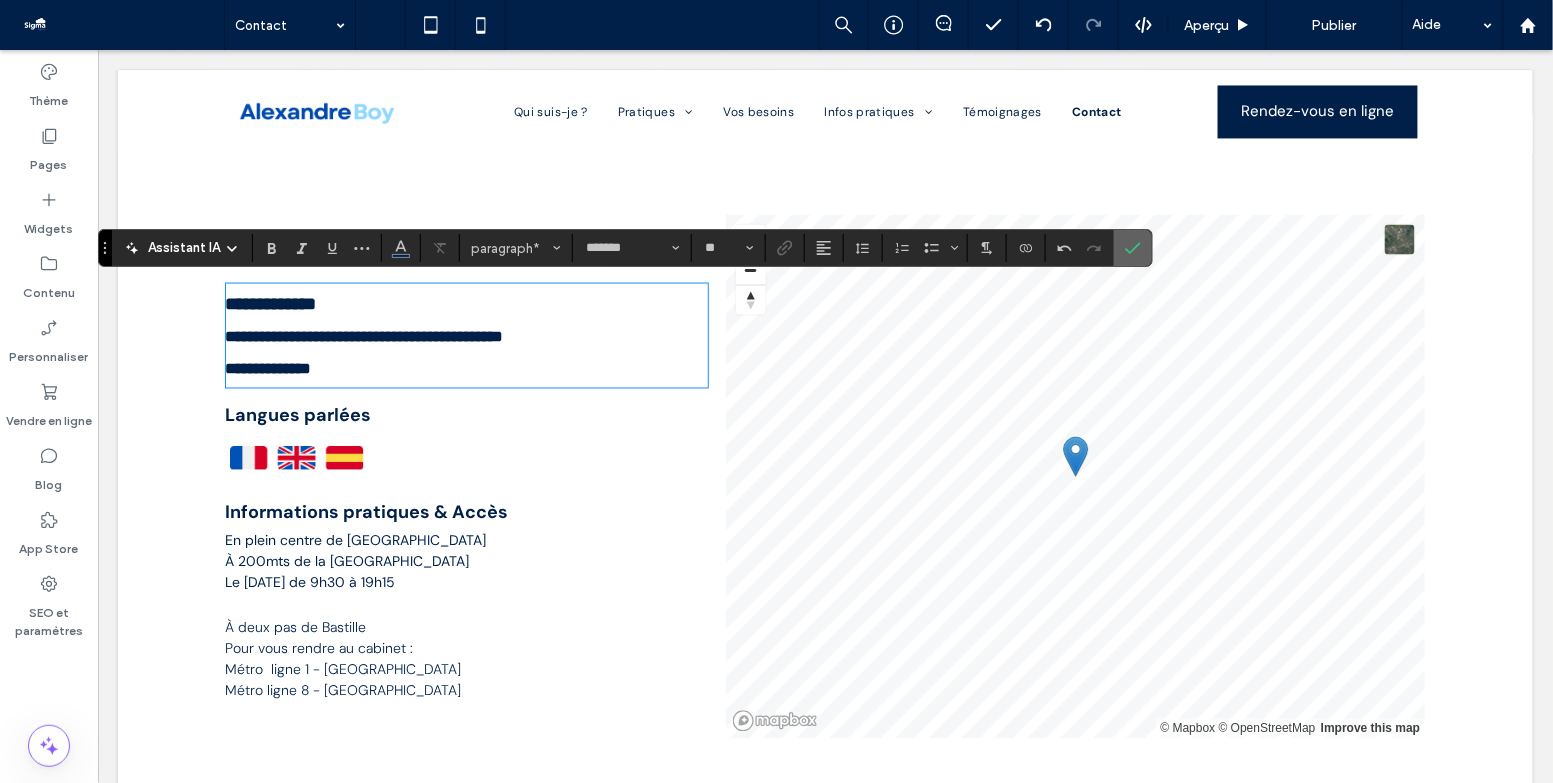 click 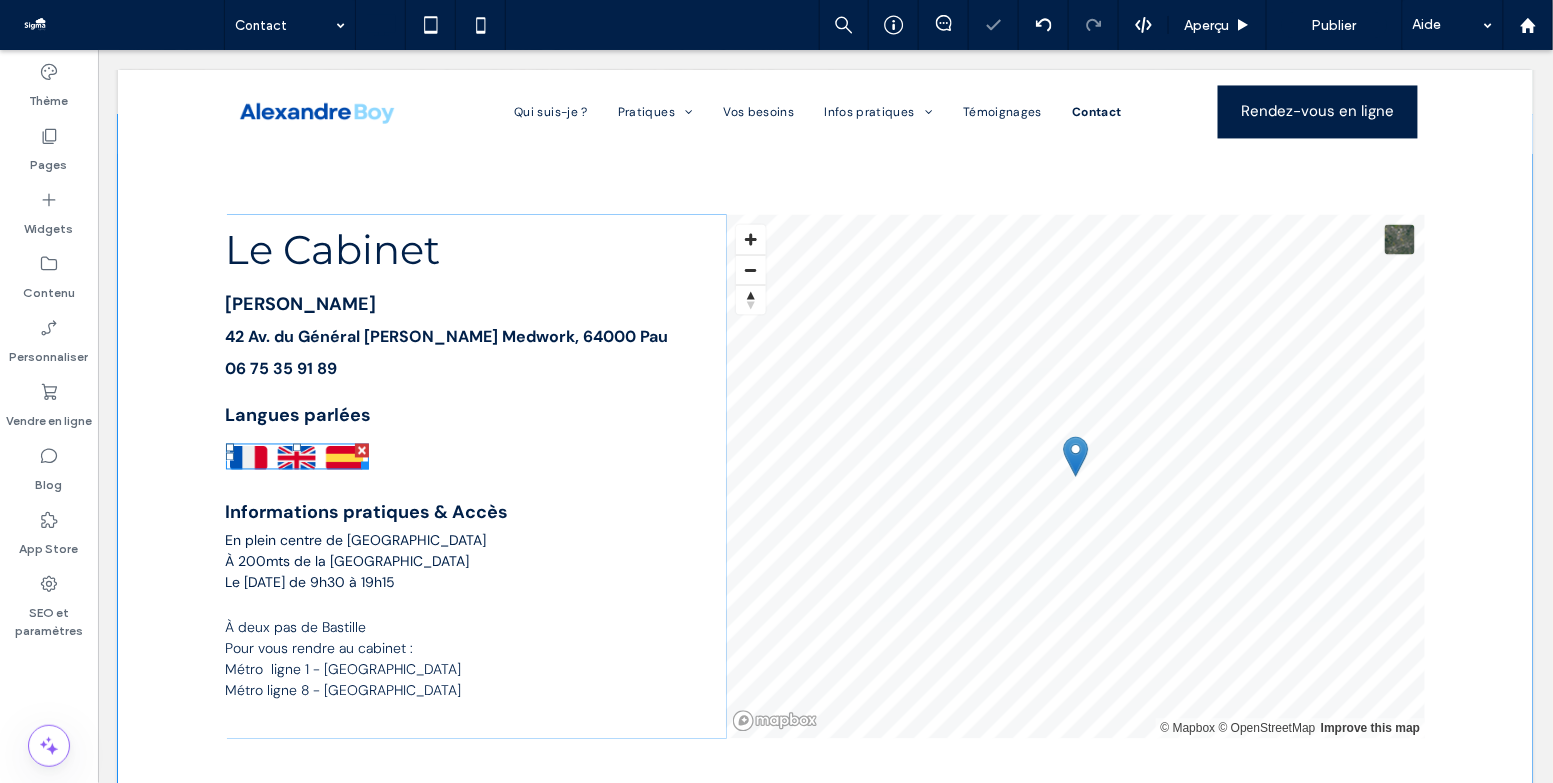 click at bounding box center [297, 456] 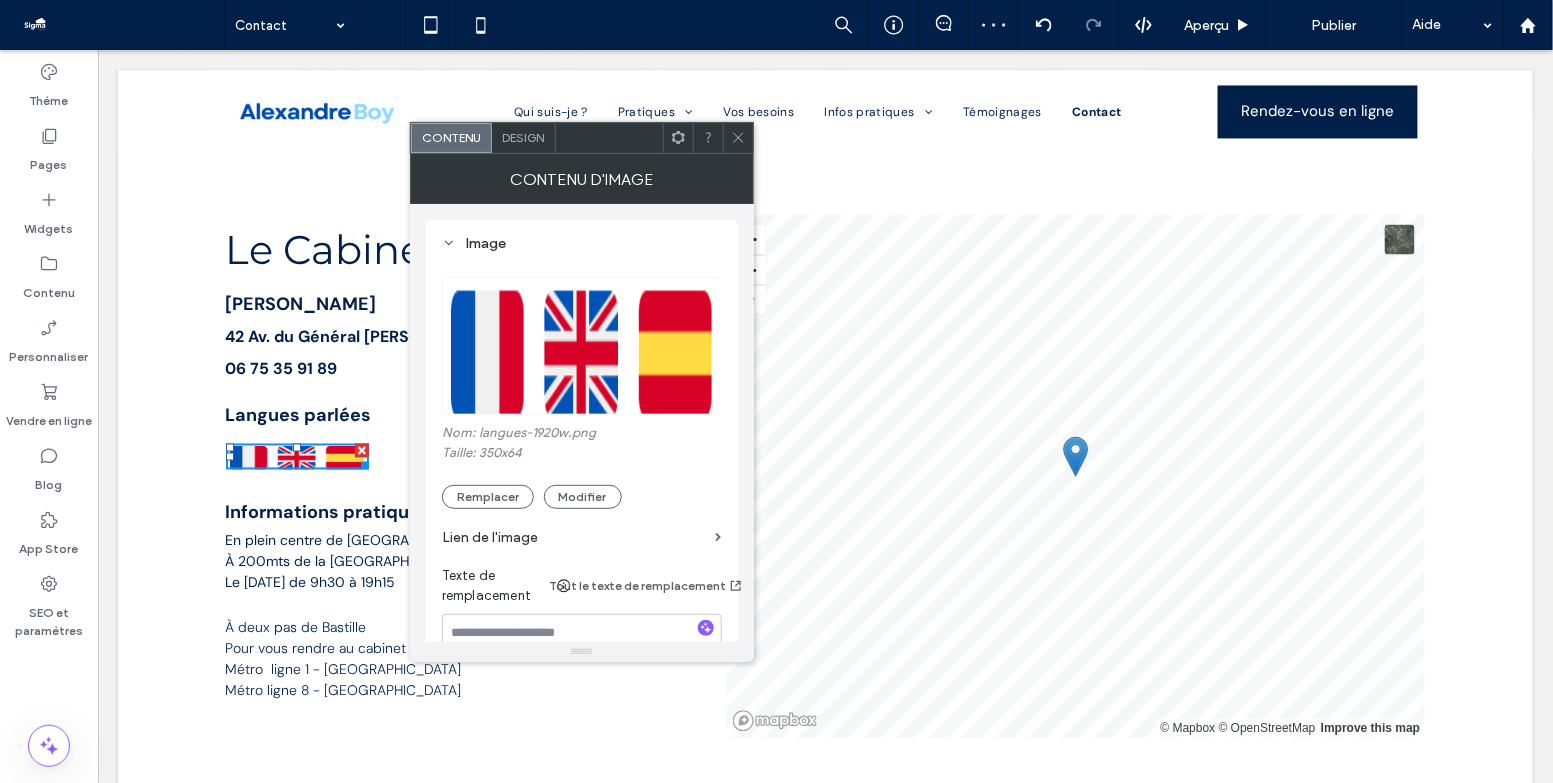 click at bounding box center [738, 138] 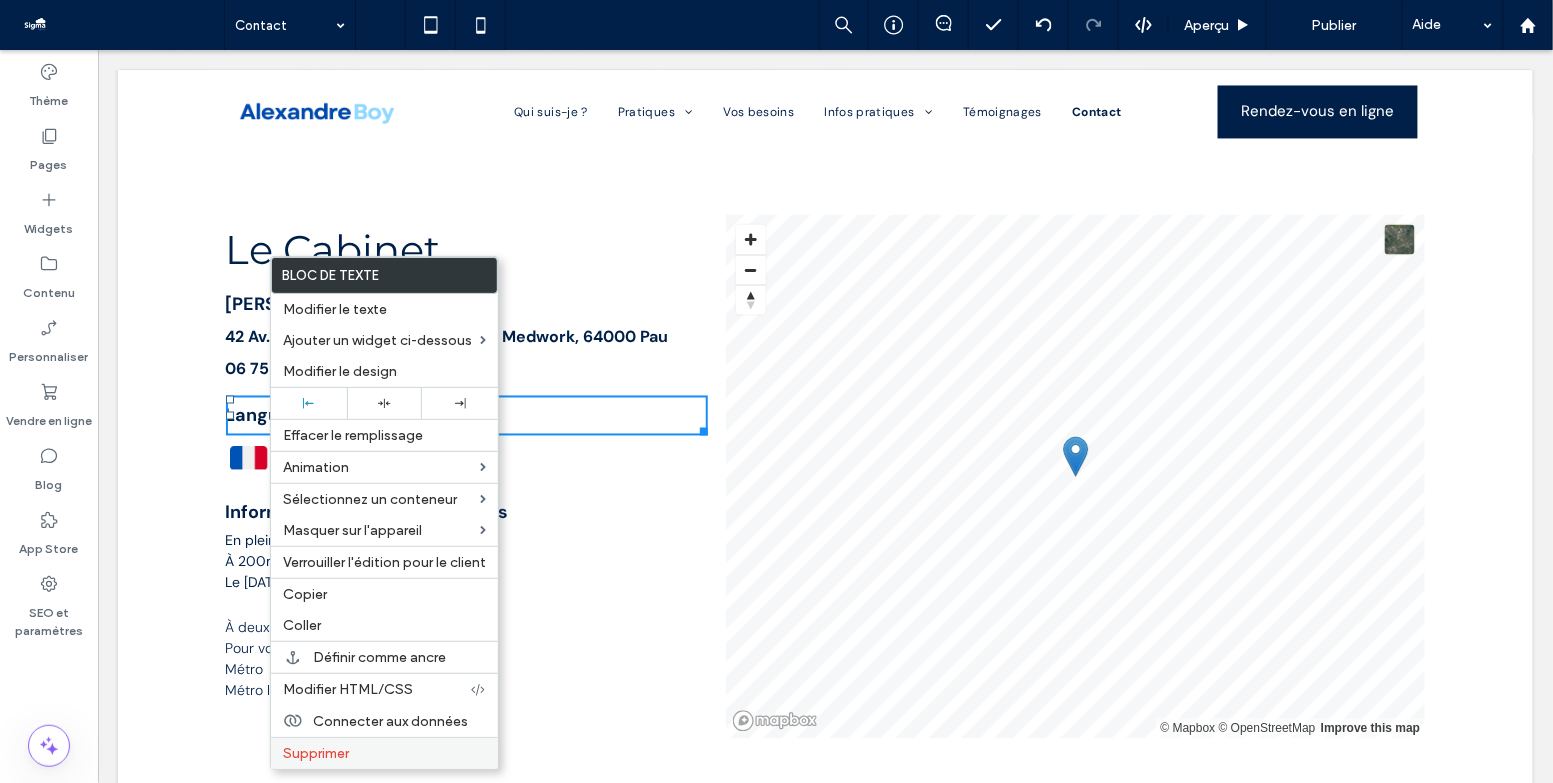 click on "Supprimer" at bounding box center (316, 753) 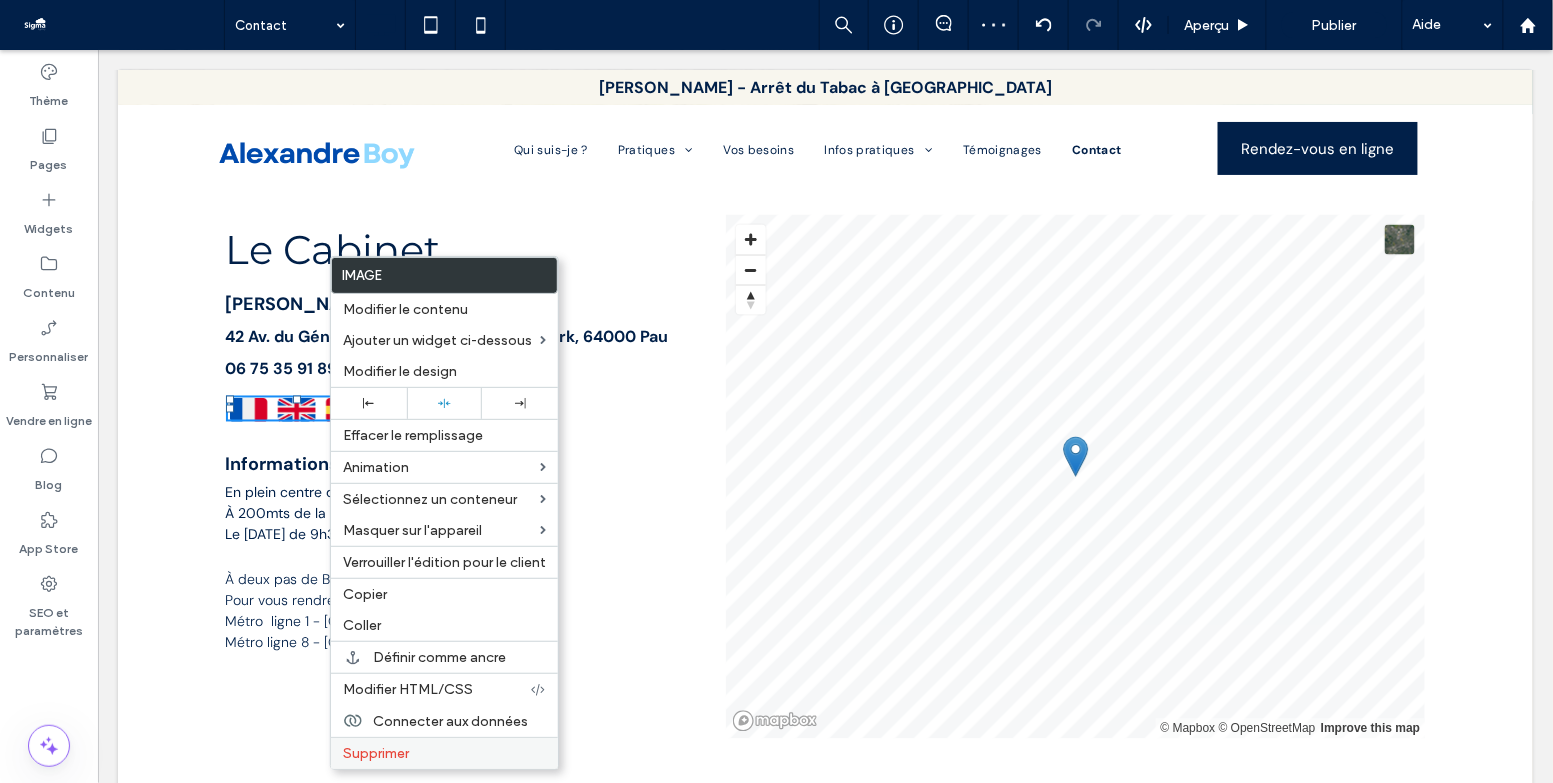 click on "Supprimer" at bounding box center (444, 753) 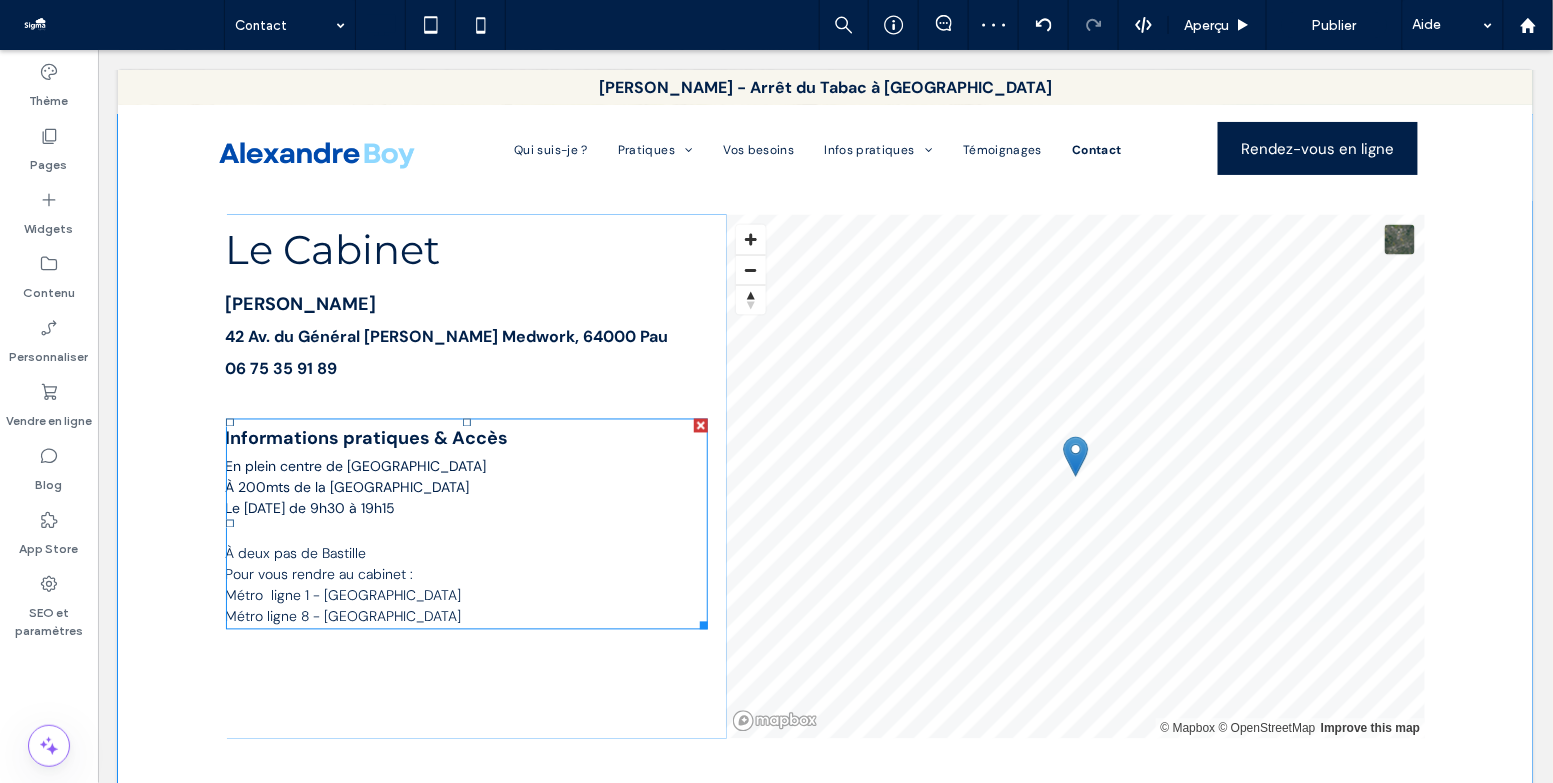 click on "Le Vendredi de 9h30 à 19h15" at bounding box center [310, 508] 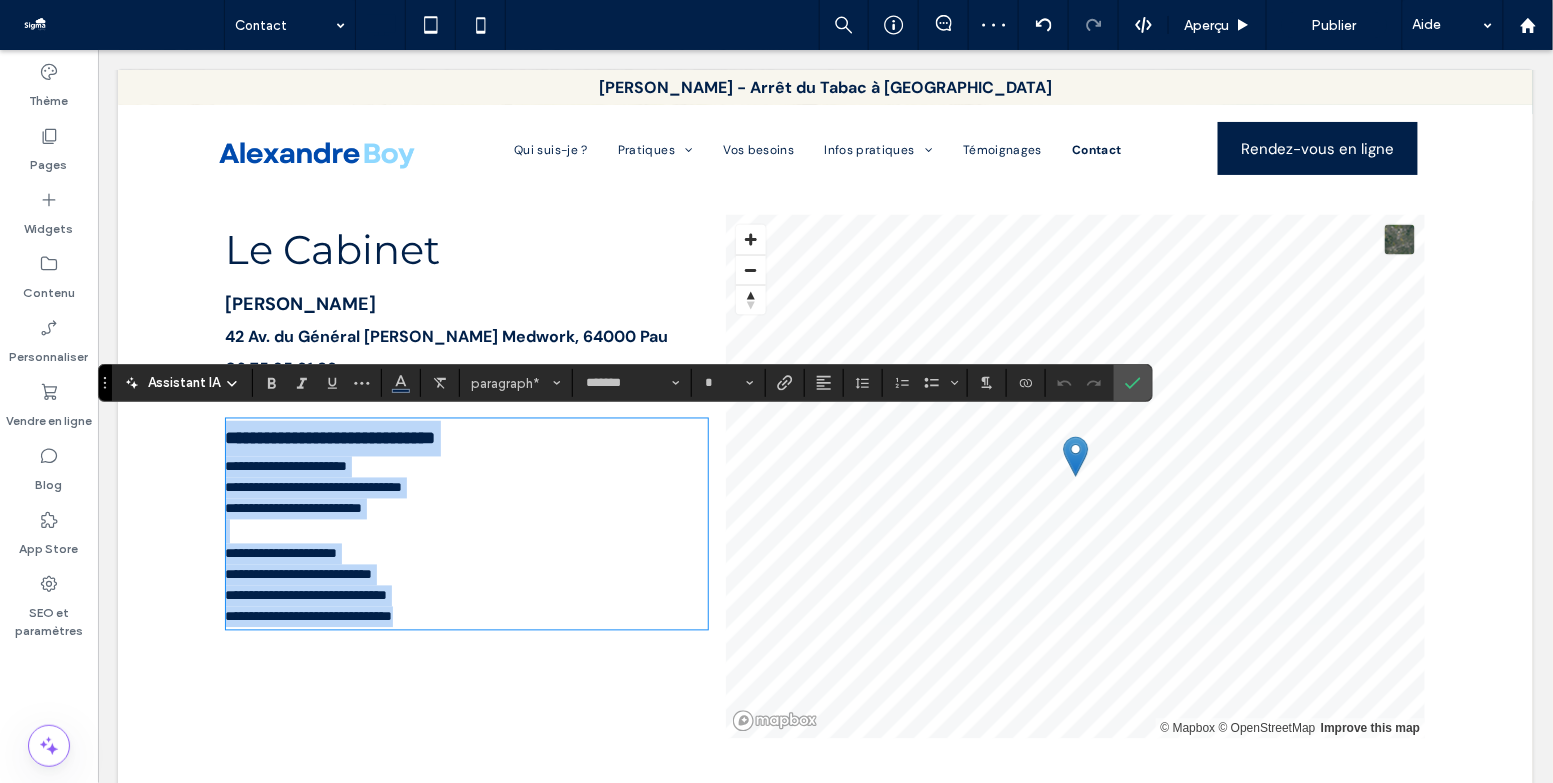 click at bounding box center (466, 531) 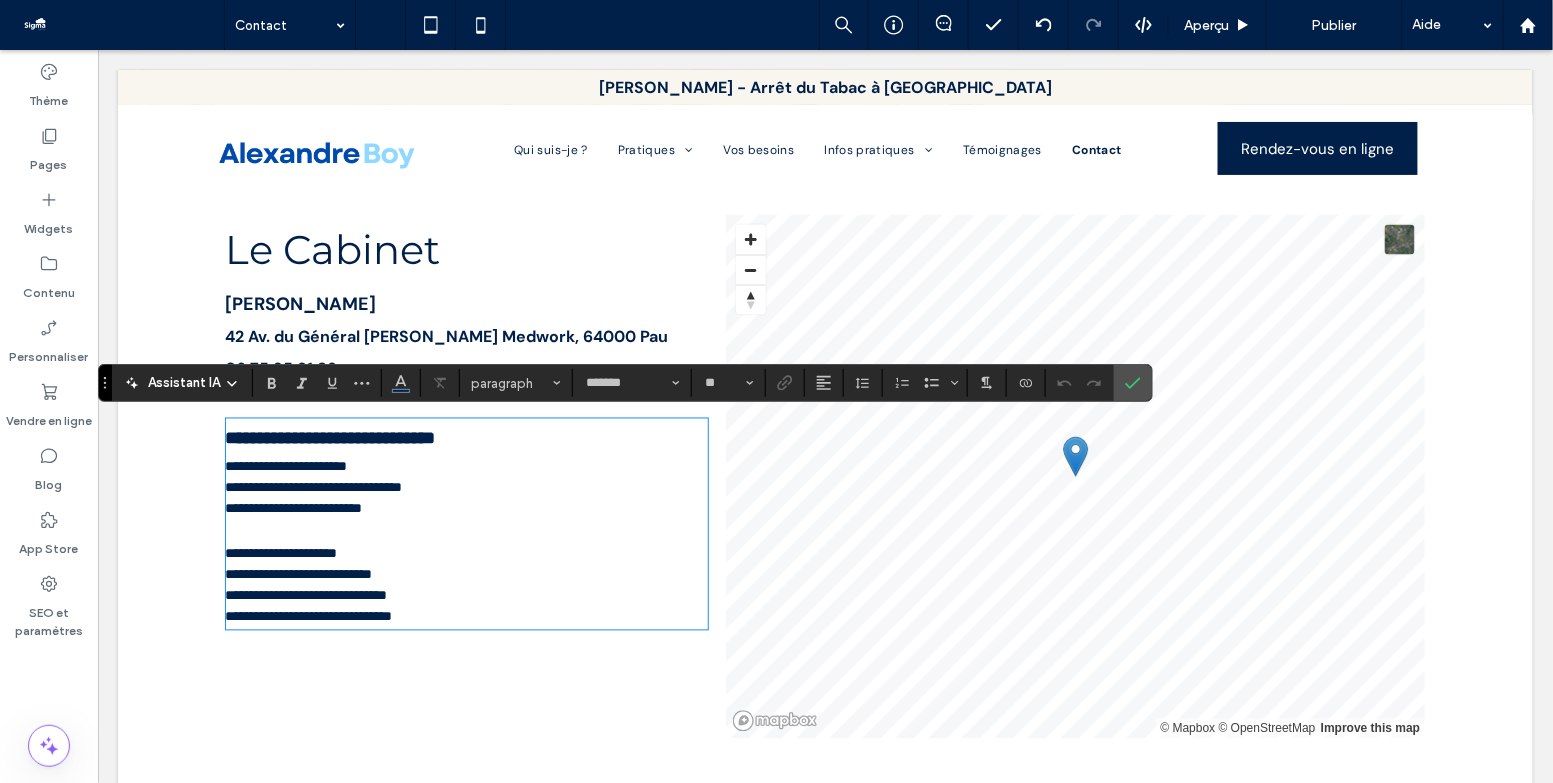 click on "[PERSON_NAME]" at bounding box center (466, 303) 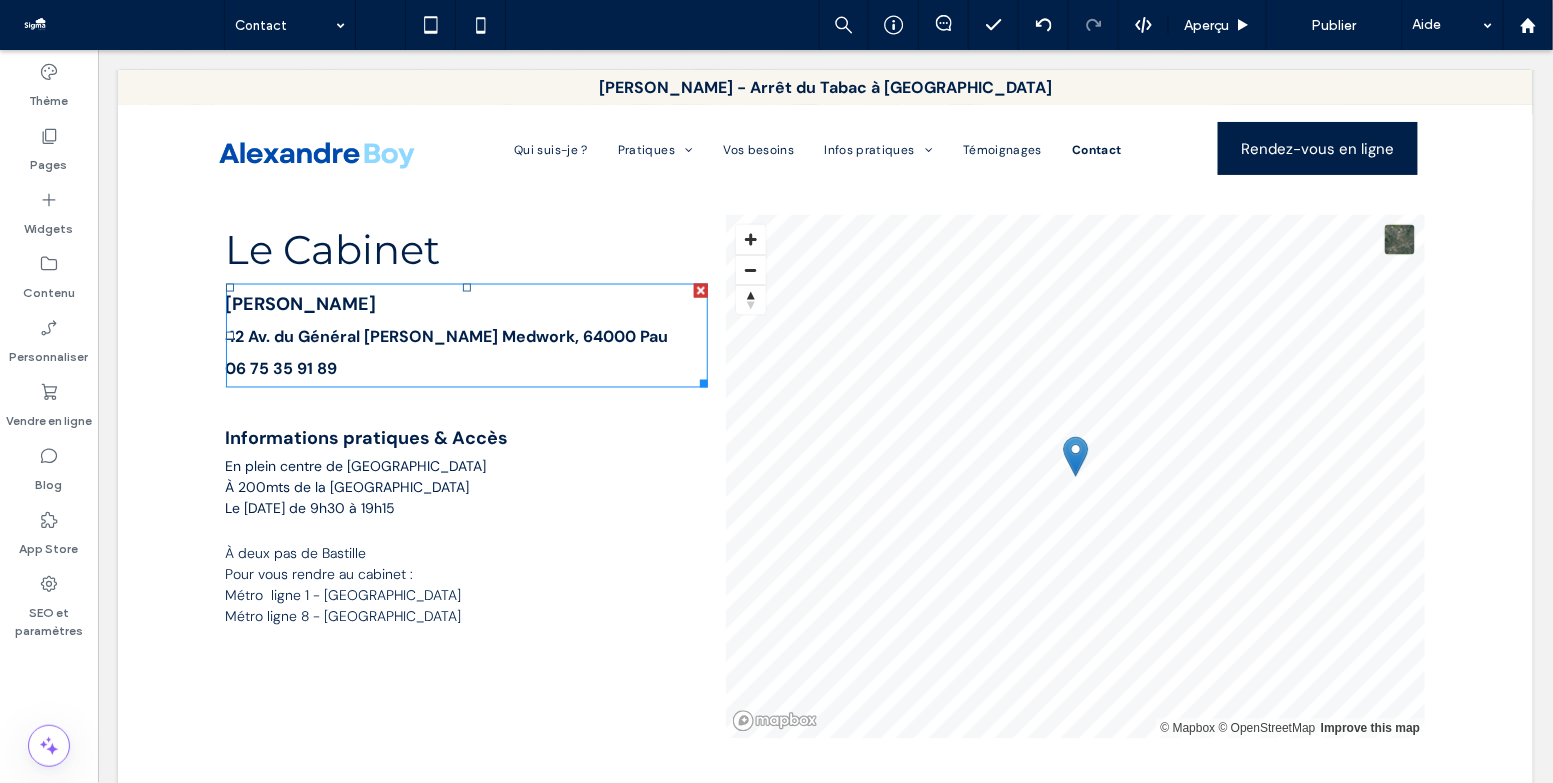 click on "42 Av. du Général de Gaulle Medwork, 64000 Pau" at bounding box center (446, 336) 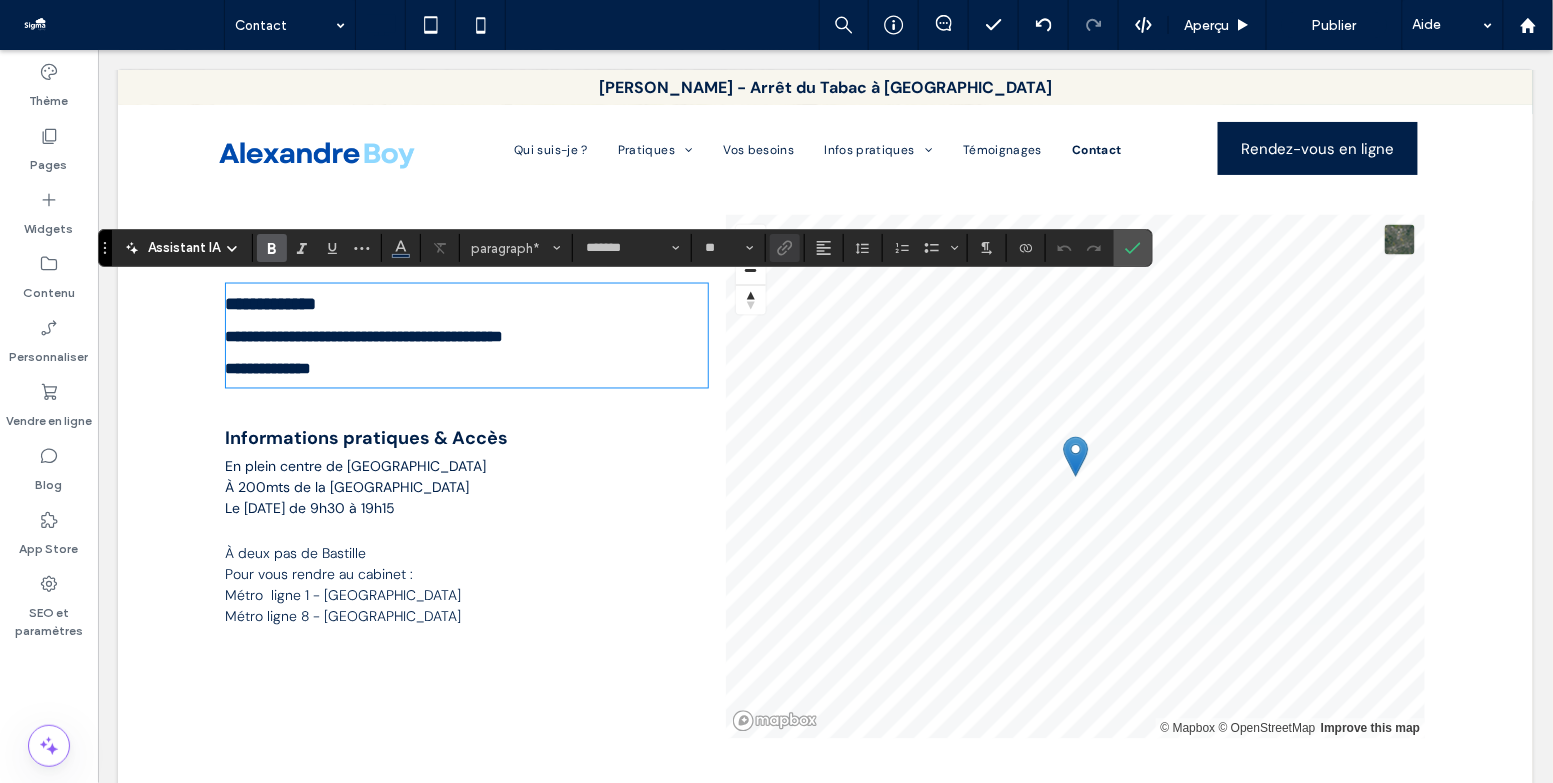 click on "**********" at bounding box center [364, 336] 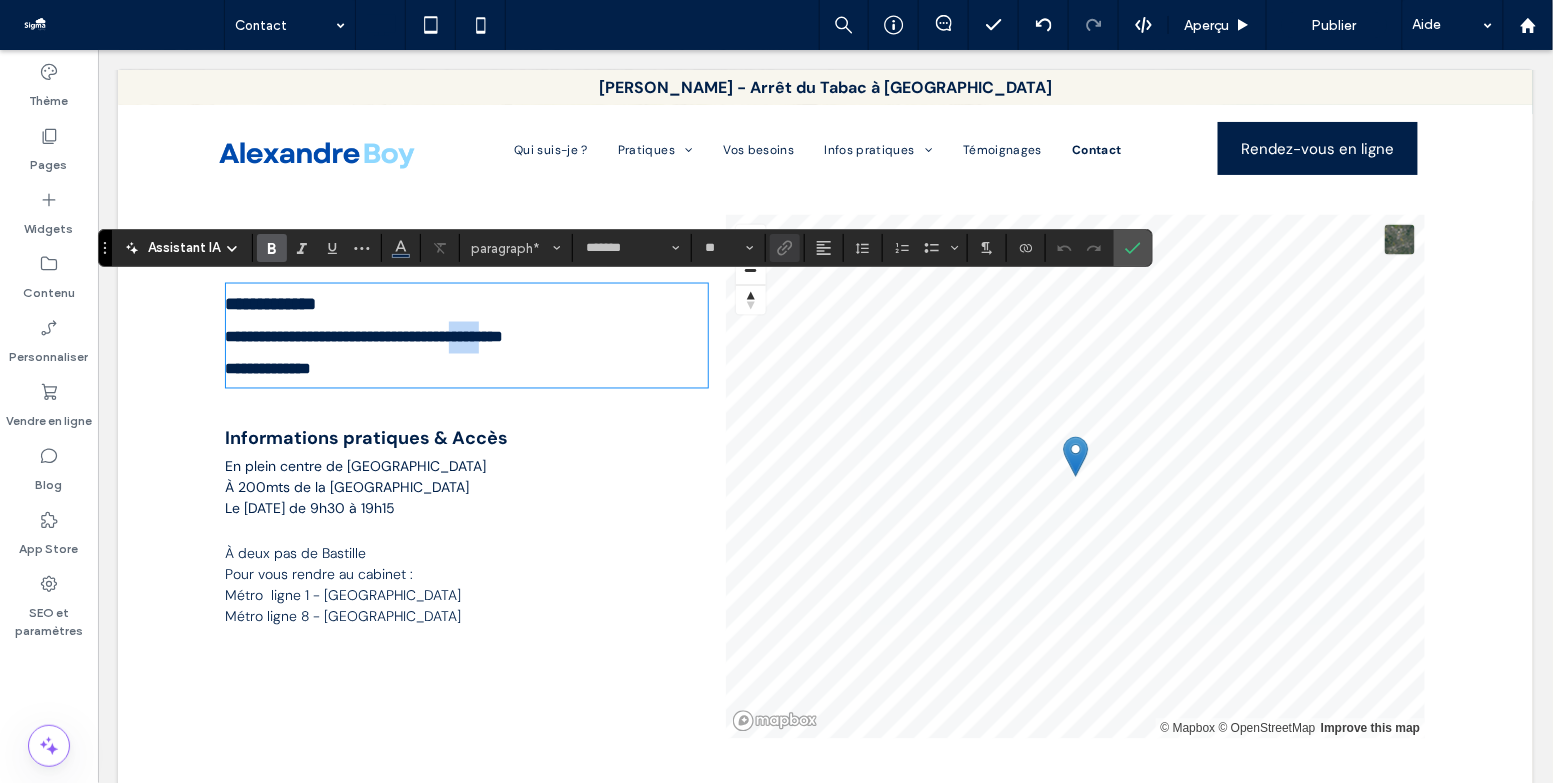 click on "**********" at bounding box center [364, 336] 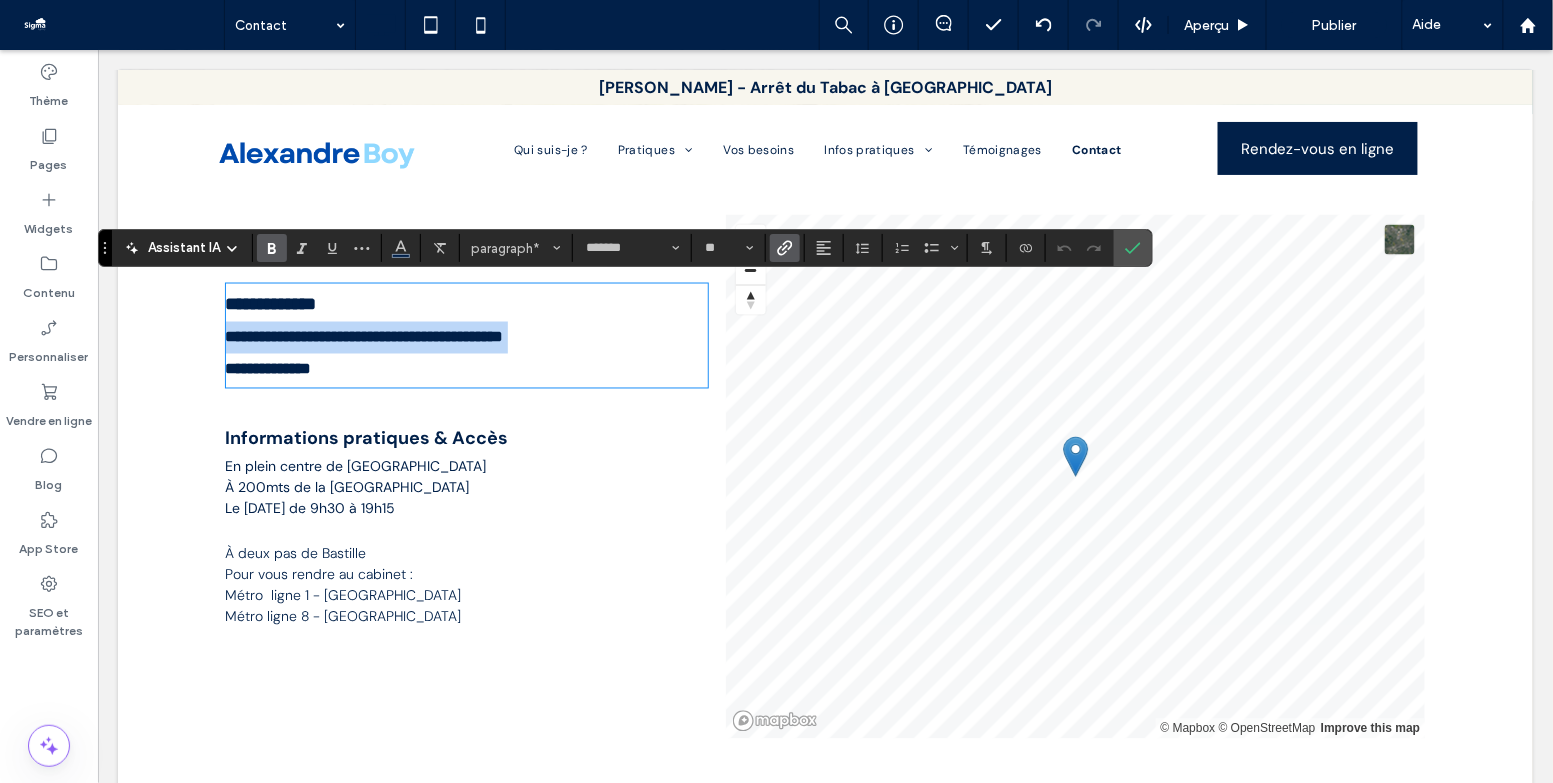click on "**********" at bounding box center (364, 336) 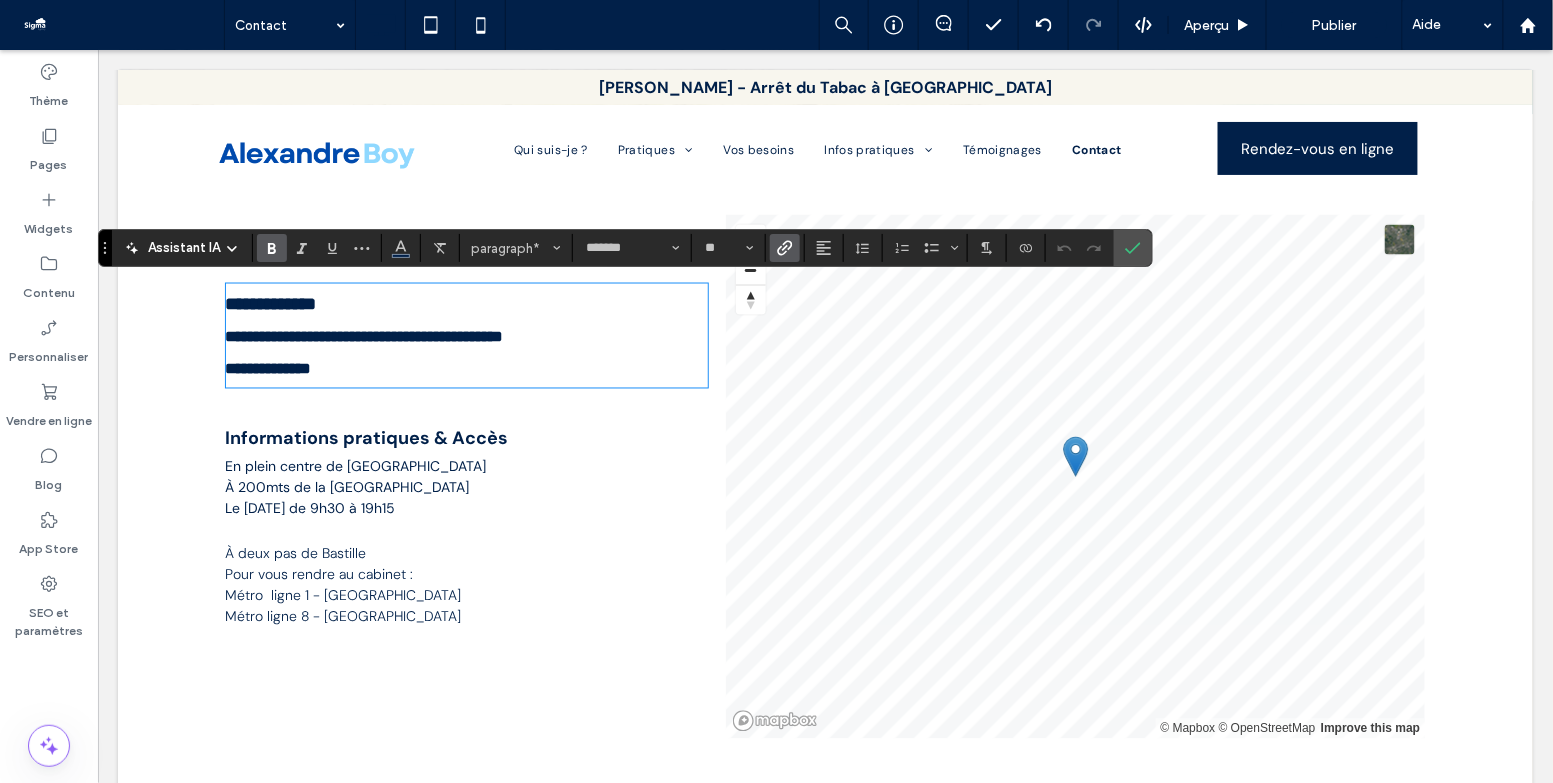 click on "À 200mts de la place de la Bastille" at bounding box center (347, 487) 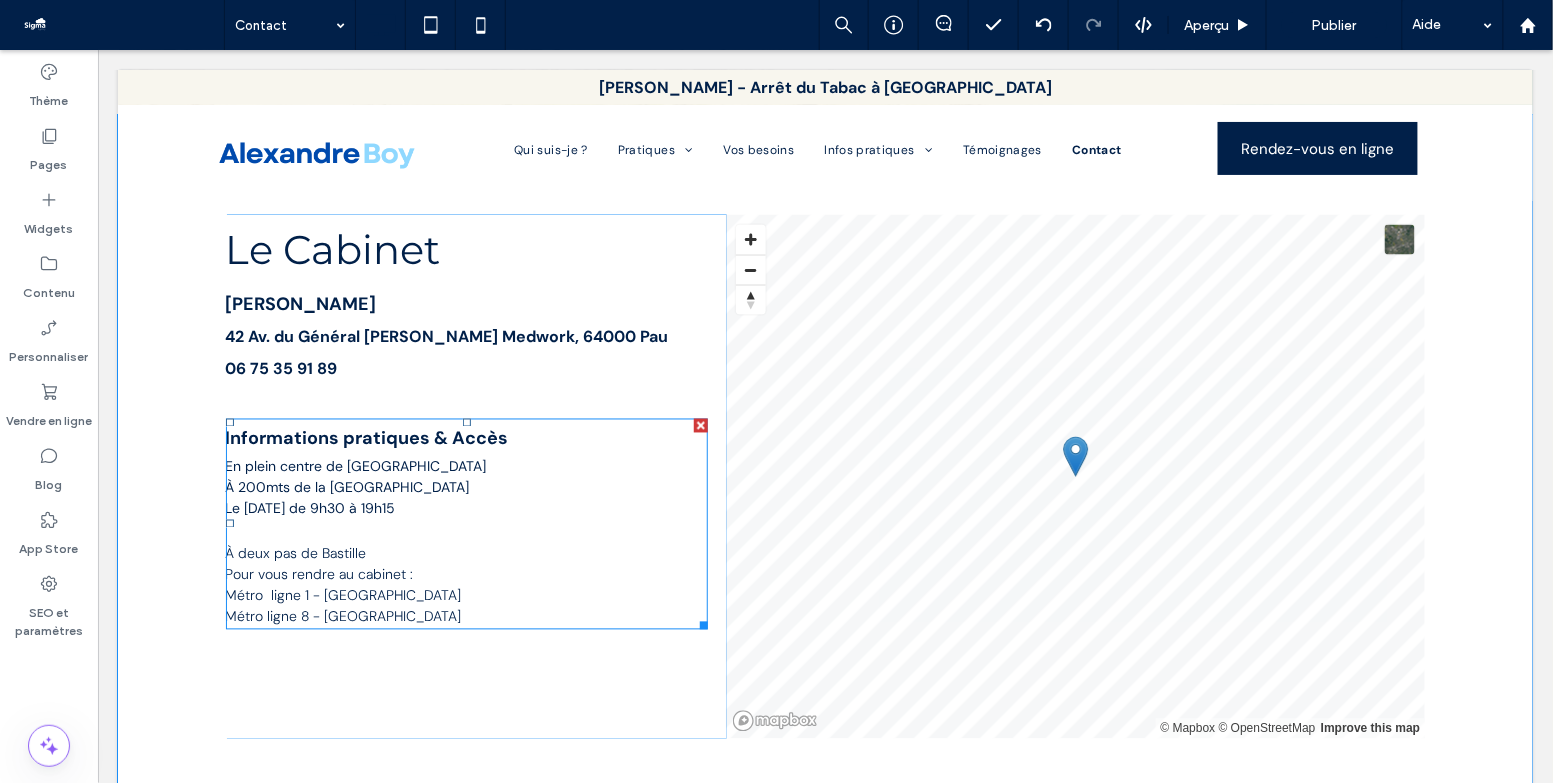 click on "Le Vendredi de 9h30 à 19h15" at bounding box center [310, 508] 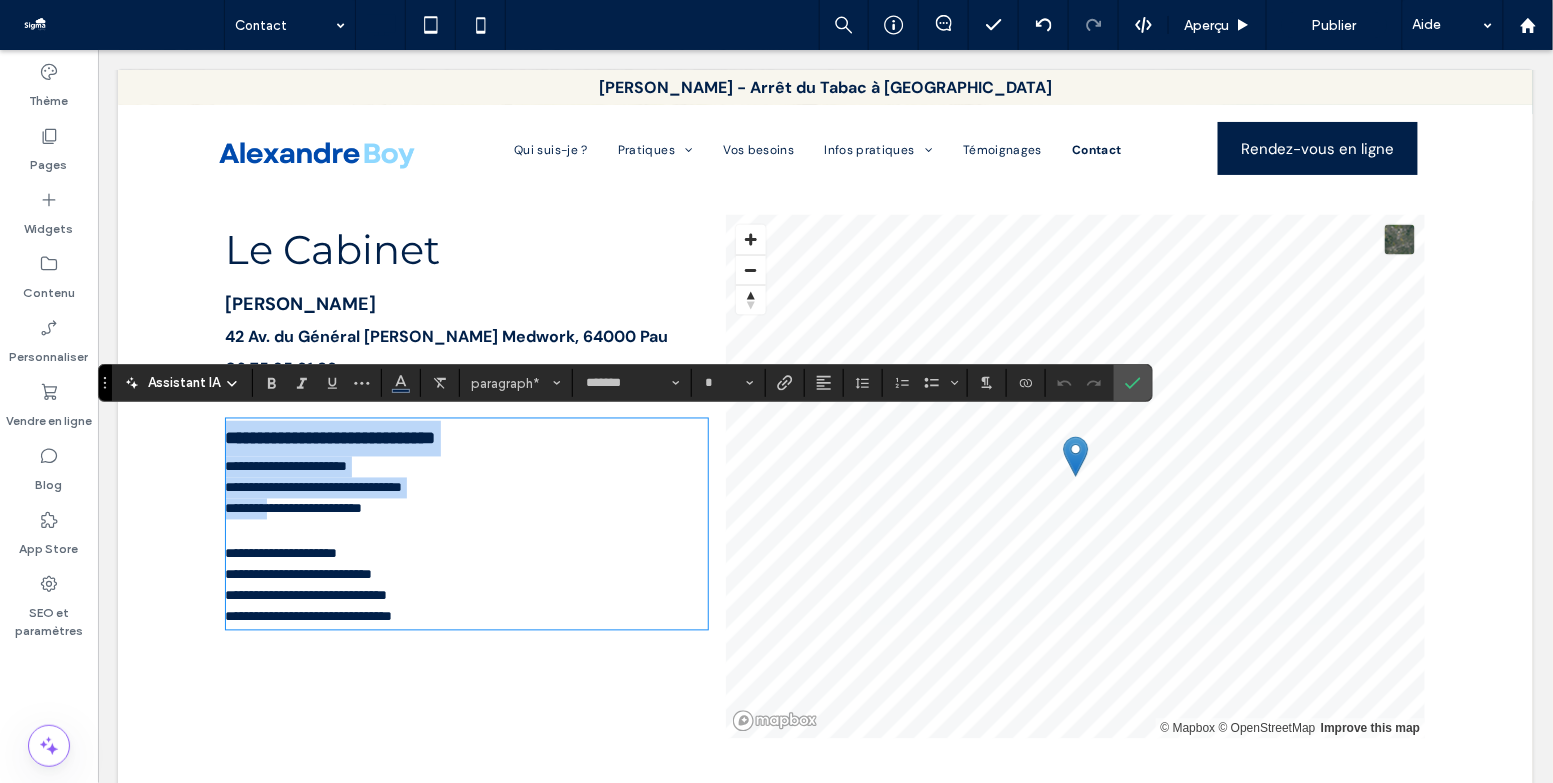 drag, startPoint x: 444, startPoint y: 617, endPoint x: 223, endPoint y: 445, distance: 280.04465 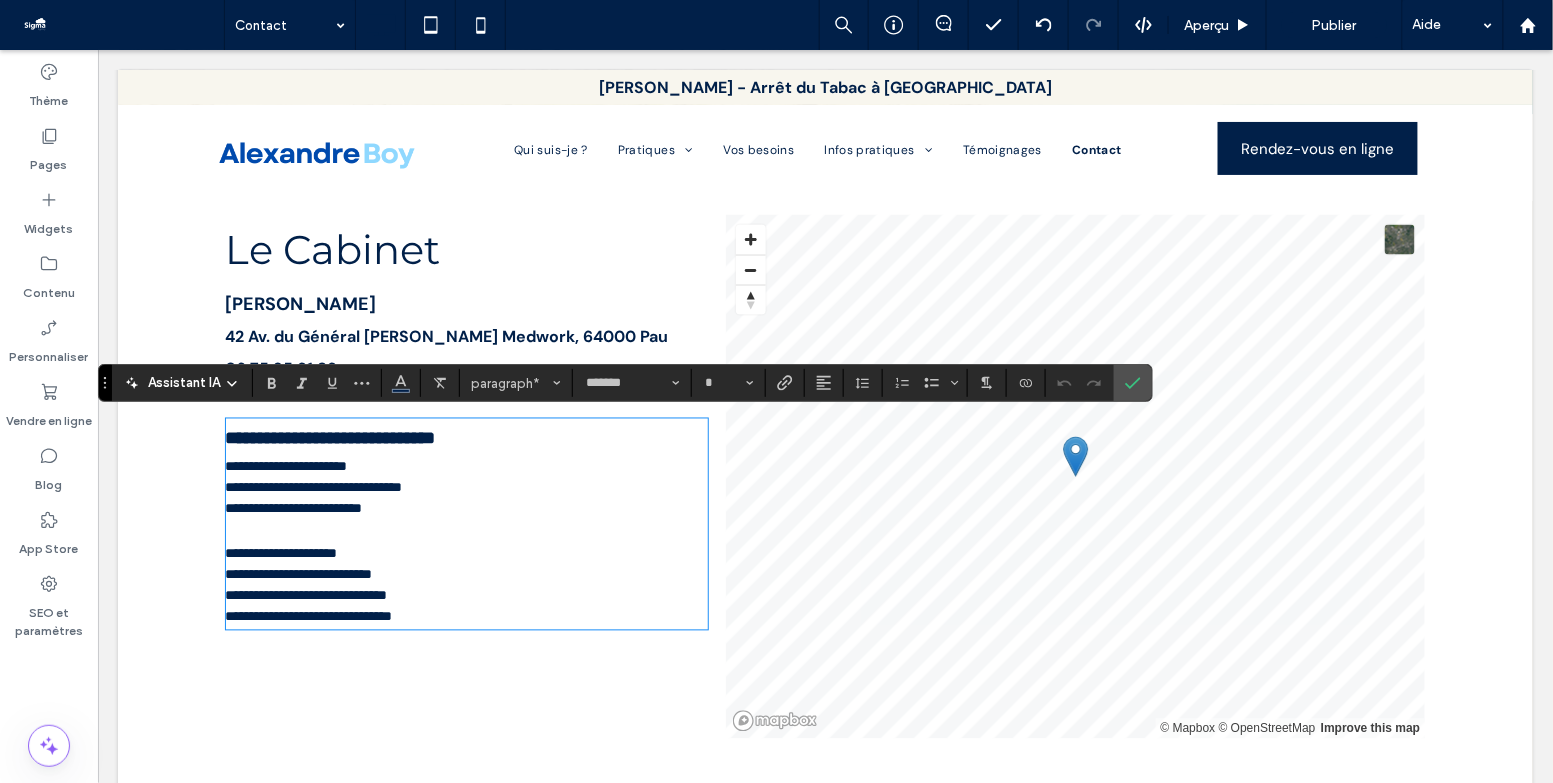 click on "**********" at bounding box center (824, 476) 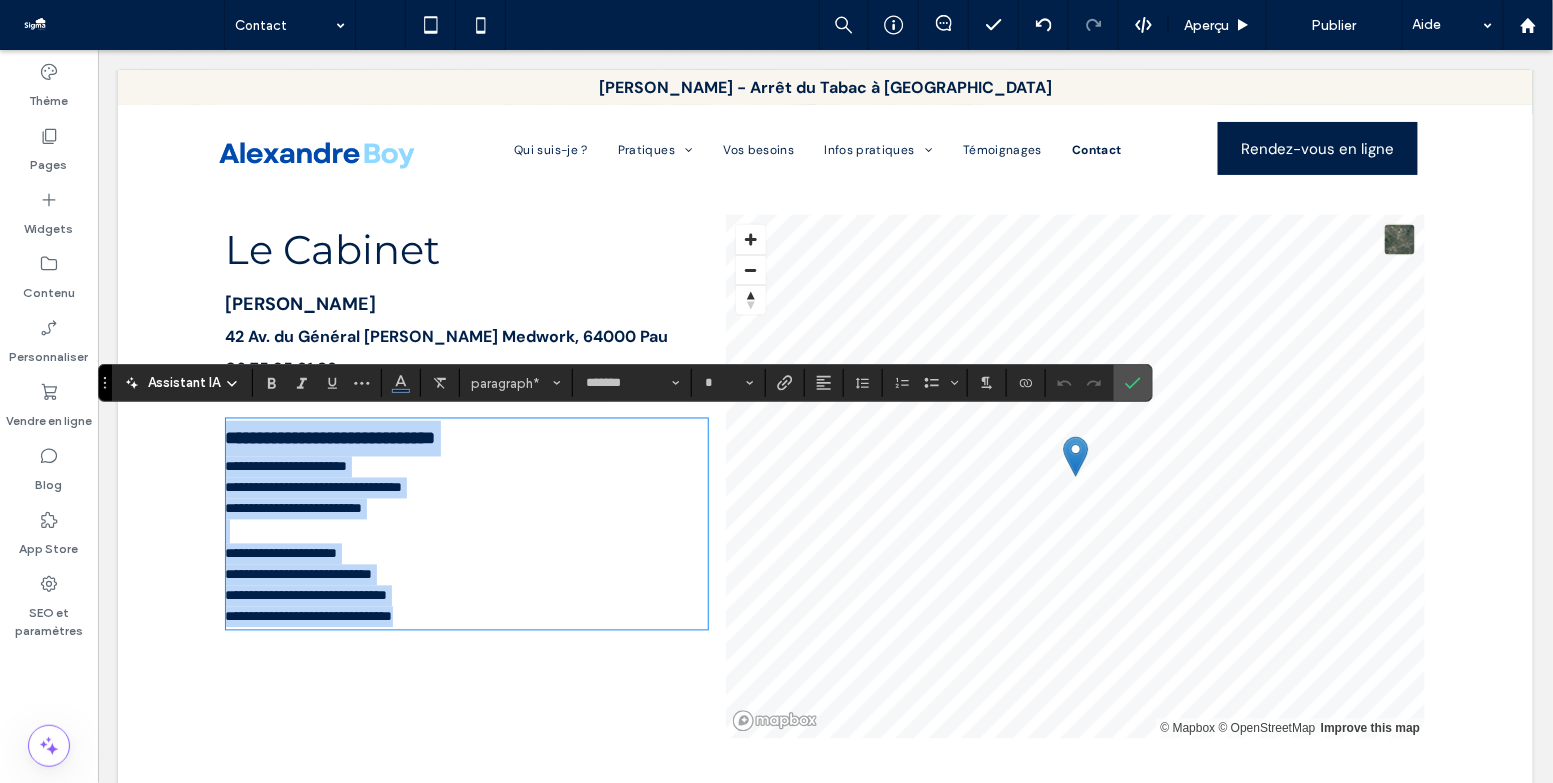 drag, startPoint x: 225, startPoint y: 431, endPoint x: 481, endPoint y: 604, distance: 308.97412 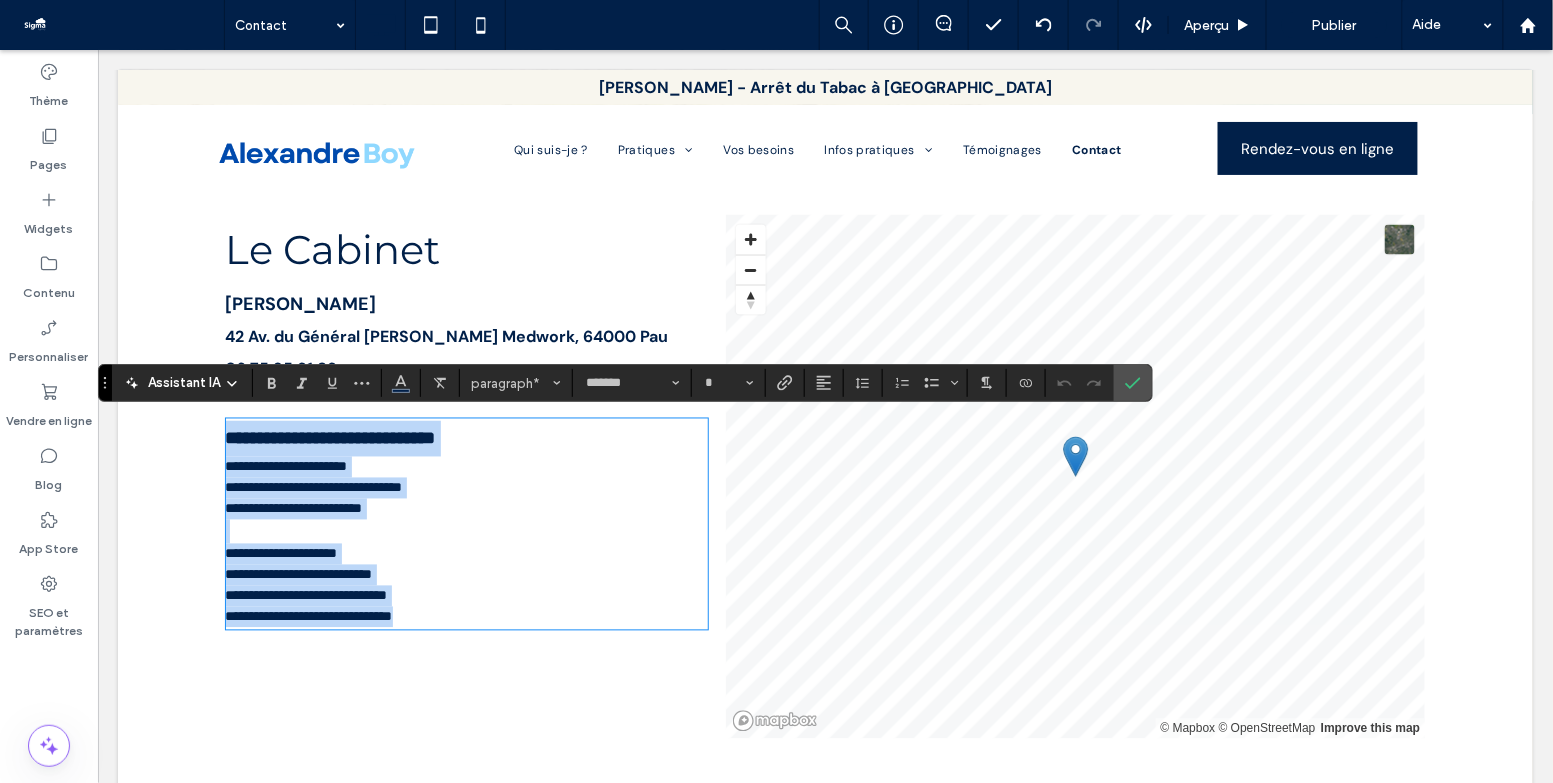 click on "**********" at bounding box center (466, 595) 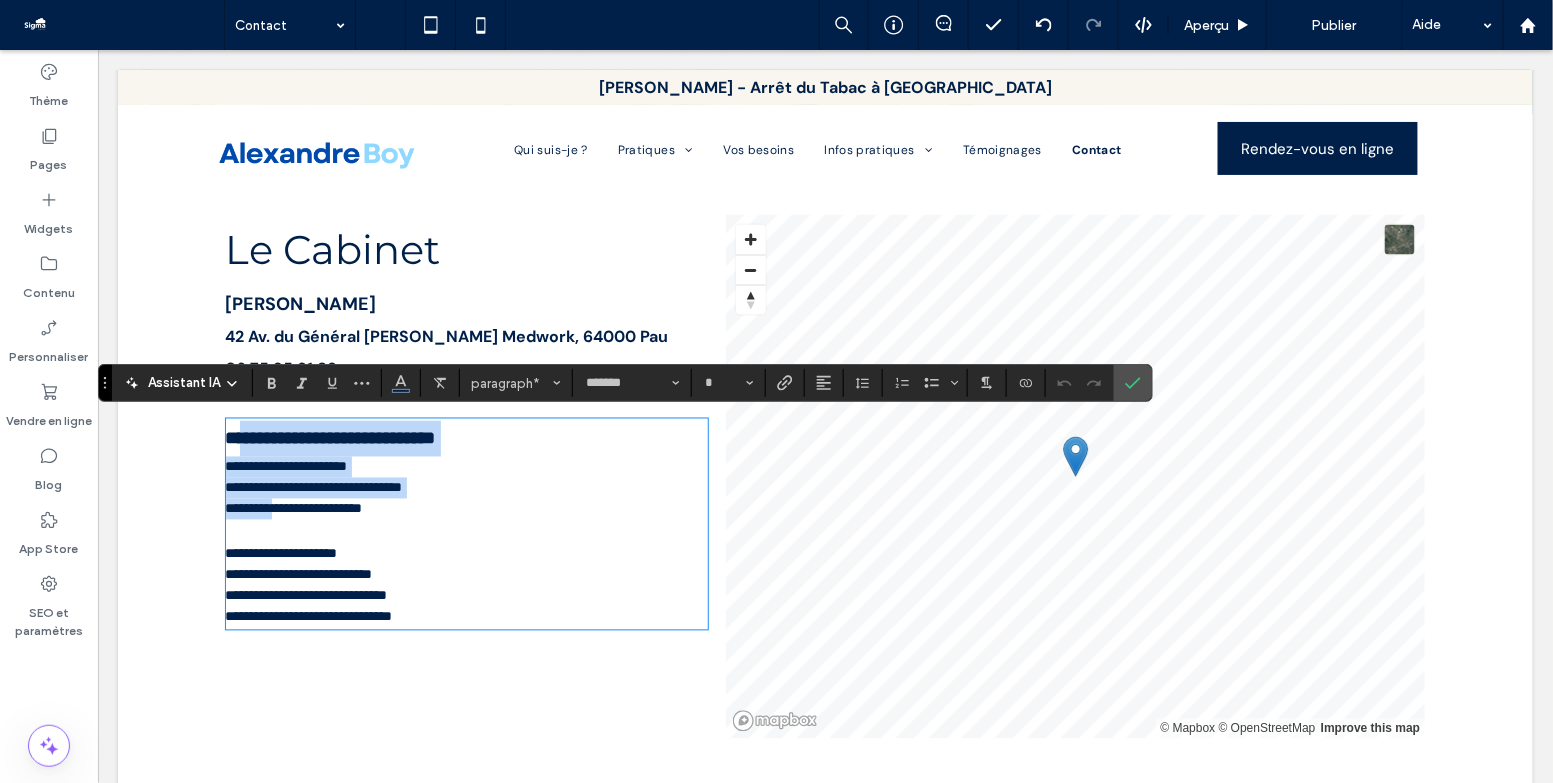 drag, startPoint x: 446, startPoint y: 617, endPoint x: 236, endPoint y: 438, distance: 275.93658 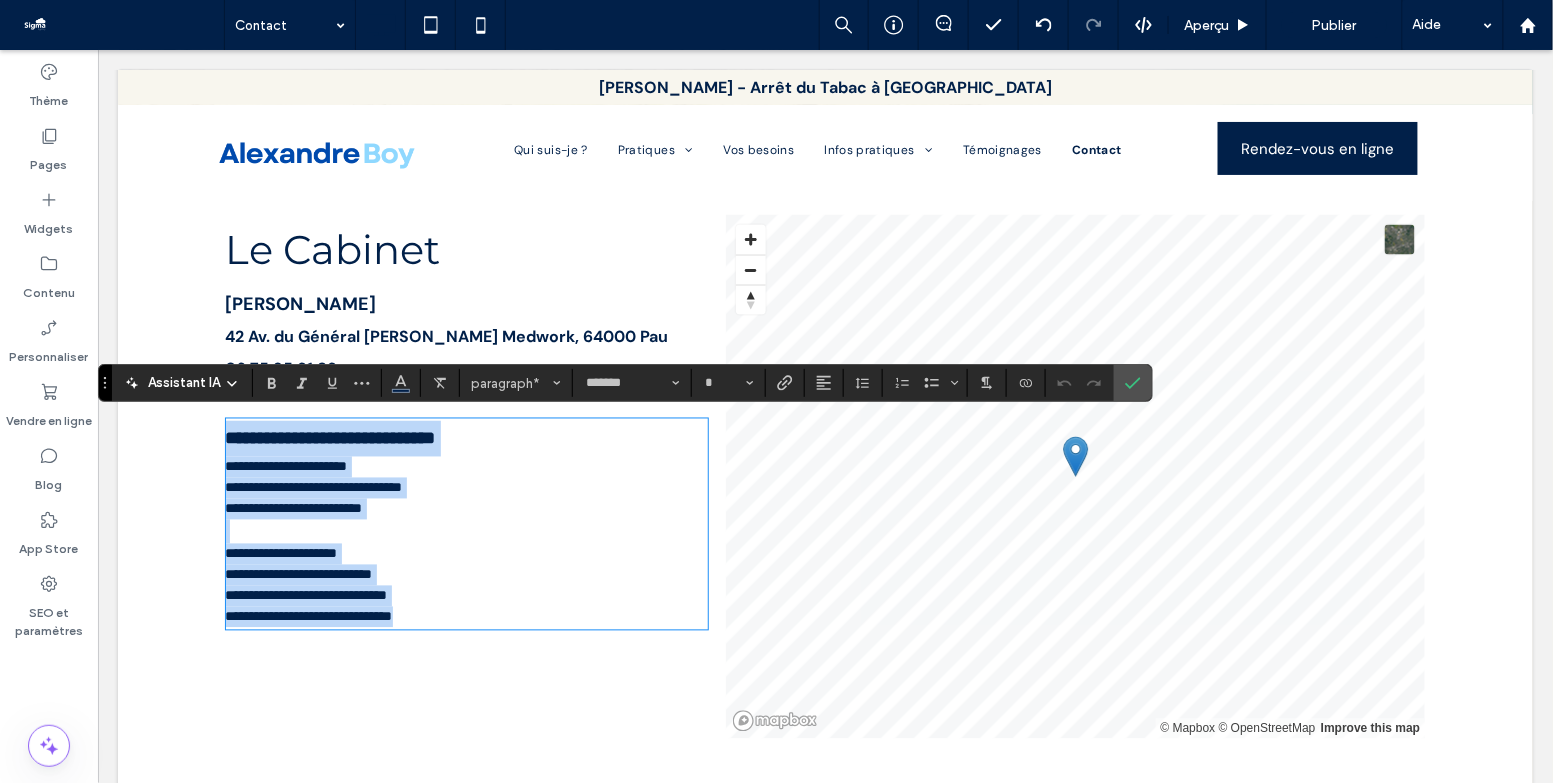 drag, startPoint x: 226, startPoint y: 429, endPoint x: 492, endPoint y: 612, distance: 322.86993 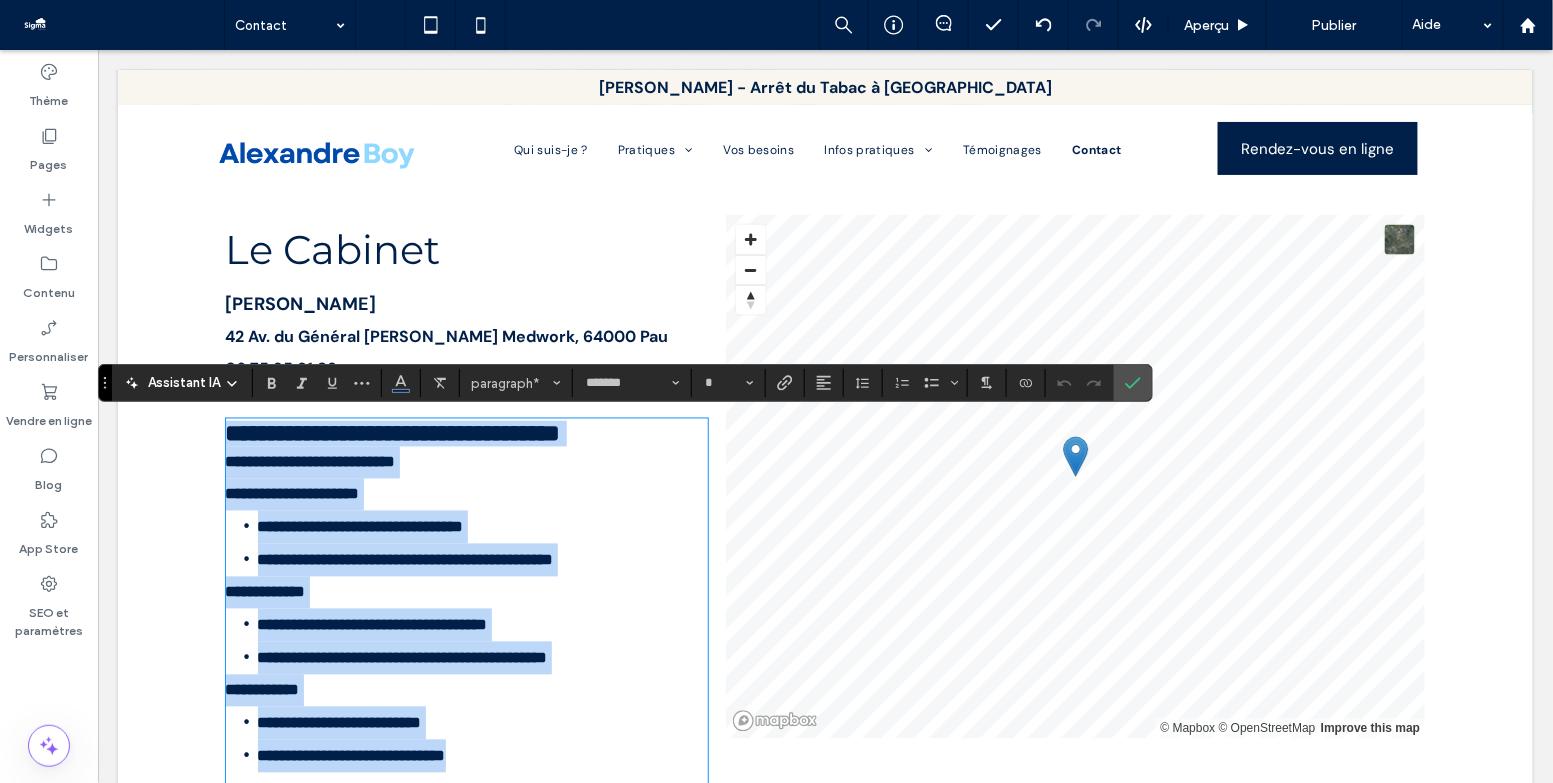 type on "**" 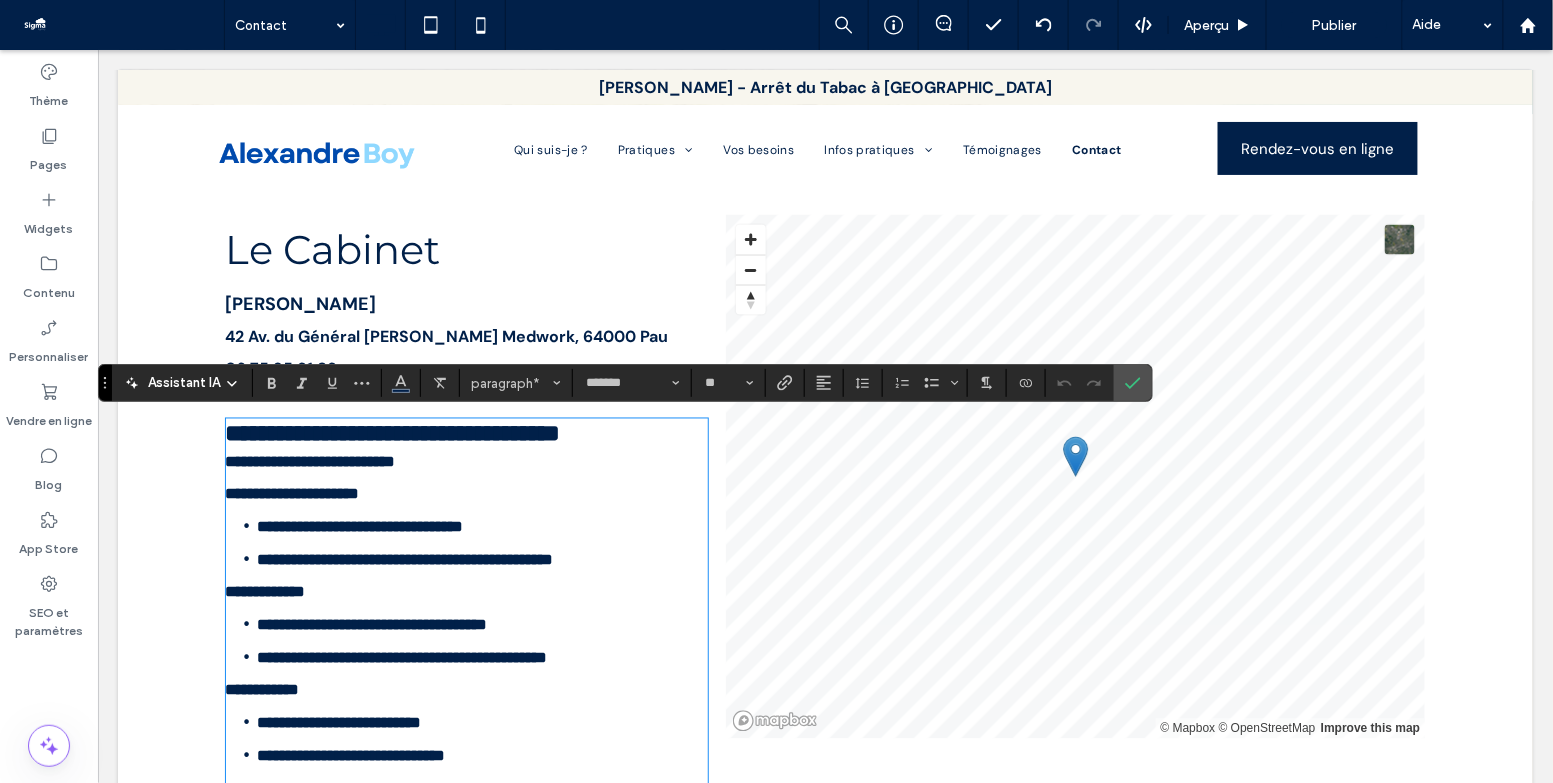 scroll, scrollTop: 0, scrollLeft: 0, axis: both 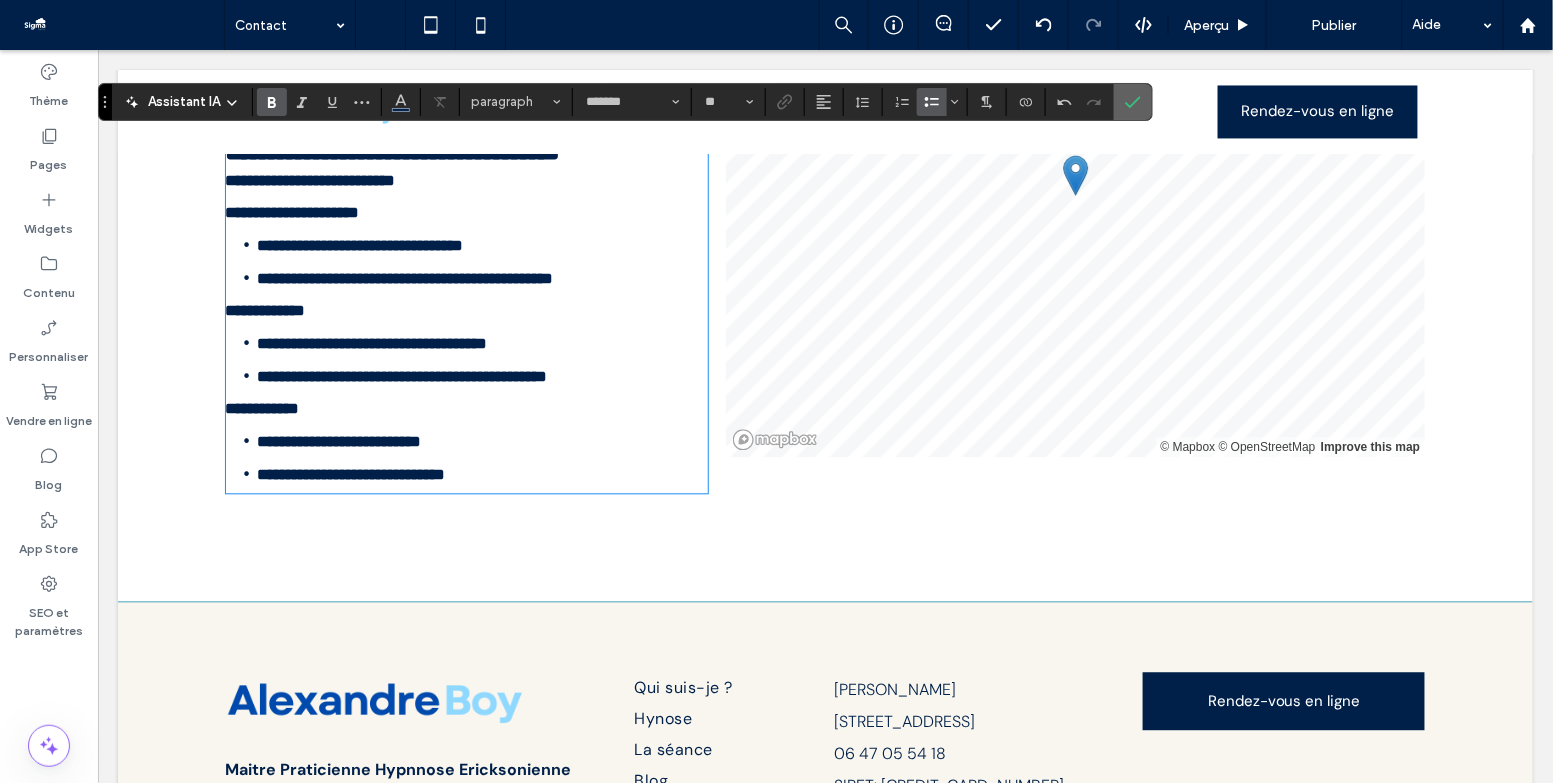 click 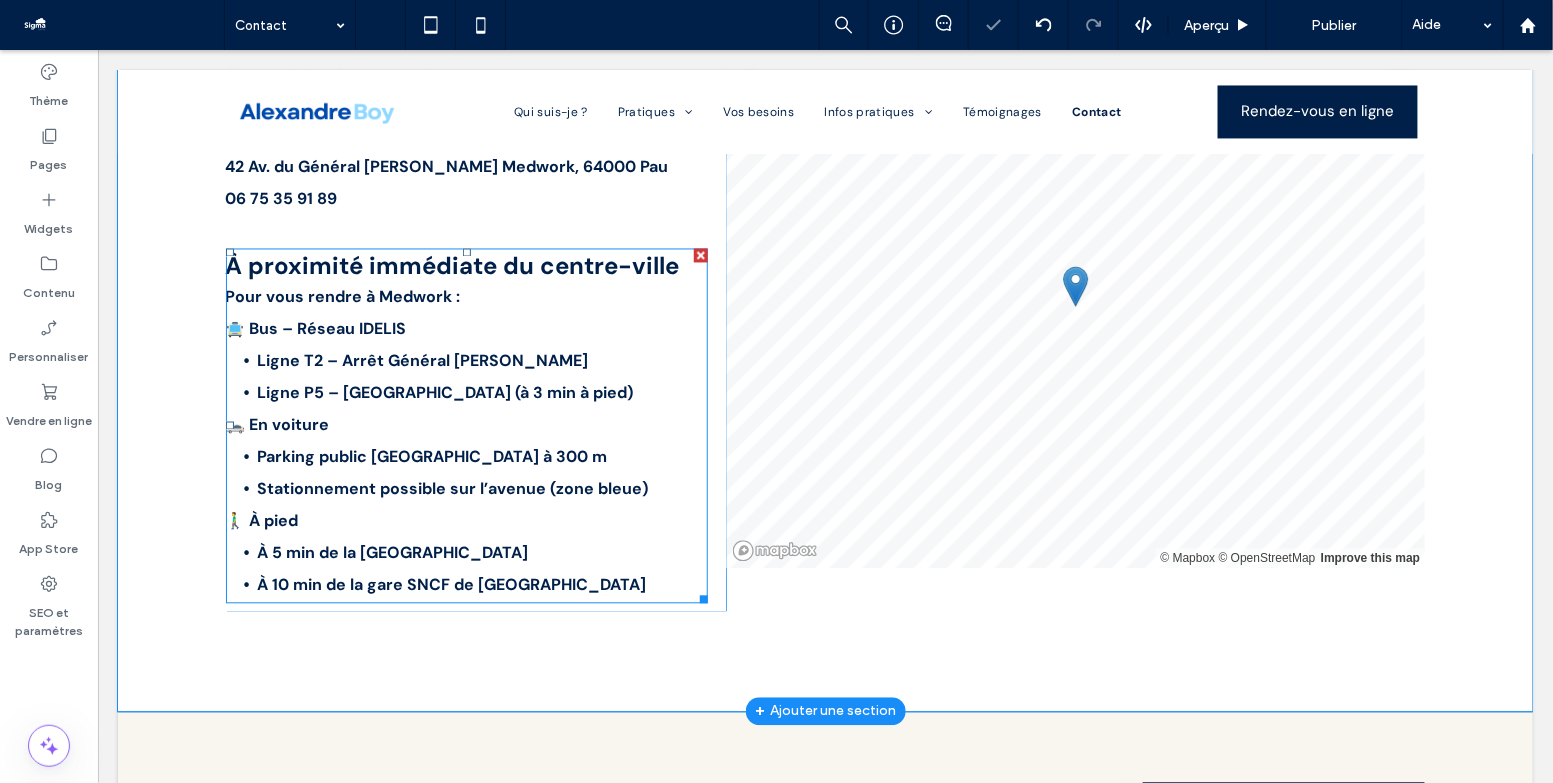 scroll, scrollTop: 1060, scrollLeft: 0, axis: vertical 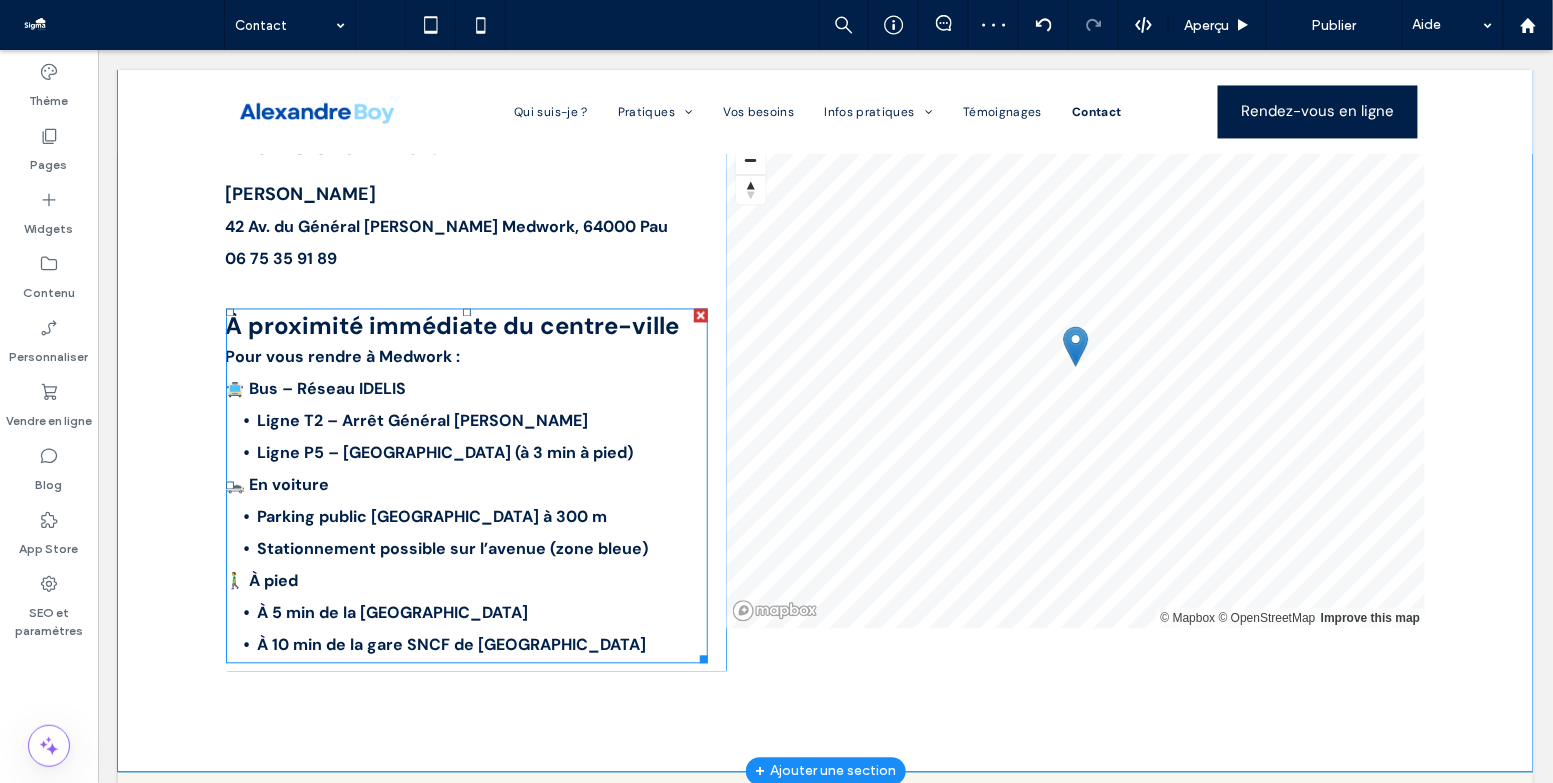click on "À proximité immédiate du centre-ville" at bounding box center [452, 325] 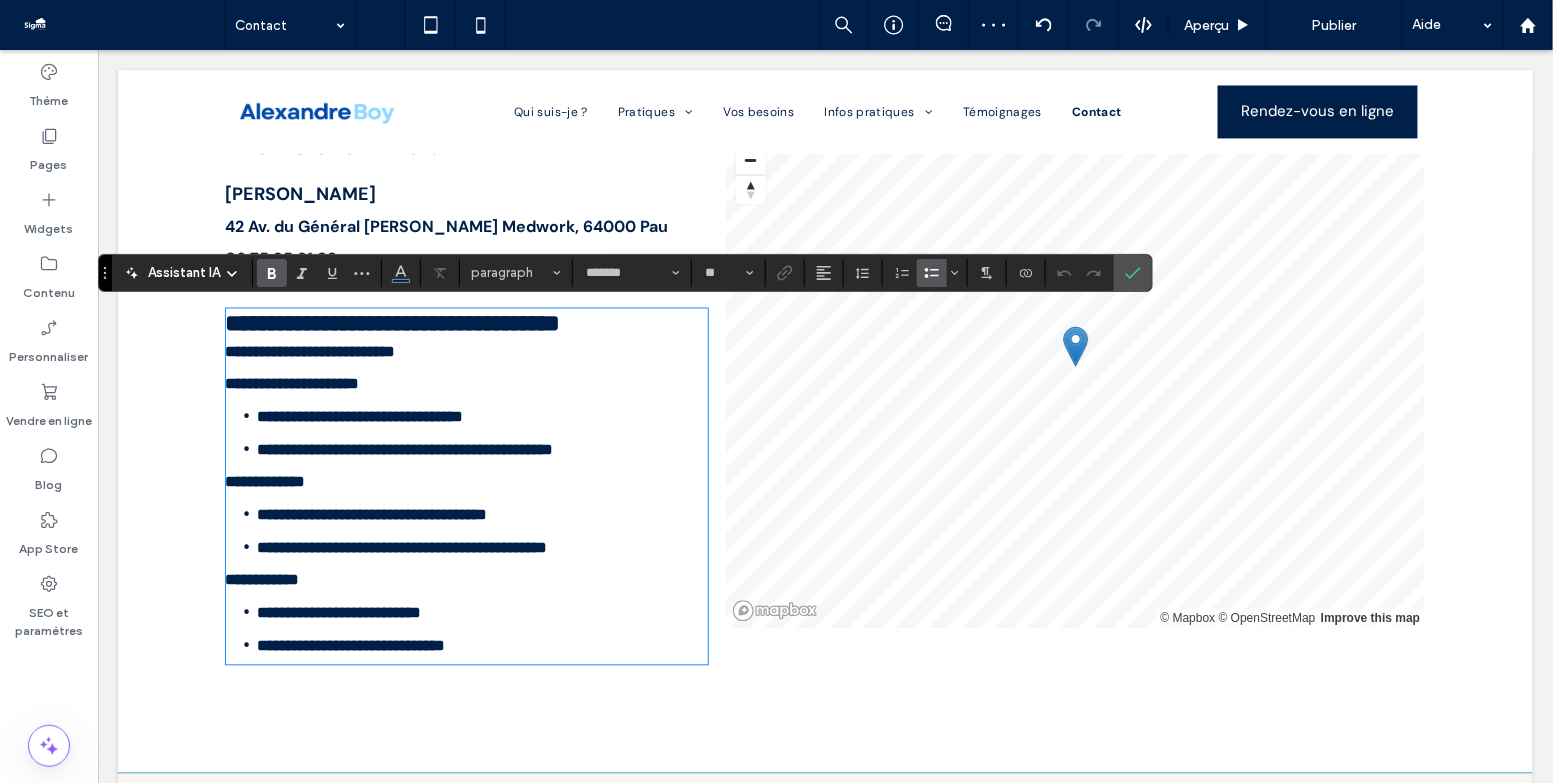 click on "**********" at bounding box center [392, 323] 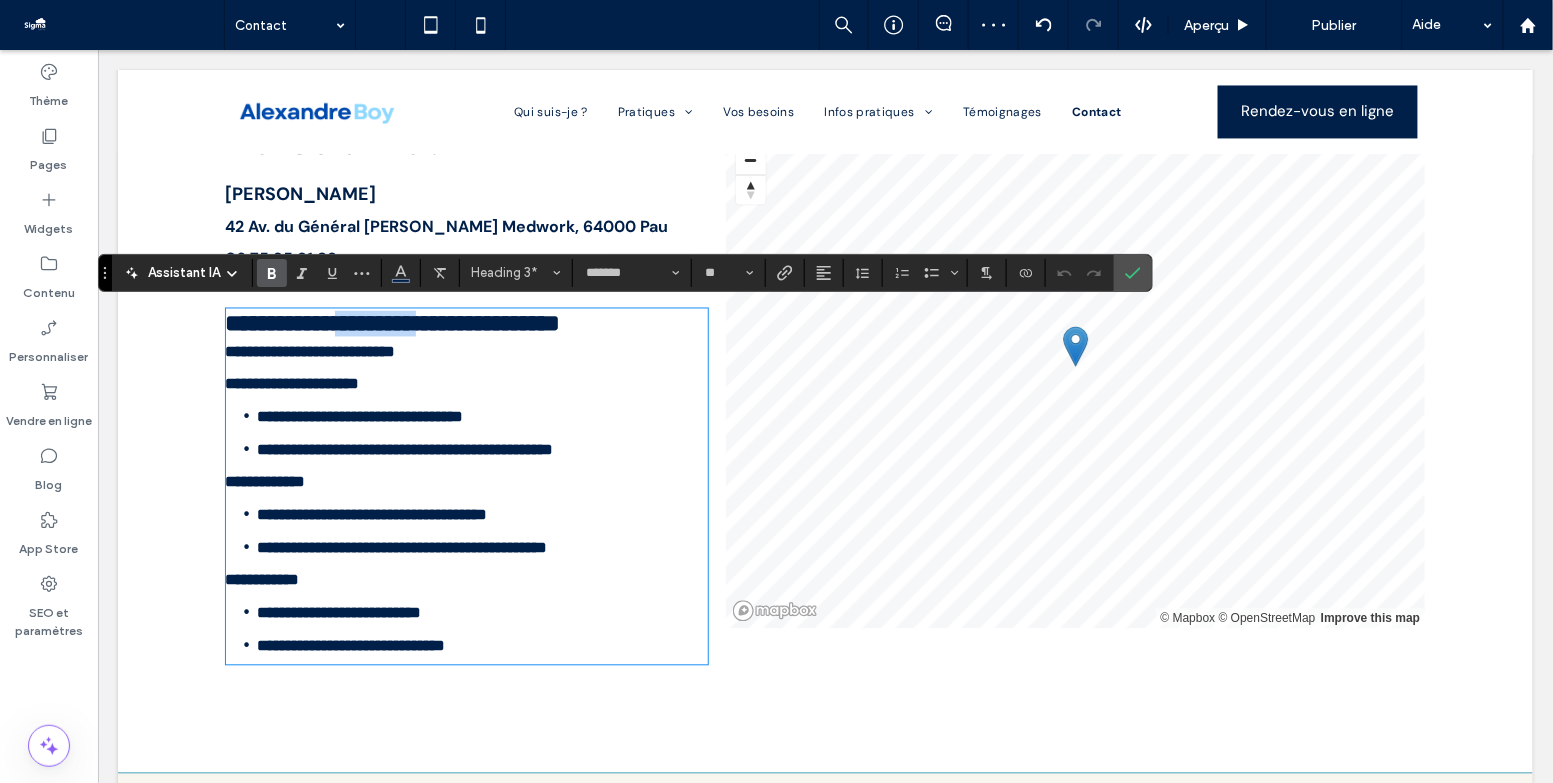 click on "**********" at bounding box center [392, 323] 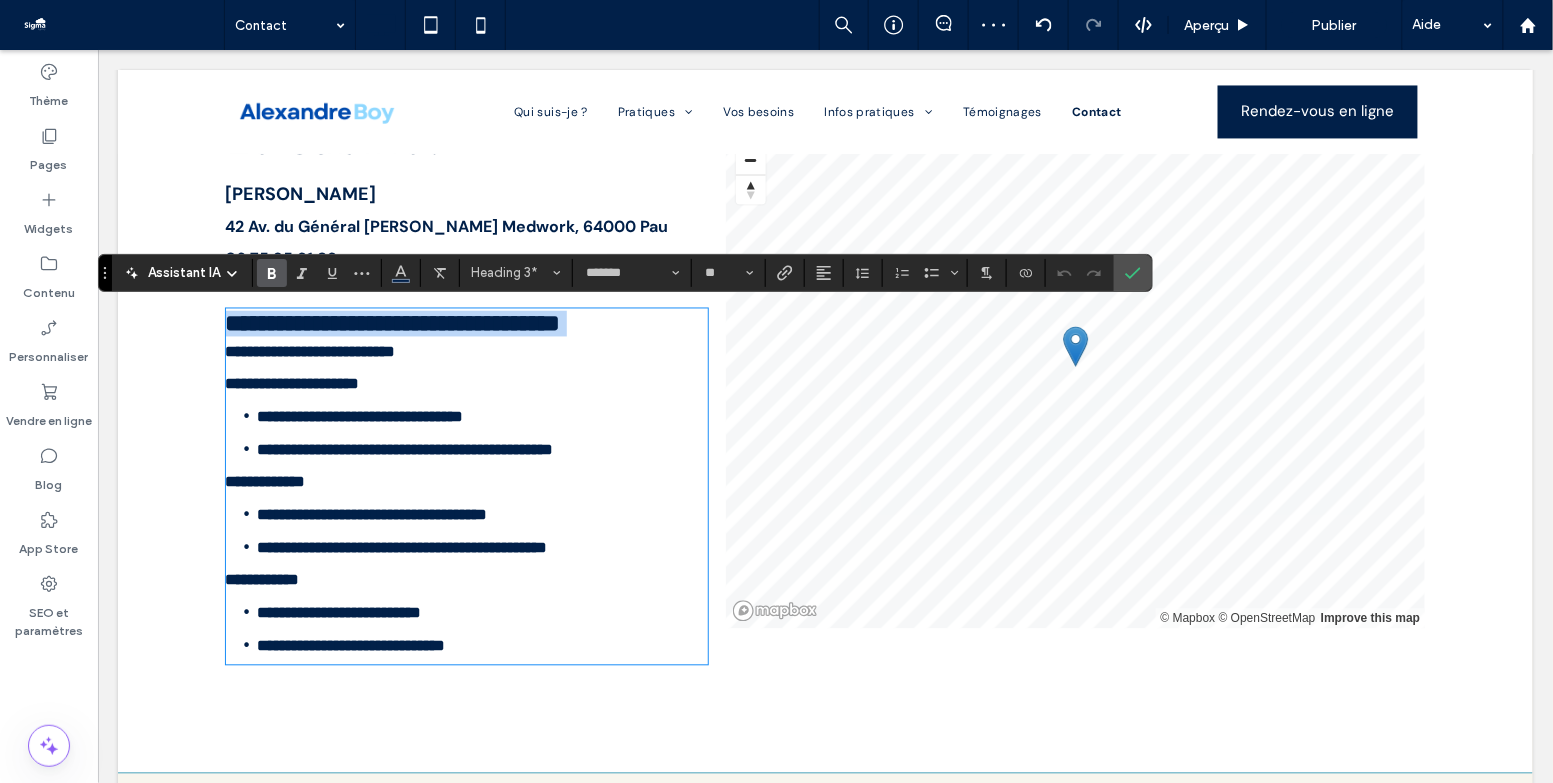 click on "**********" at bounding box center (392, 323) 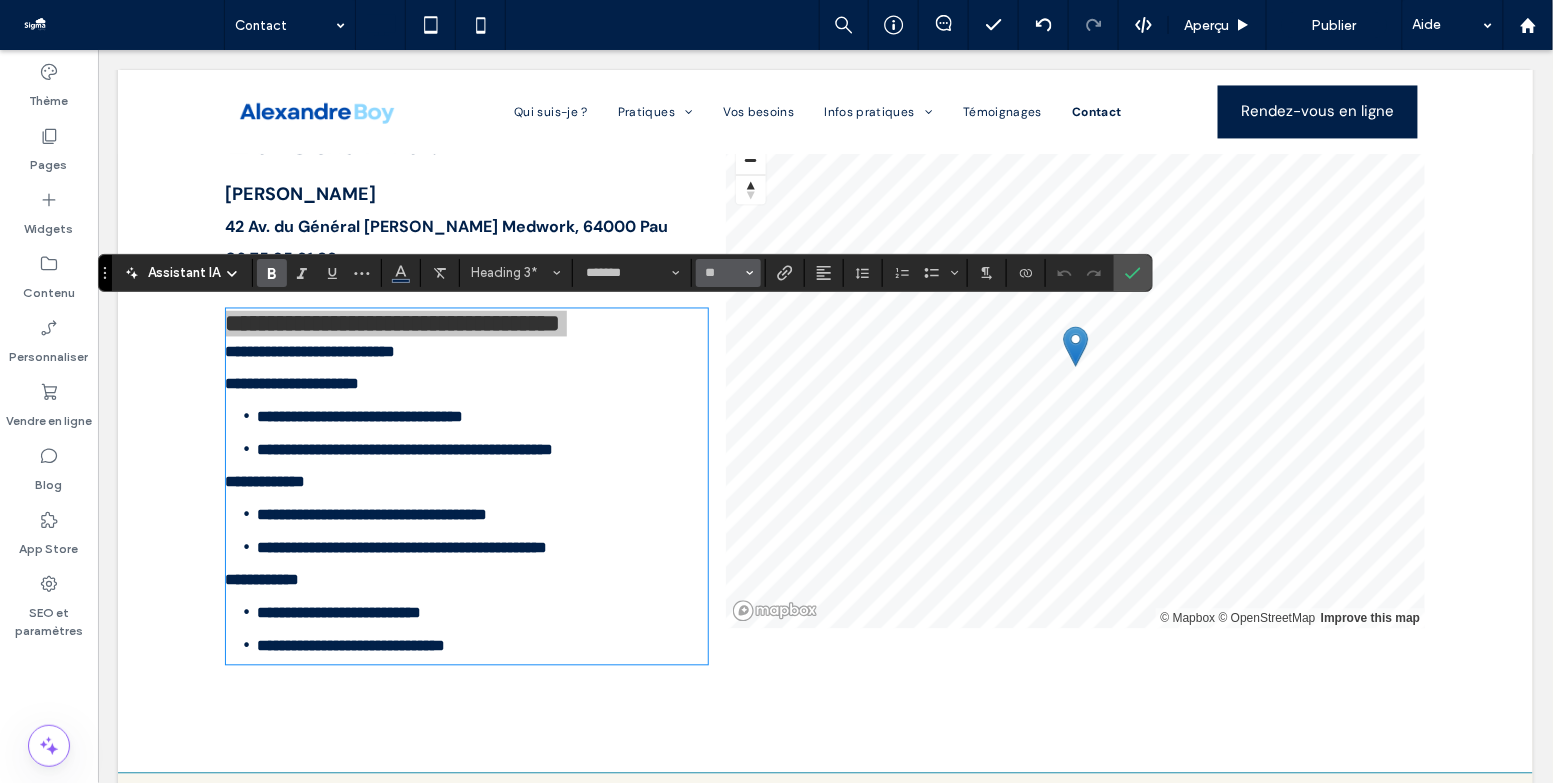 click on "**" at bounding box center (728, 273) 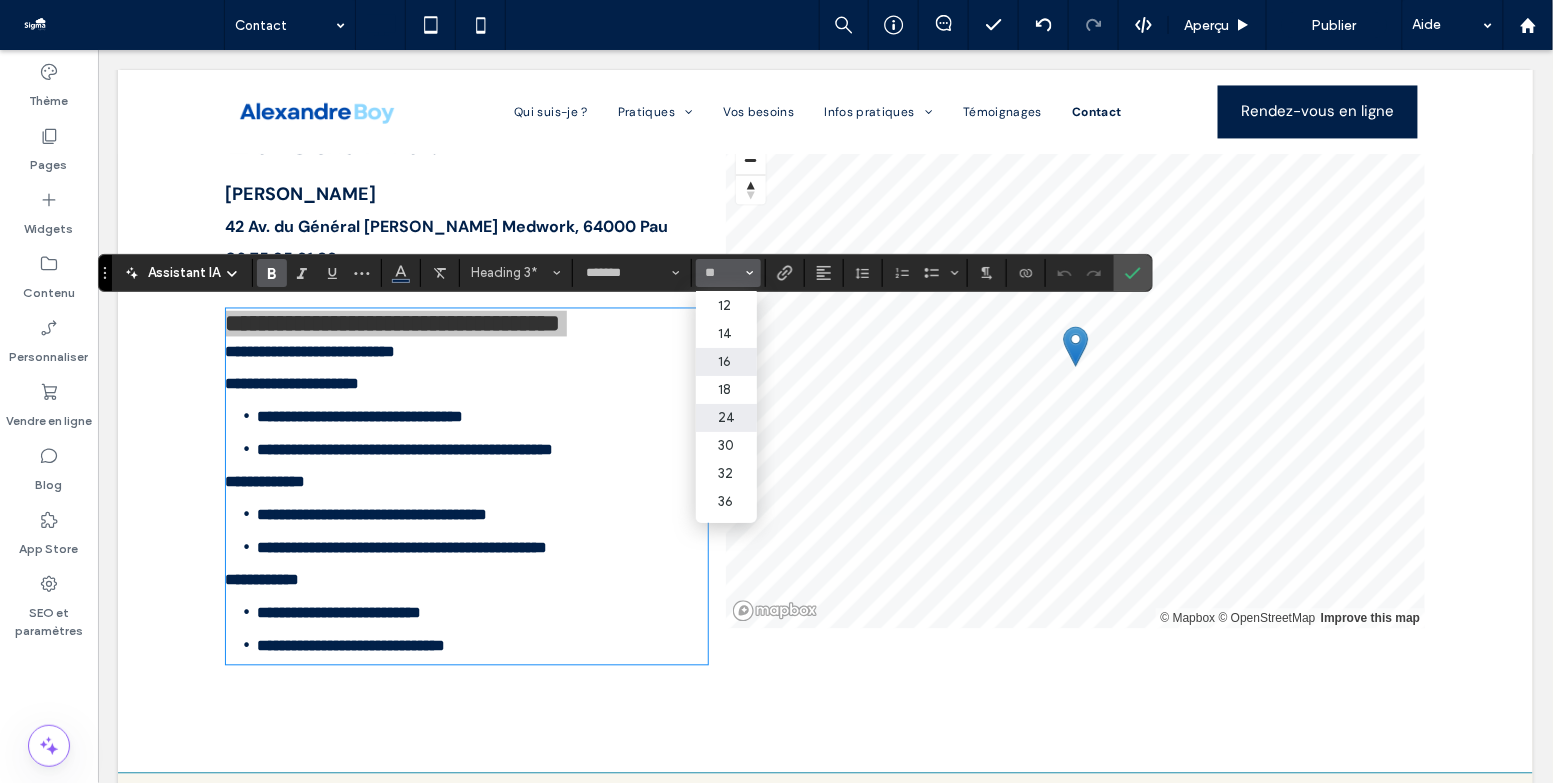 scroll, scrollTop: 112, scrollLeft: 0, axis: vertical 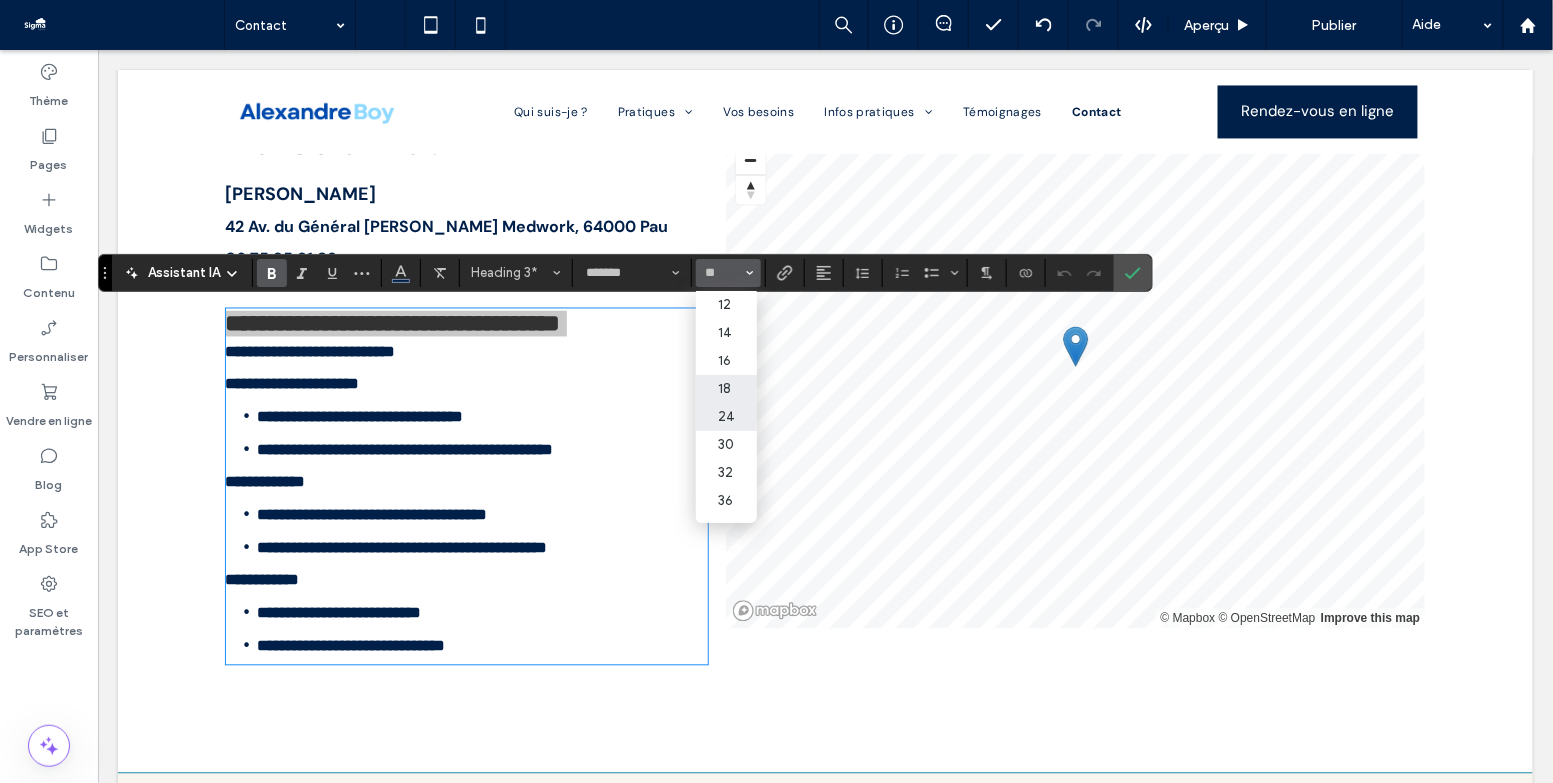click on "18" at bounding box center (726, 389) 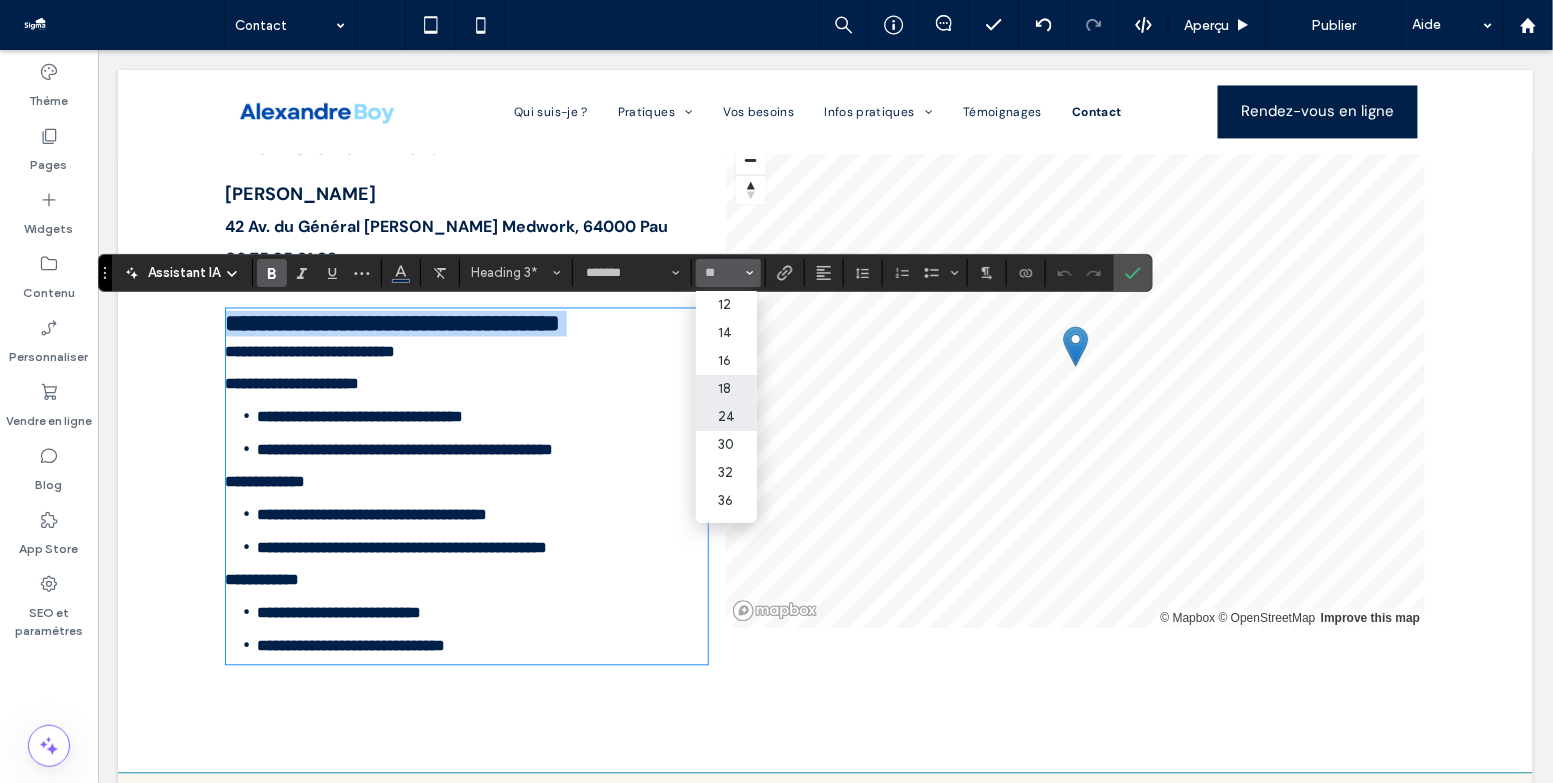 type on "**" 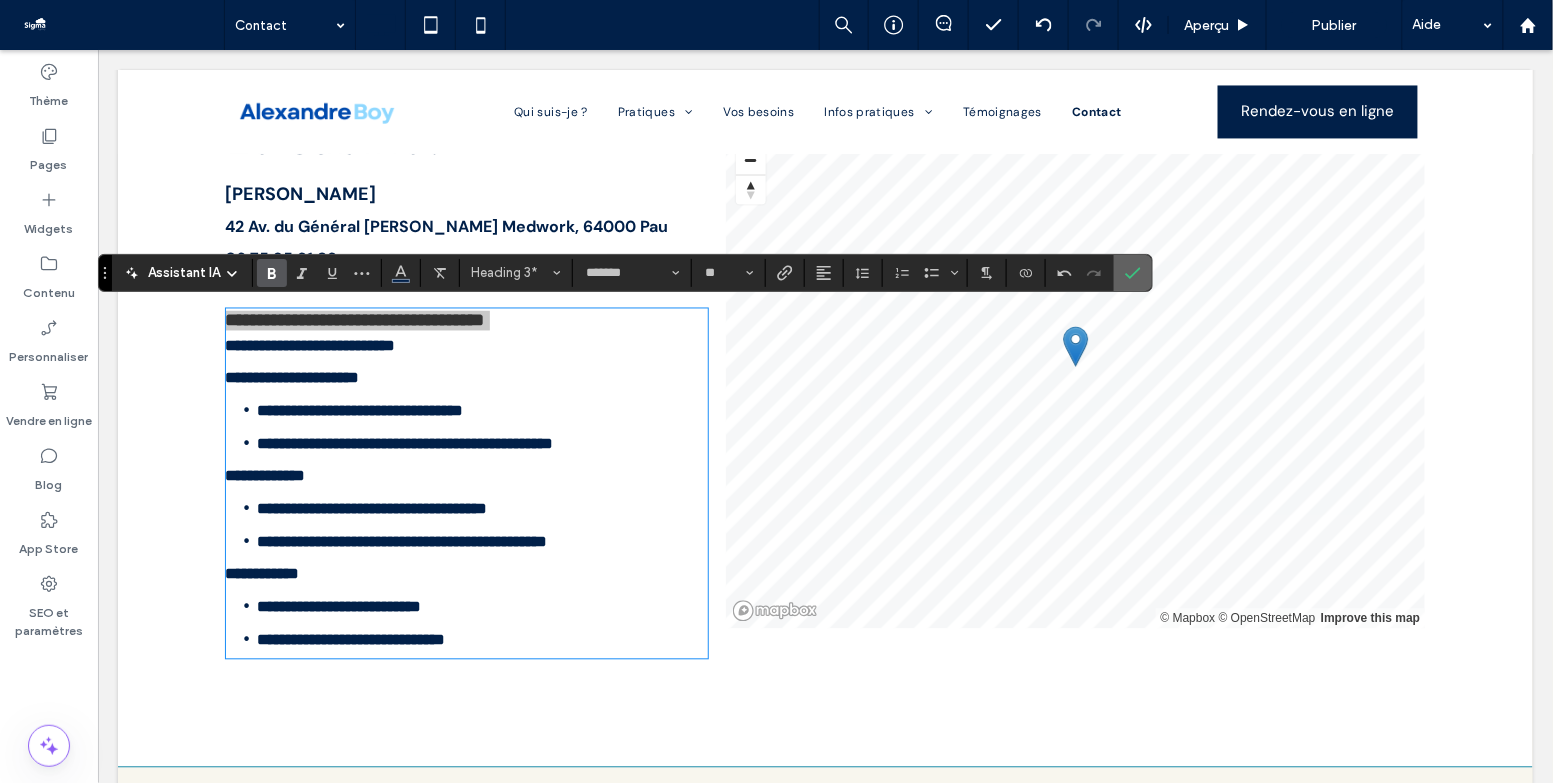 click 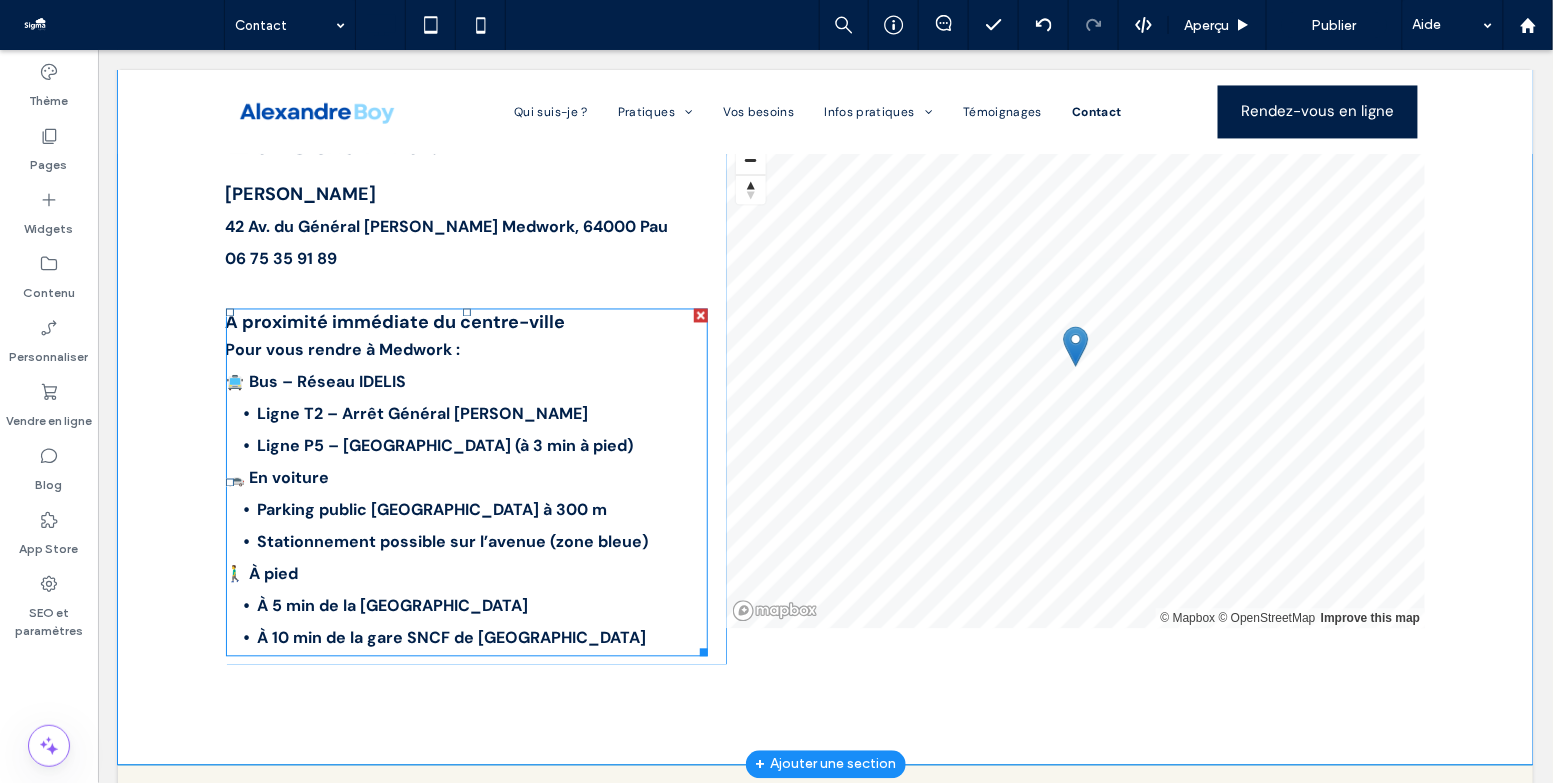 click on "Stationnement possible sur l’avenue (zone bleue)" at bounding box center (452, 541) 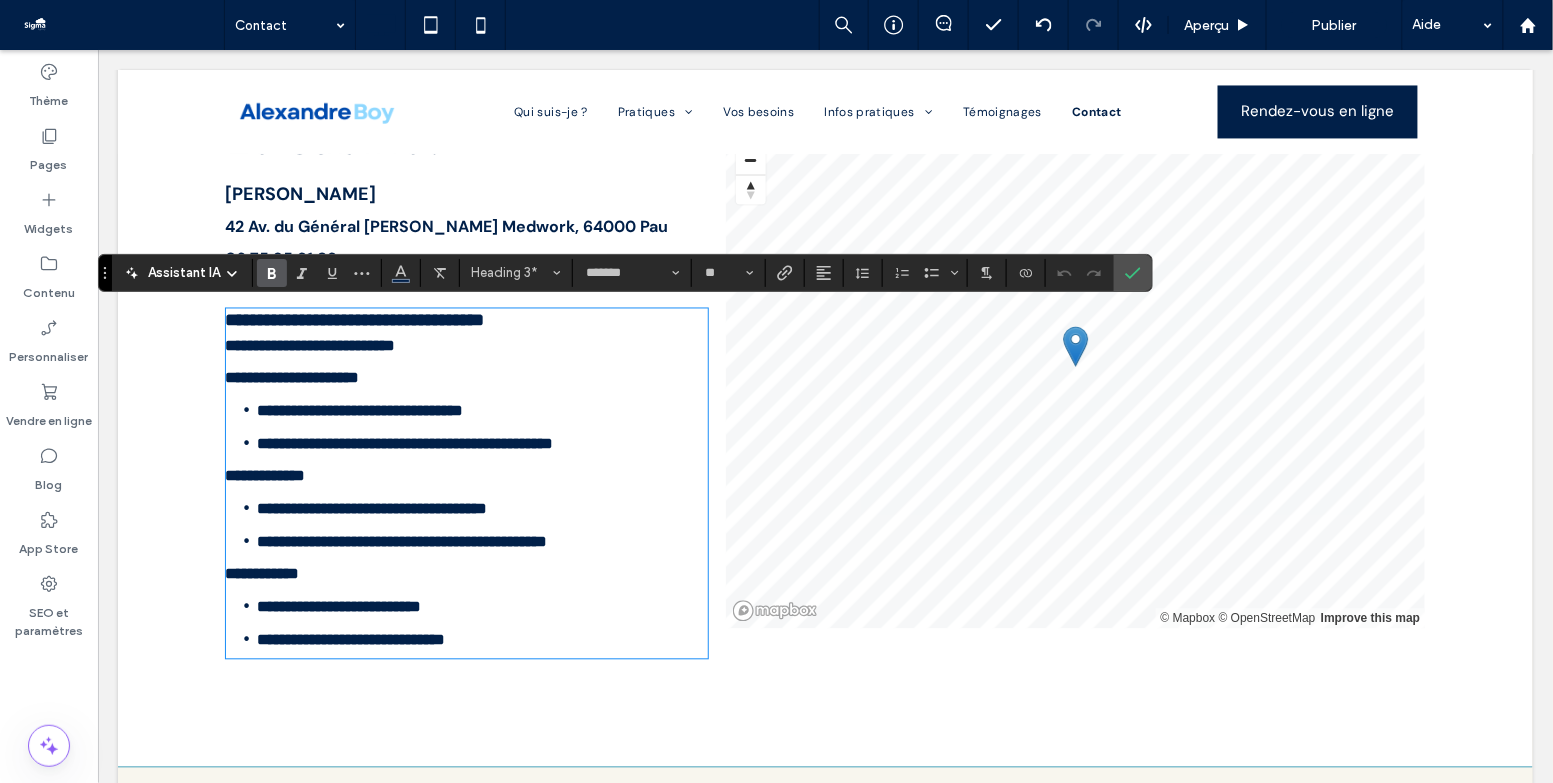 type on "**" 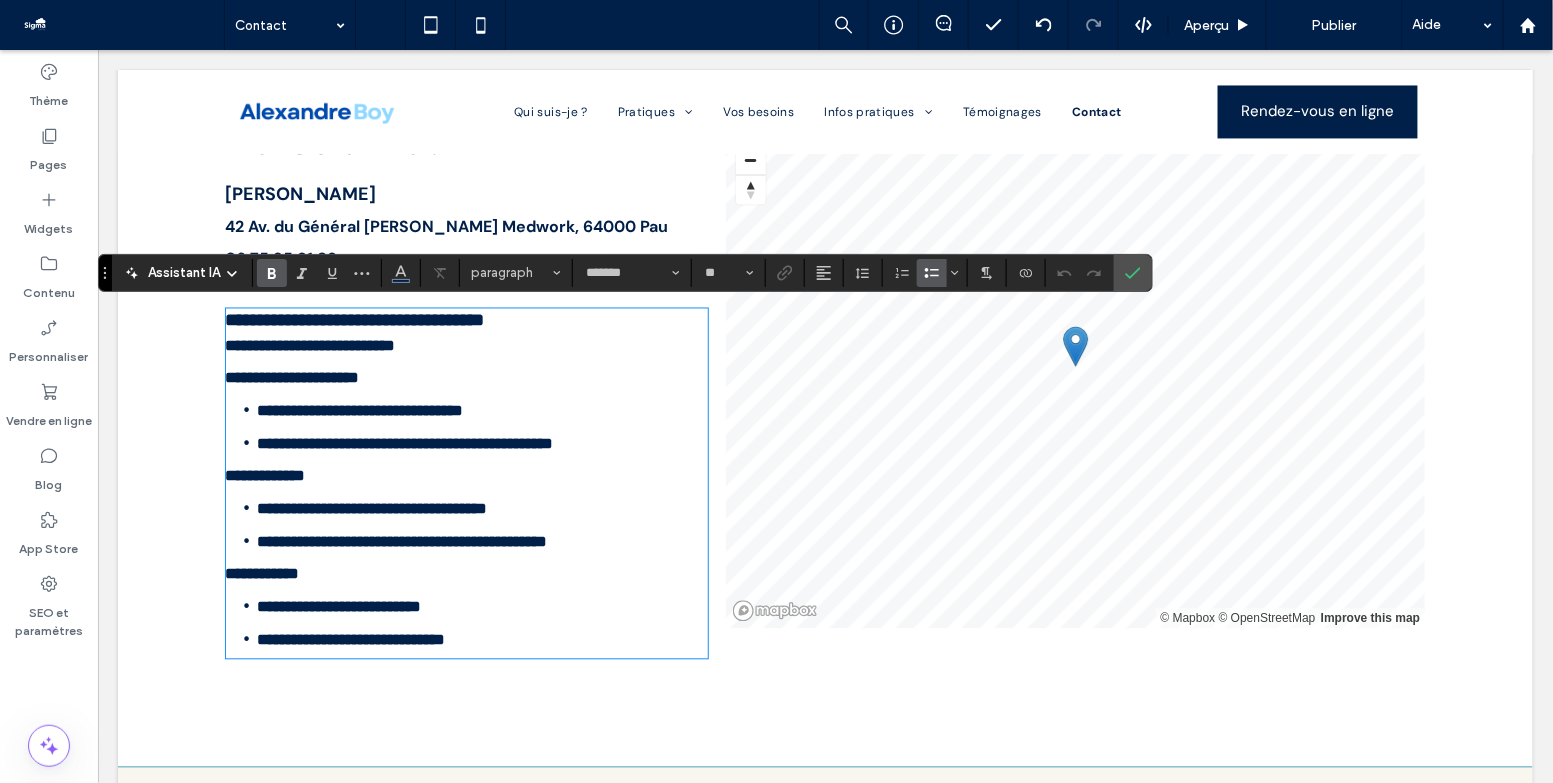 click on "**********" at bounding box center (372, 508) 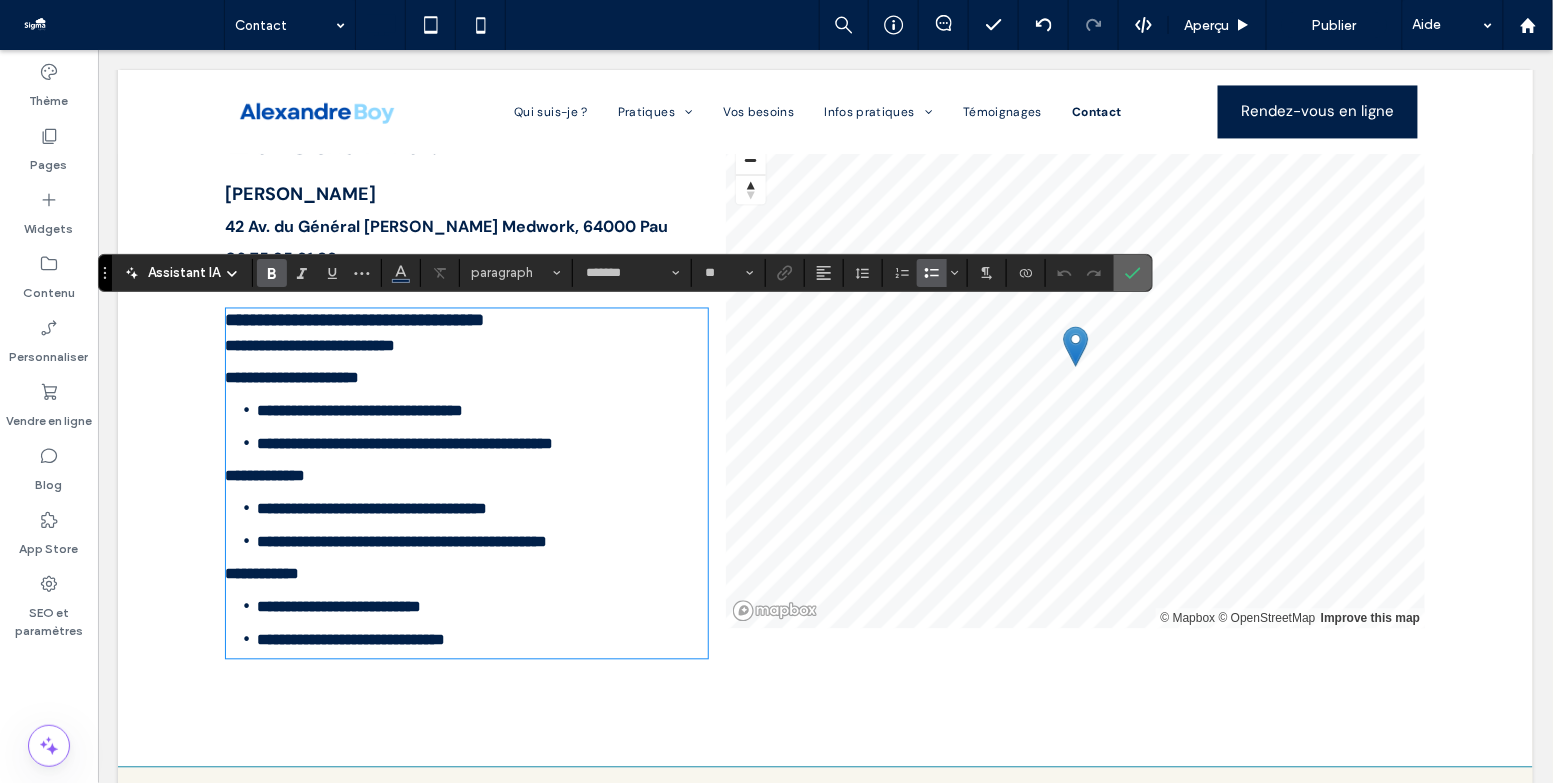 click 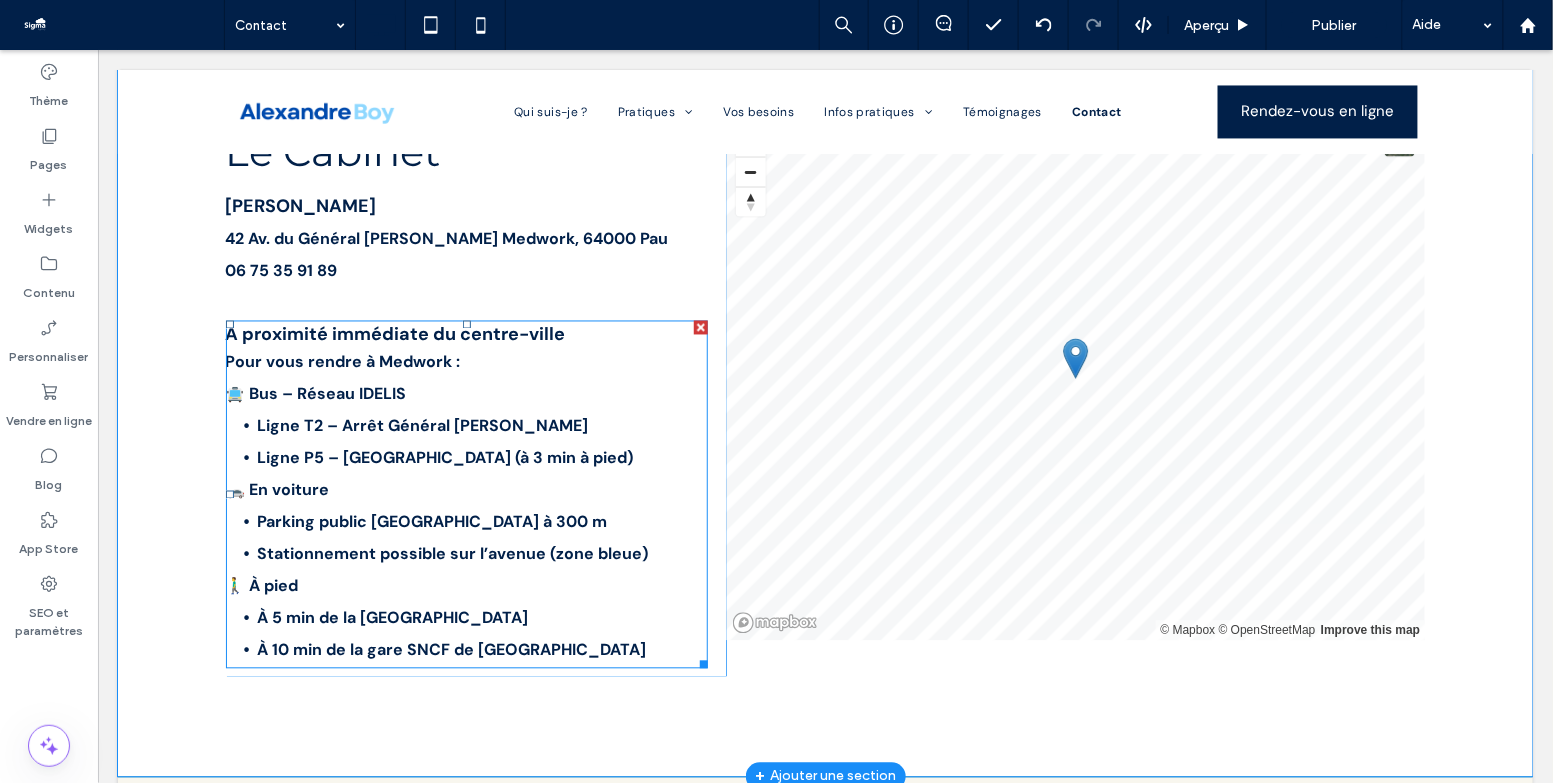 scroll, scrollTop: 1046, scrollLeft: 0, axis: vertical 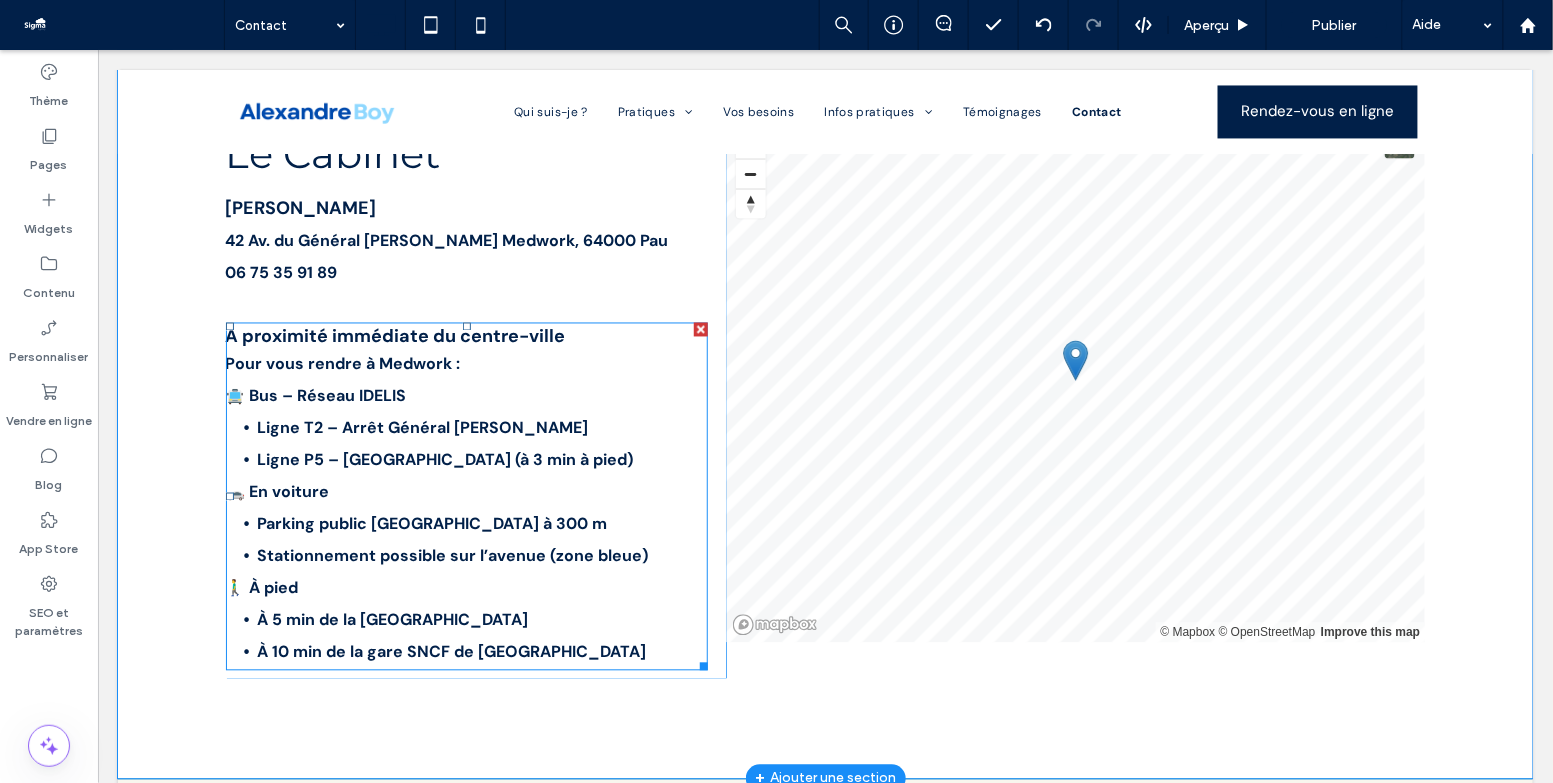 click on "🚗 En voiture" at bounding box center [466, 492] 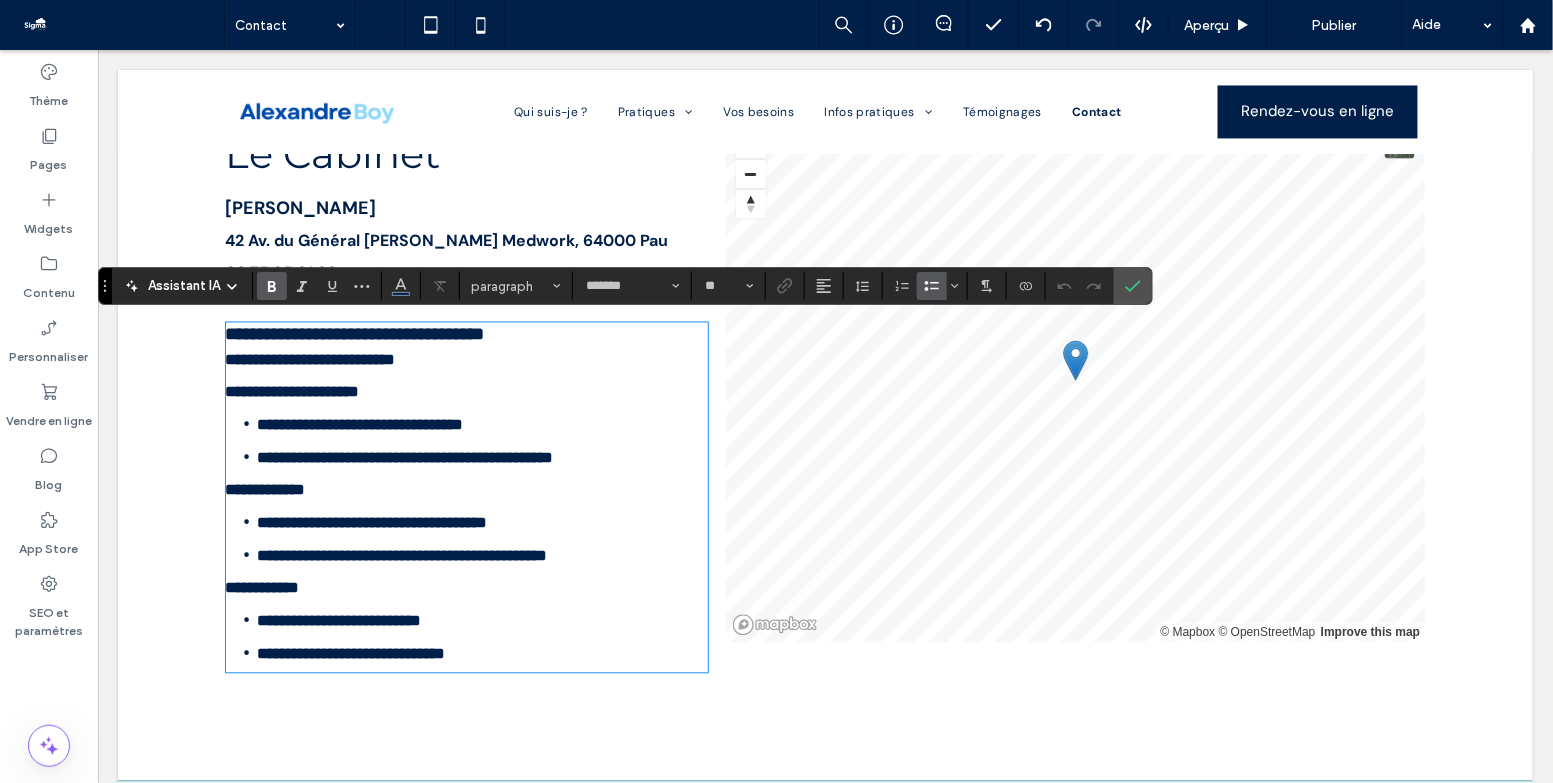 type 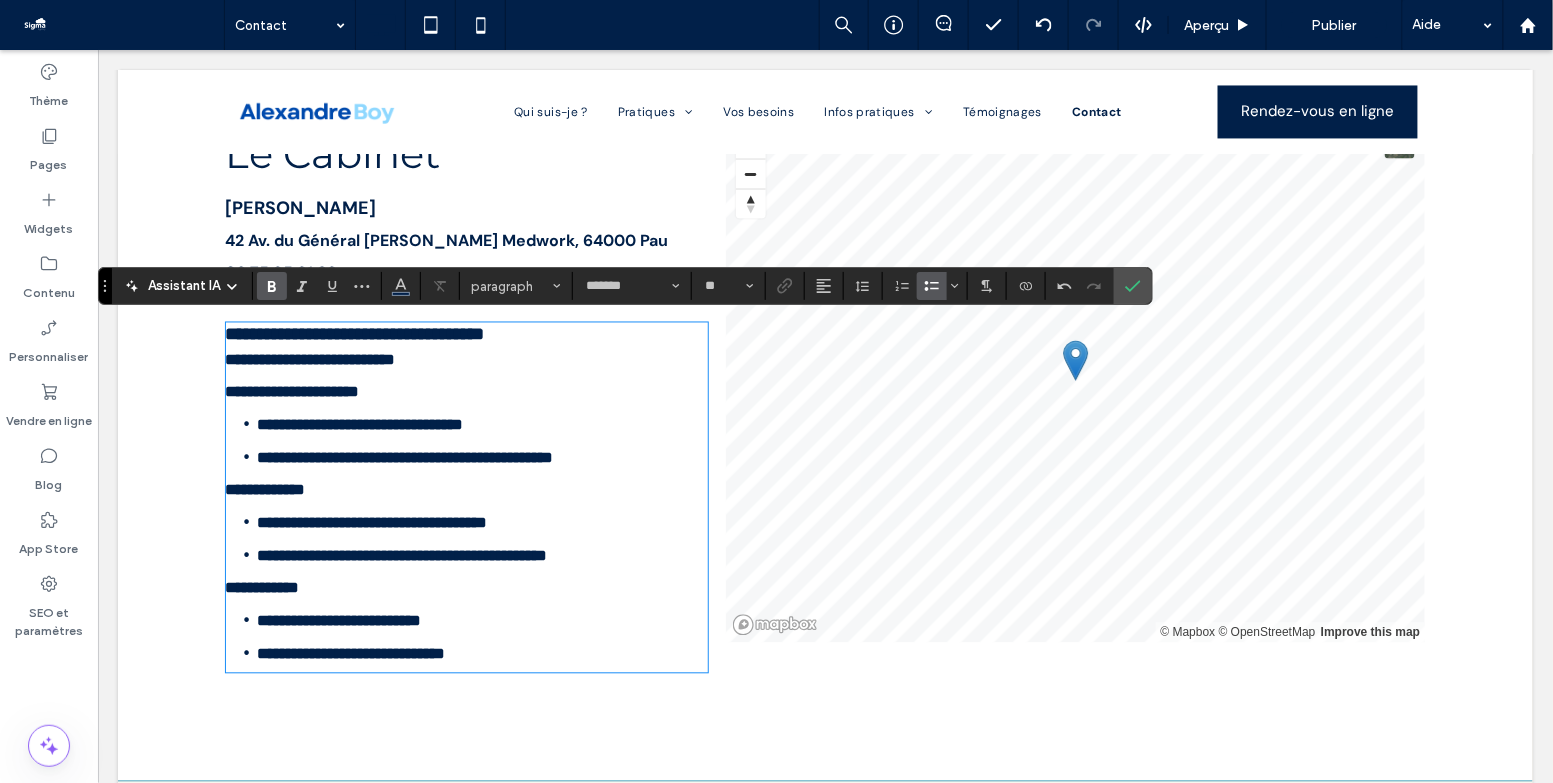 click on "**********" at bounding box center (405, 457) 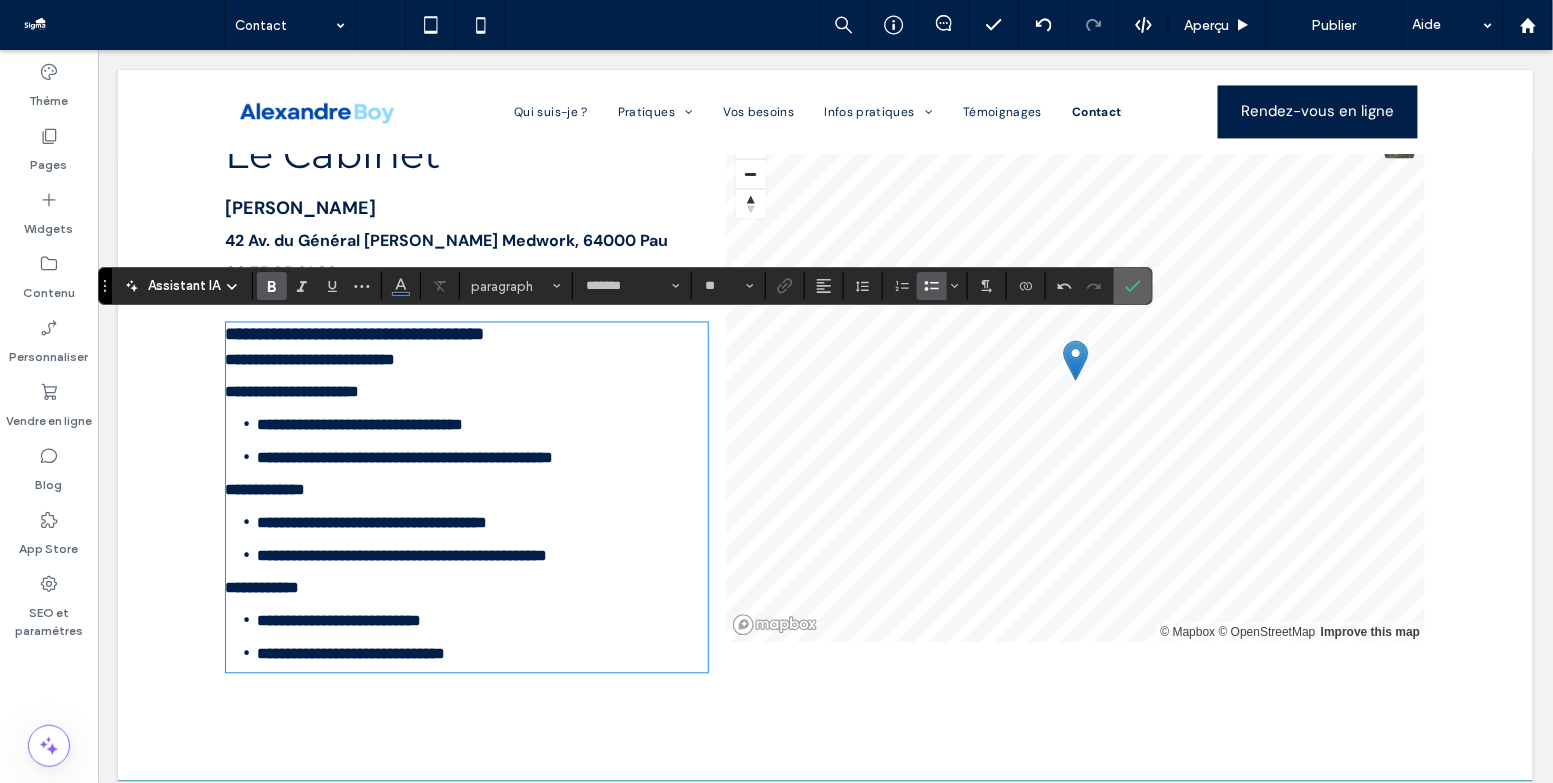 click at bounding box center [1133, 286] 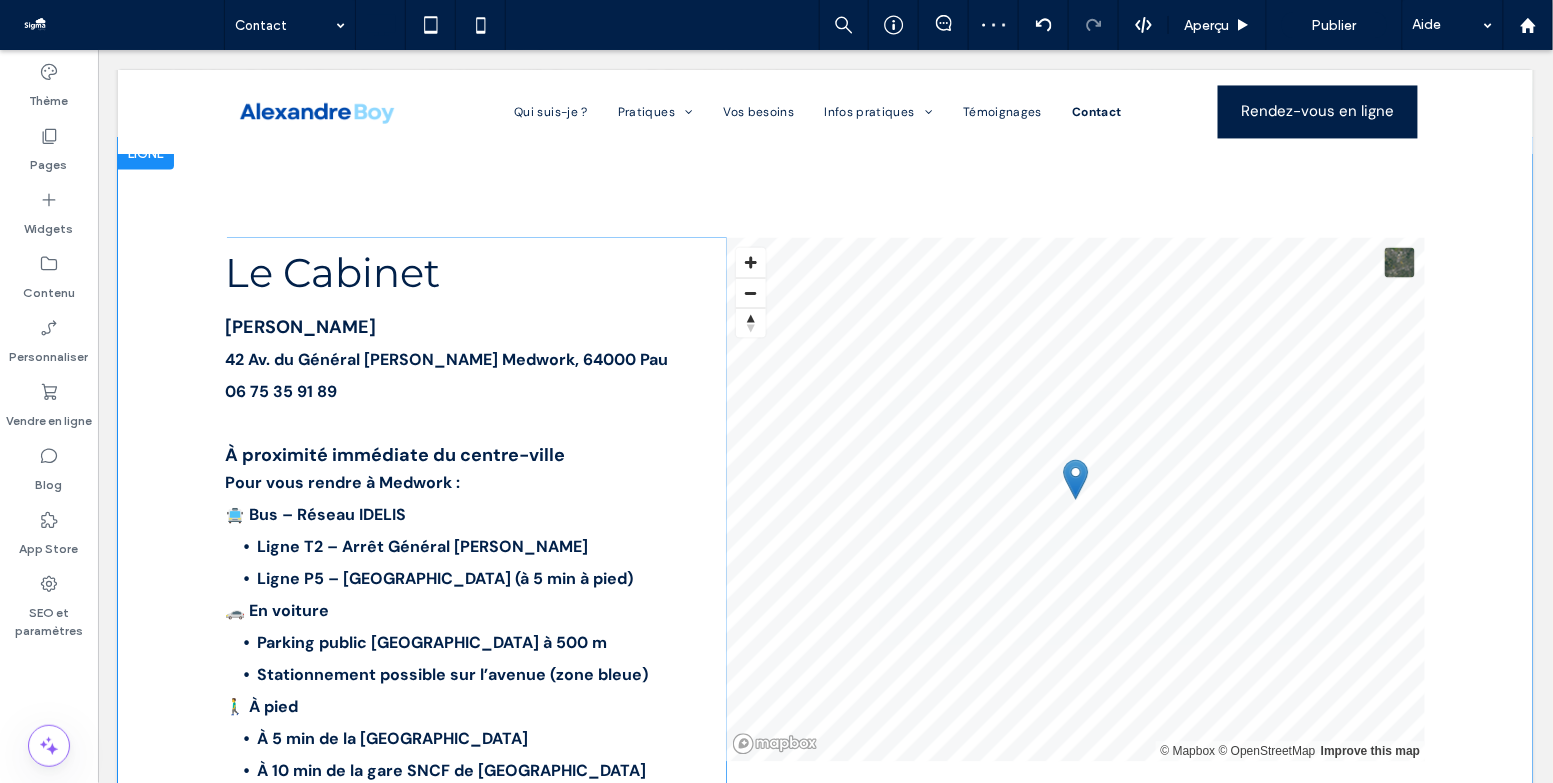 scroll, scrollTop: 964, scrollLeft: 0, axis: vertical 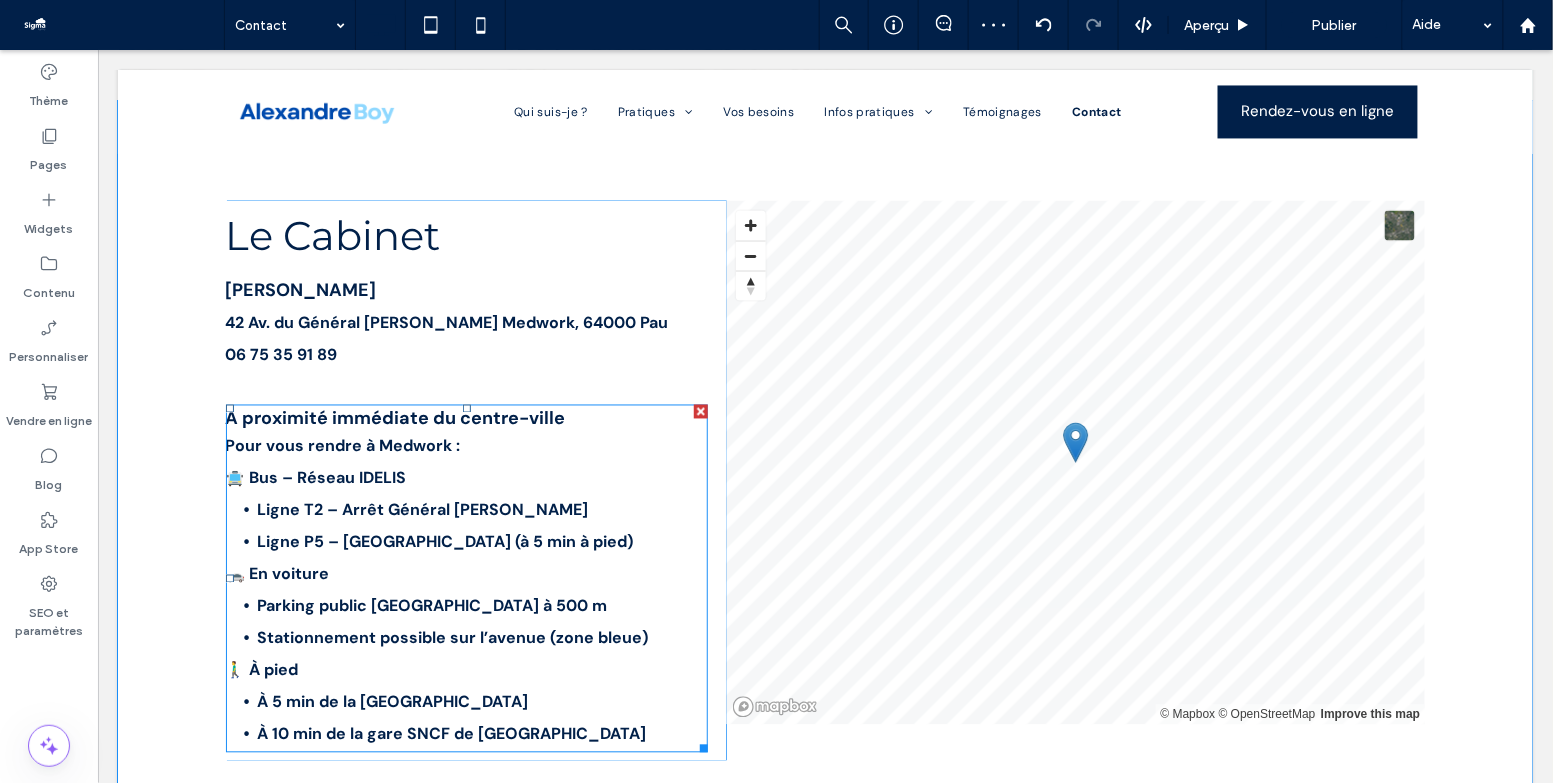 click on "Ligne T2 – Arrêt Général de Gaulle" at bounding box center (422, 509) 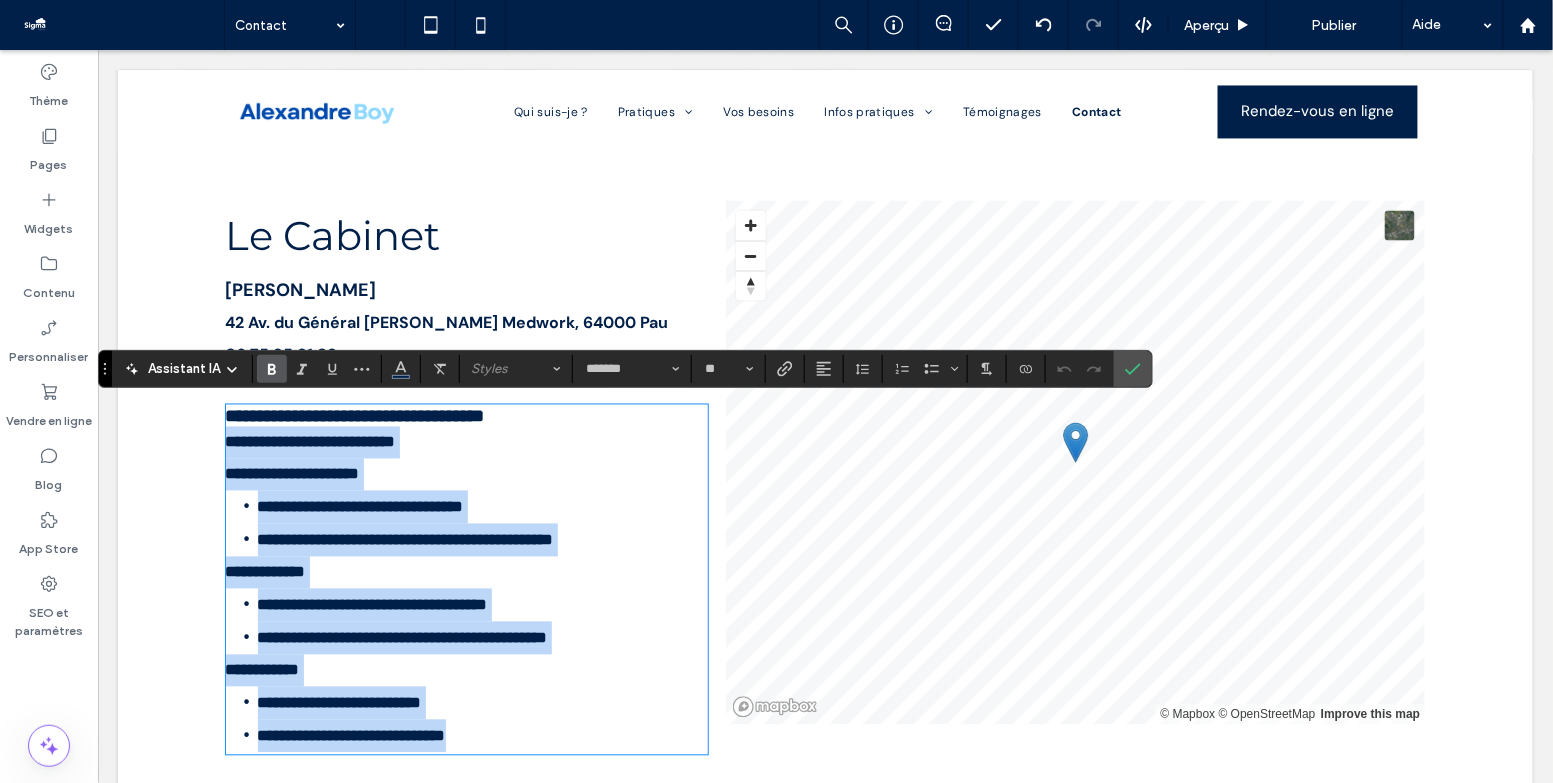 drag, startPoint x: 511, startPoint y: 736, endPoint x: 225, endPoint y: 454, distance: 401.6466 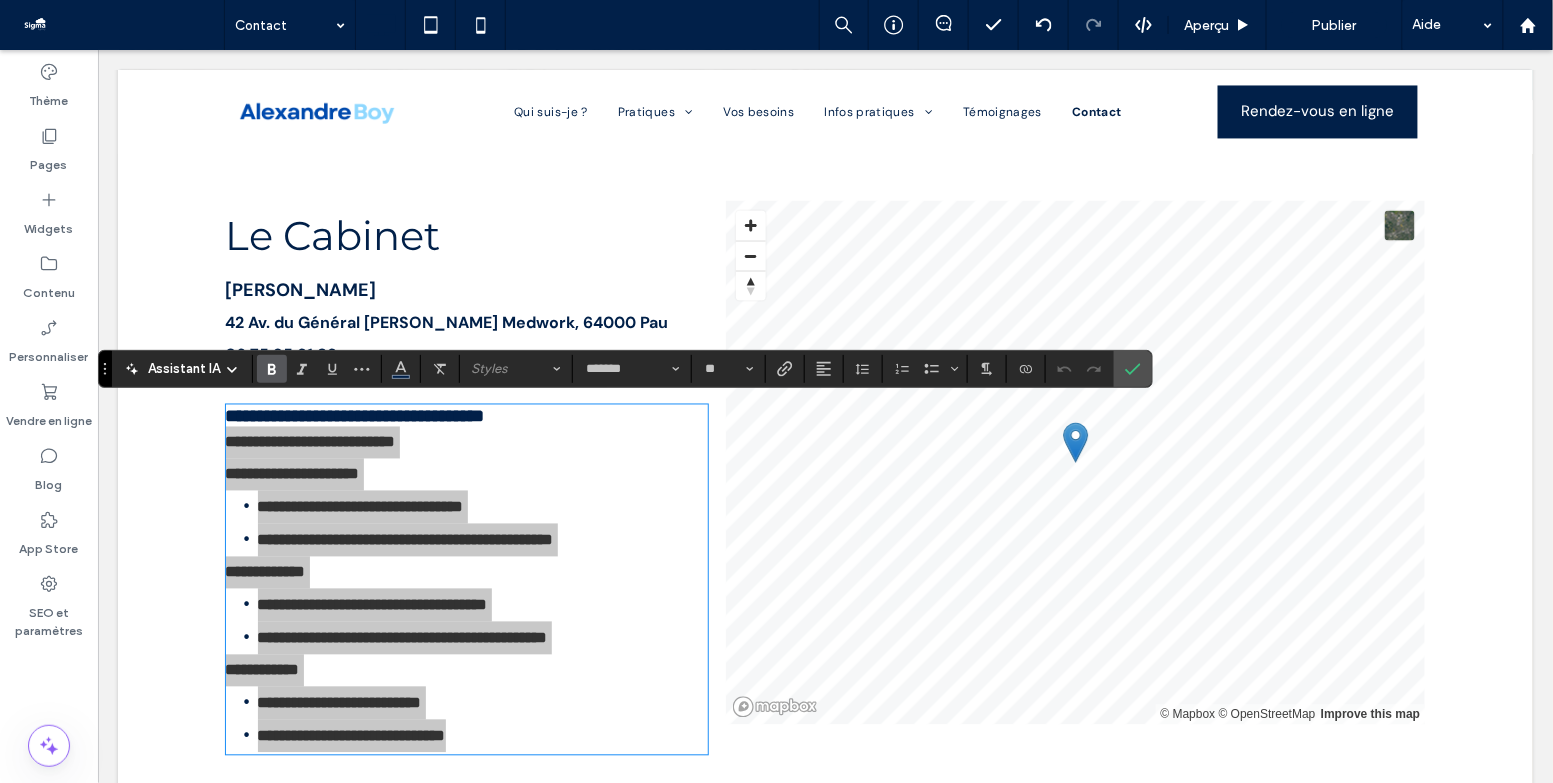 click 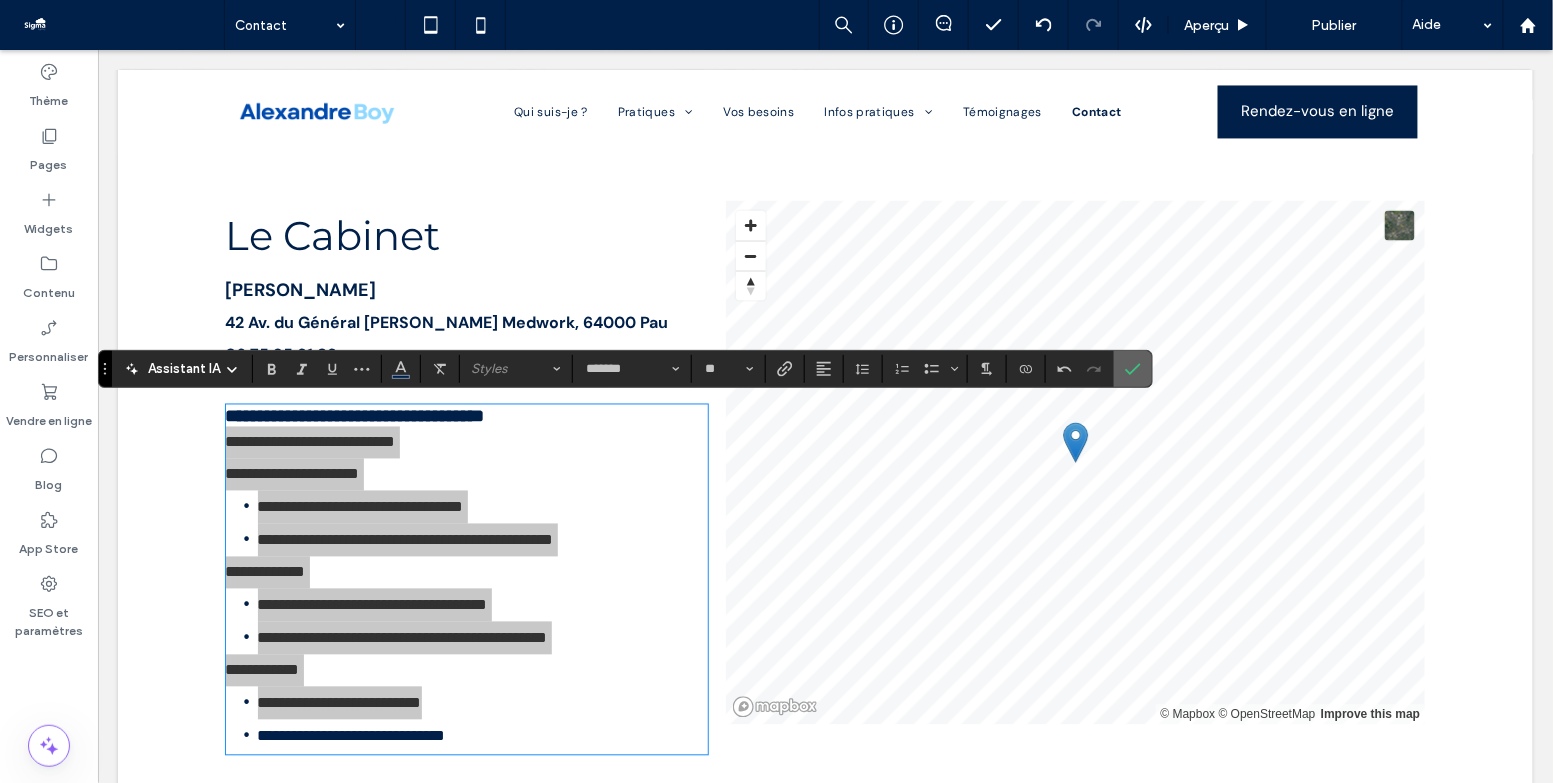 click at bounding box center (1129, 369) 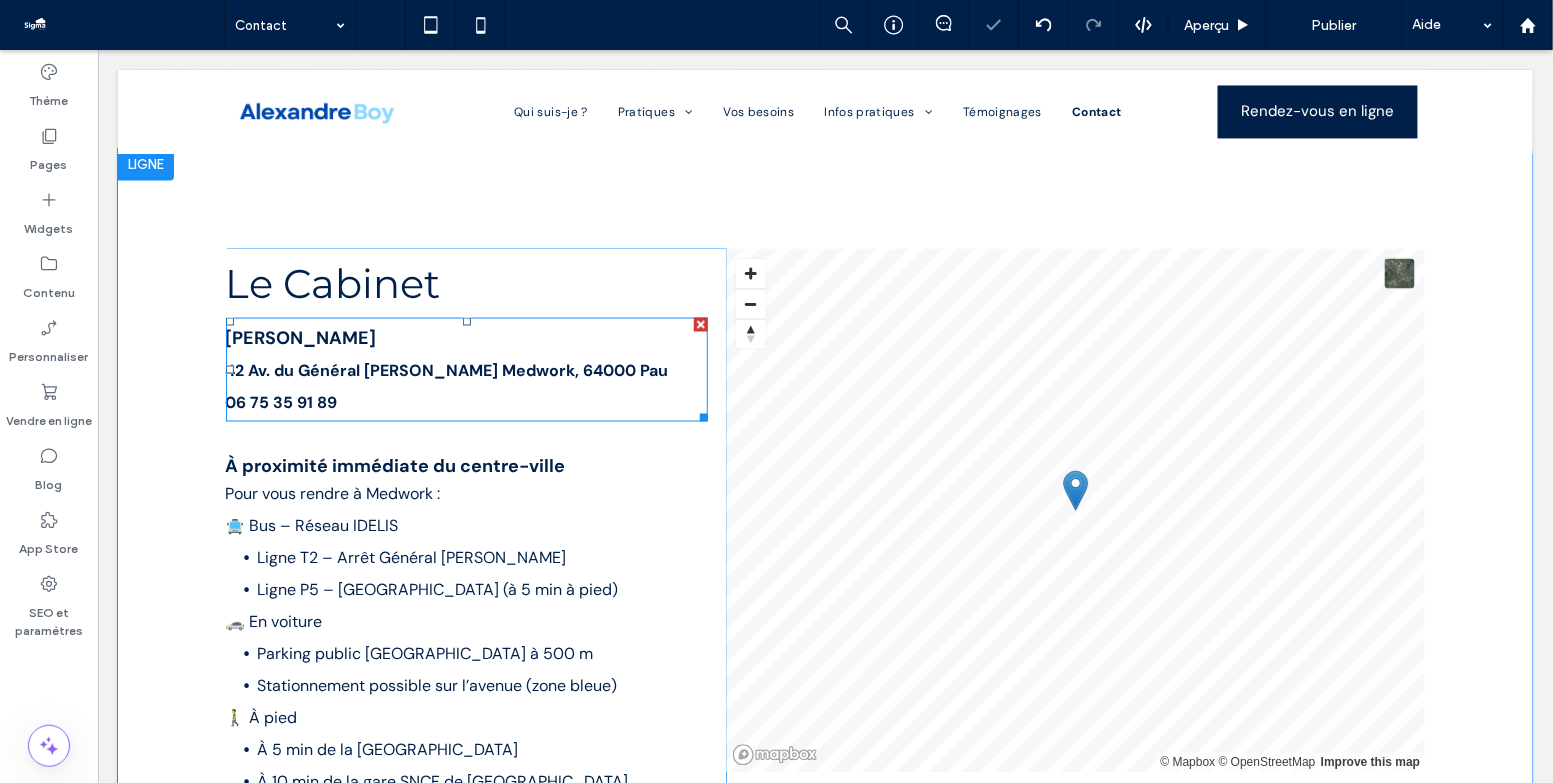 scroll, scrollTop: 905, scrollLeft: 0, axis: vertical 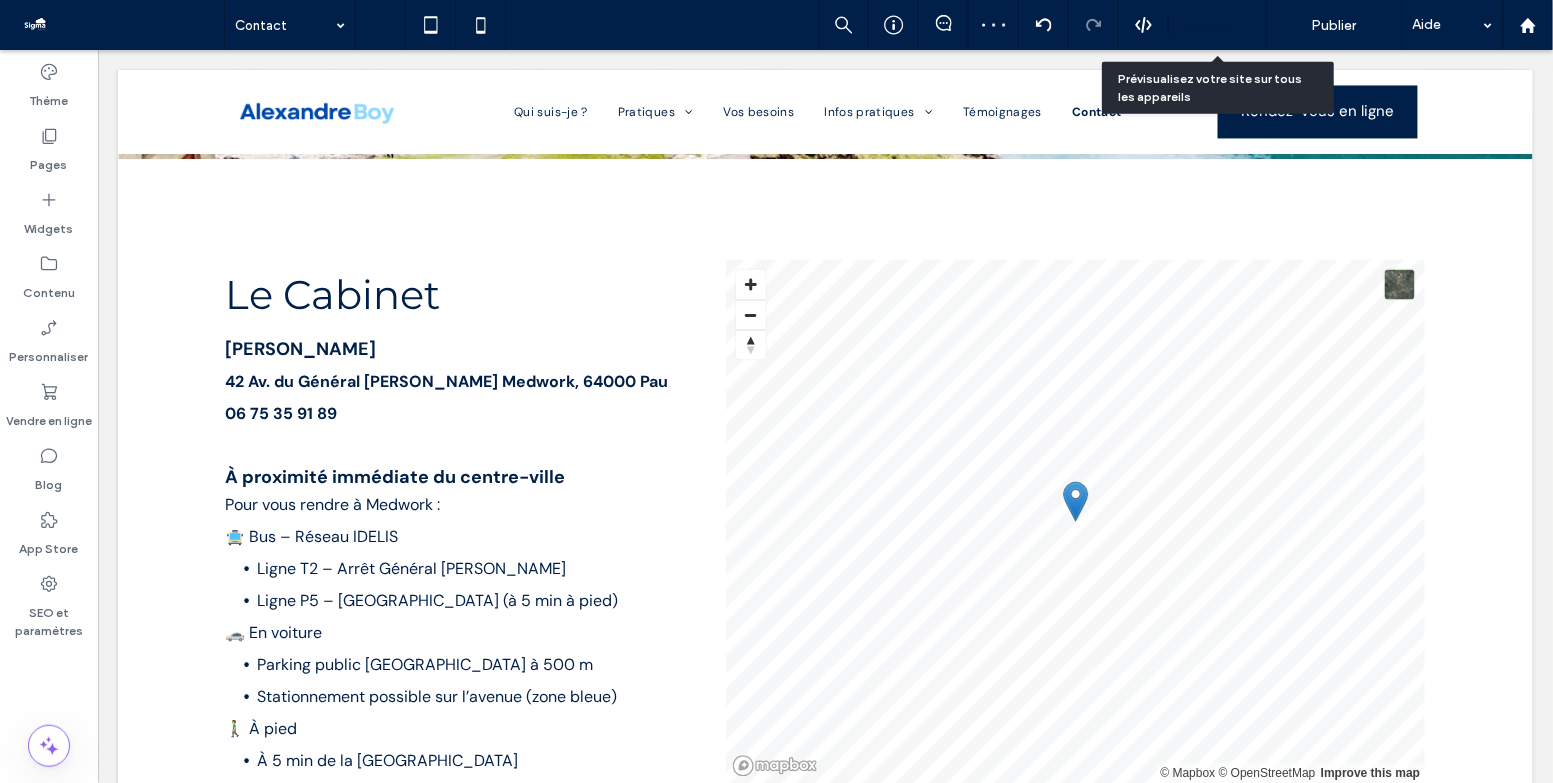 click on "Aperçu" at bounding box center (1207, 25) 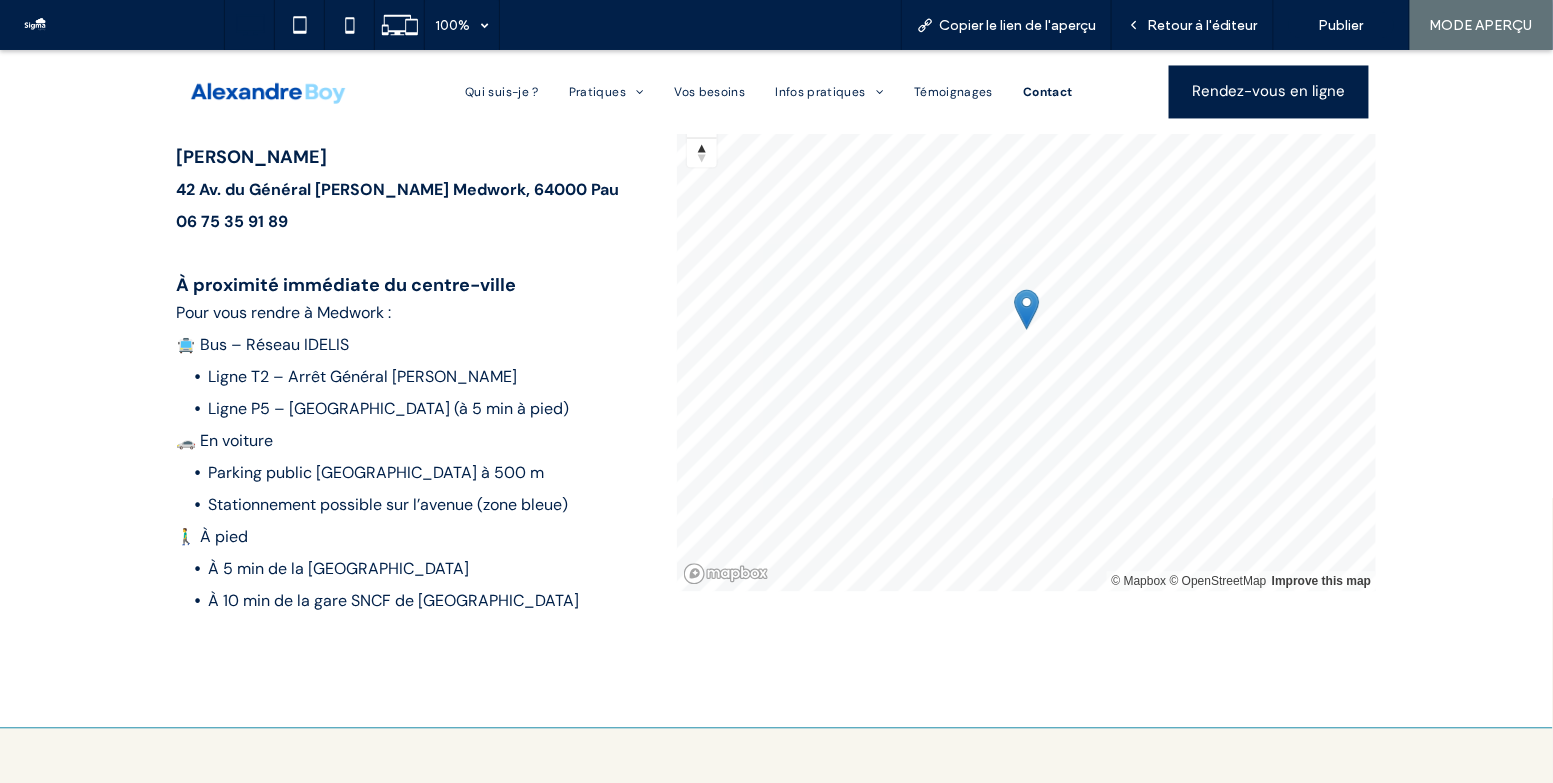 scroll, scrollTop: 1076, scrollLeft: 0, axis: vertical 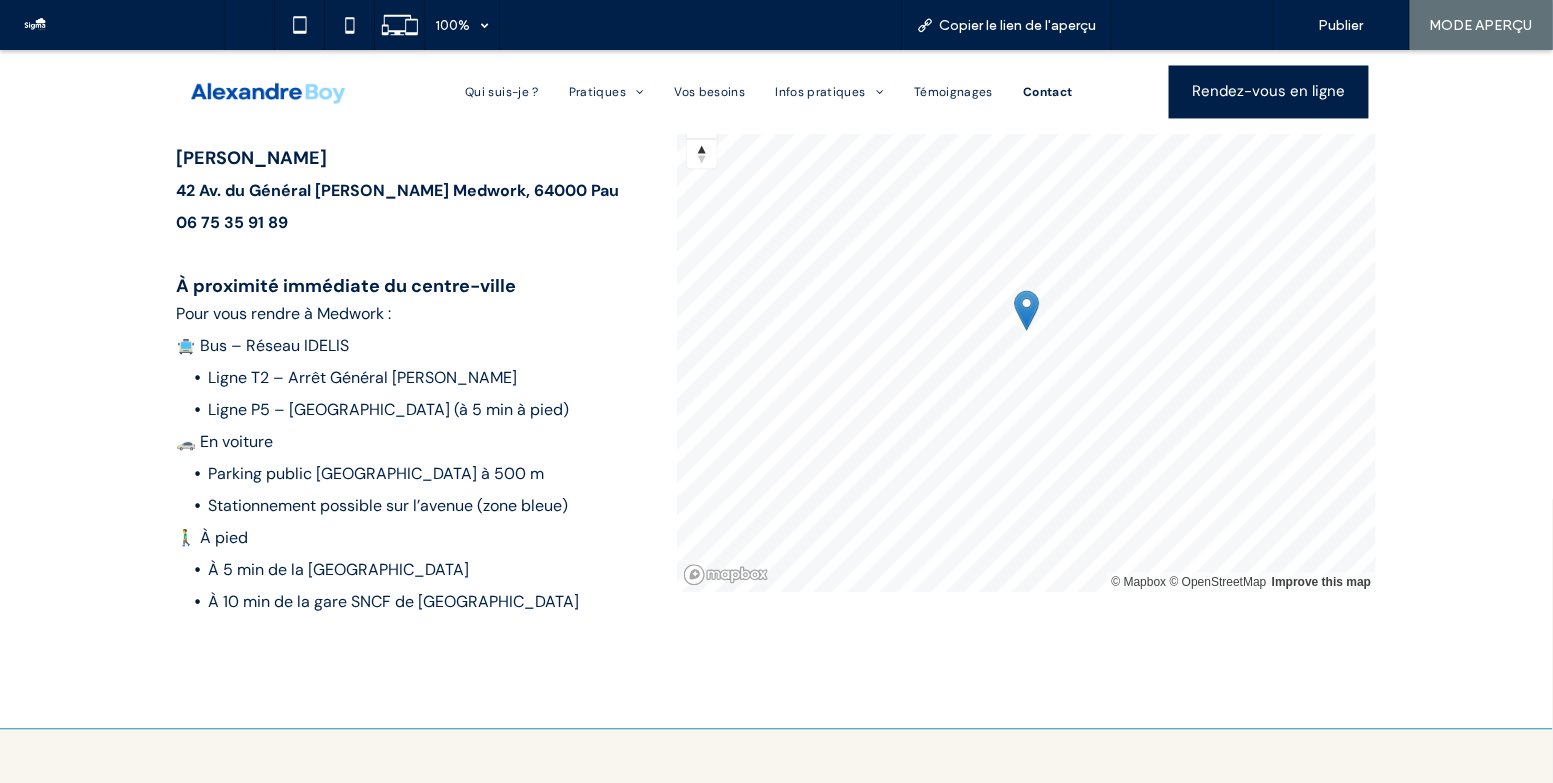 click on "Retour à l'éditeur" at bounding box center [1202, 25] 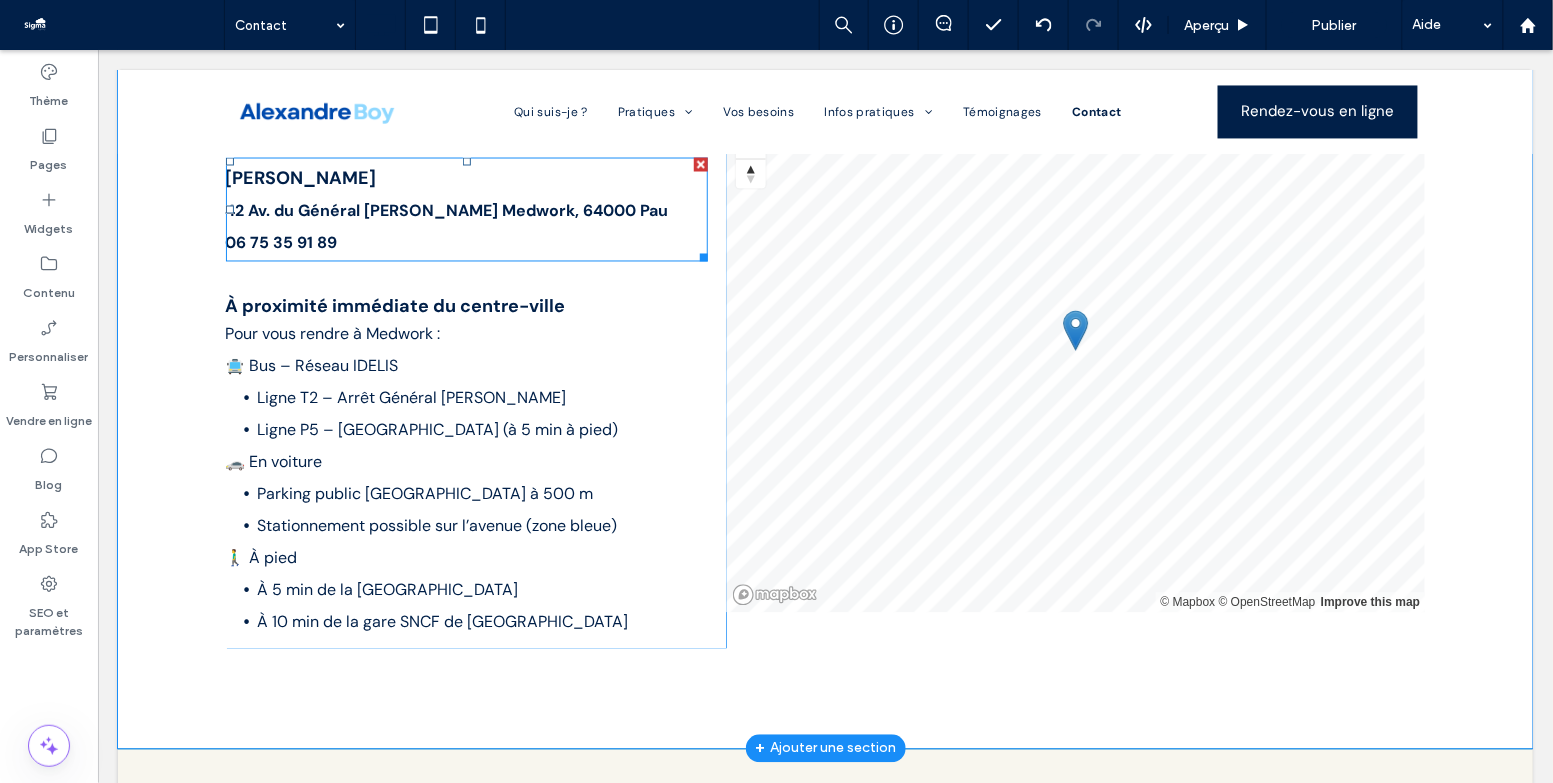 click on "42 Av. du Général de Gaulle Medwork, 64000 Pau" at bounding box center [446, 210] 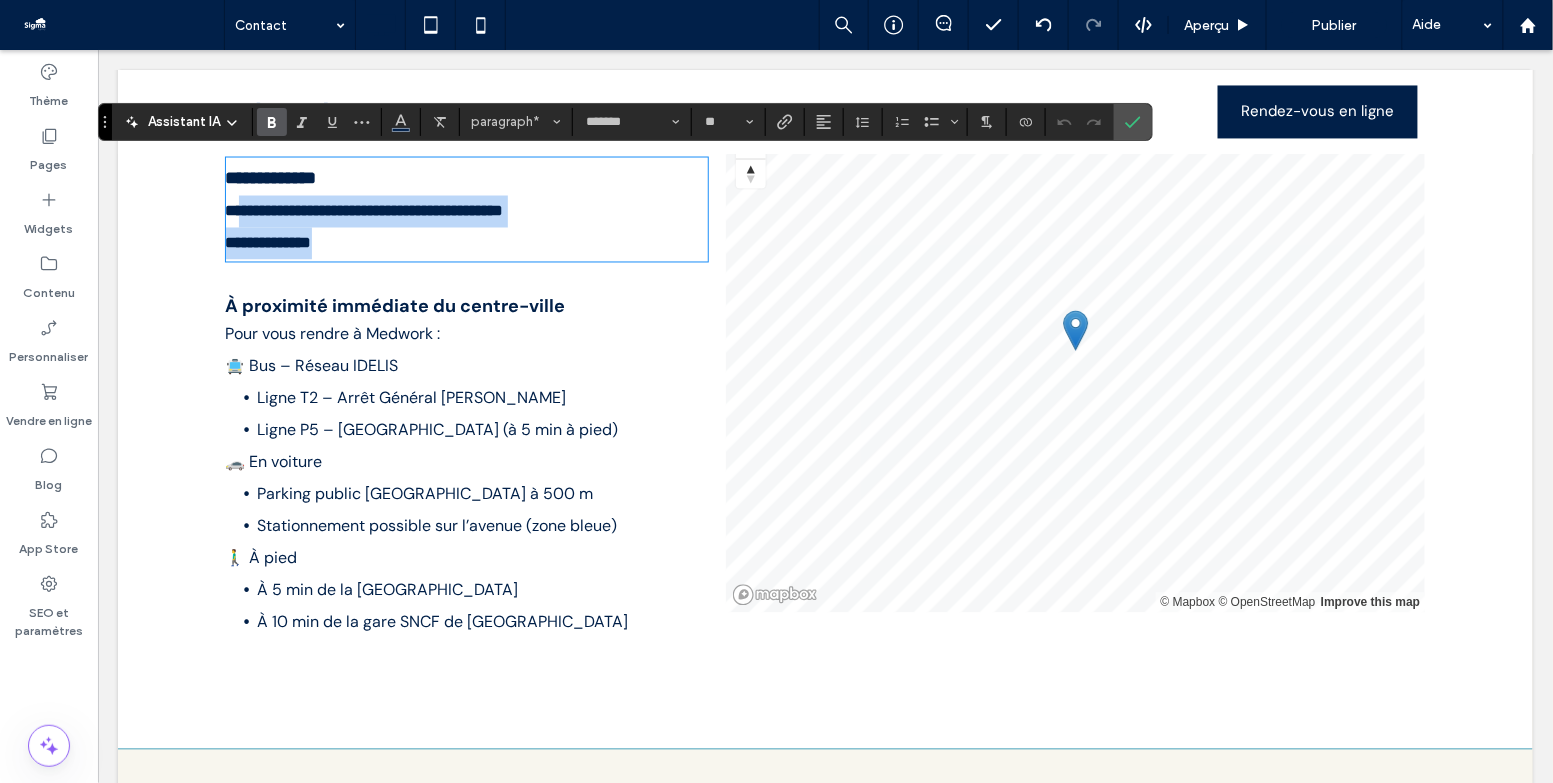 type on "*" 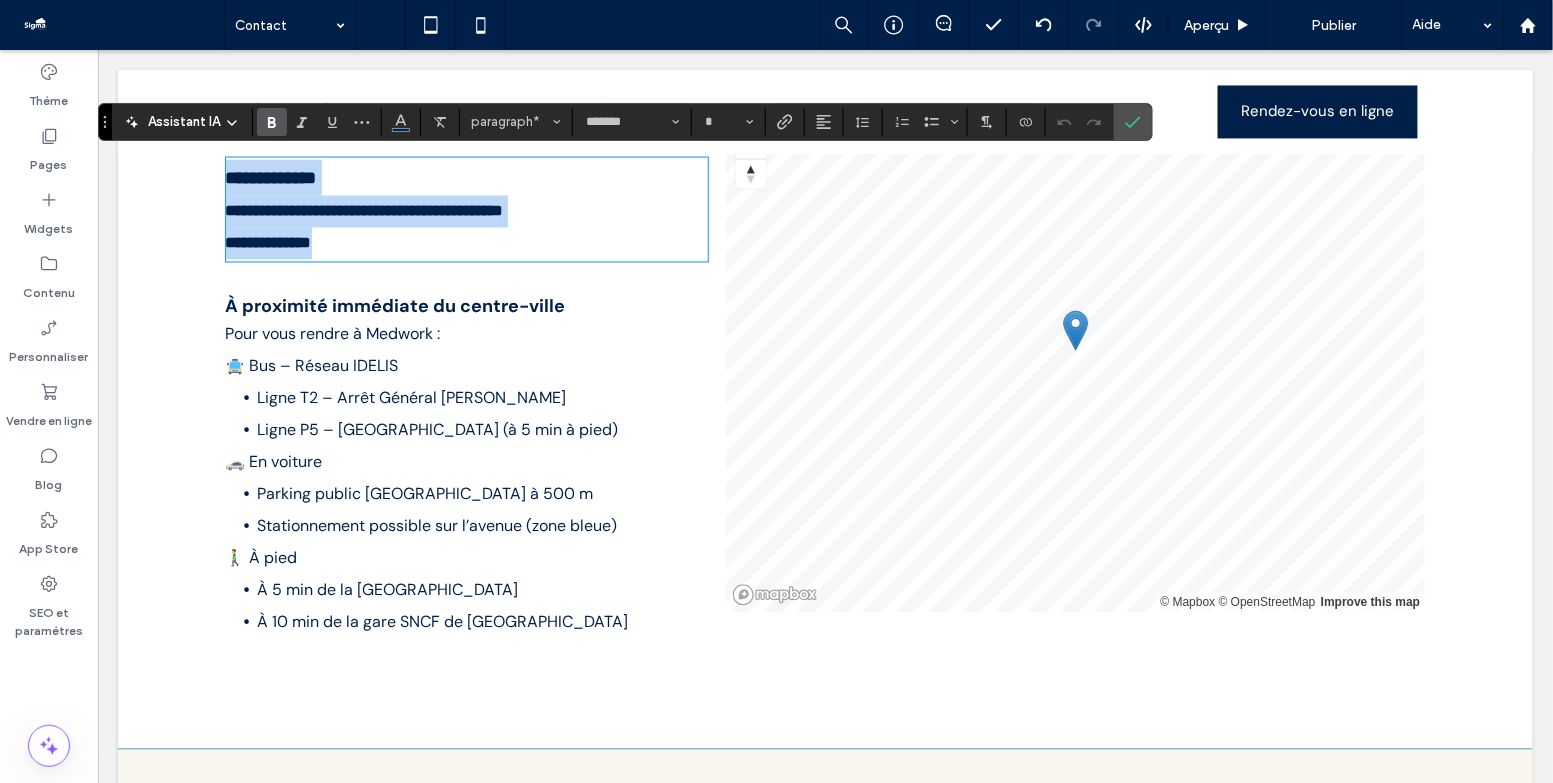 drag, startPoint x: 355, startPoint y: 252, endPoint x: 228, endPoint y: 181, distance: 145.49915 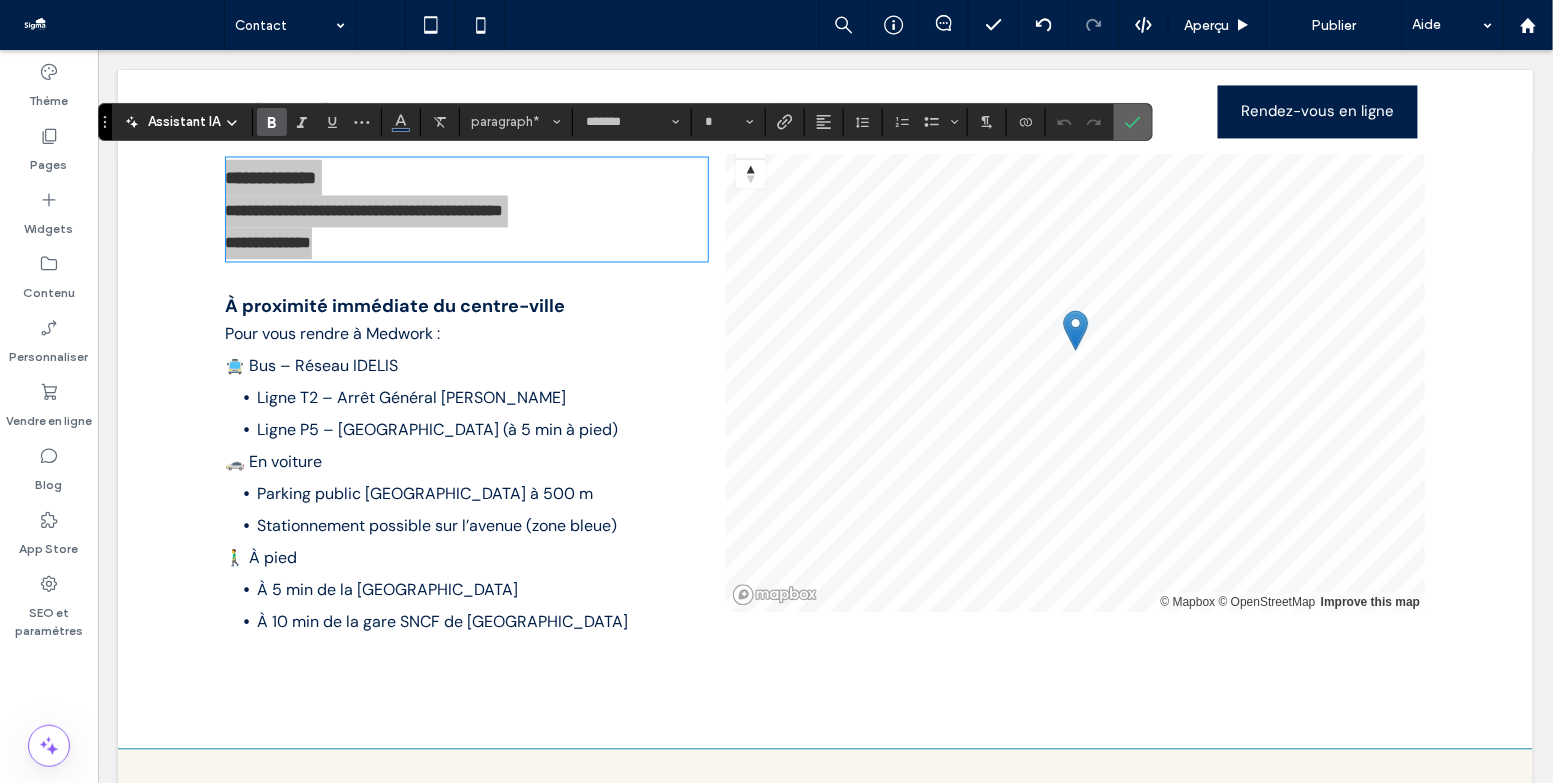 click at bounding box center [1133, 122] 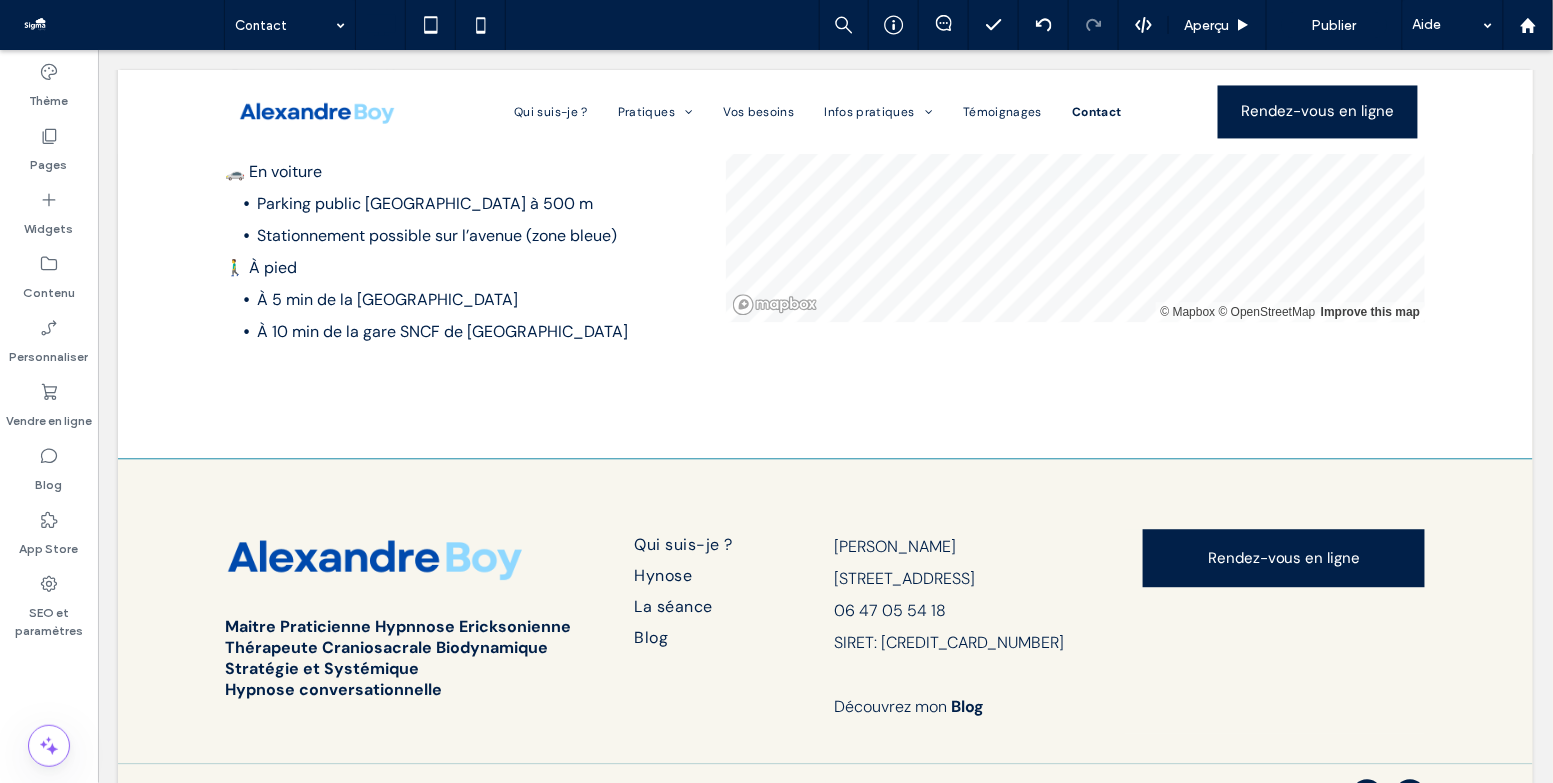 scroll, scrollTop: 1451, scrollLeft: 0, axis: vertical 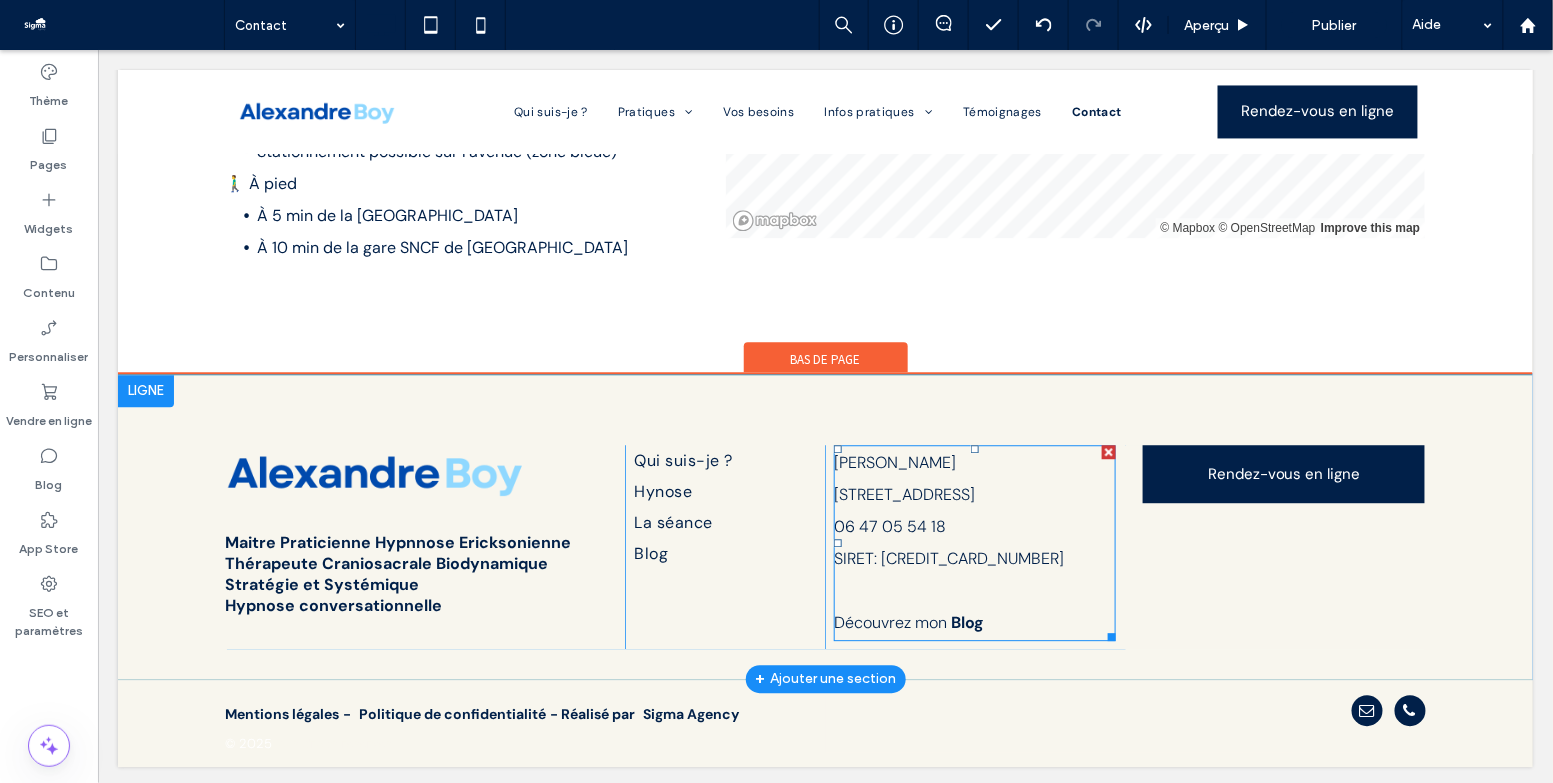 click on "[STREET_ADDRESS]" at bounding box center (903, 493) 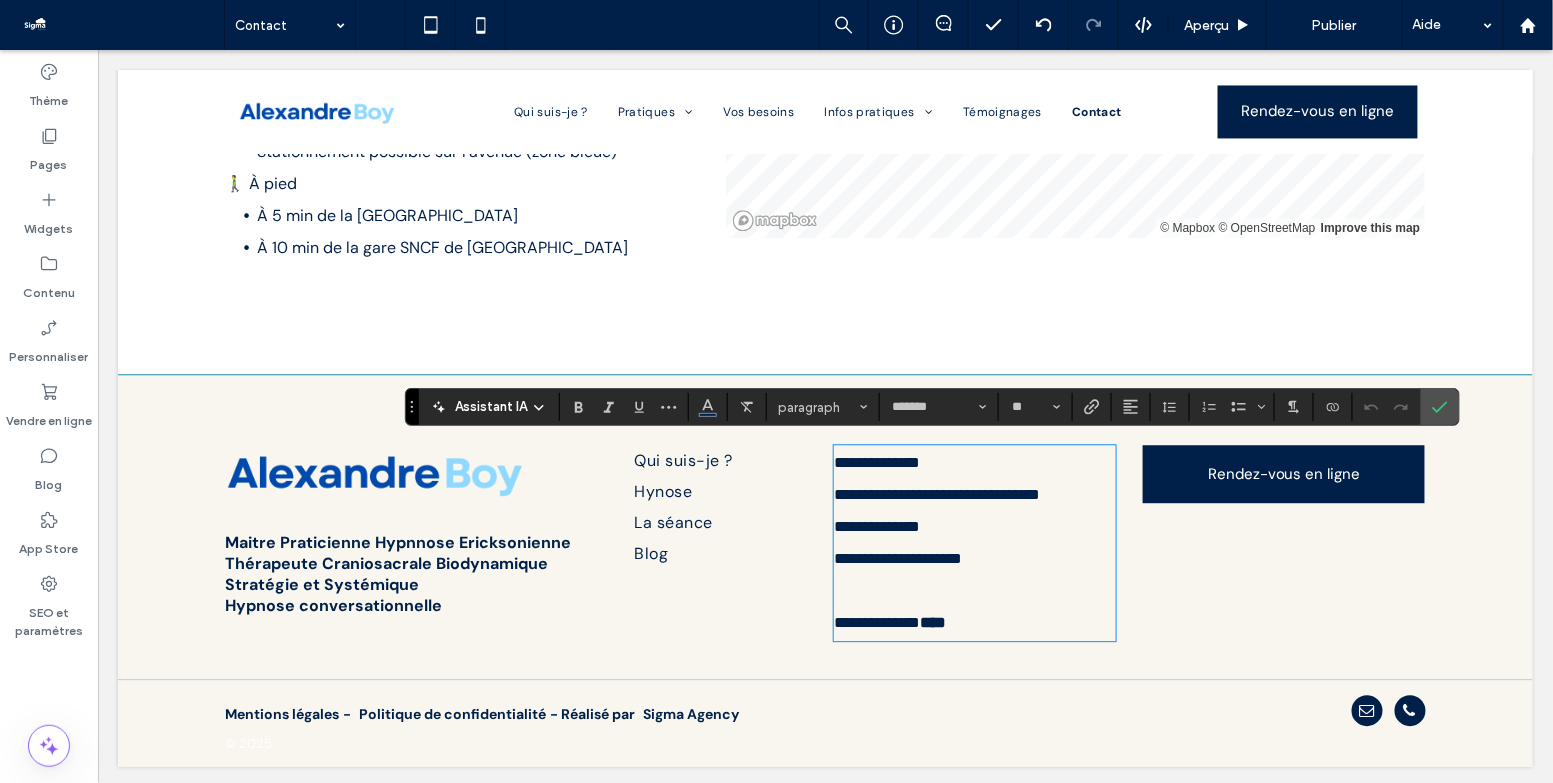 click on "**********" at bounding box center [897, 557] 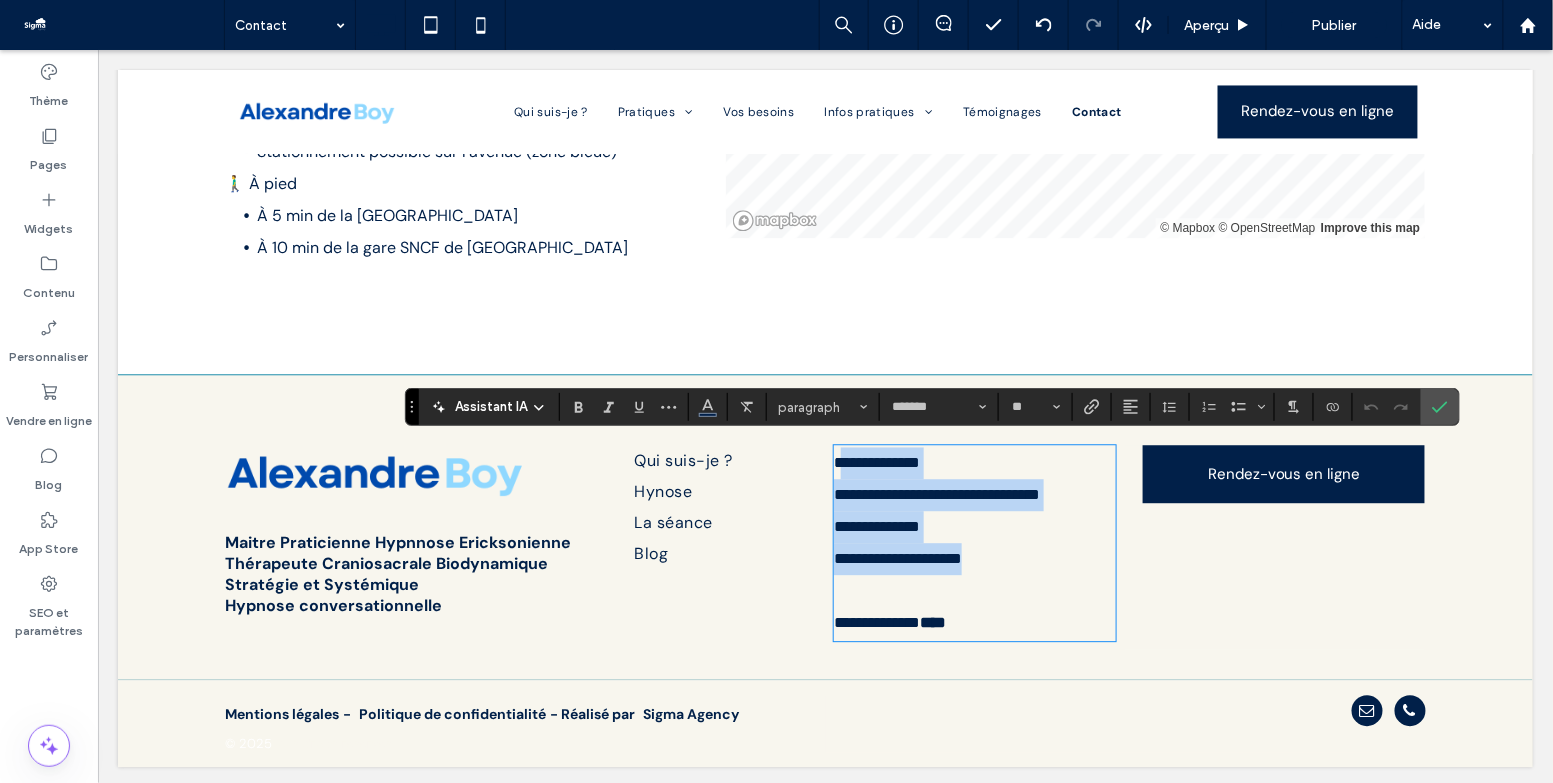drag, startPoint x: 1023, startPoint y: 553, endPoint x: 846, endPoint y: 465, distance: 197.66891 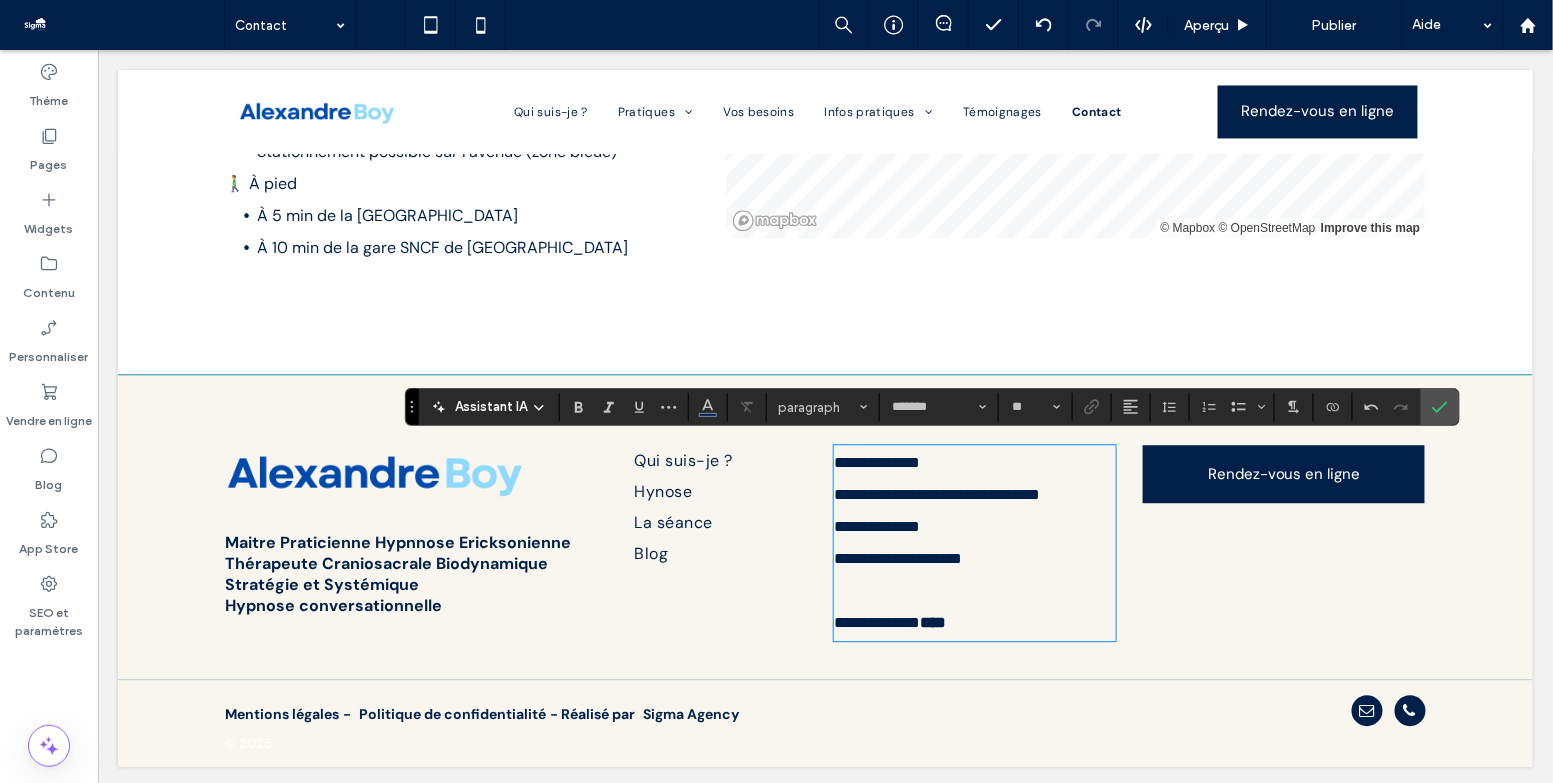 scroll, scrollTop: 0, scrollLeft: 0, axis: both 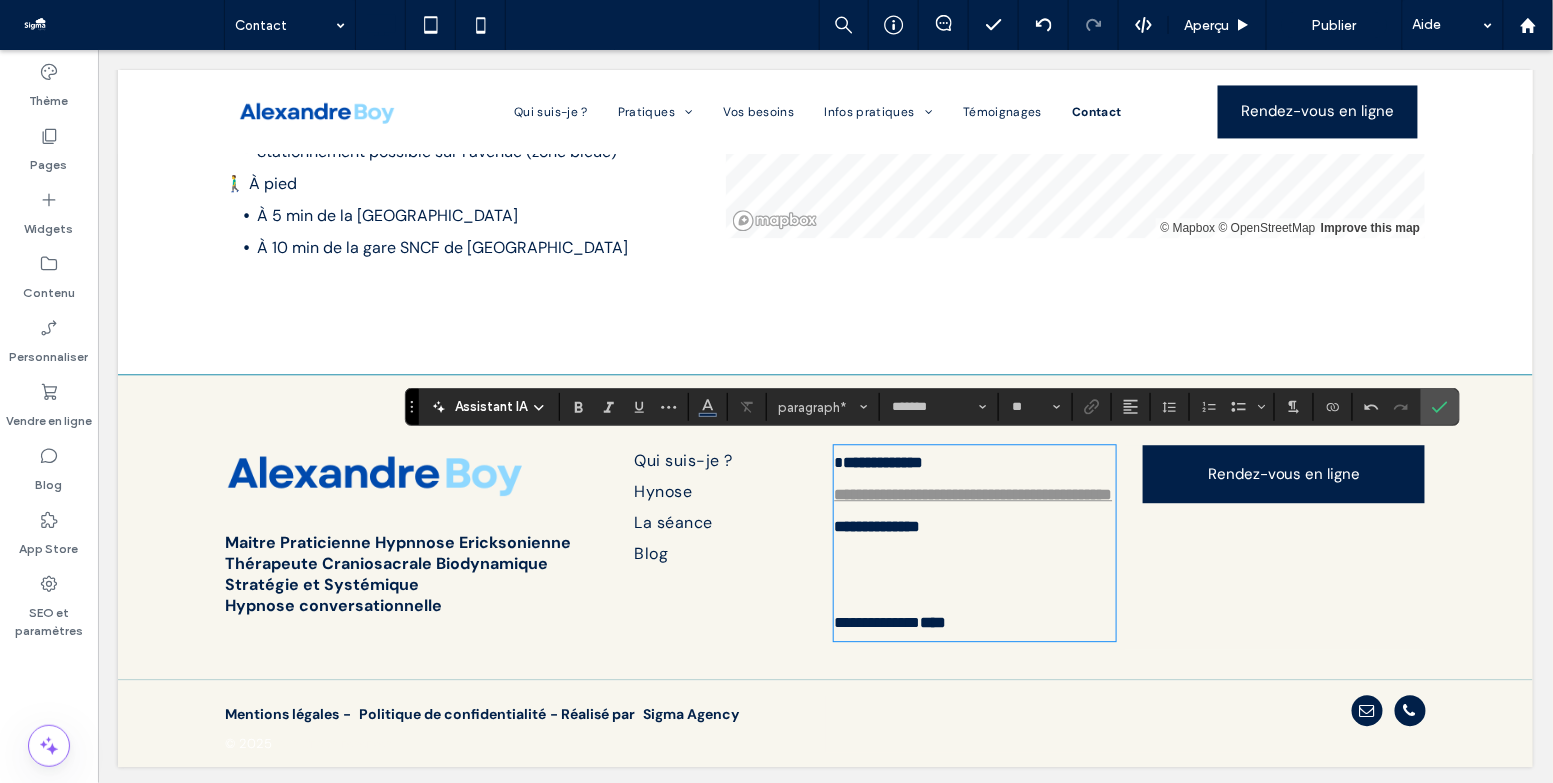click on "**********" at bounding box center (882, 461) 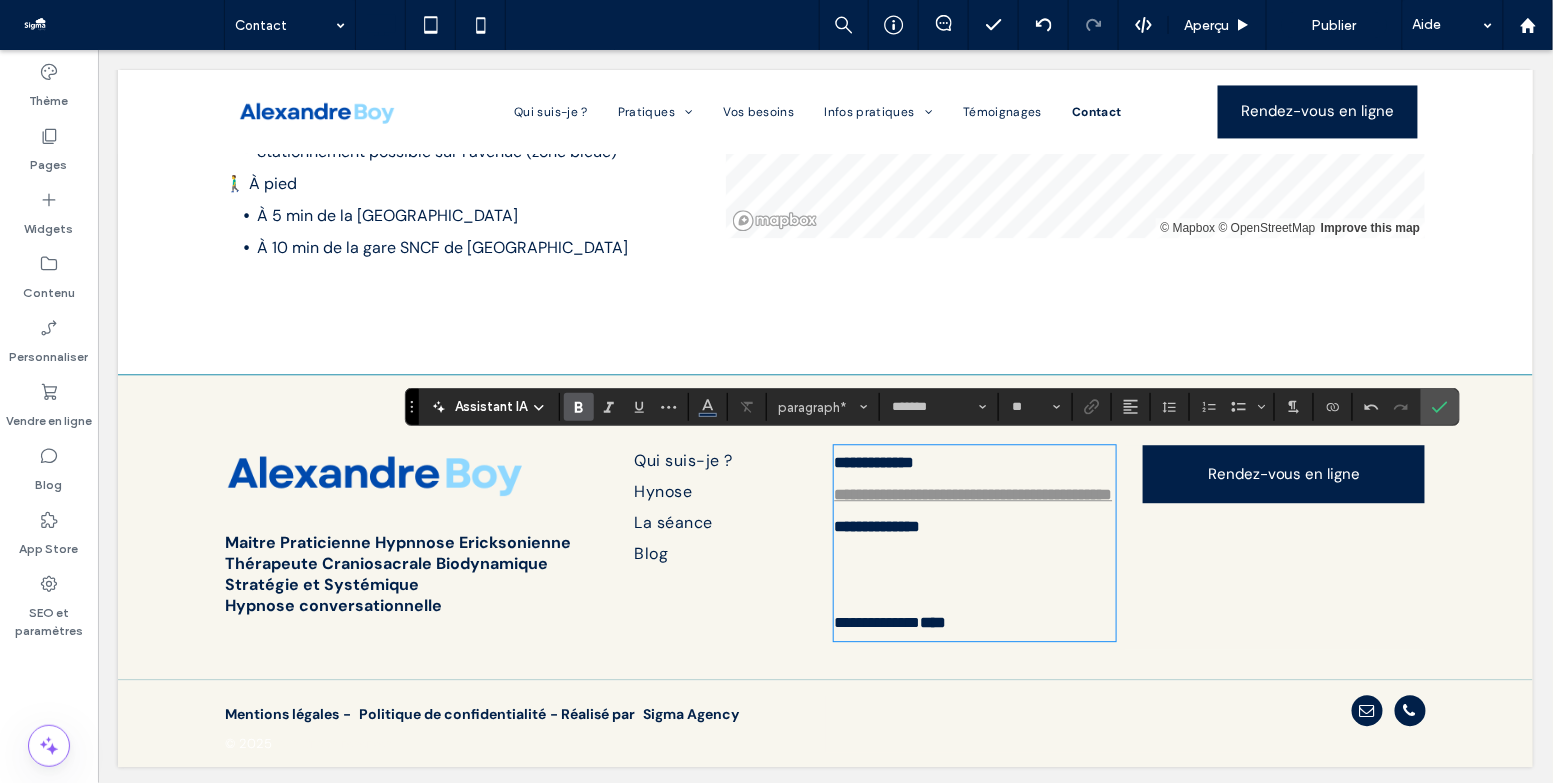 click at bounding box center [974, 590] 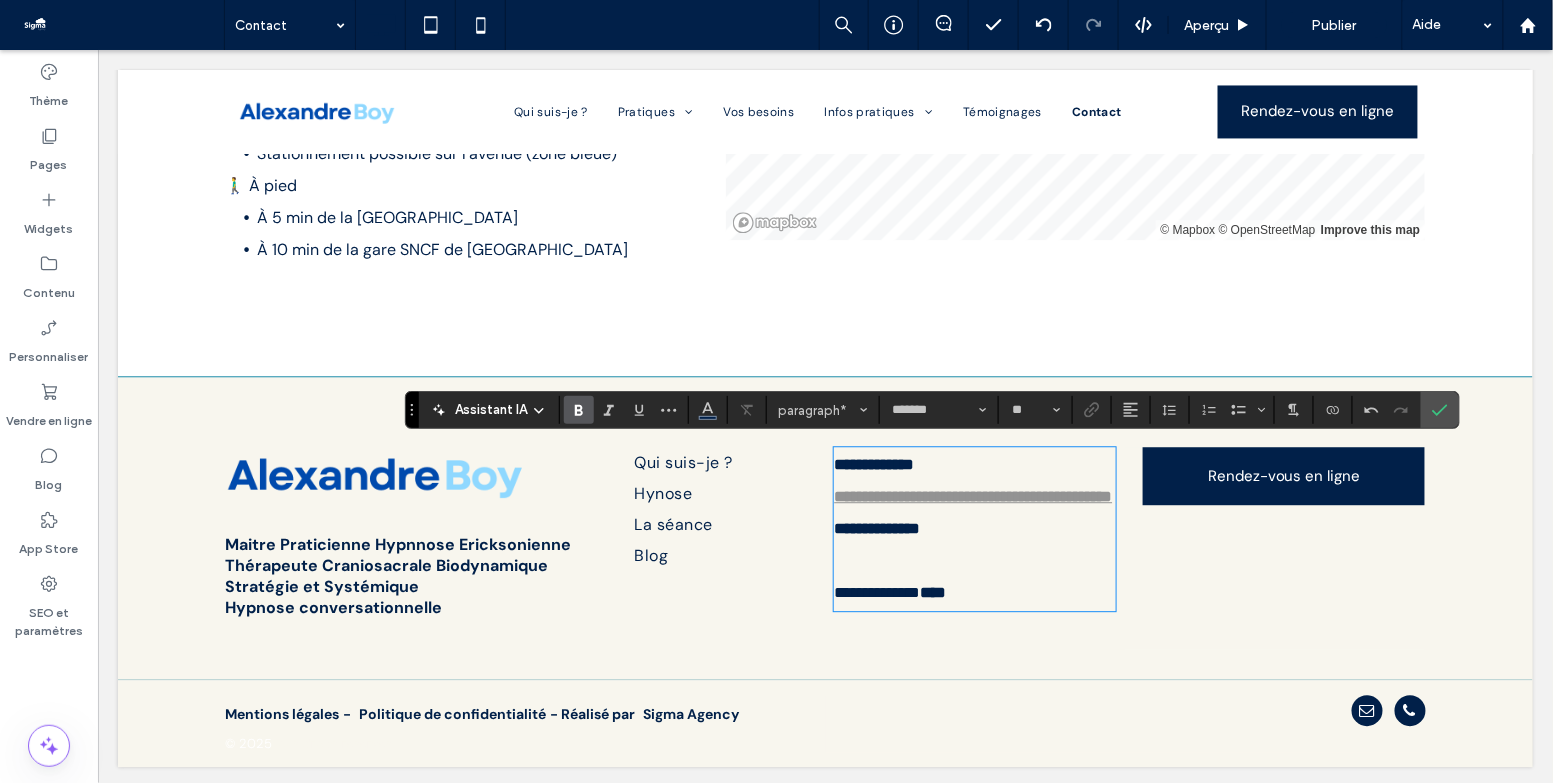 scroll, scrollTop: 1451, scrollLeft: 0, axis: vertical 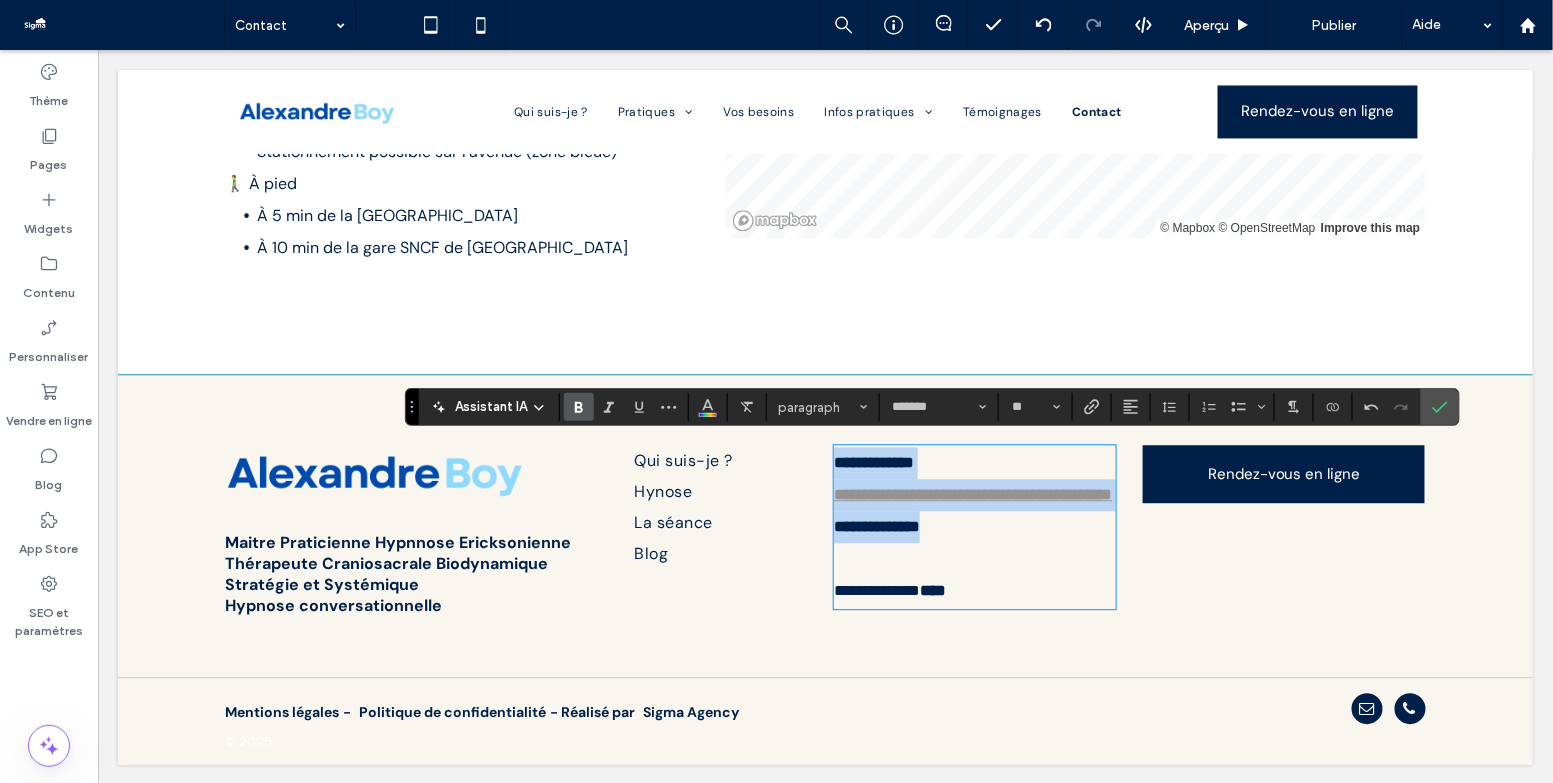 drag, startPoint x: 956, startPoint y: 555, endPoint x: 829, endPoint y: 457, distance: 160.41508 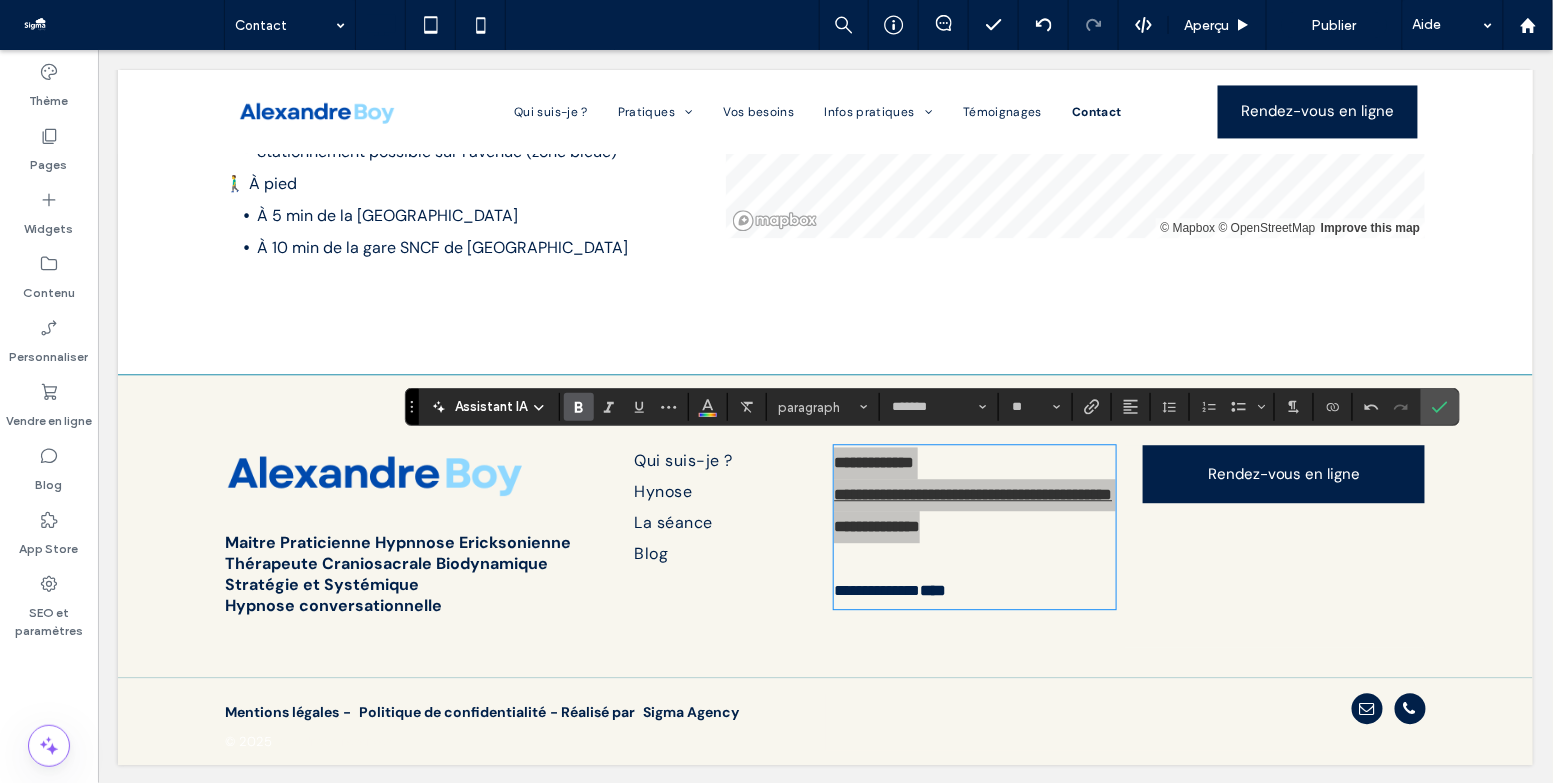 click 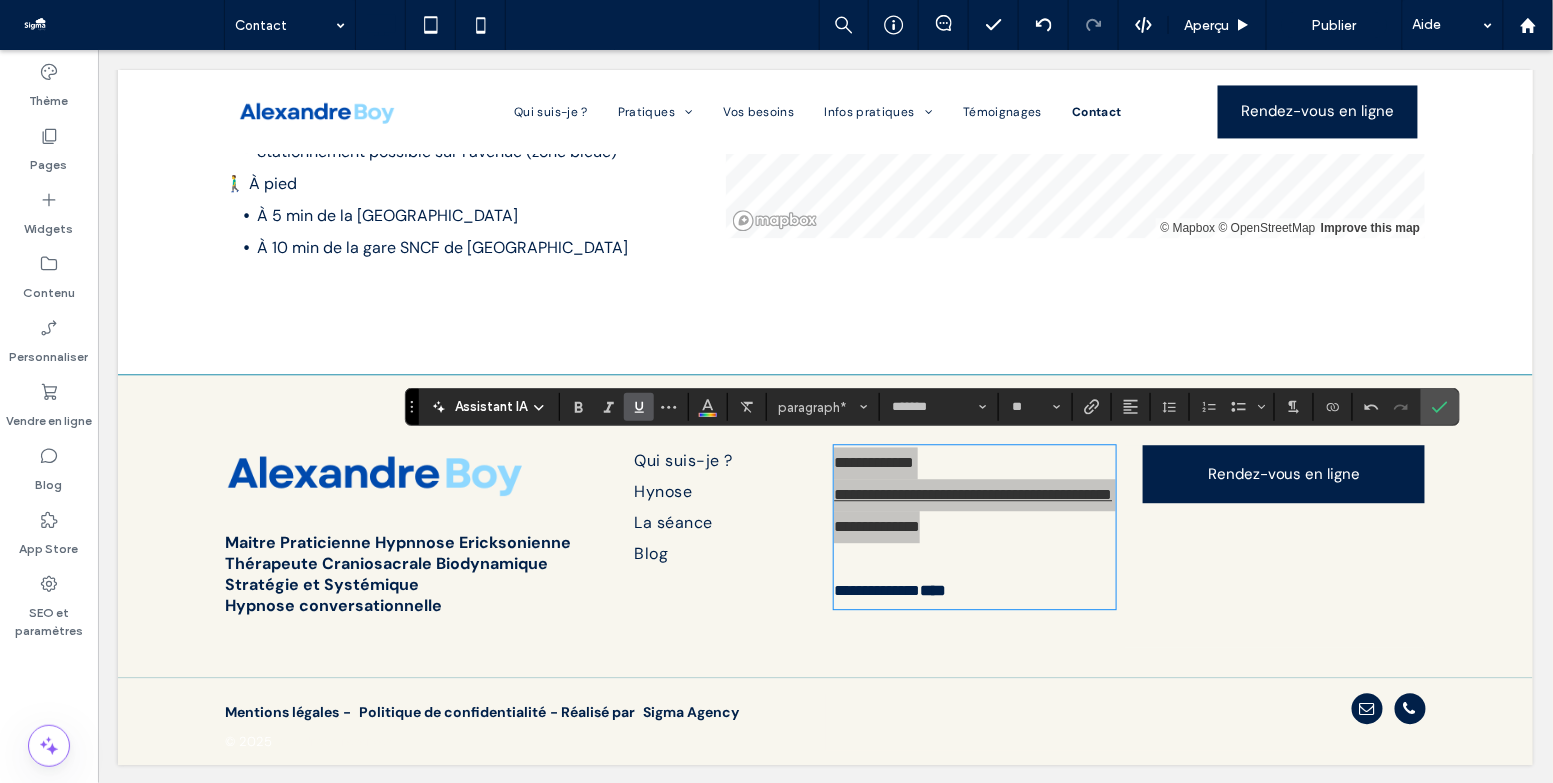 click 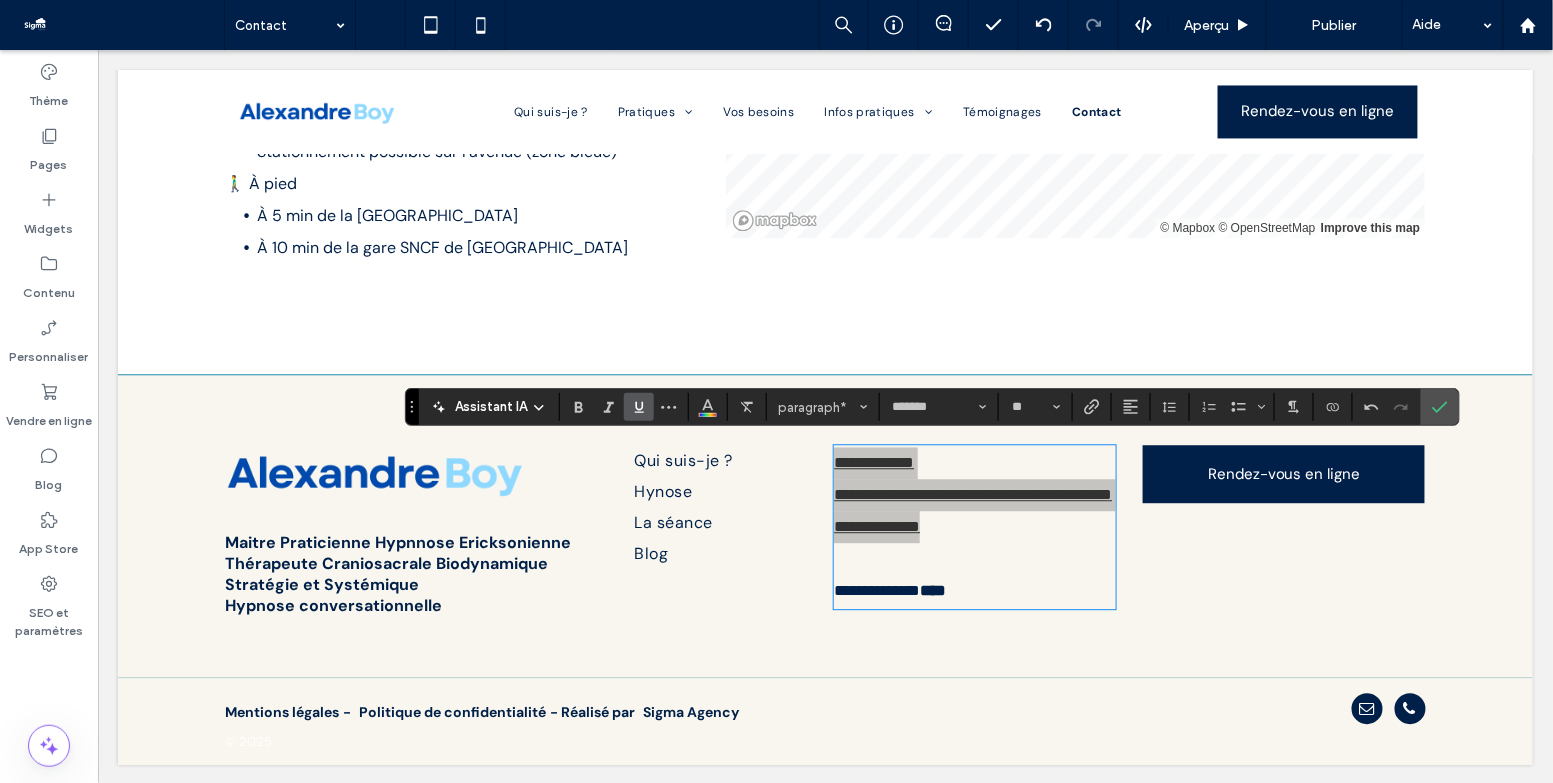 click 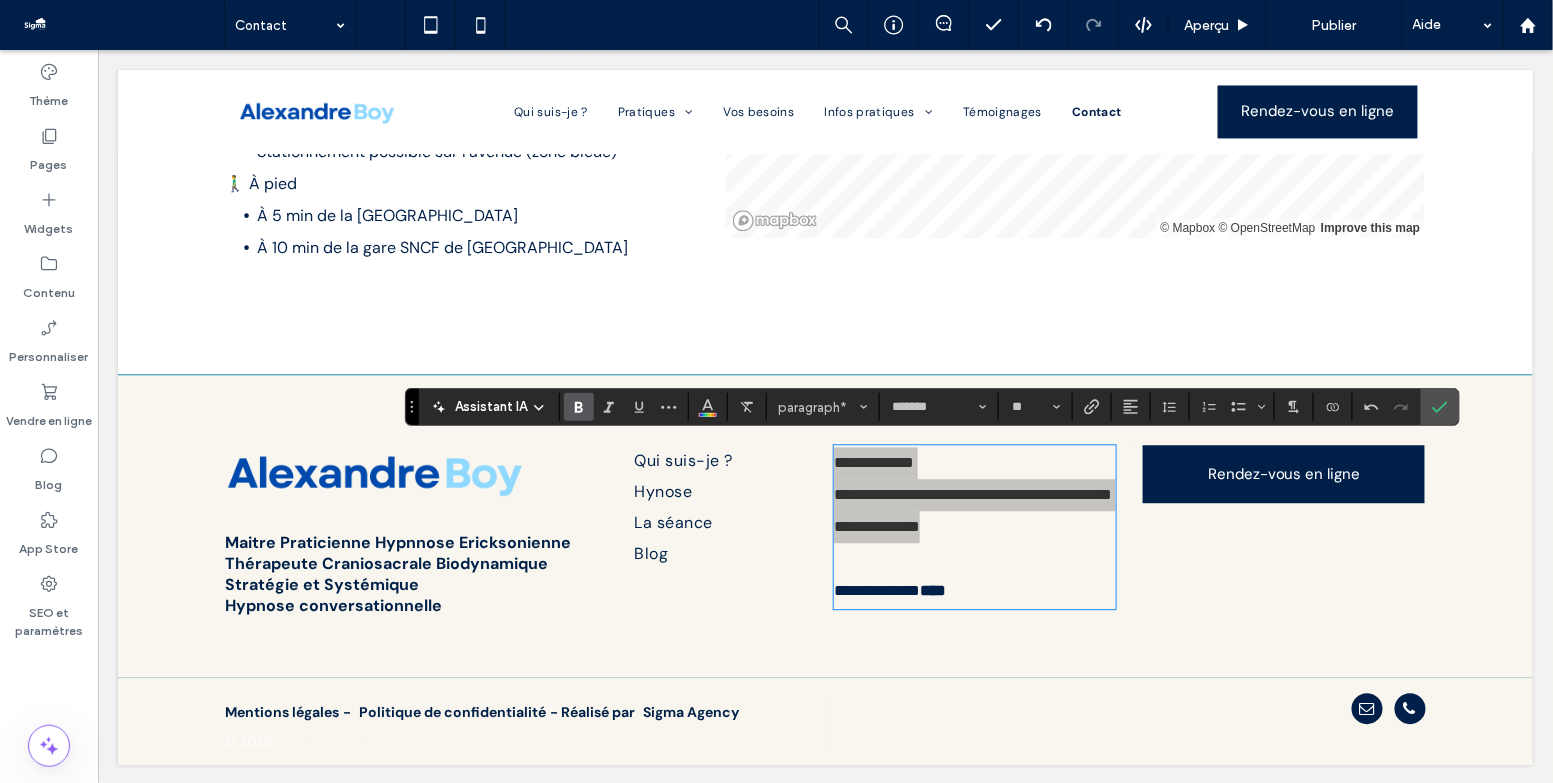 click 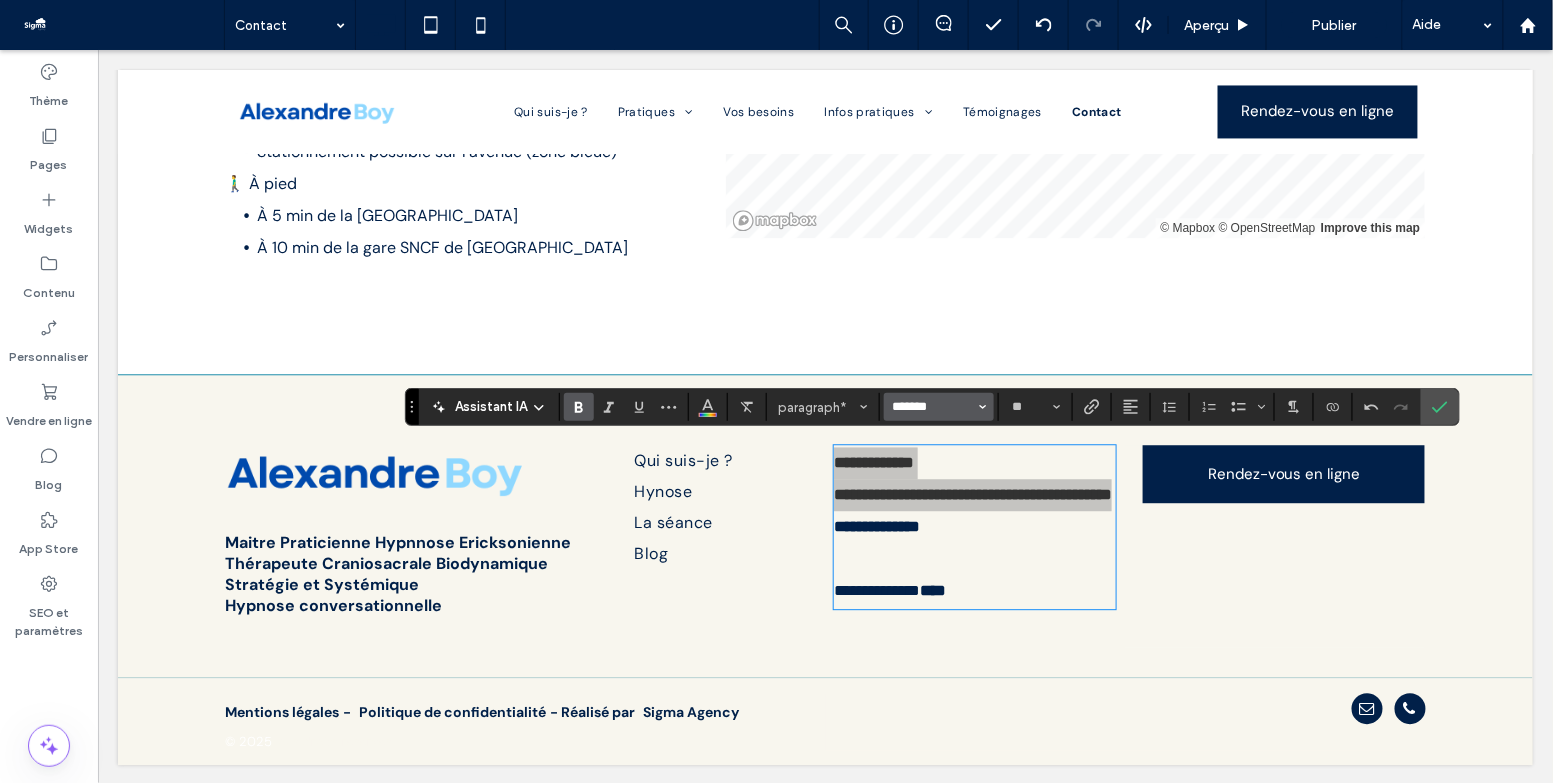 click on "*******" at bounding box center [933, 407] 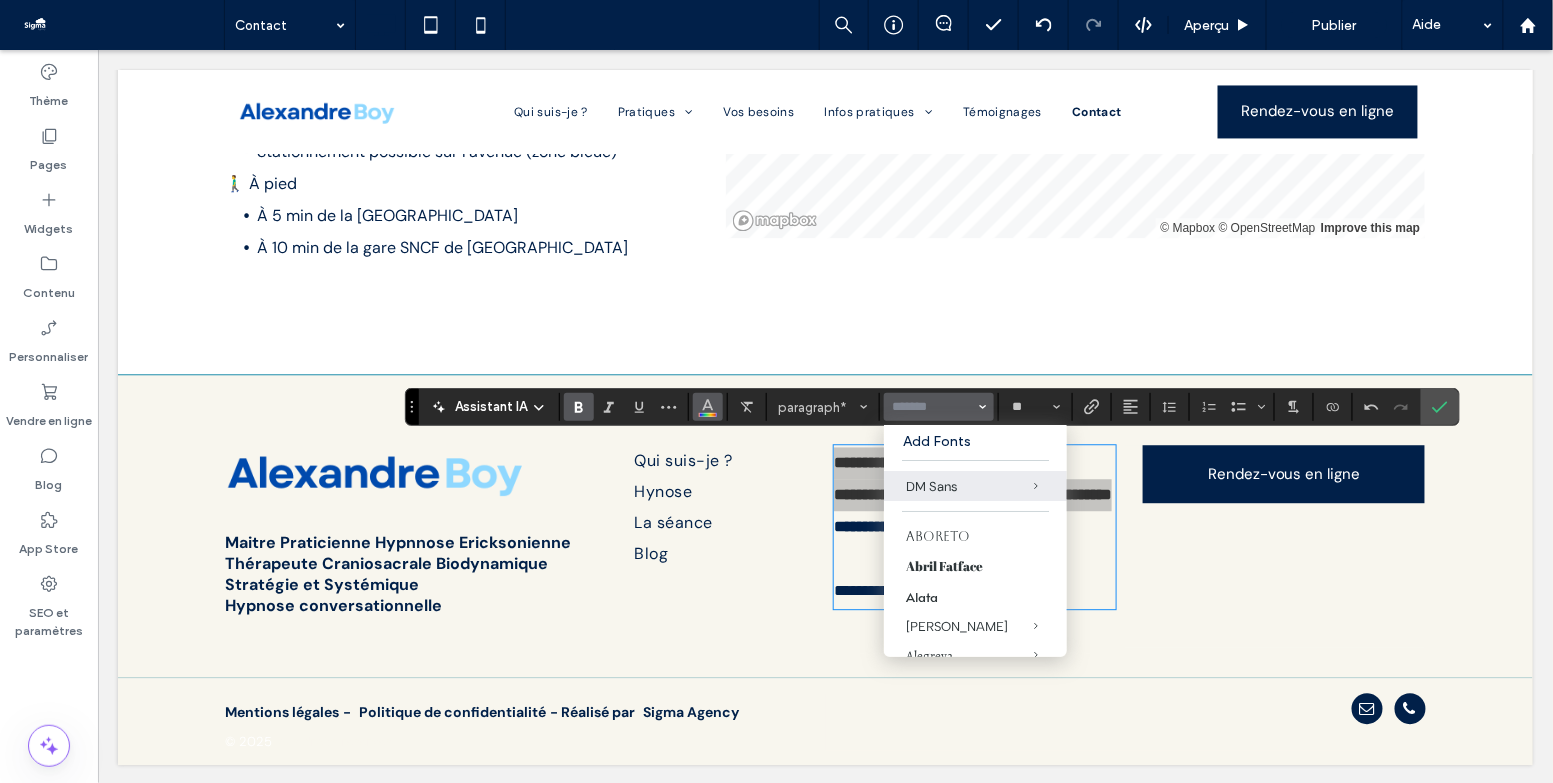 click 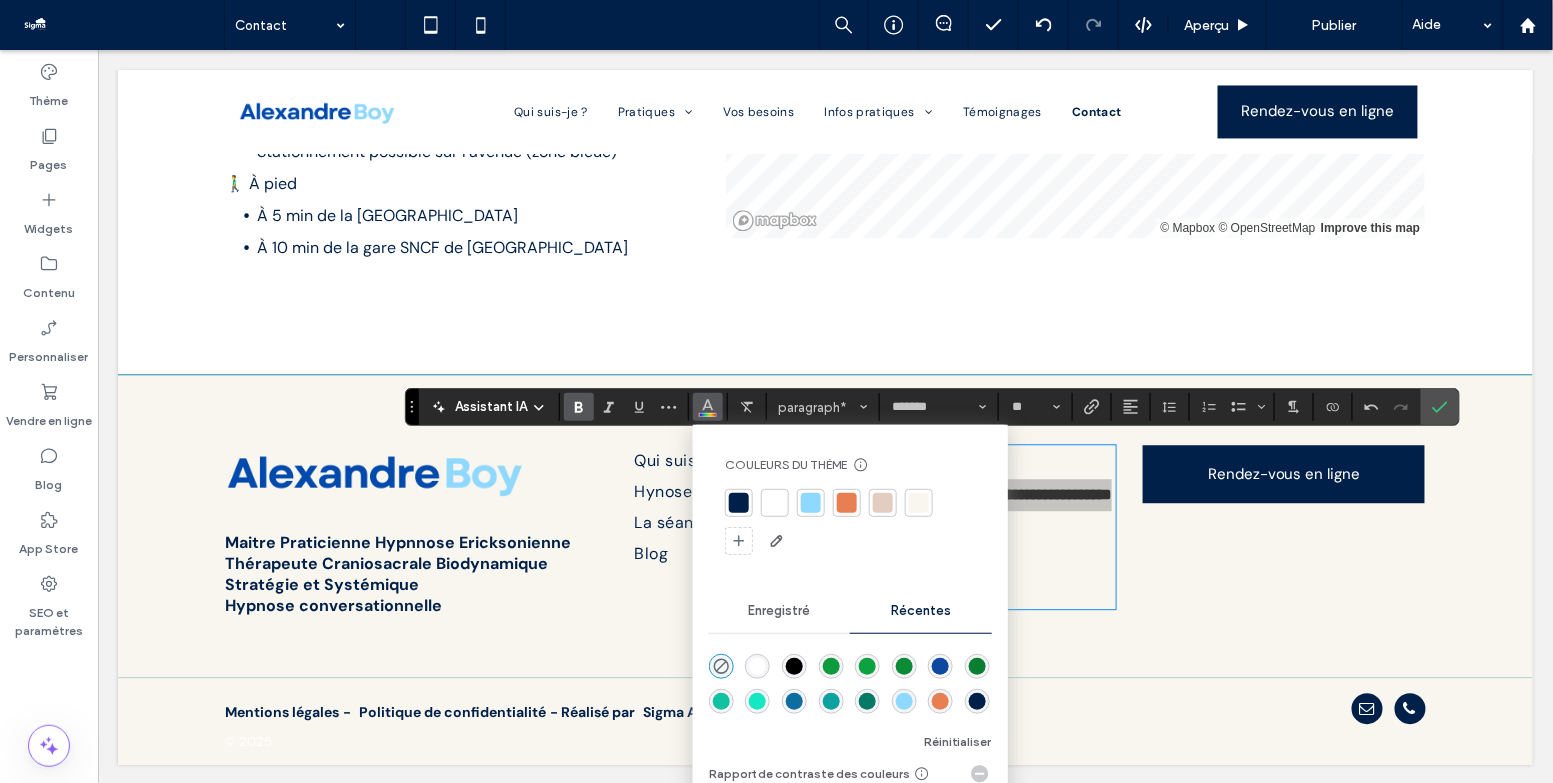 click at bounding box center [739, 503] 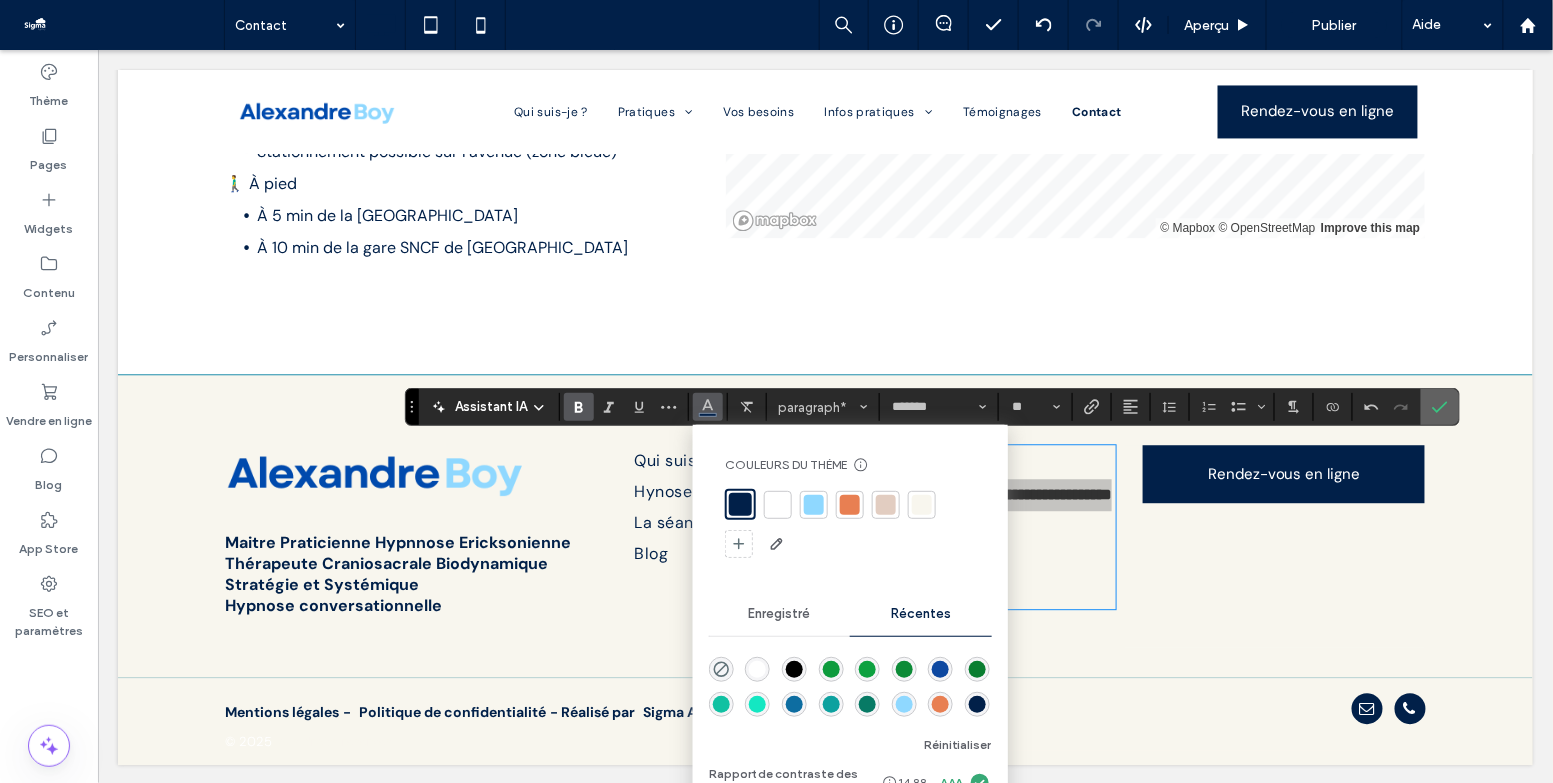 click 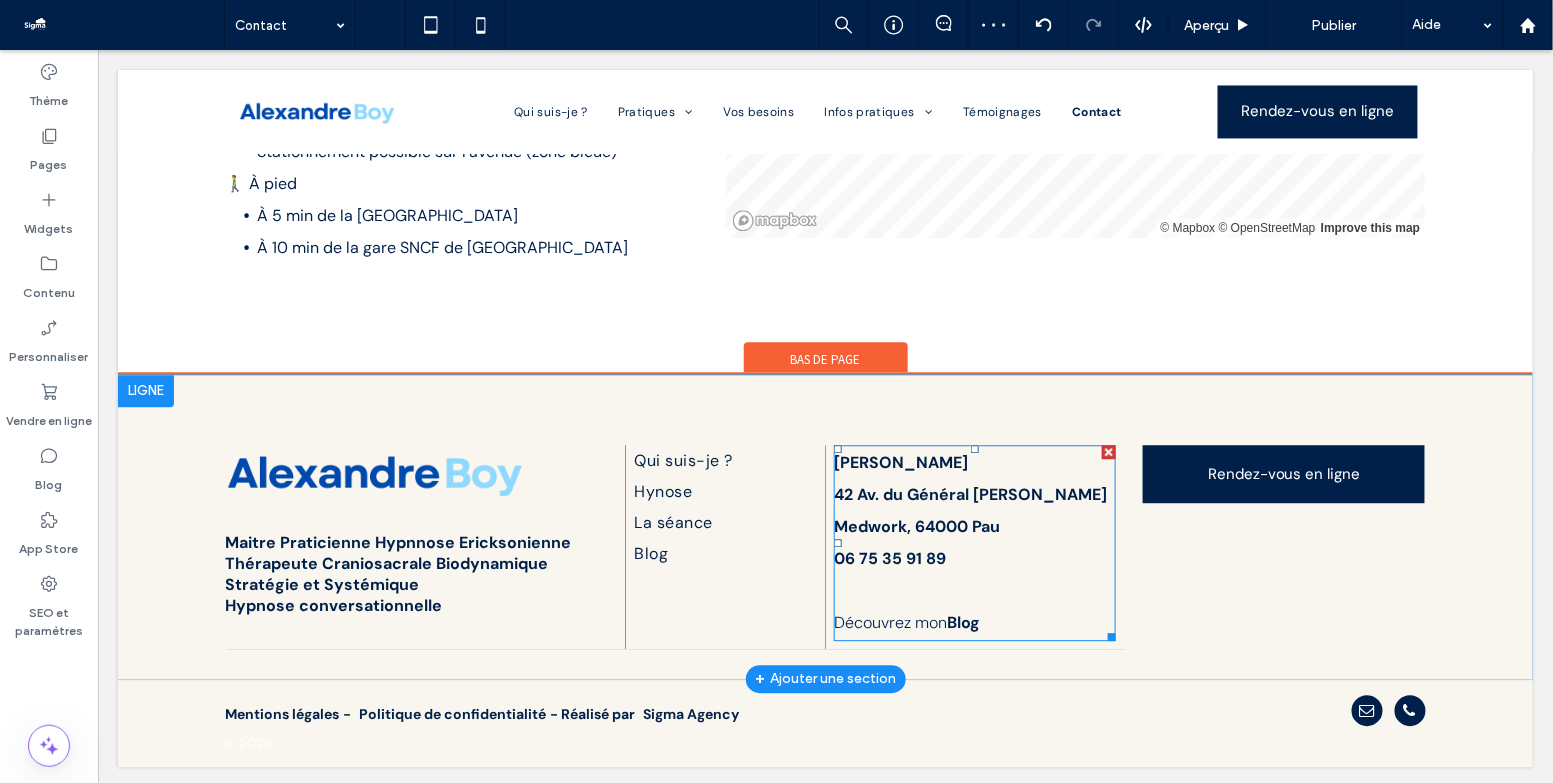 click on "42 Av. du Général de Gaulle Medwork, 64000 Pau" at bounding box center (969, 509) 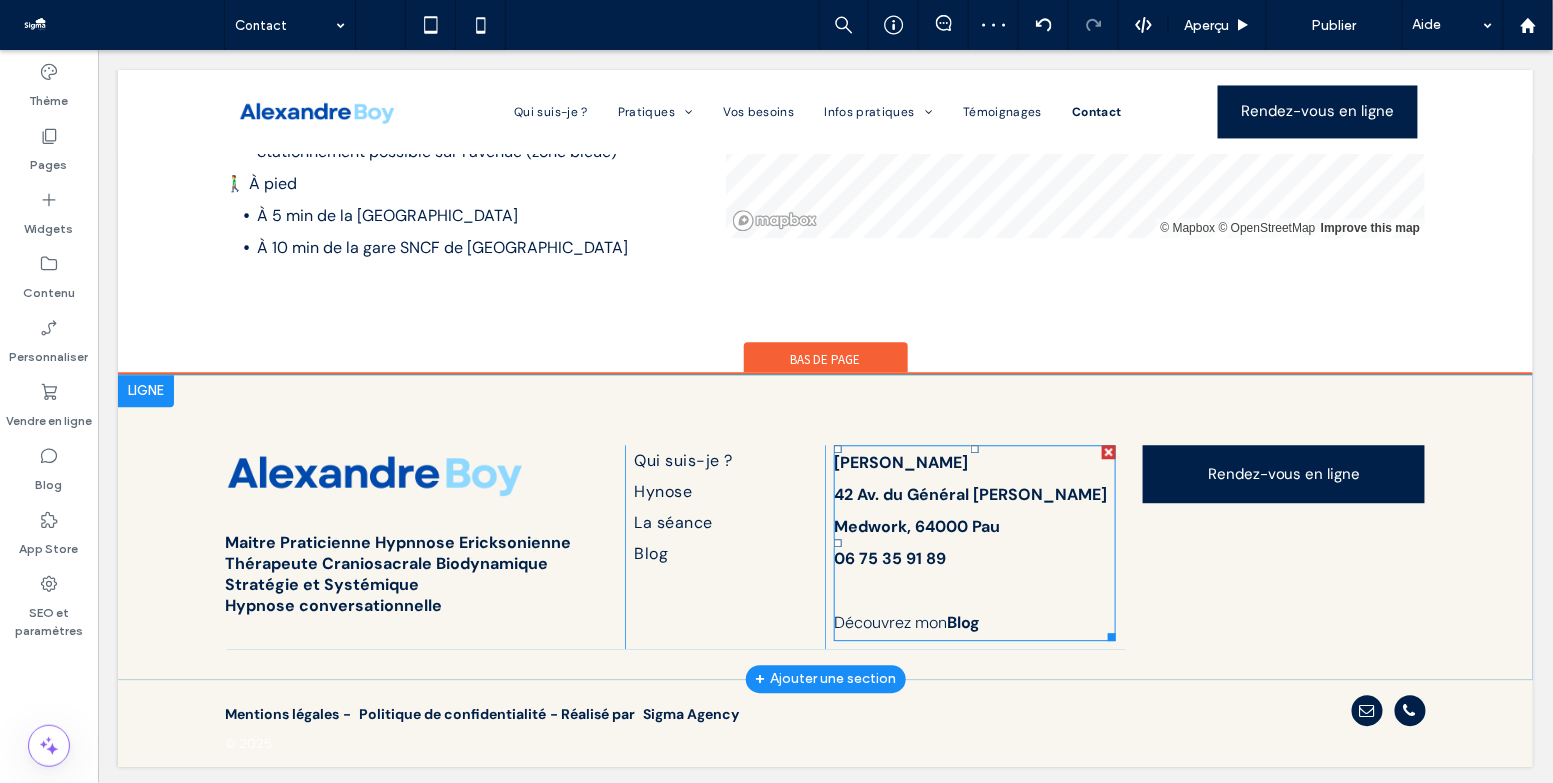 type on "*******" 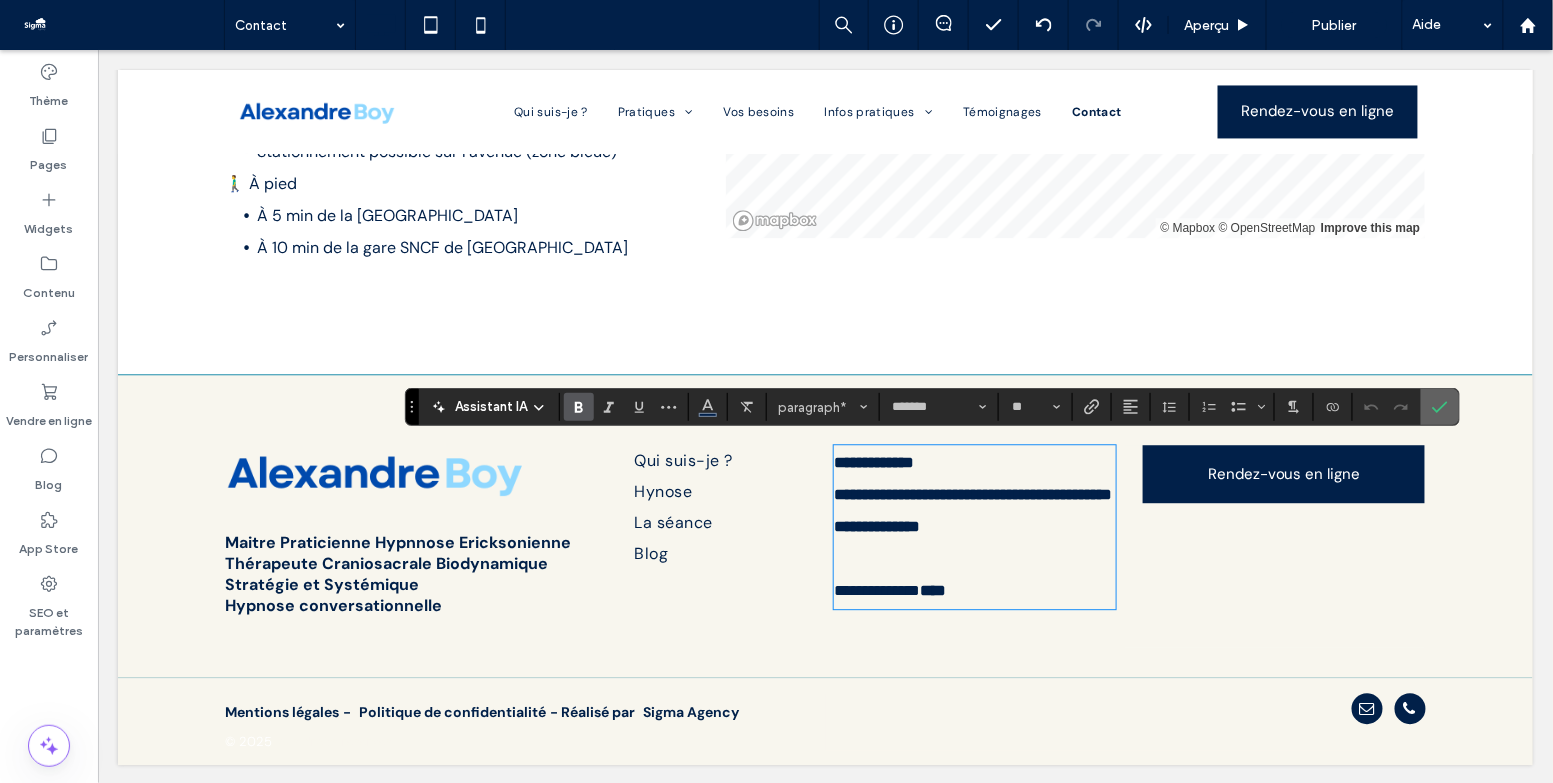 click at bounding box center [1440, 407] 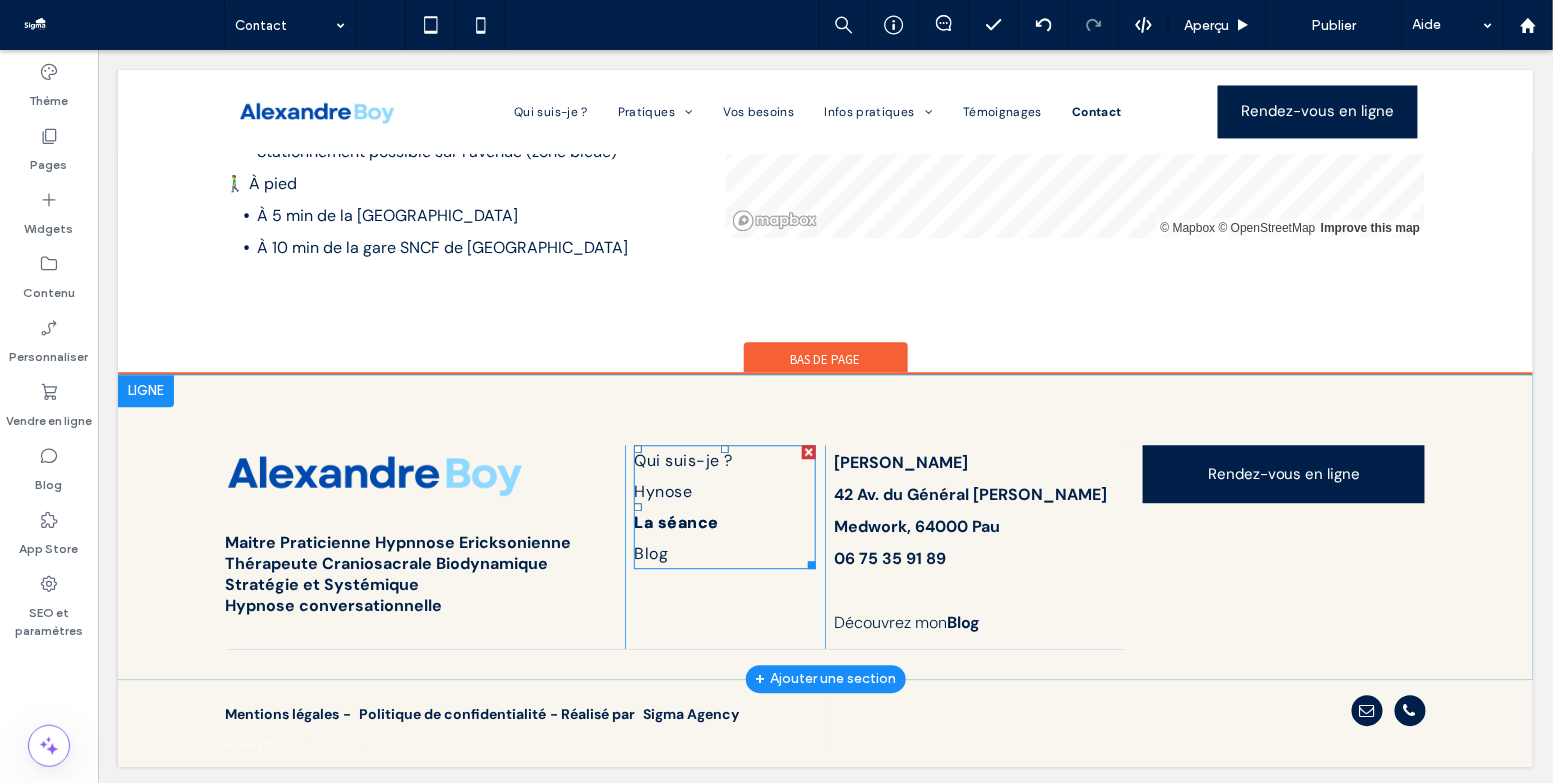 click on "La séance" at bounding box center [675, 521] 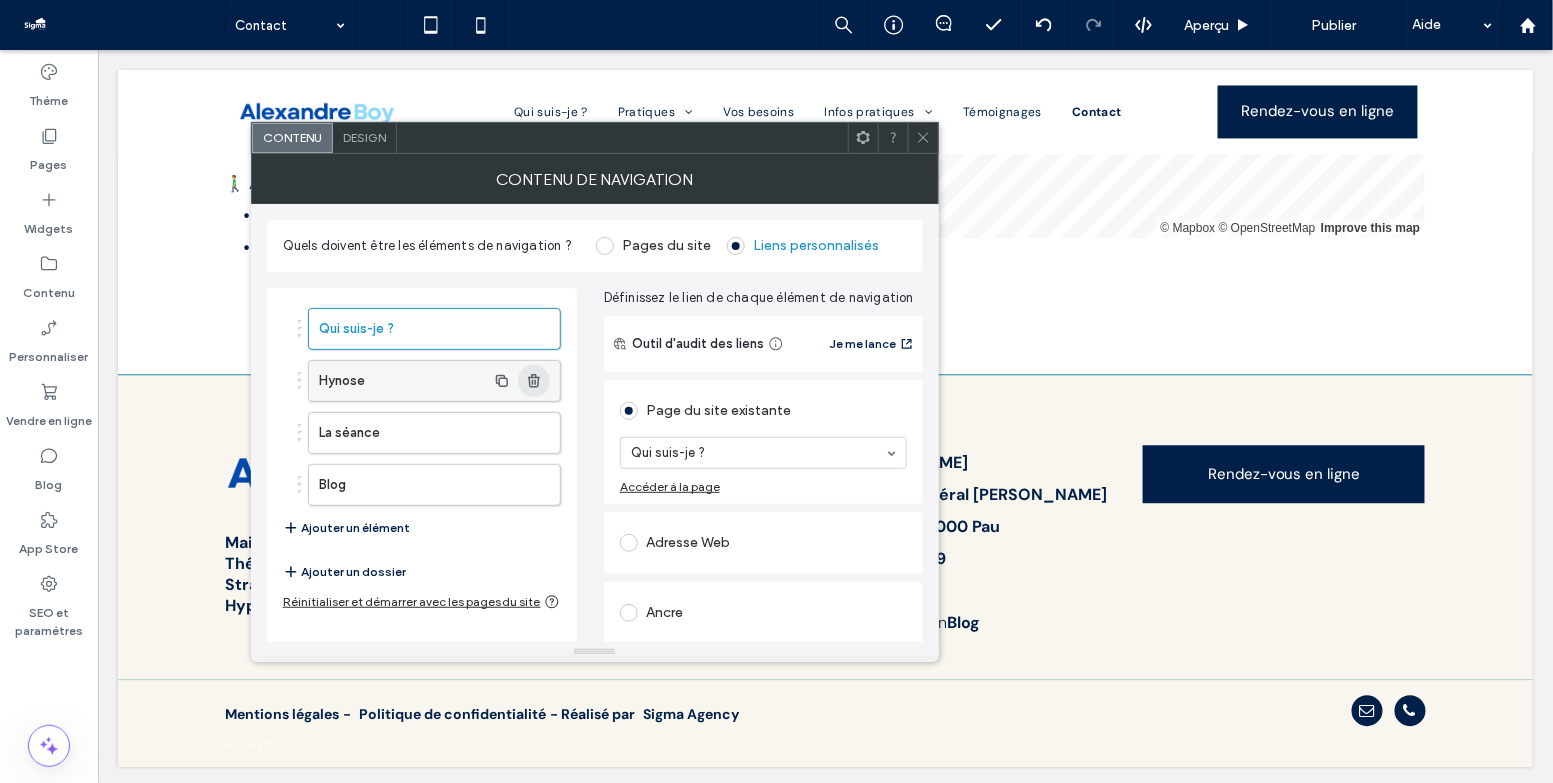 click 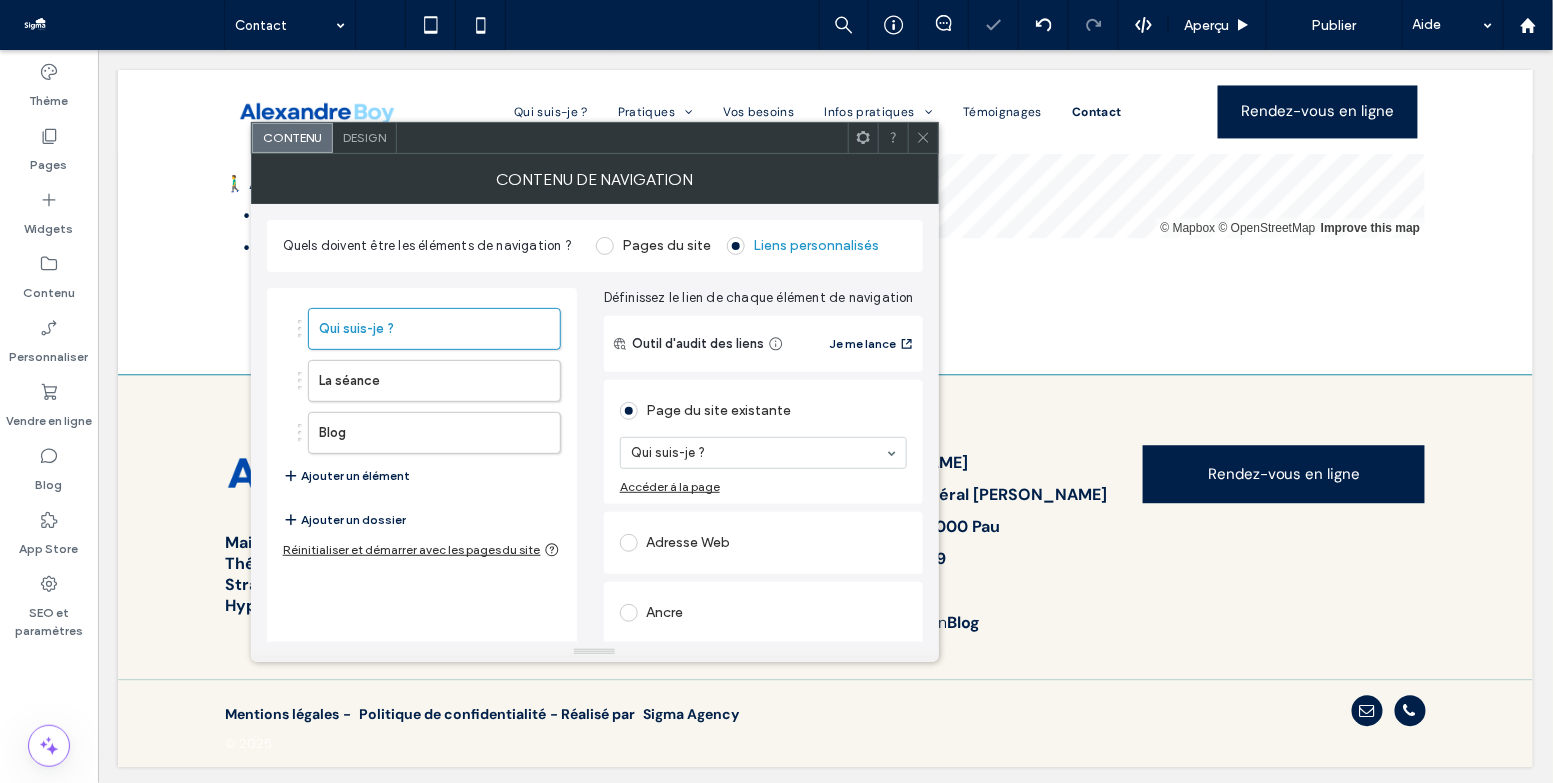 click 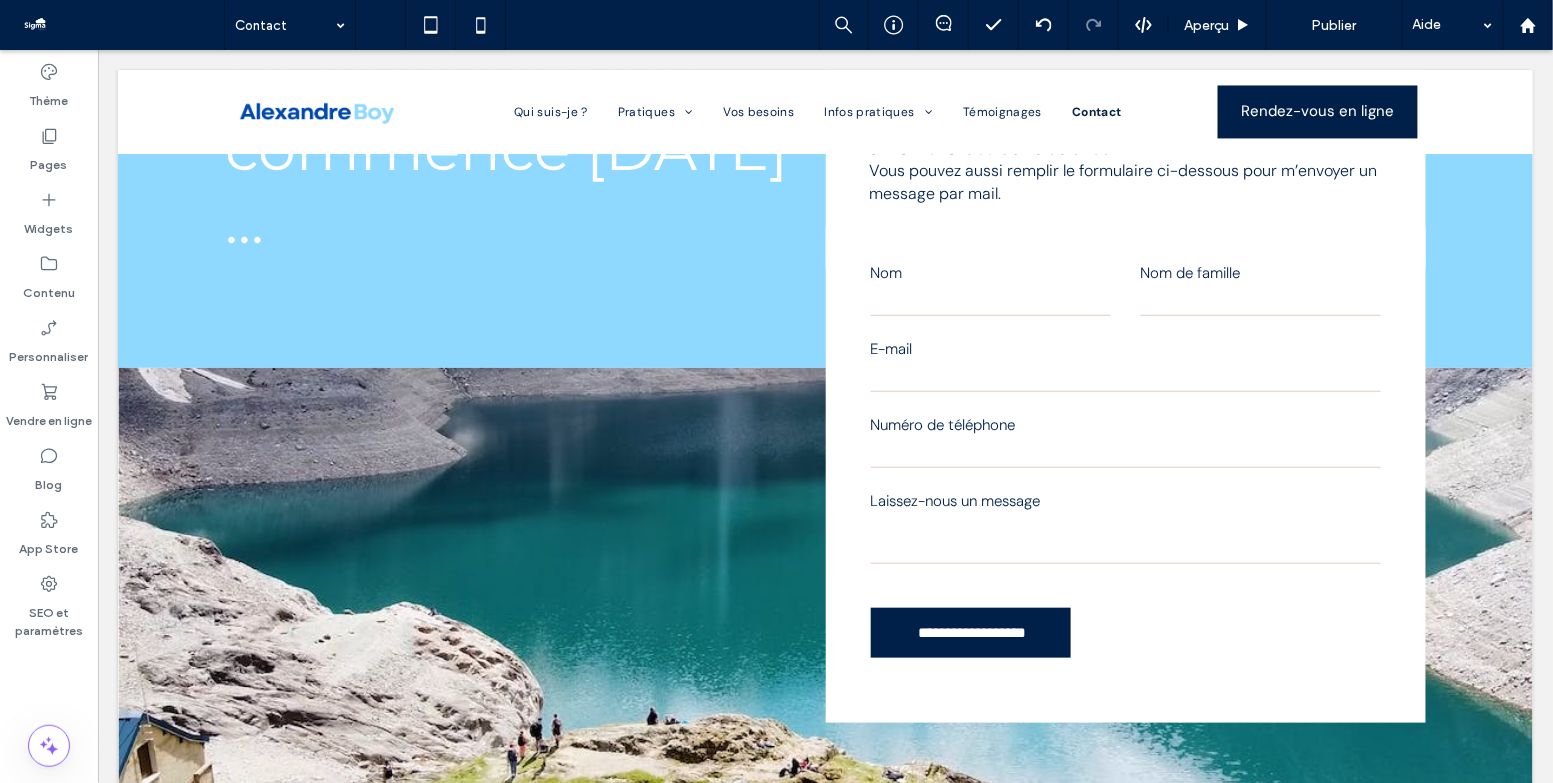 scroll, scrollTop: 0, scrollLeft: 0, axis: both 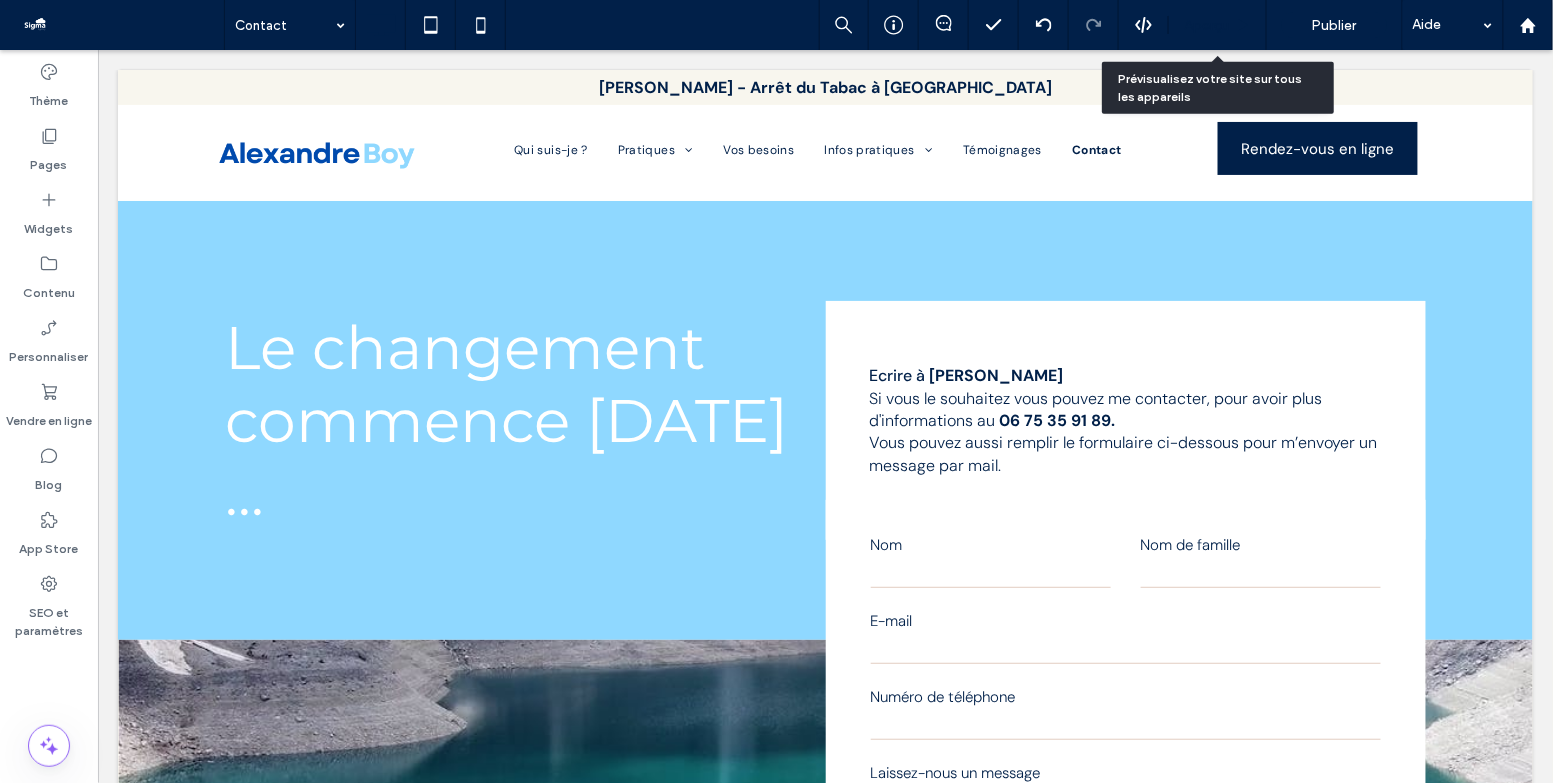 click on "Aperçu" at bounding box center (1218, 25) 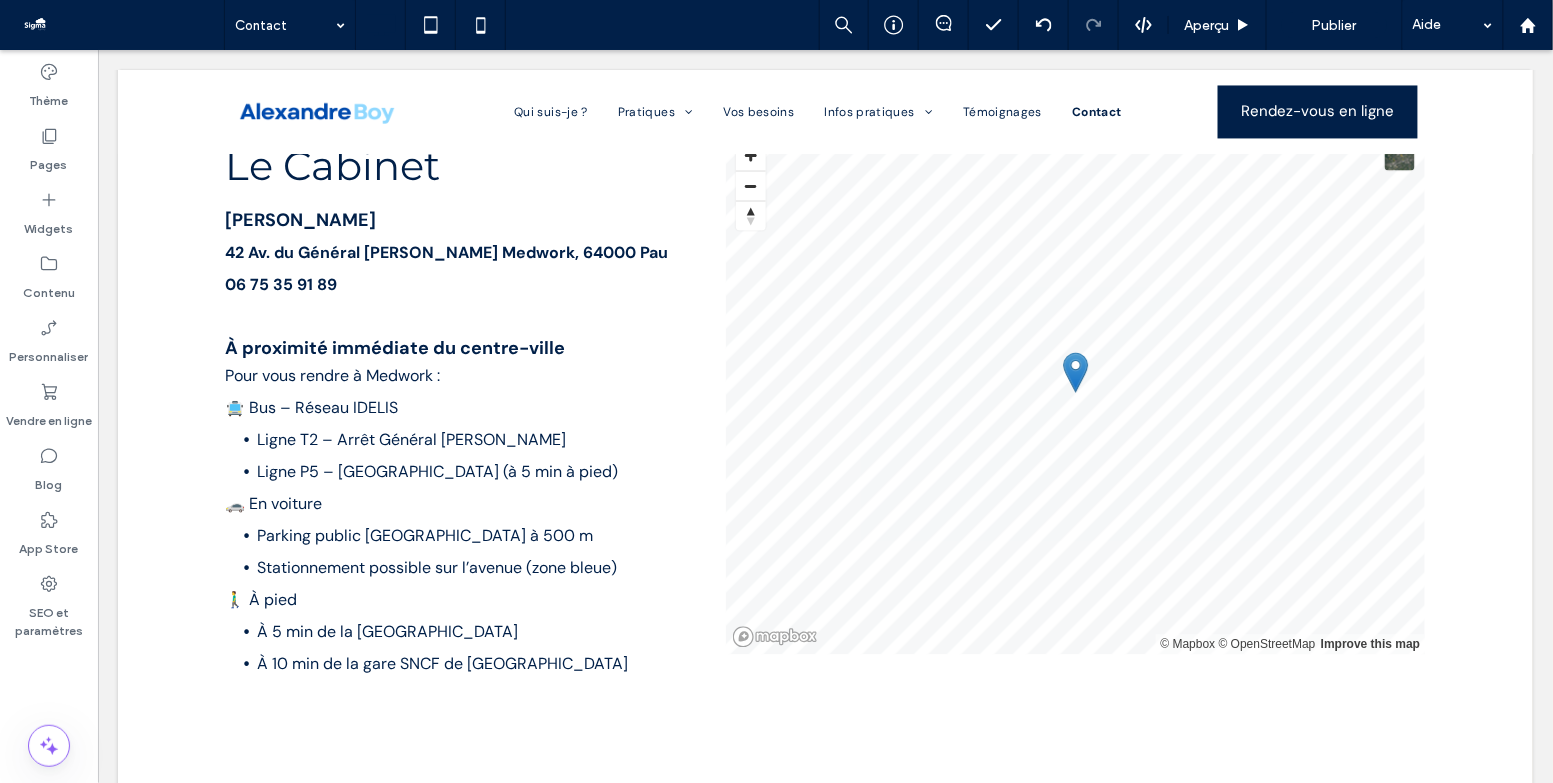 scroll, scrollTop: 1451, scrollLeft: 0, axis: vertical 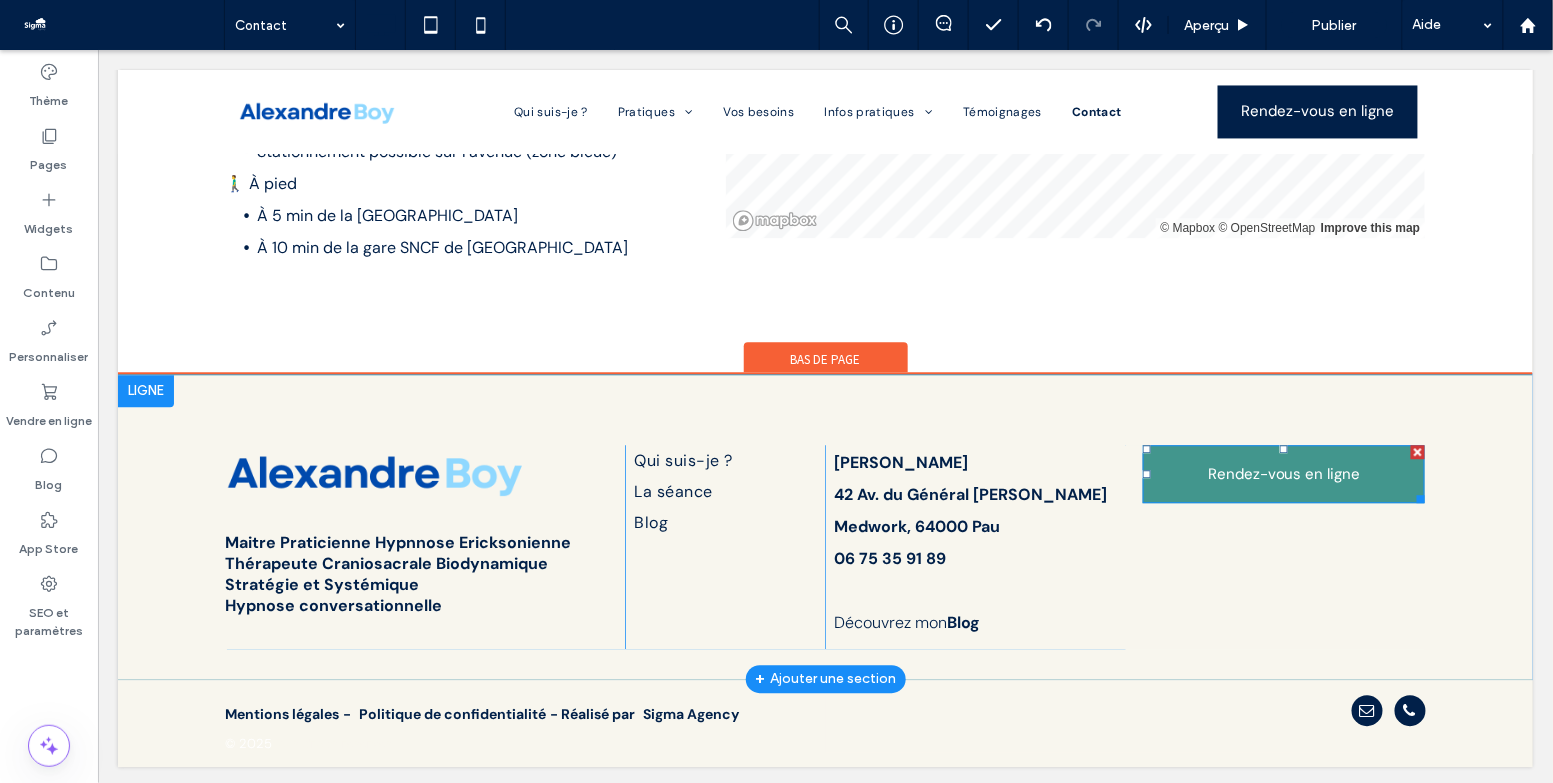 click on "Rendez-vous en ligne" at bounding box center [1283, 473] 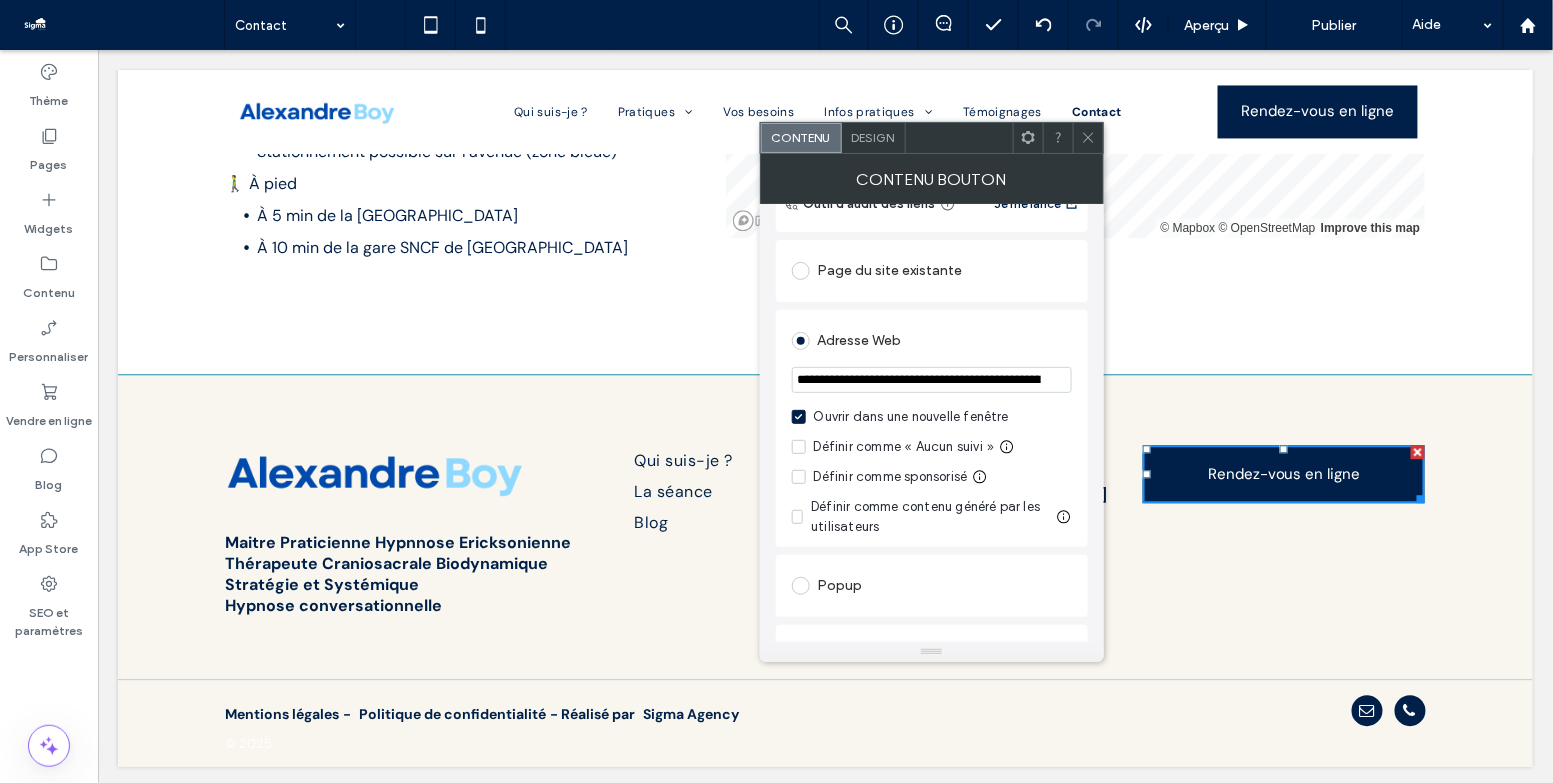 scroll, scrollTop: 171, scrollLeft: 0, axis: vertical 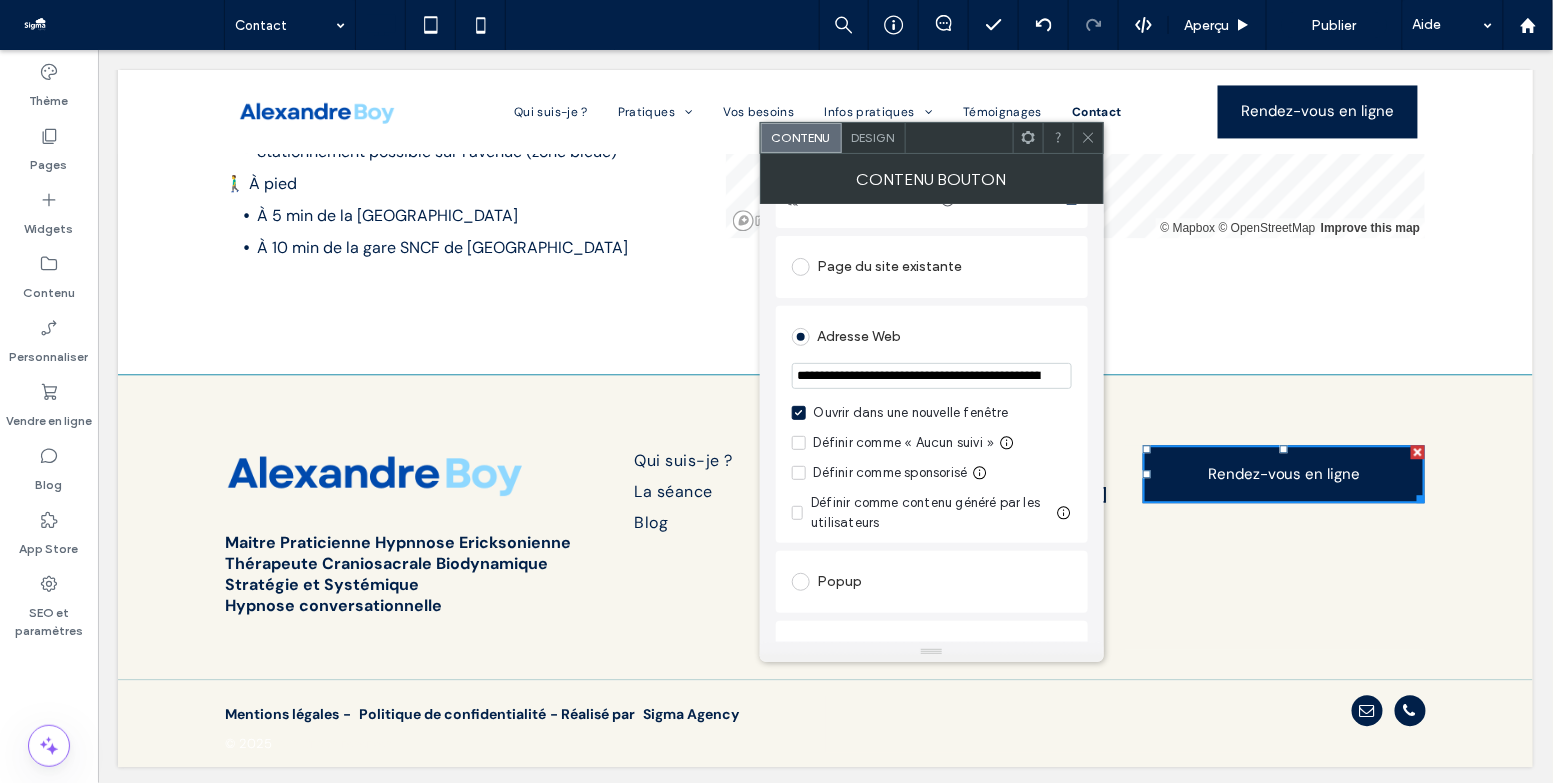 click on "Page du site existante" at bounding box center (932, 267) 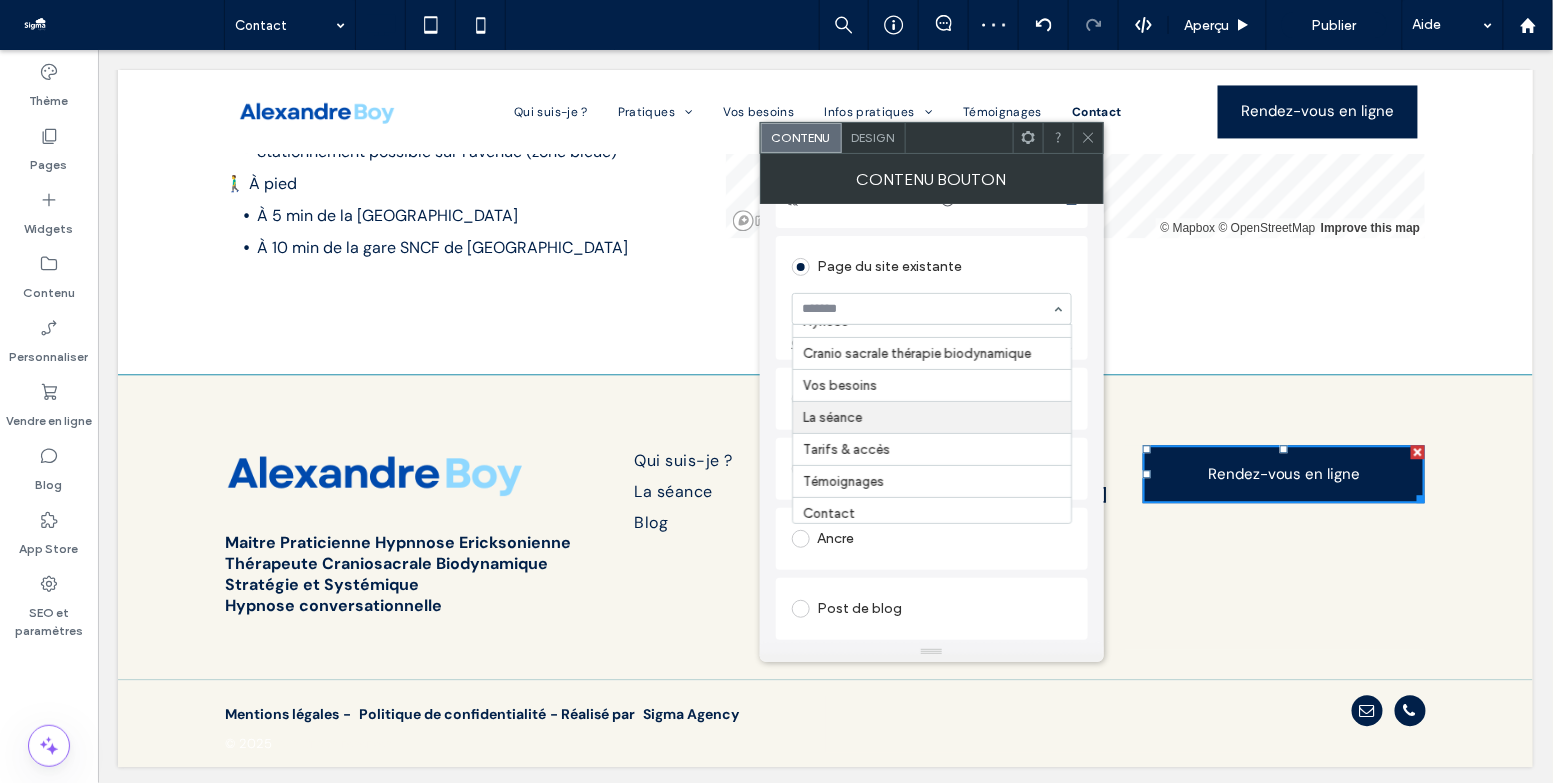 scroll, scrollTop: 189, scrollLeft: 0, axis: vertical 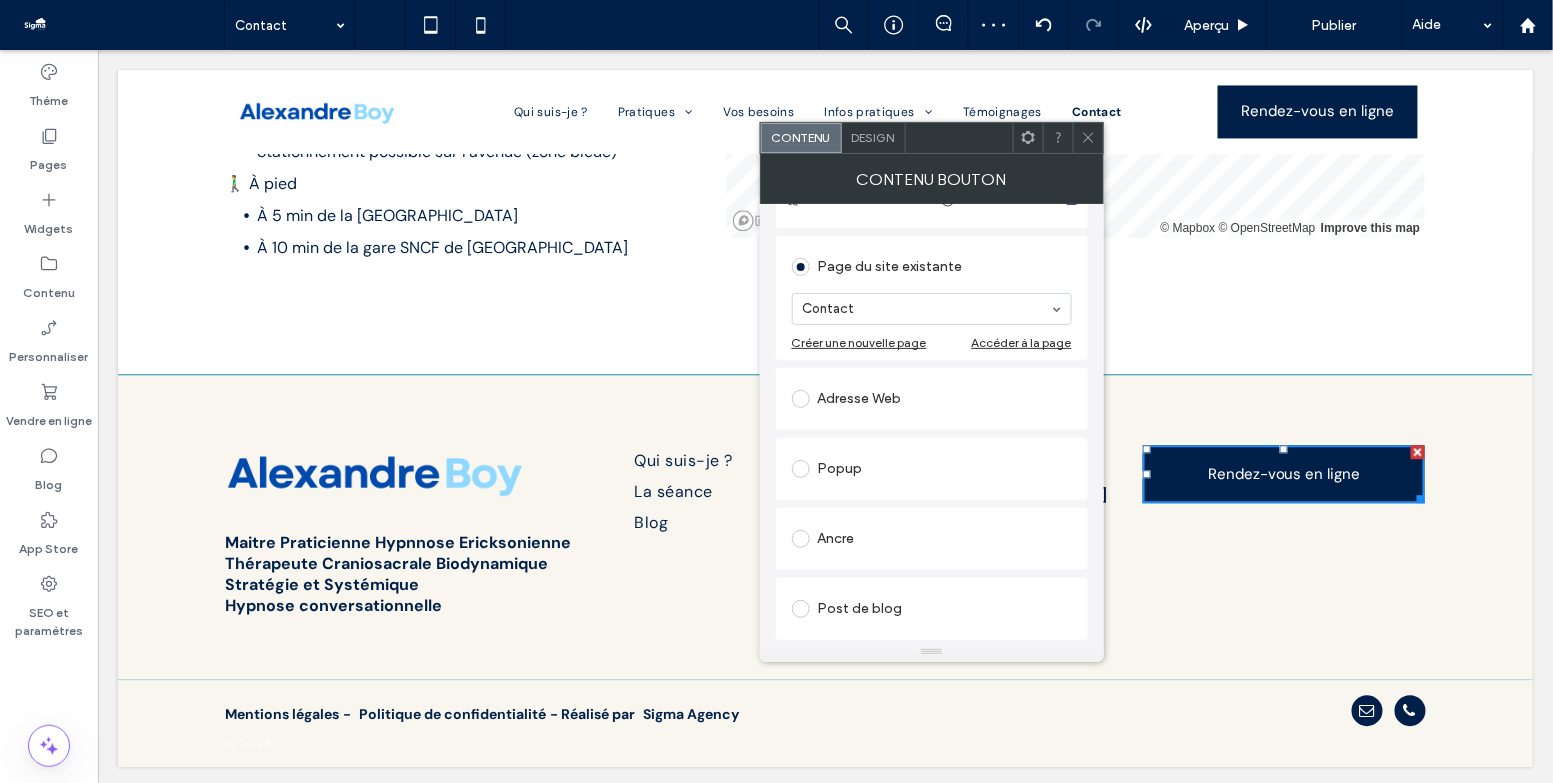 click at bounding box center [1088, 138] 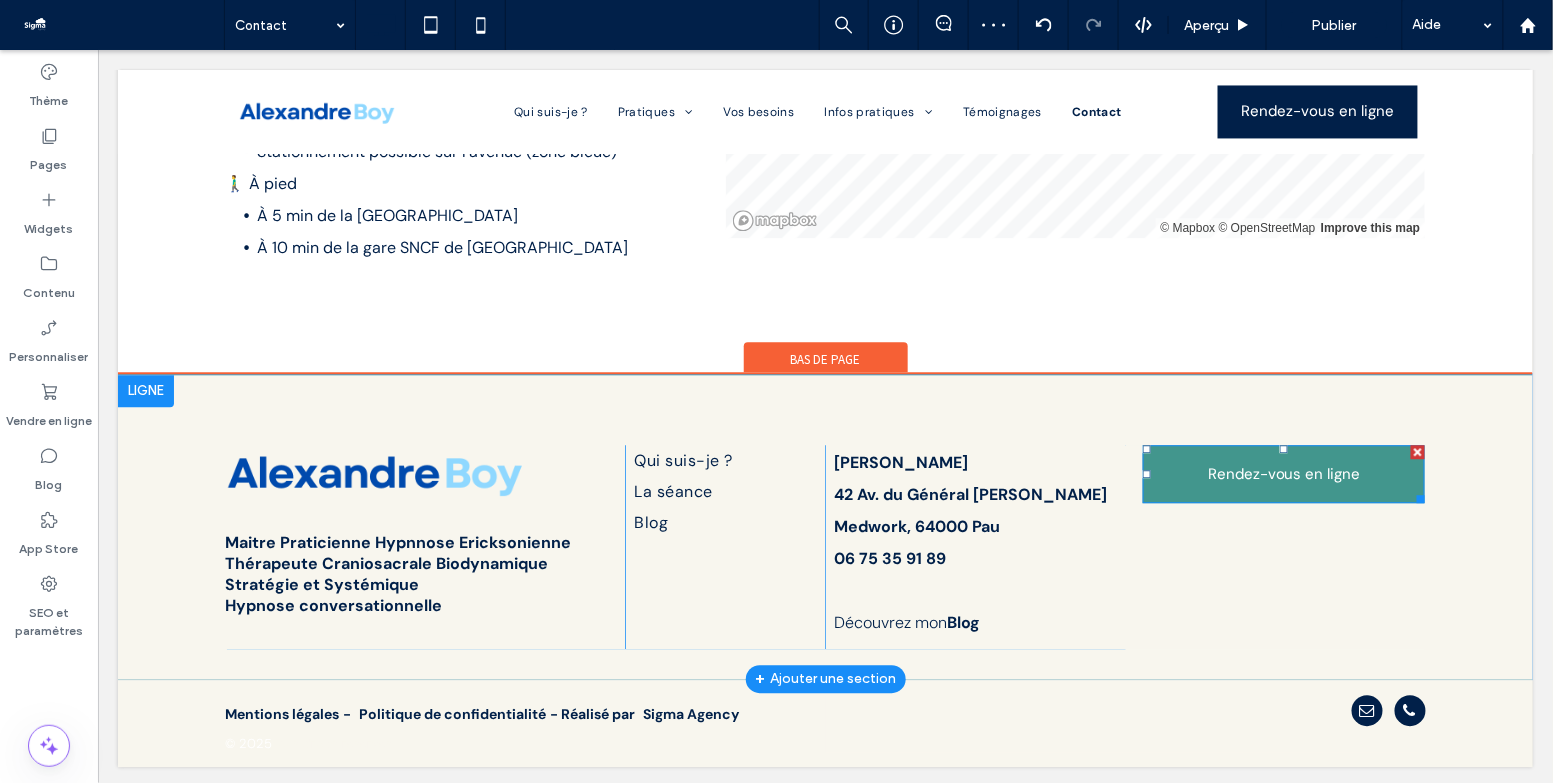 click on "Rendez-vous en ligne" at bounding box center [1283, 473] 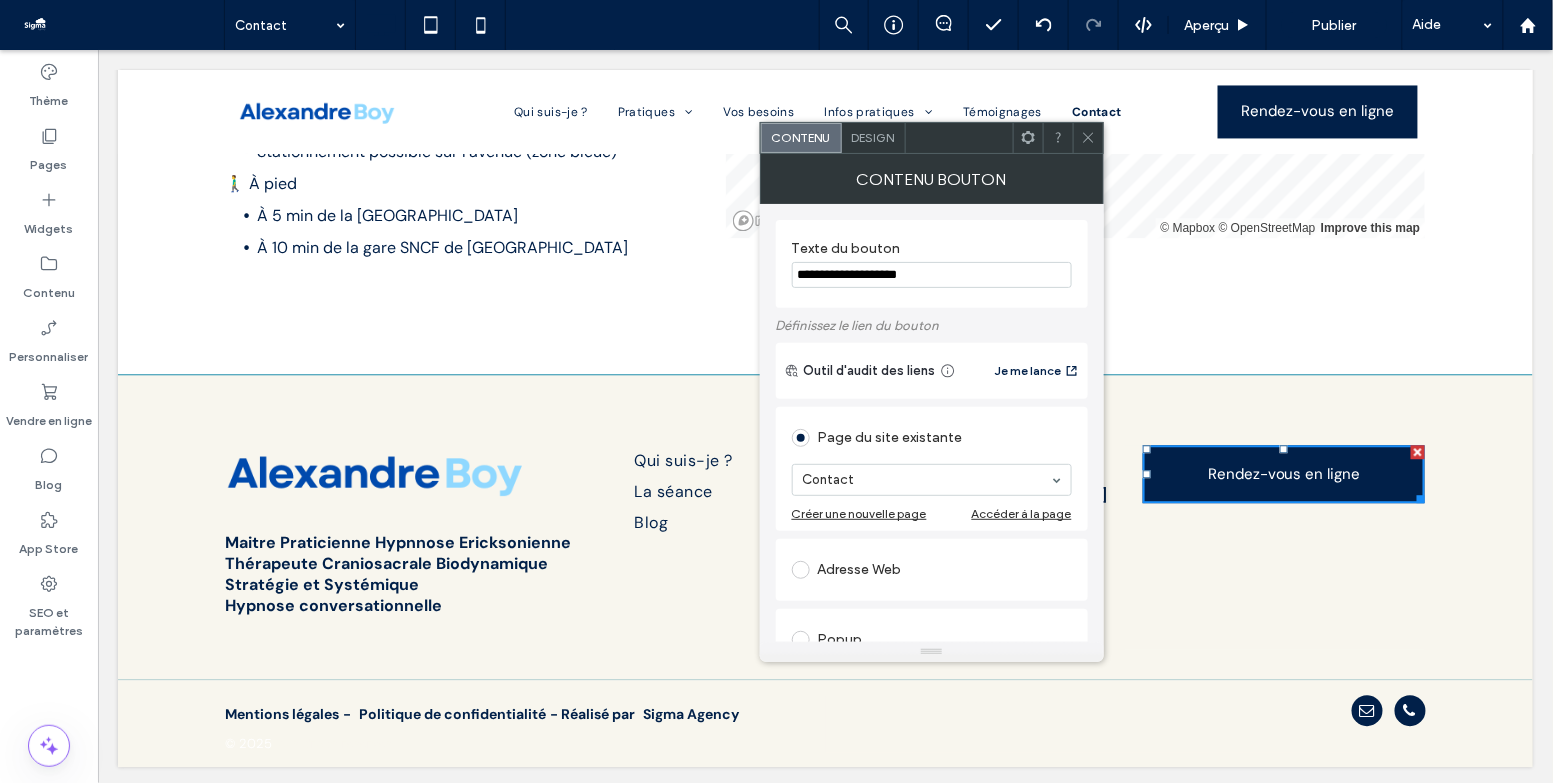 drag, startPoint x: 932, startPoint y: 272, endPoint x: 793, endPoint y: 271, distance: 139.0036 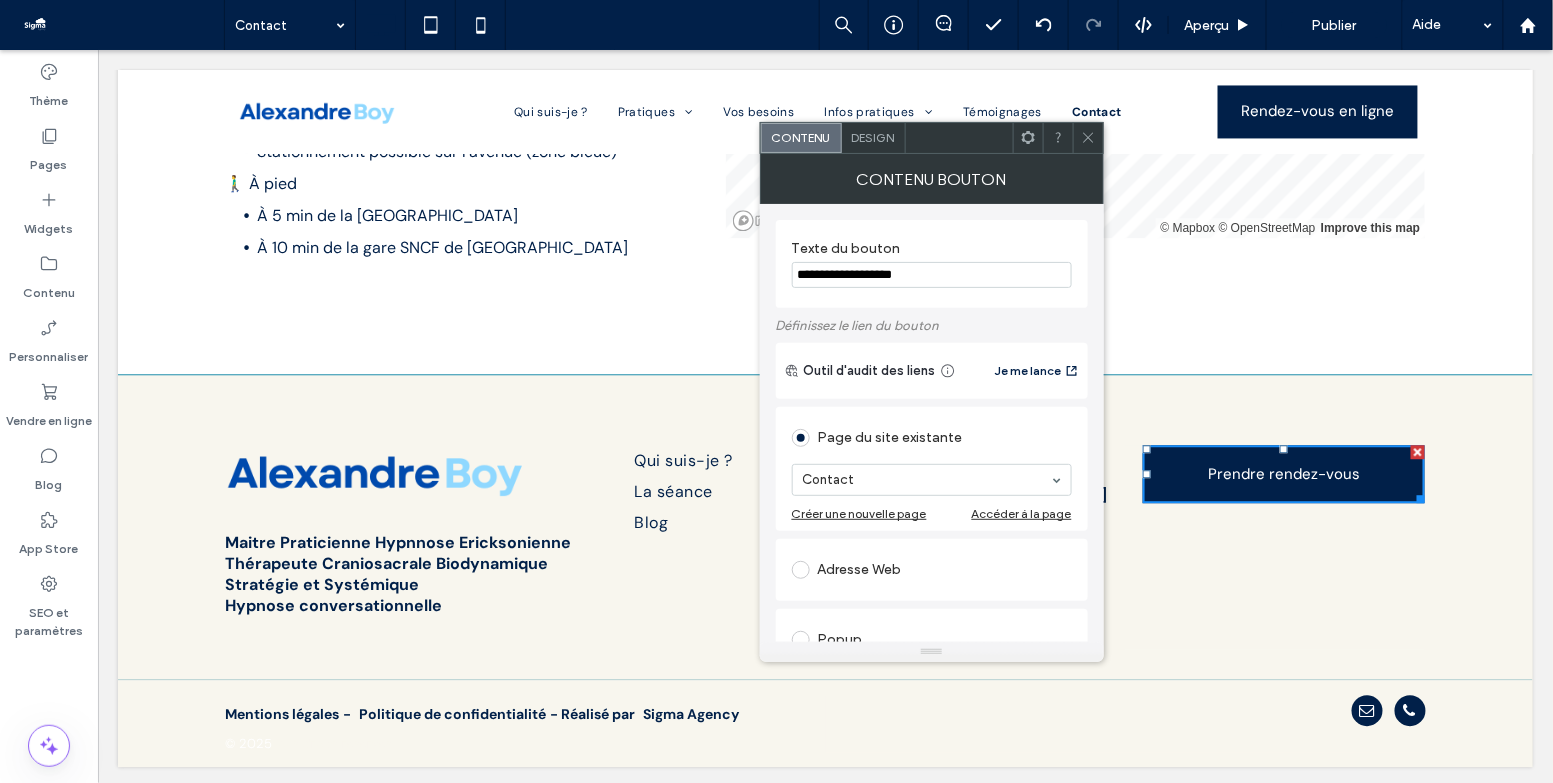 click on "**********" at bounding box center [932, 275] 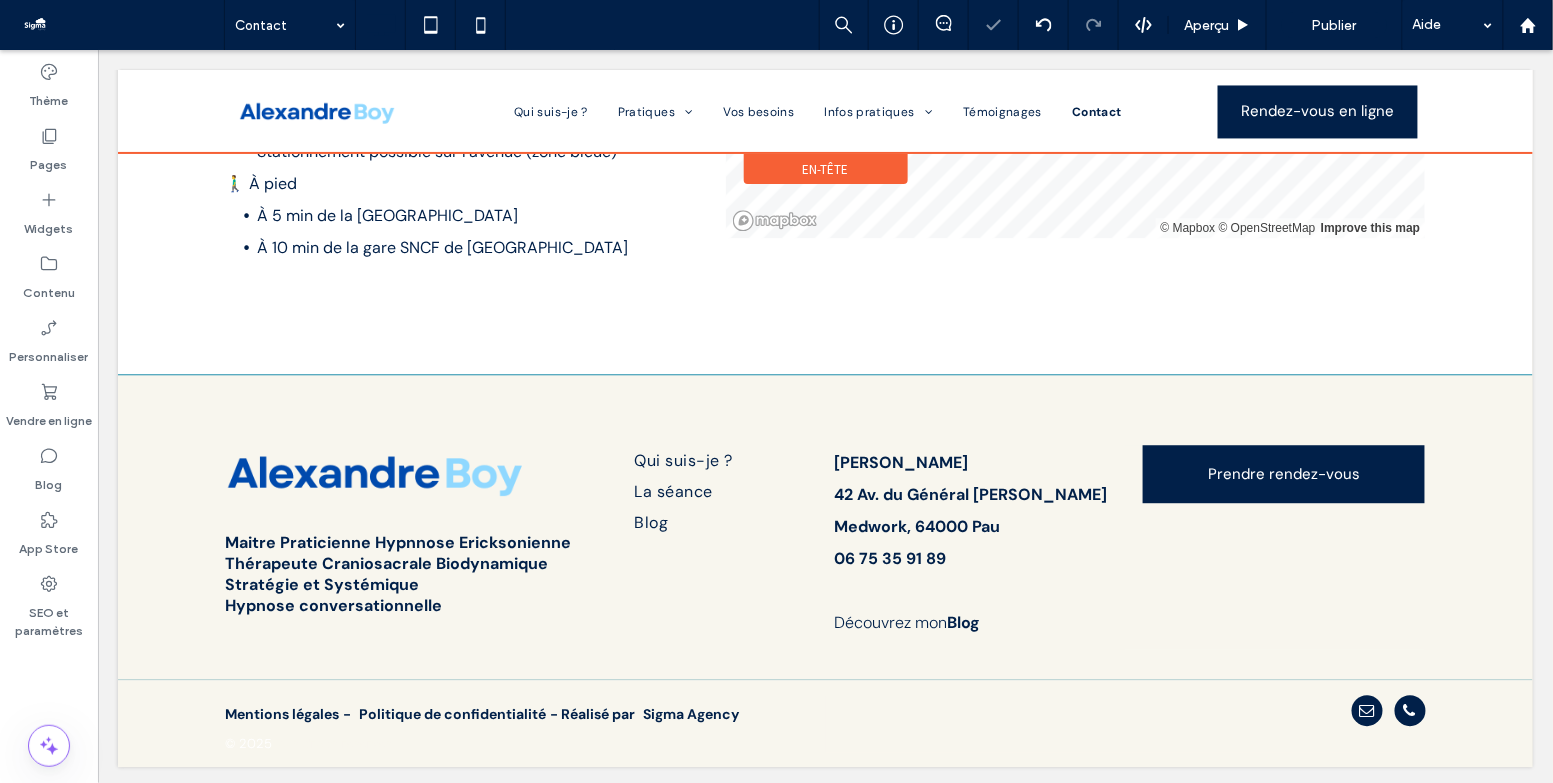 click at bounding box center [824, 110] 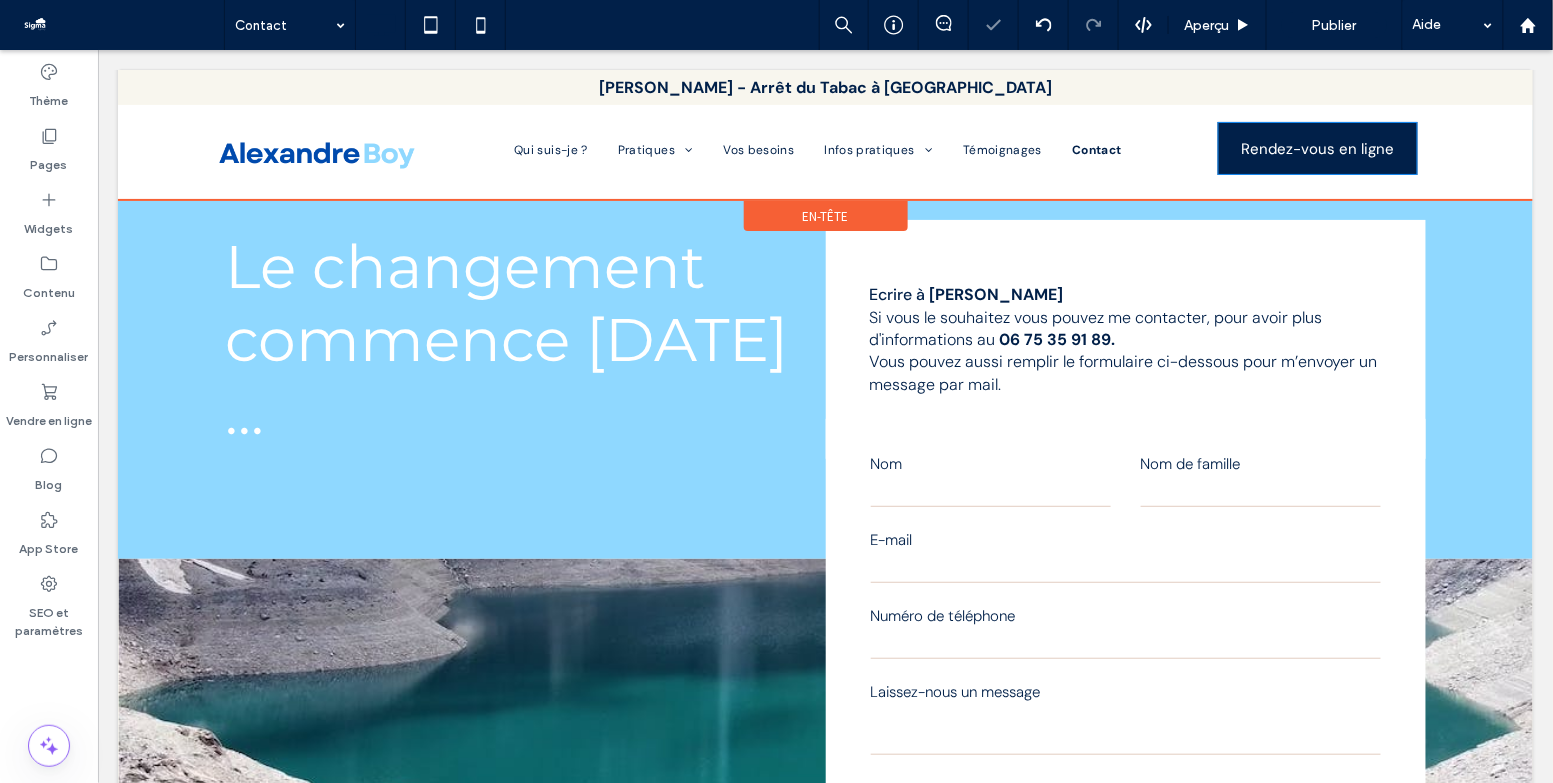 scroll, scrollTop: 0, scrollLeft: 0, axis: both 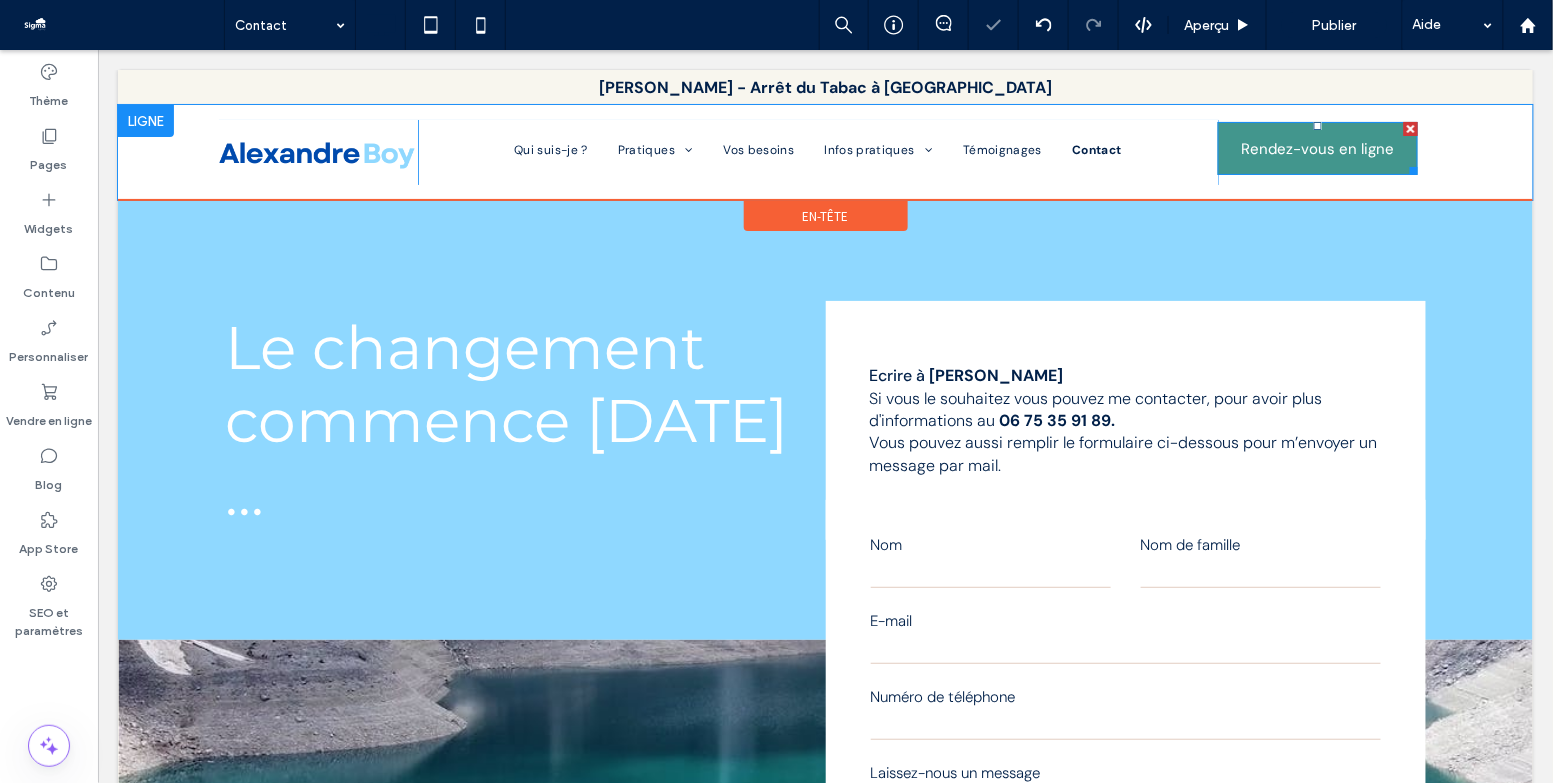 click on "Rendez-vous en ligne" at bounding box center (1317, 148) 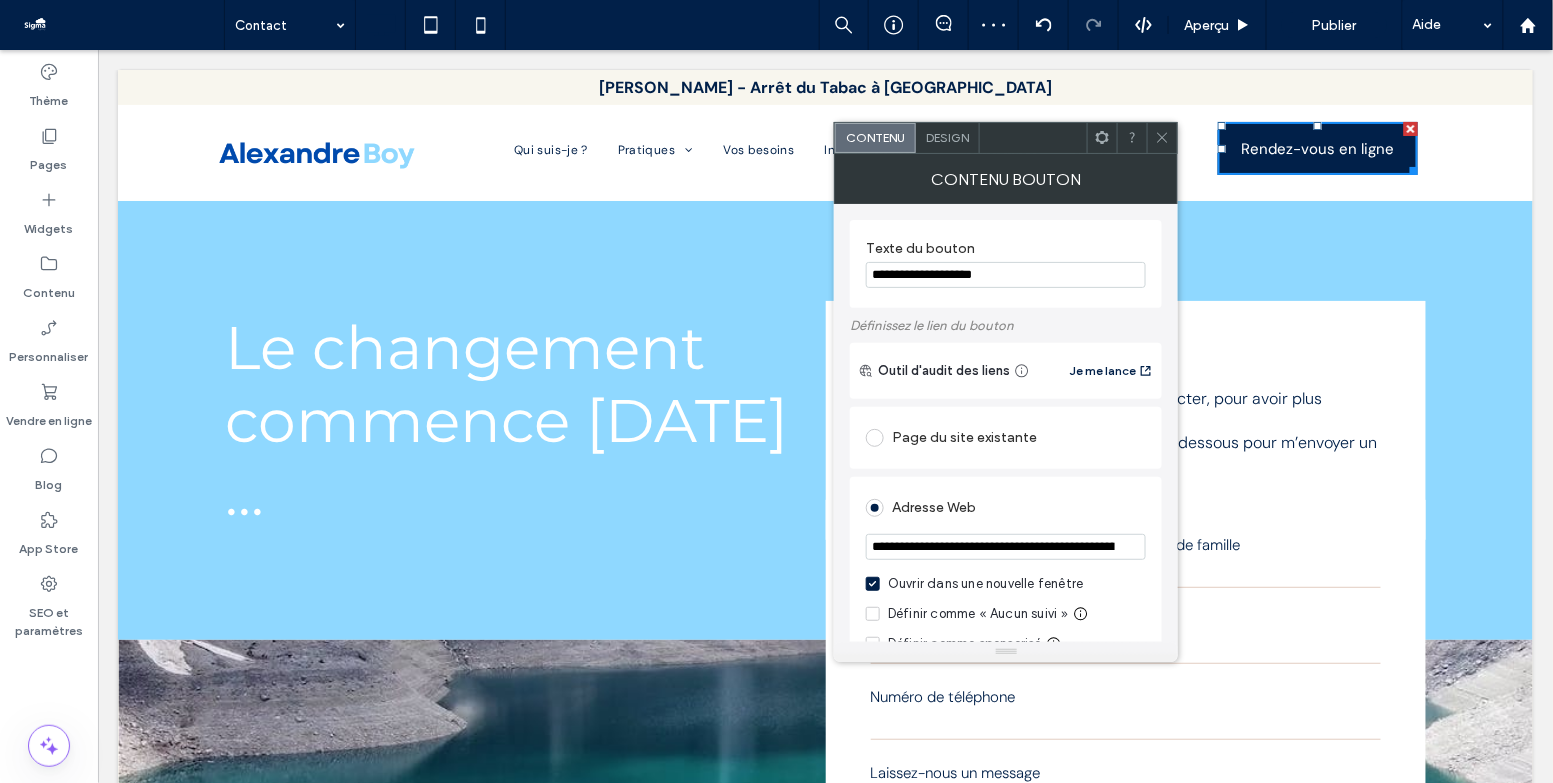 click on "**********" at bounding box center (1006, 275) 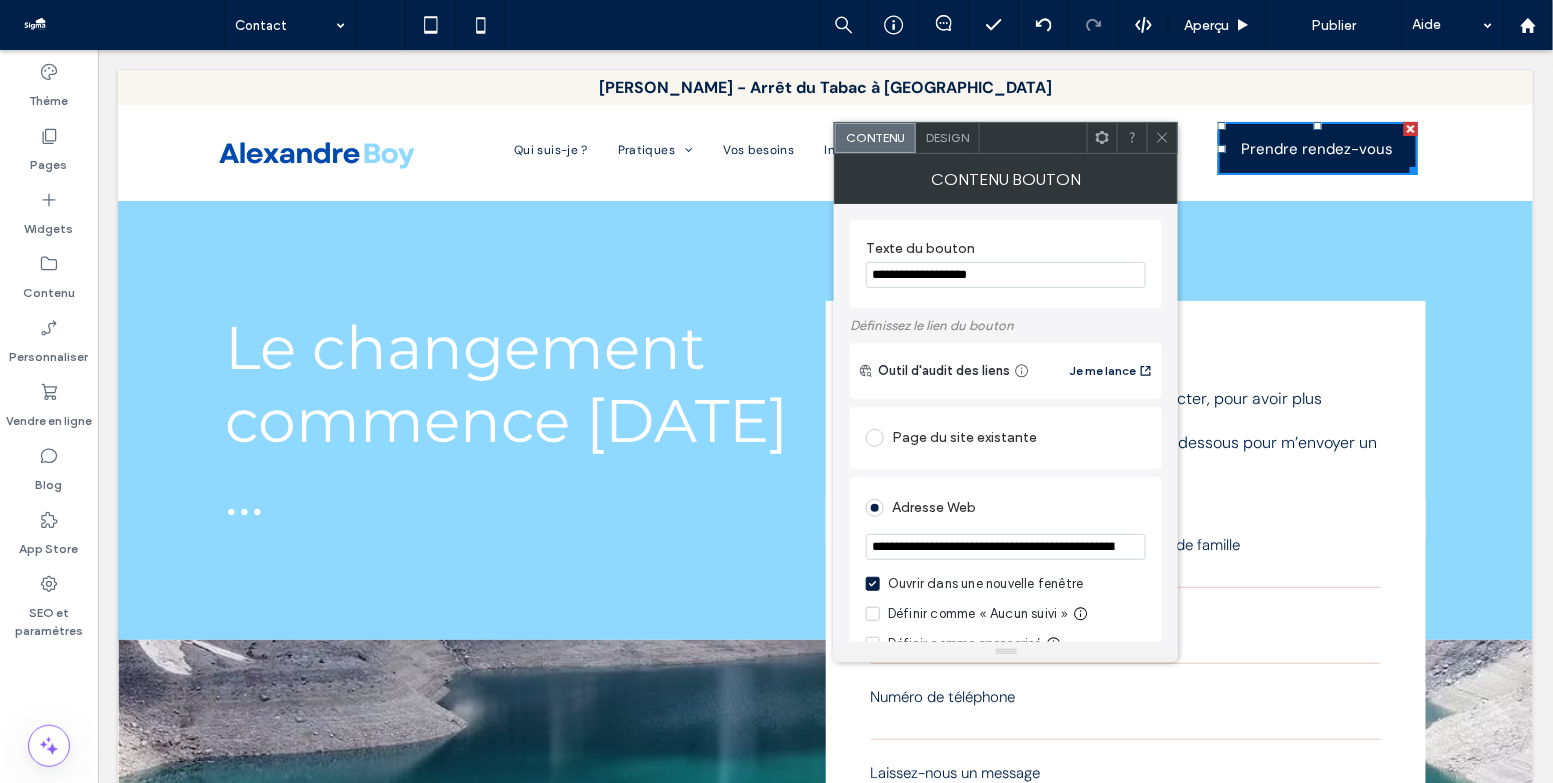 type on "**********" 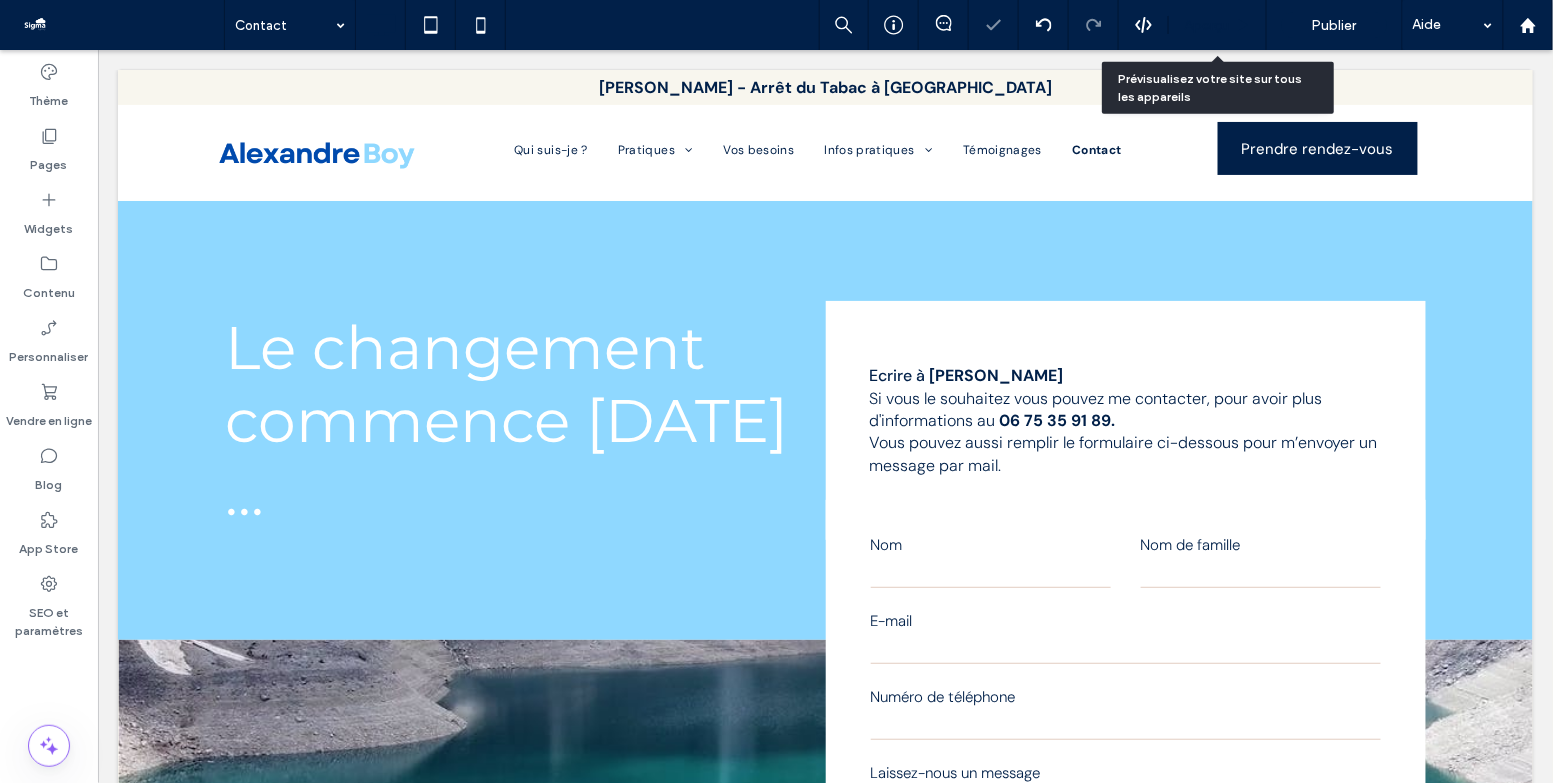 click on "Aperçu" at bounding box center (1207, 25) 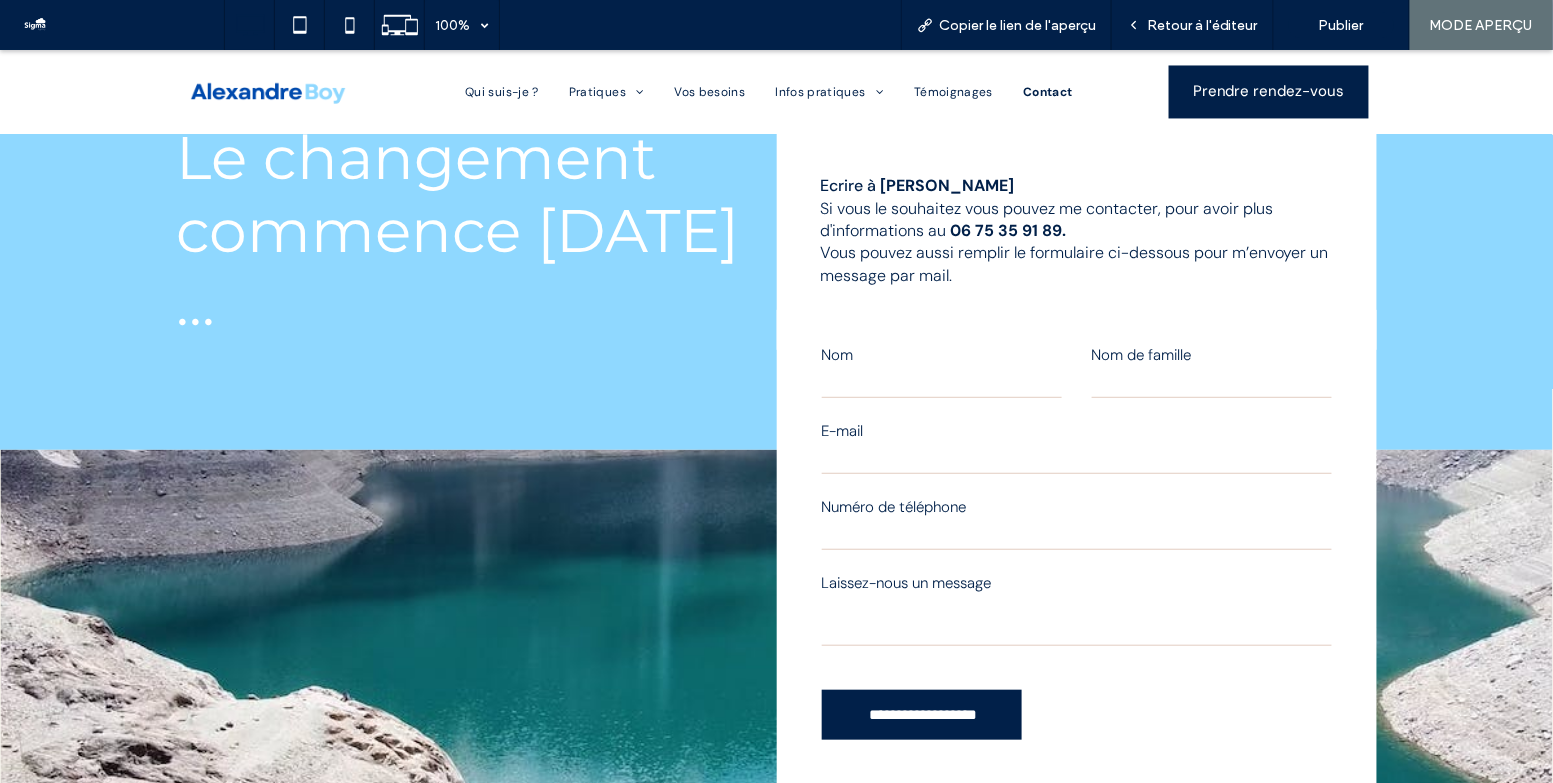 scroll, scrollTop: 0, scrollLeft: 0, axis: both 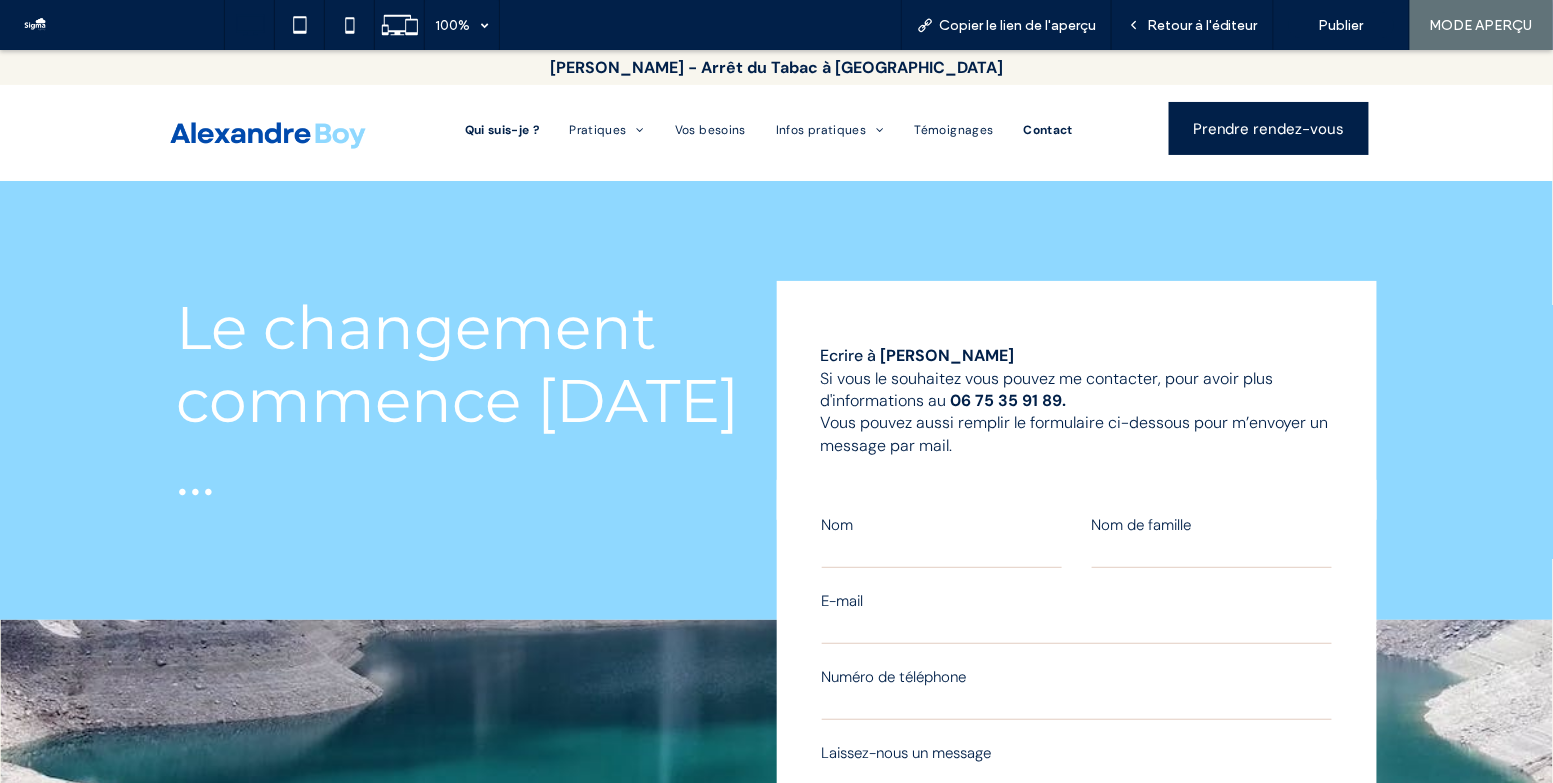 click on "Qui suis-je ?" at bounding box center (502, 129) 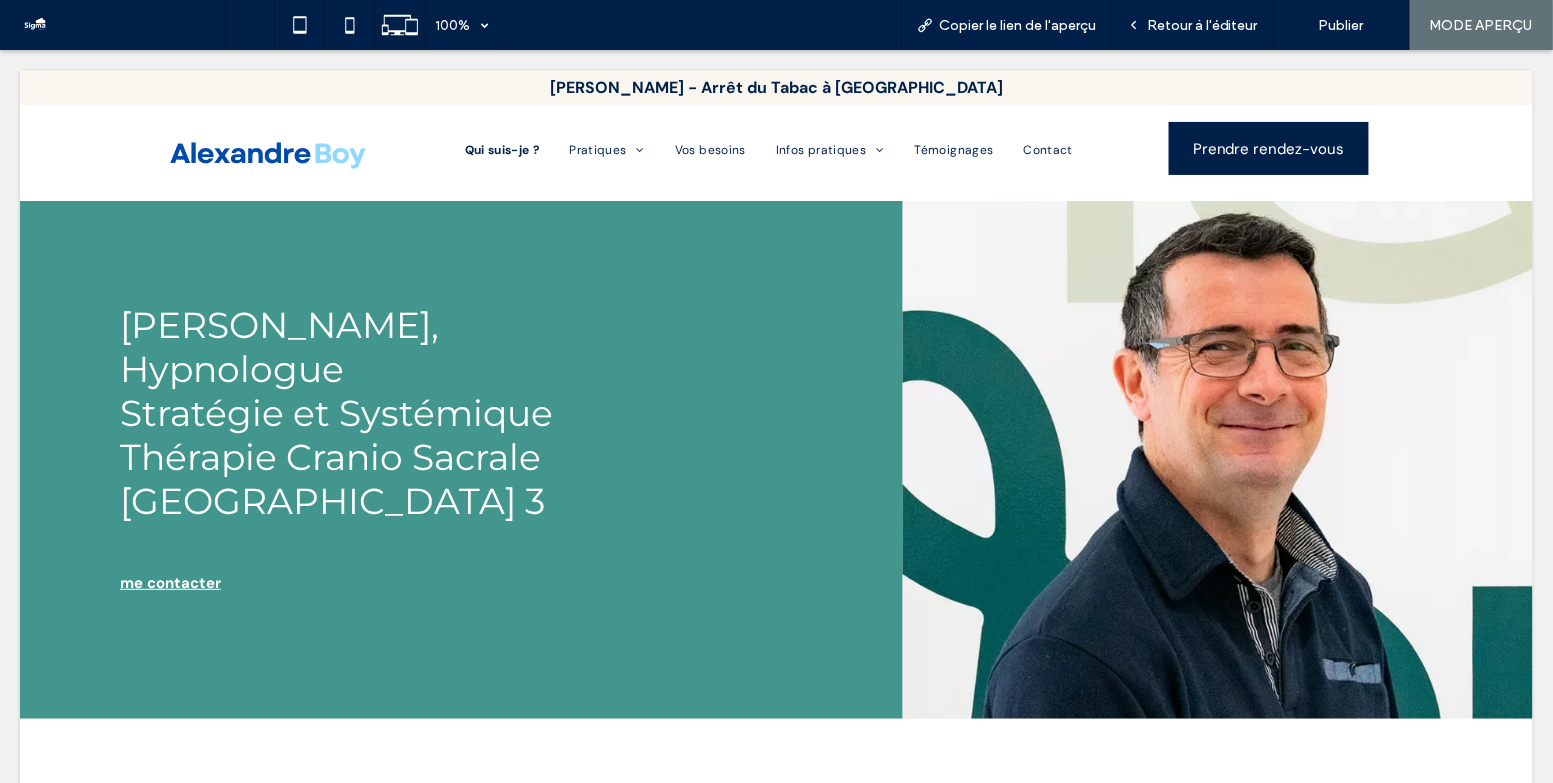 scroll, scrollTop: 0, scrollLeft: 0, axis: both 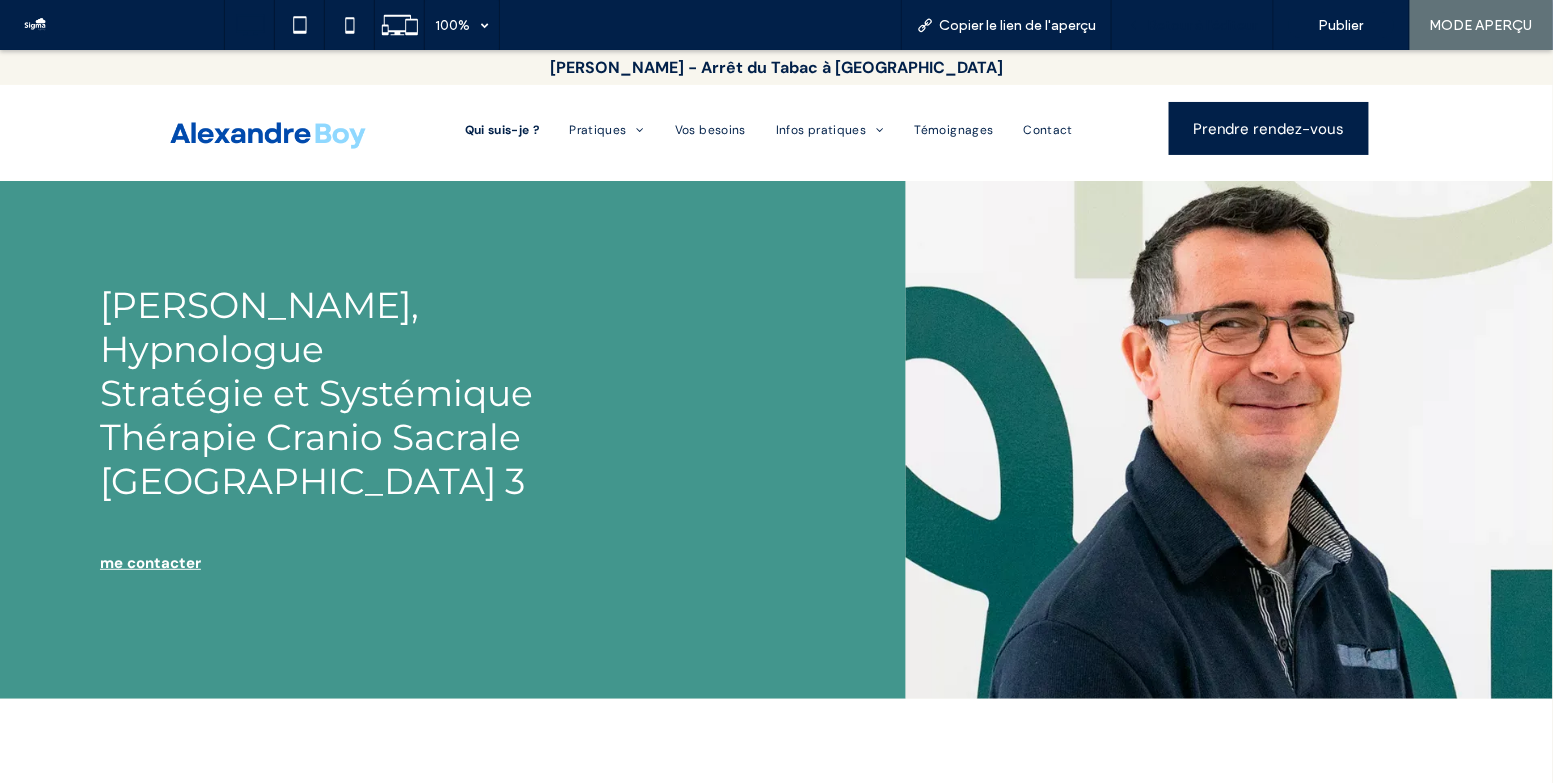 click on "Retour à l'éditeur" at bounding box center [1202, 25] 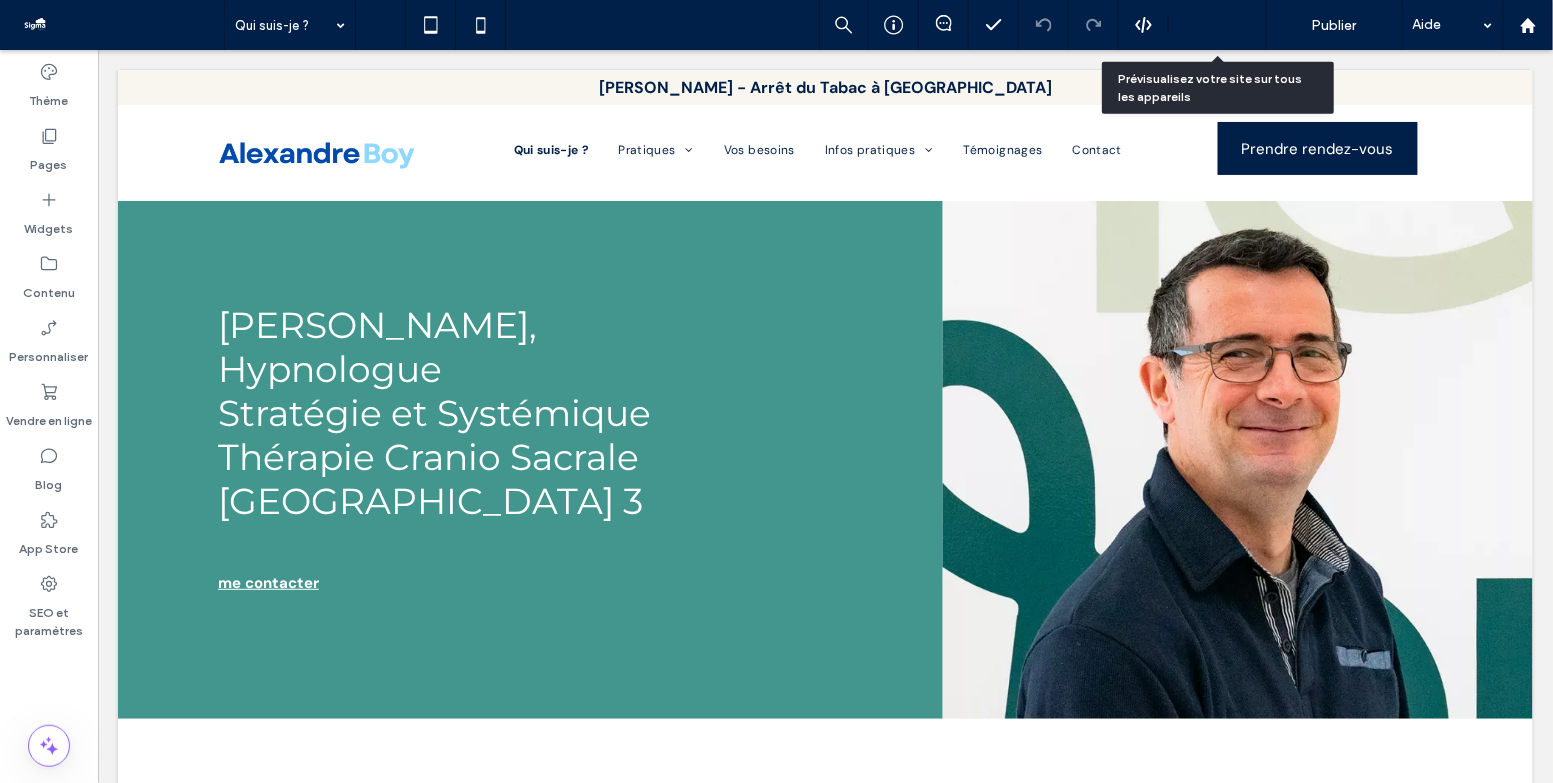click on "Aperçu" at bounding box center [1207, 25] 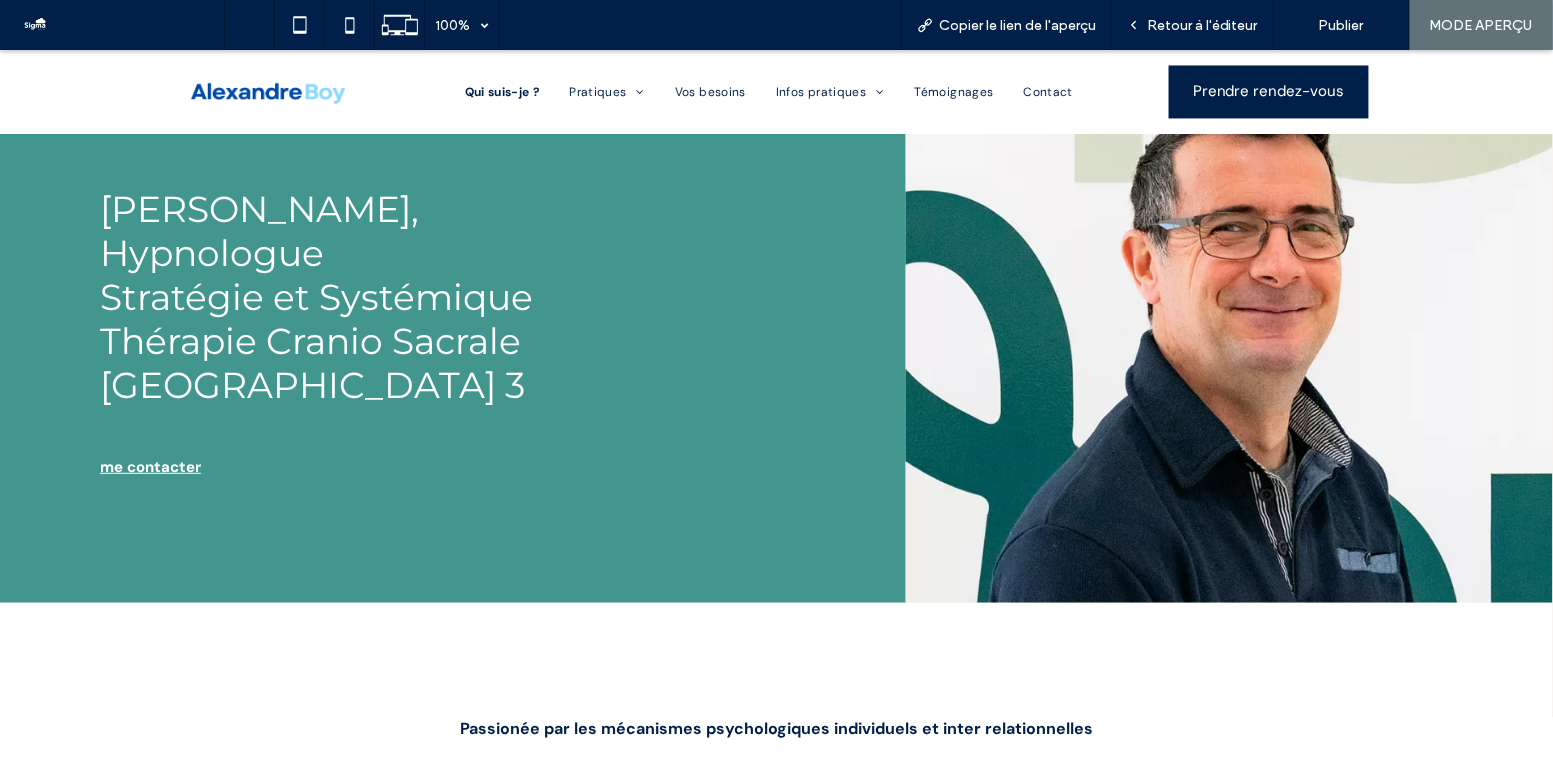 scroll, scrollTop: 0, scrollLeft: 0, axis: both 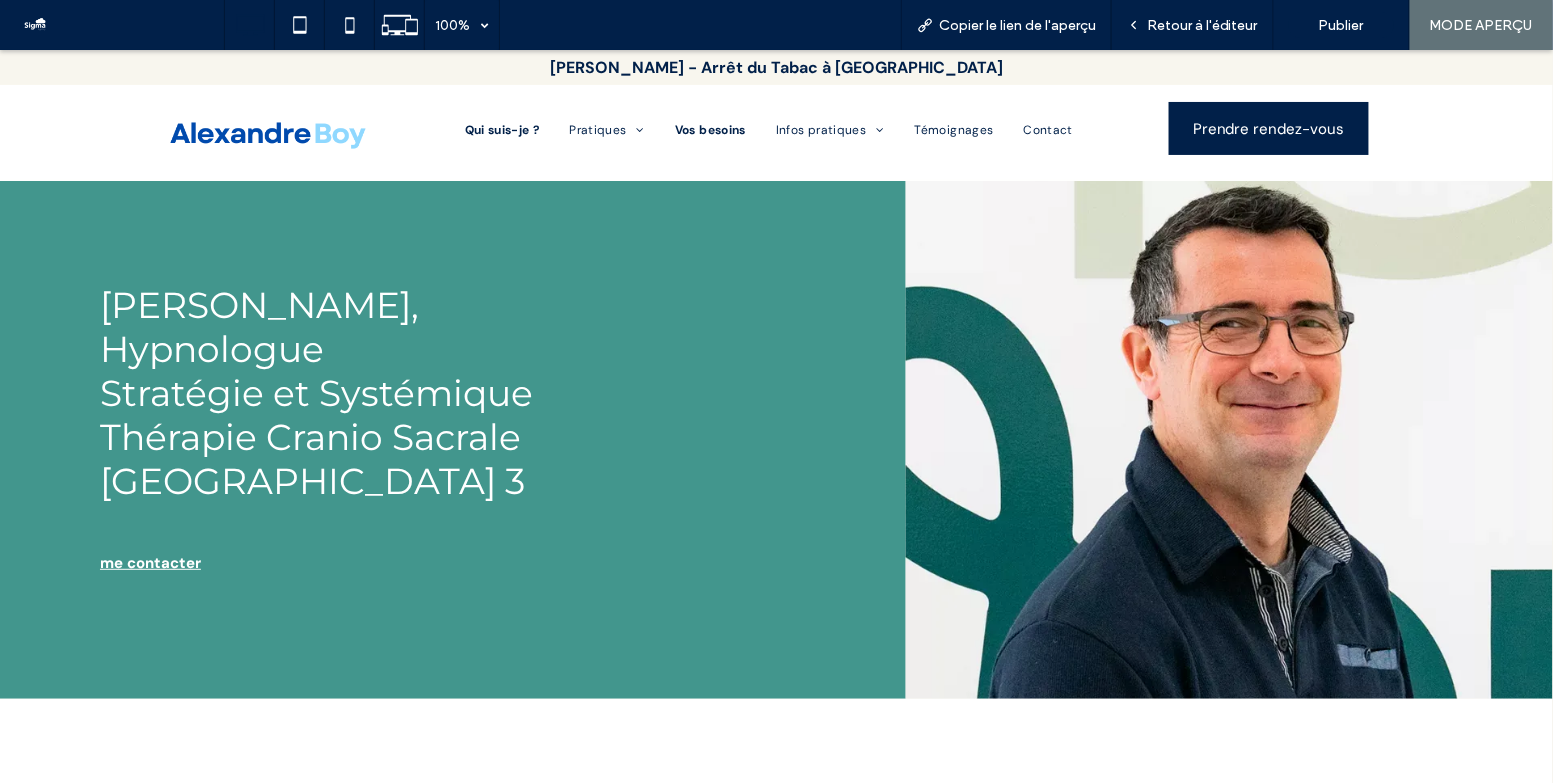 click on "Vos besoins" at bounding box center (710, 129) 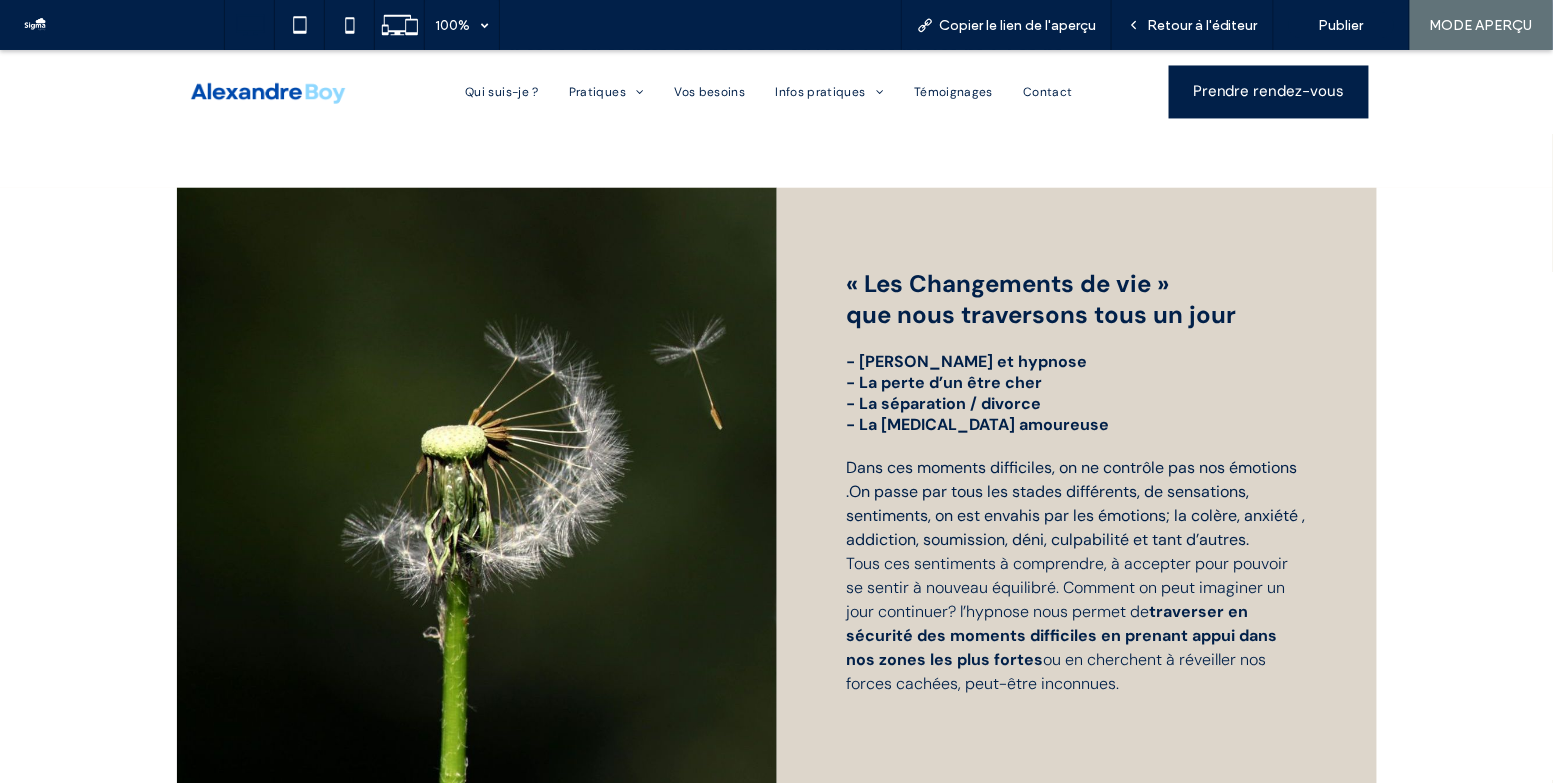 scroll, scrollTop: 0, scrollLeft: 0, axis: both 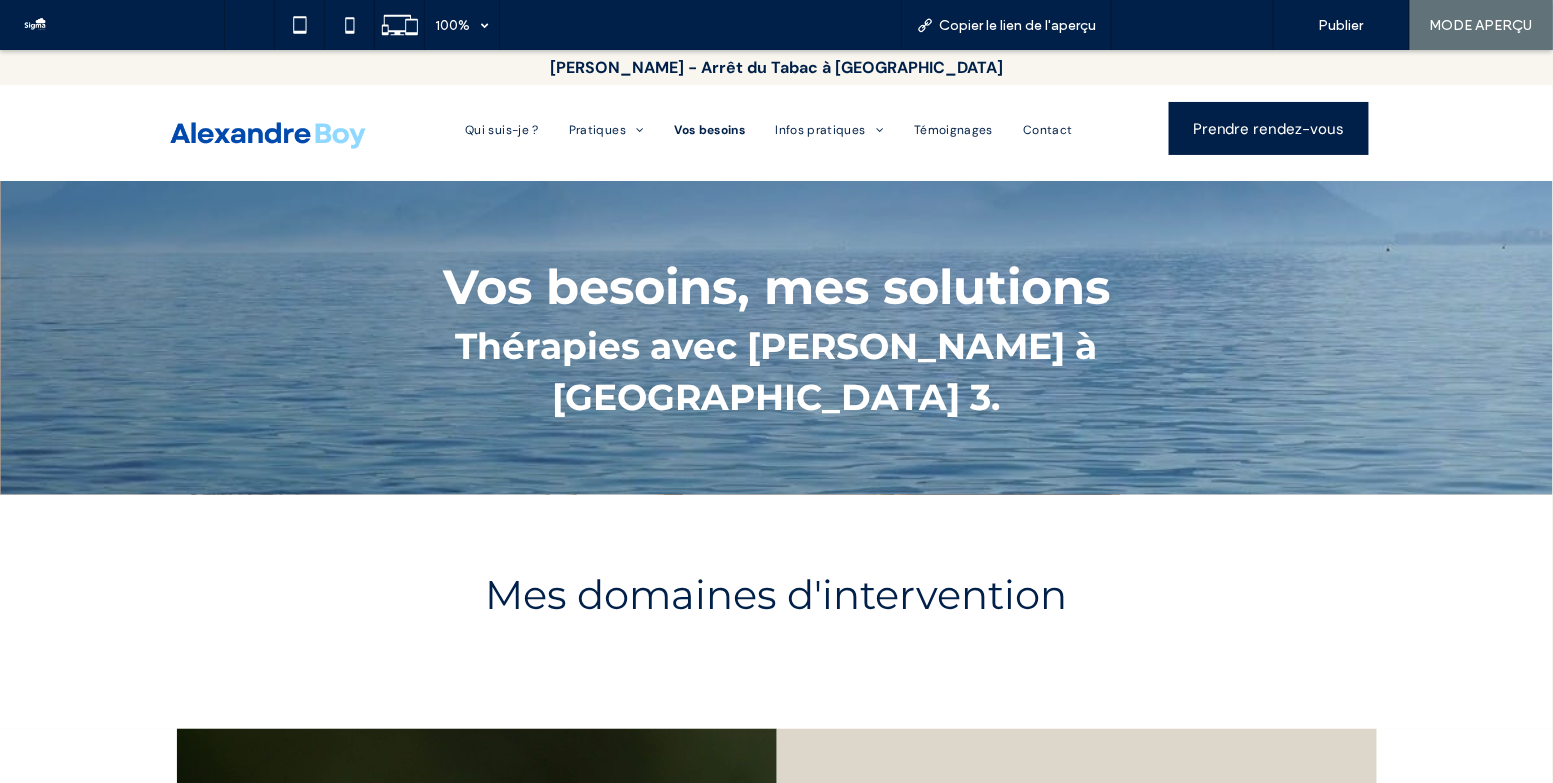 click on "Retour à l'éditeur" at bounding box center (1202, 25) 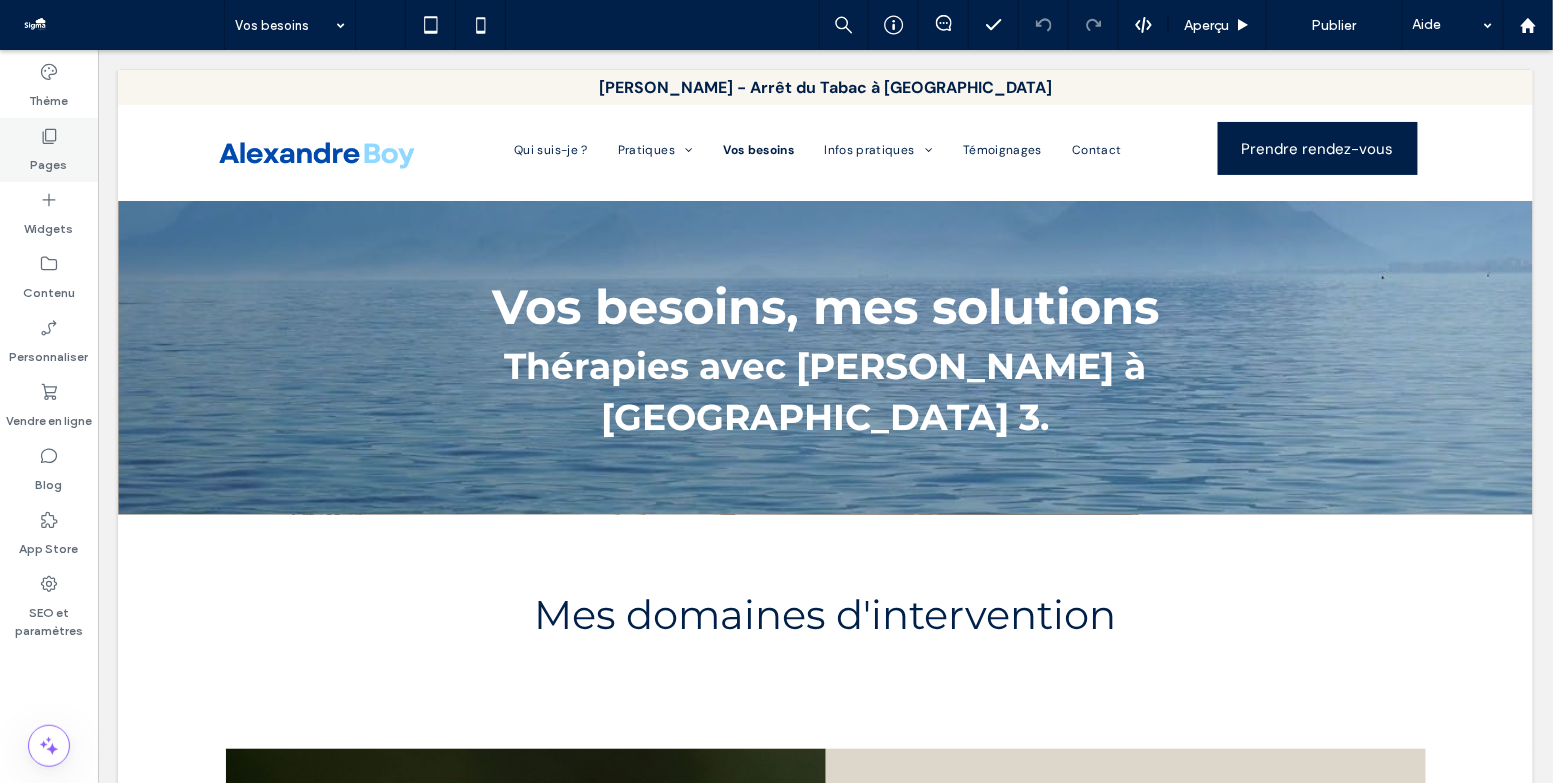 click on "Pages" at bounding box center [49, 160] 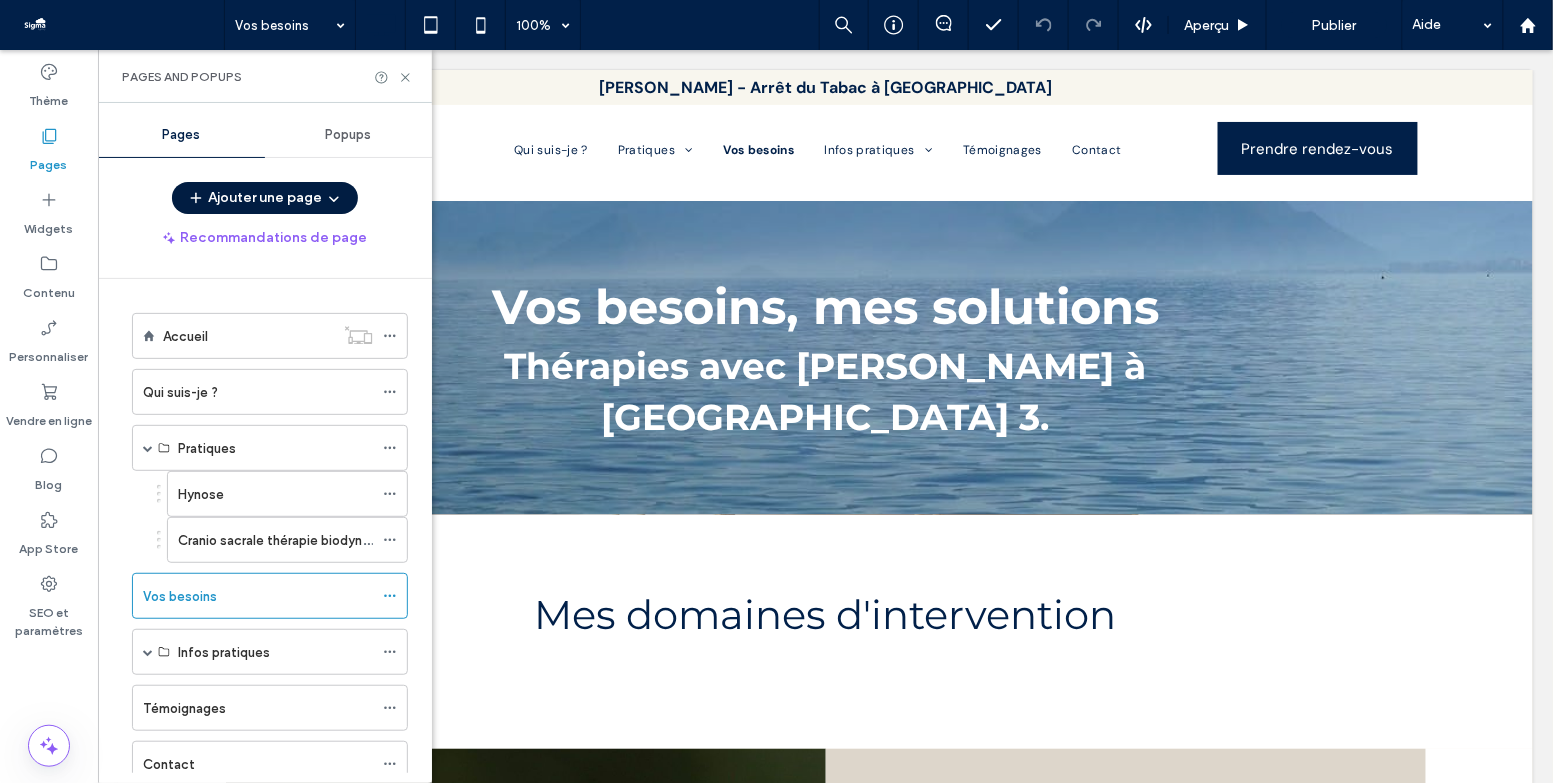 click on "Ajouter une page" at bounding box center (265, 198) 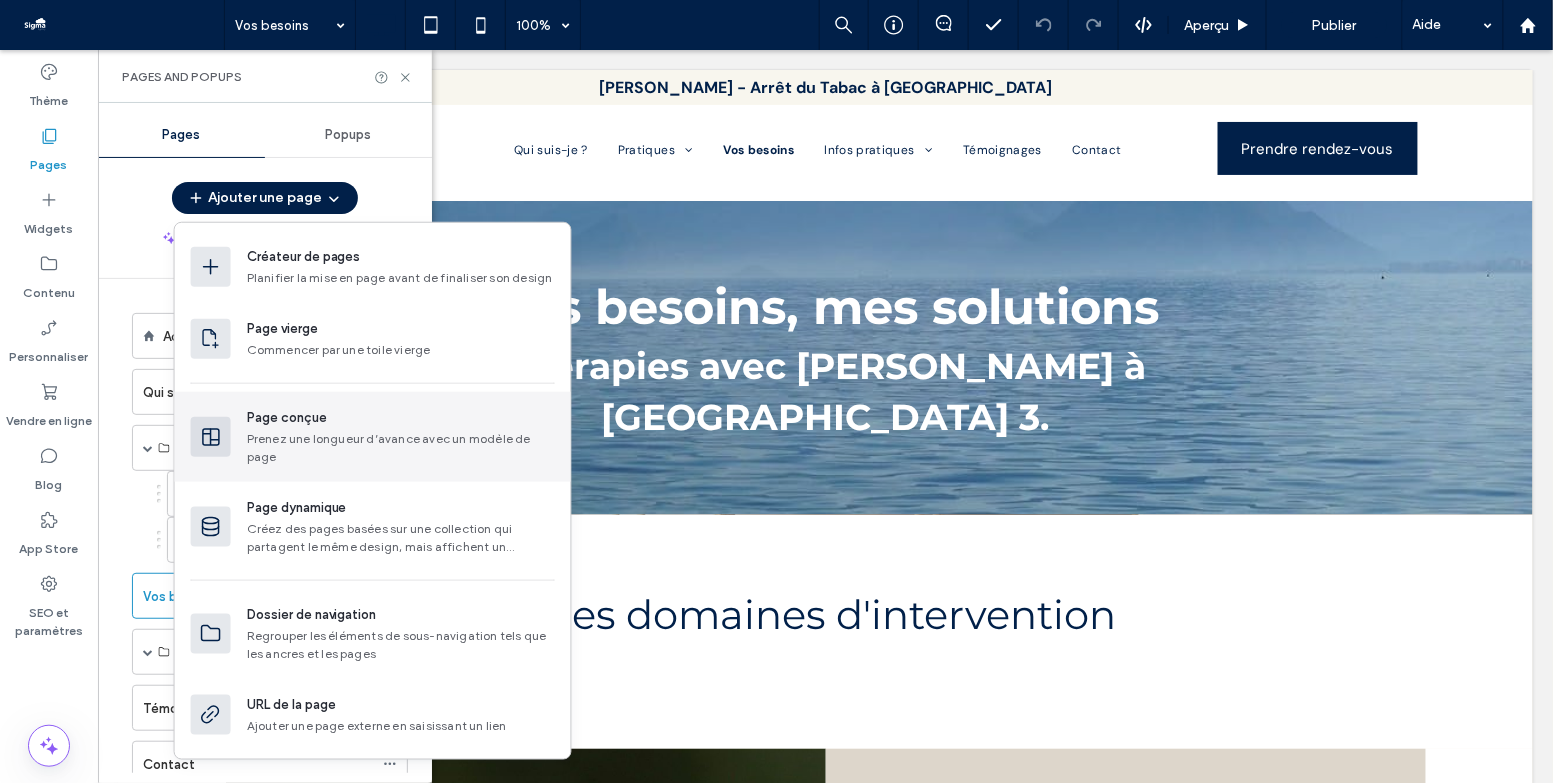 click on "Page conçue Prenez une longueur d’avance avec un modèle de page" at bounding box center (401, 437) 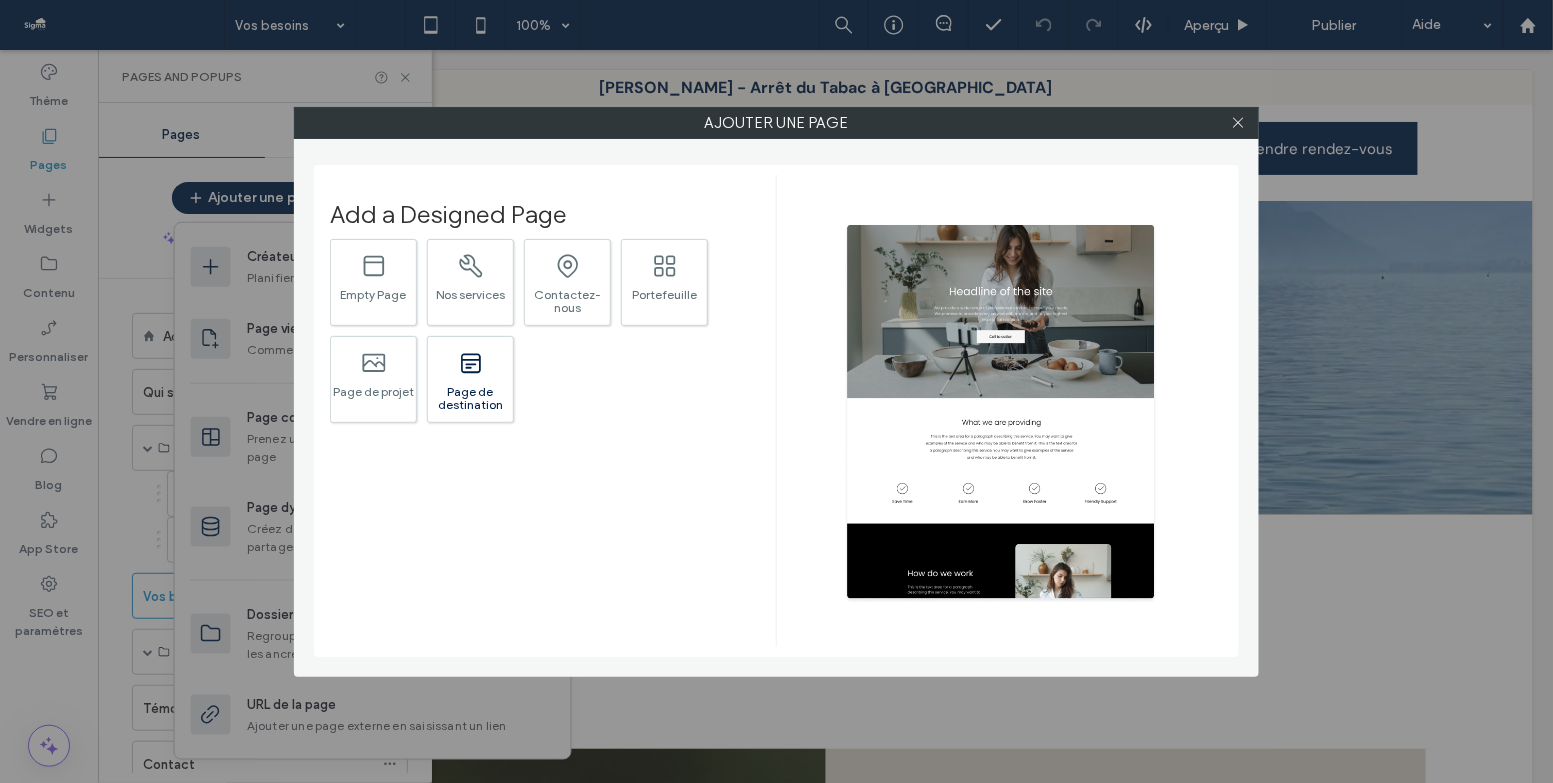 click 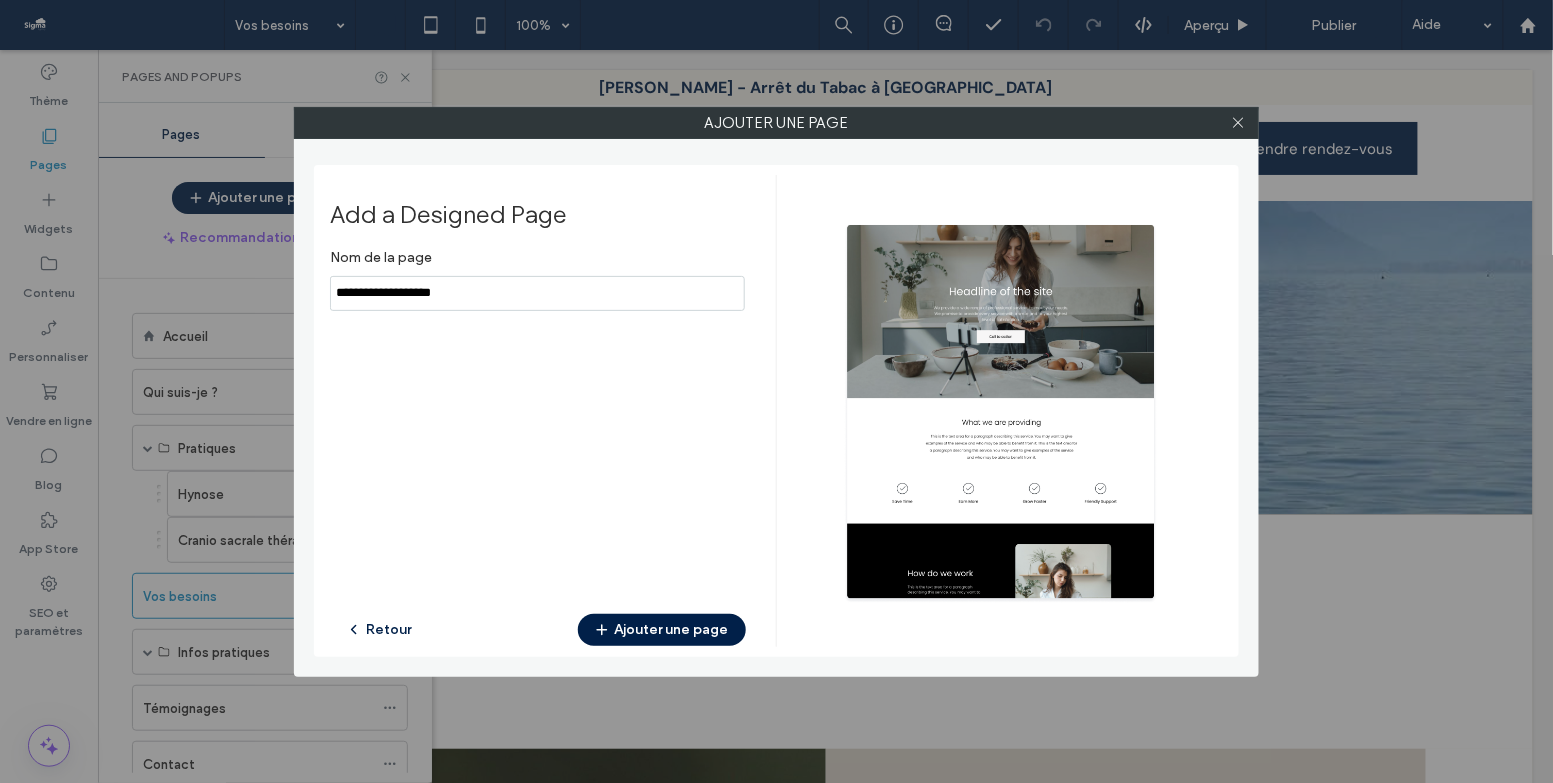 click at bounding box center [537, 293] 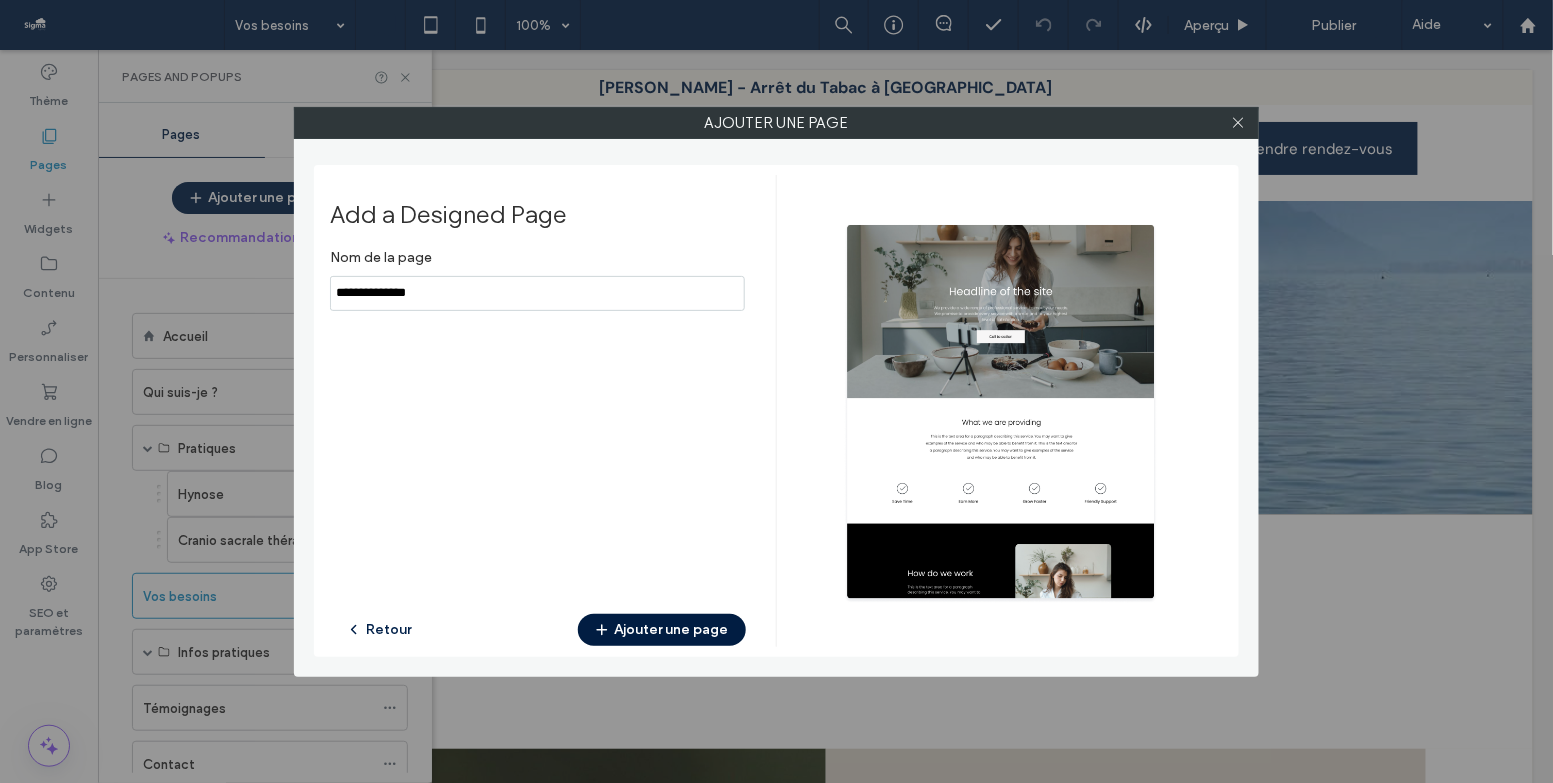 type on "**********" 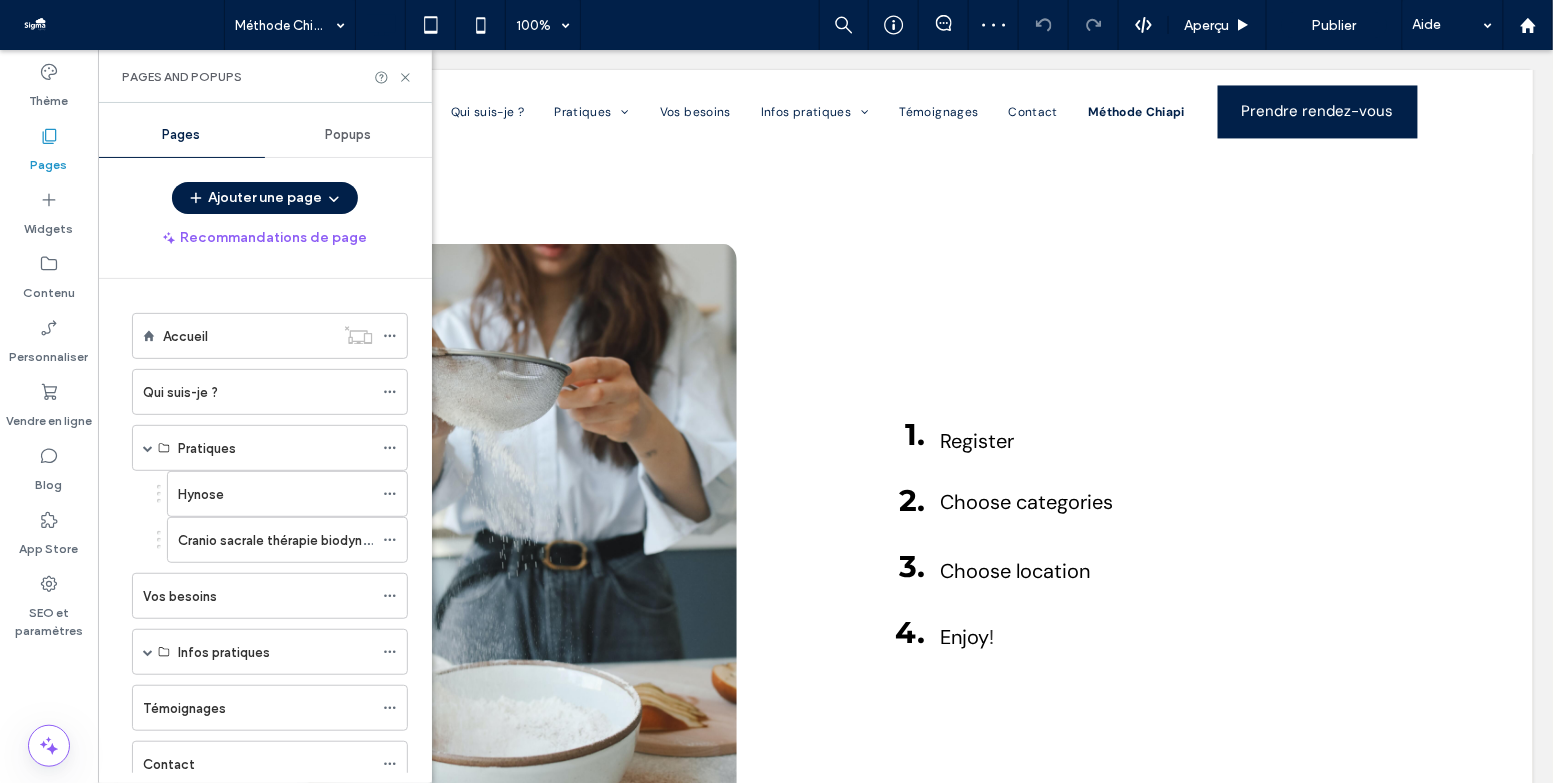 scroll, scrollTop: 2284, scrollLeft: 0, axis: vertical 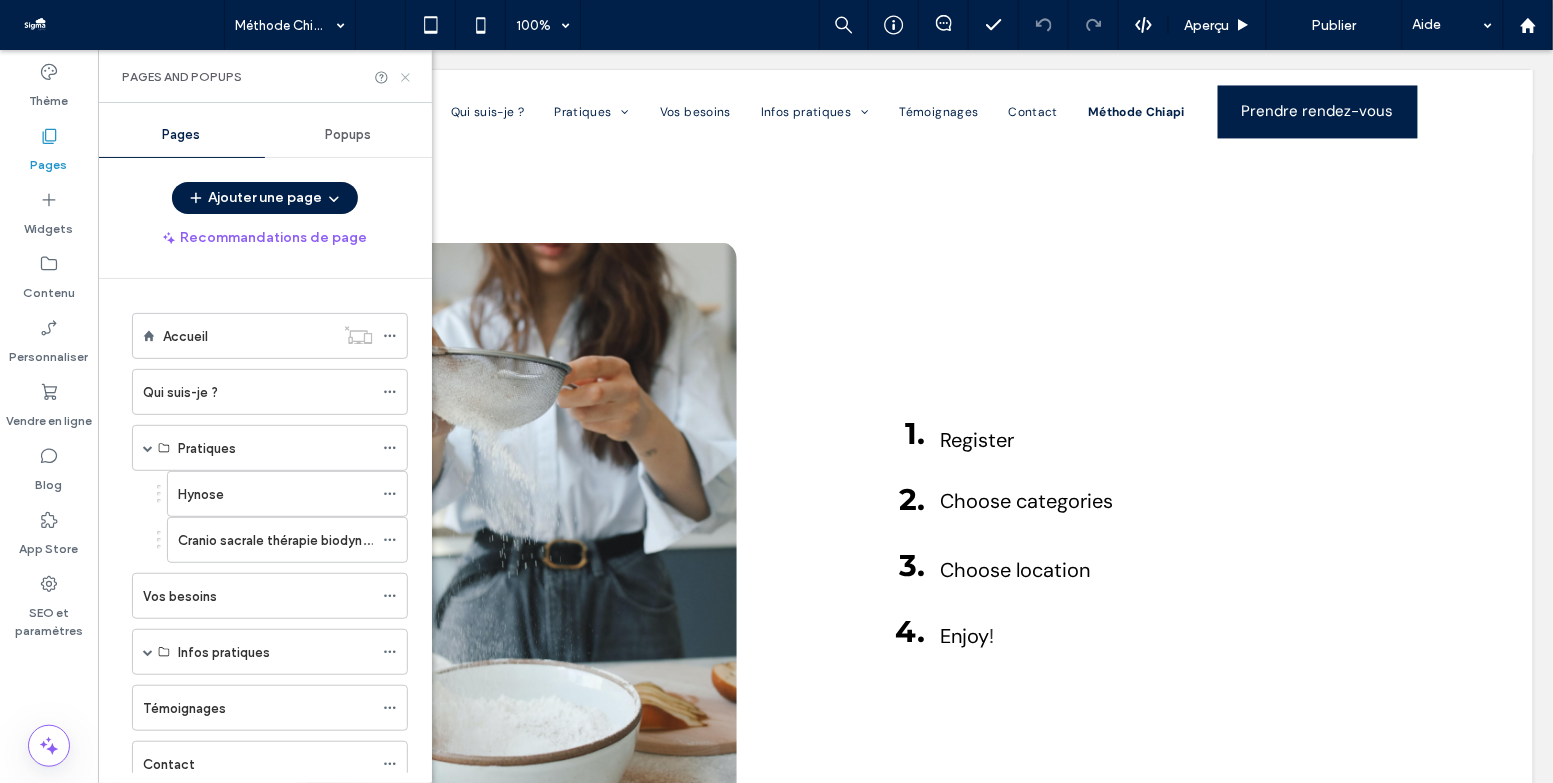 click 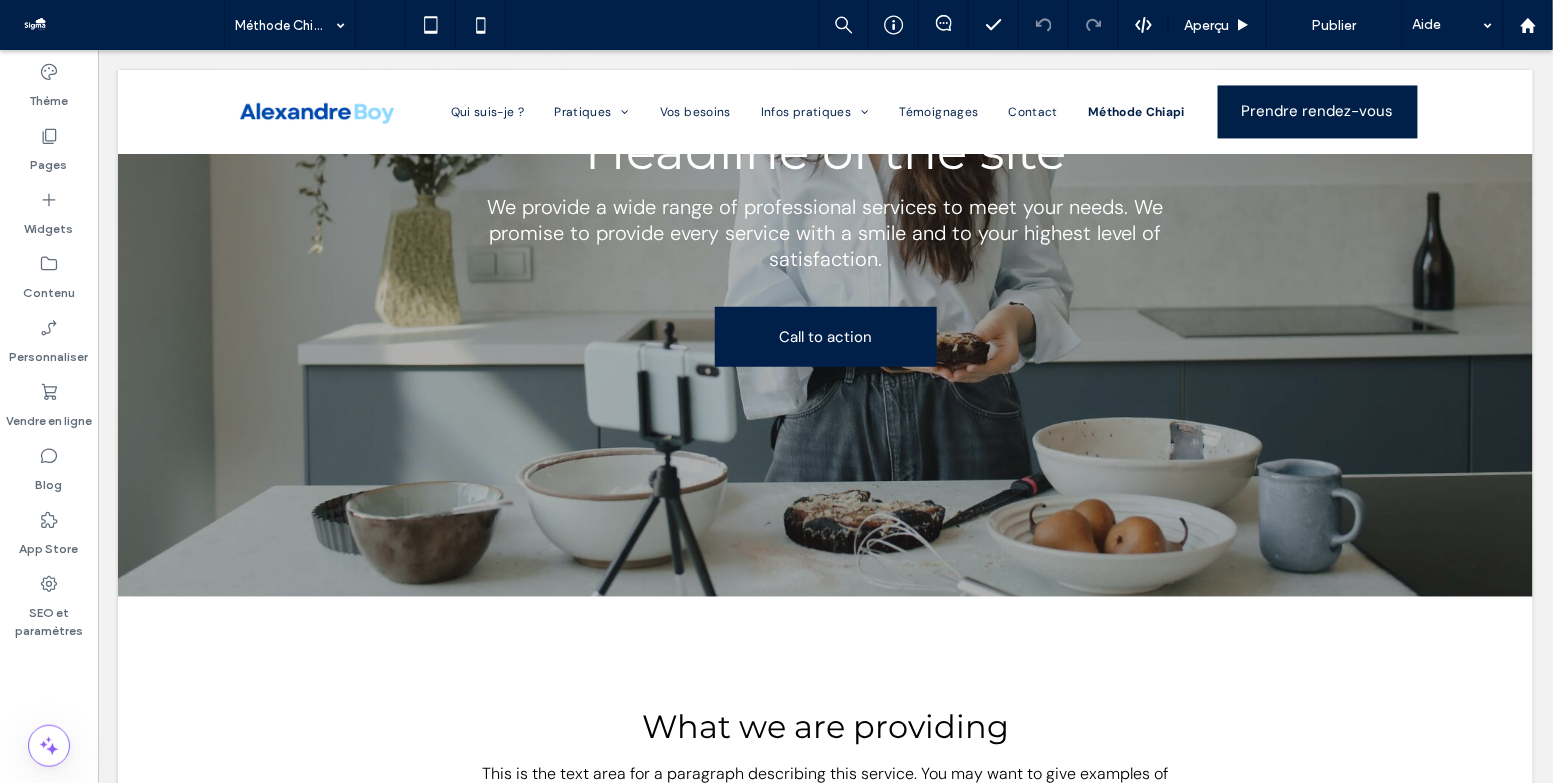scroll, scrollTop: 0, scrollLeft: 0, axis: both 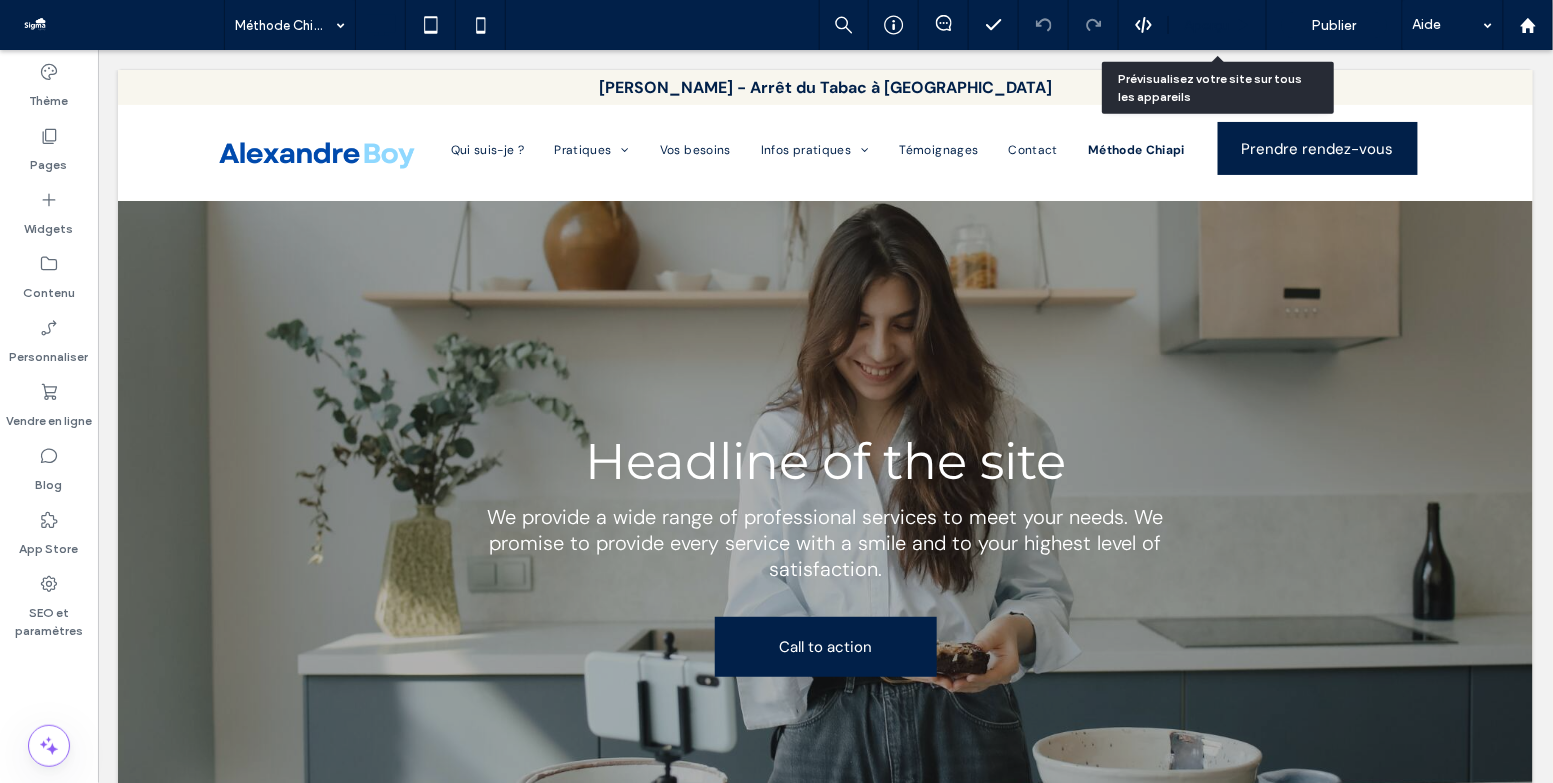 click on "Aperçu" at bounding box center [1218, 25] 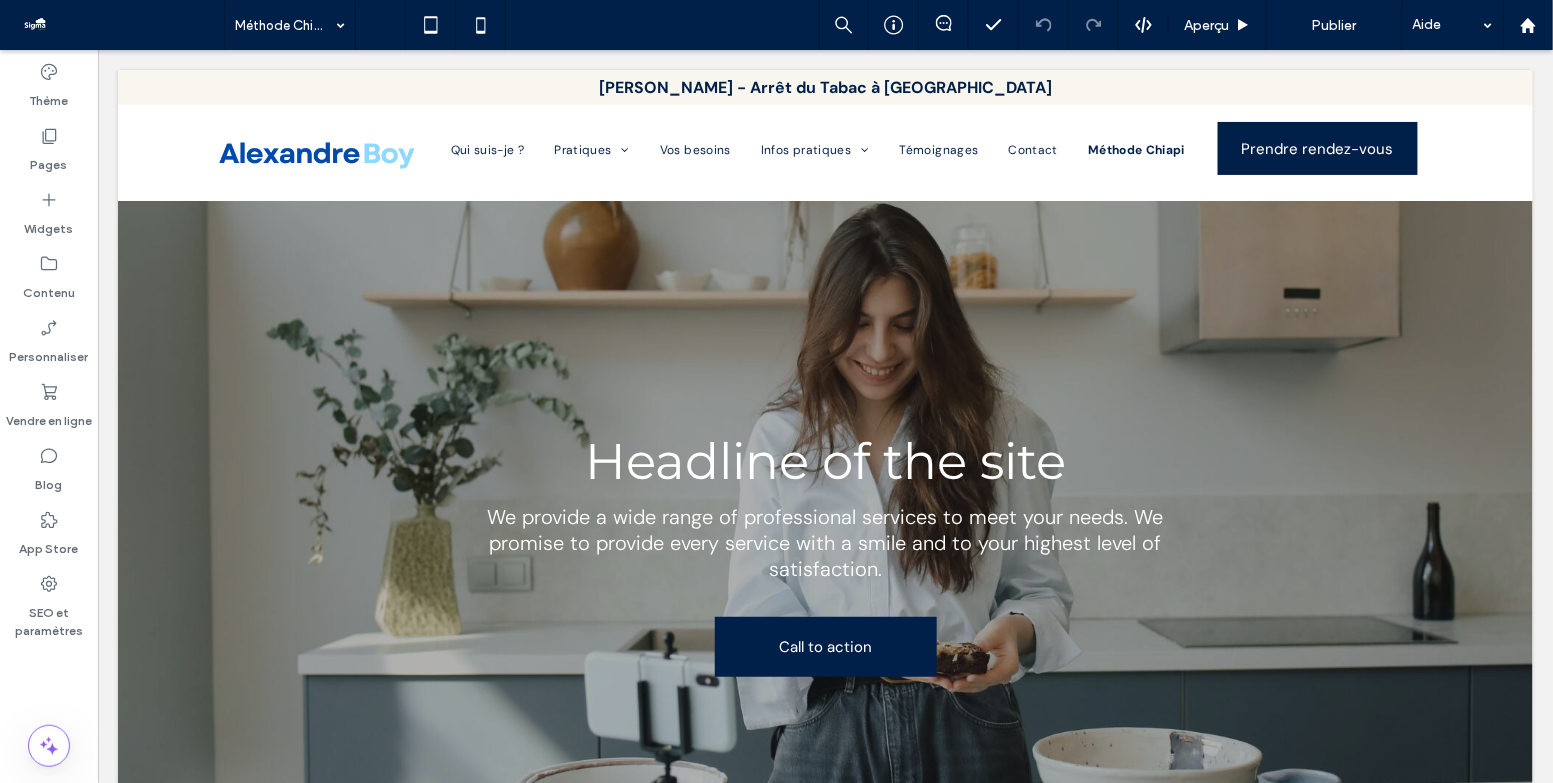 scroll, scrollTop: 0, scrollLeft: 0, axis: both 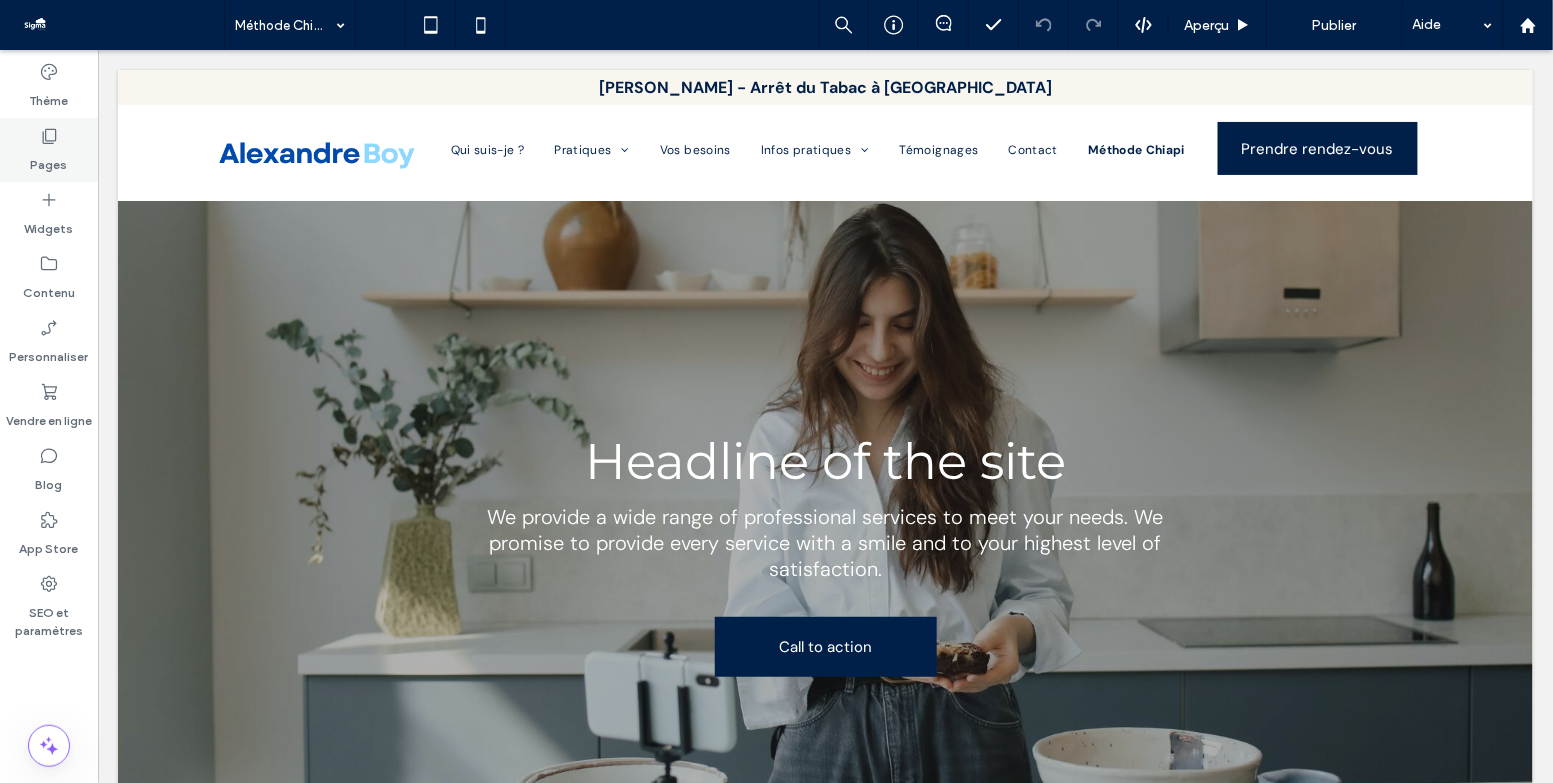 click on "Pages" at bounding box center (49, 160) 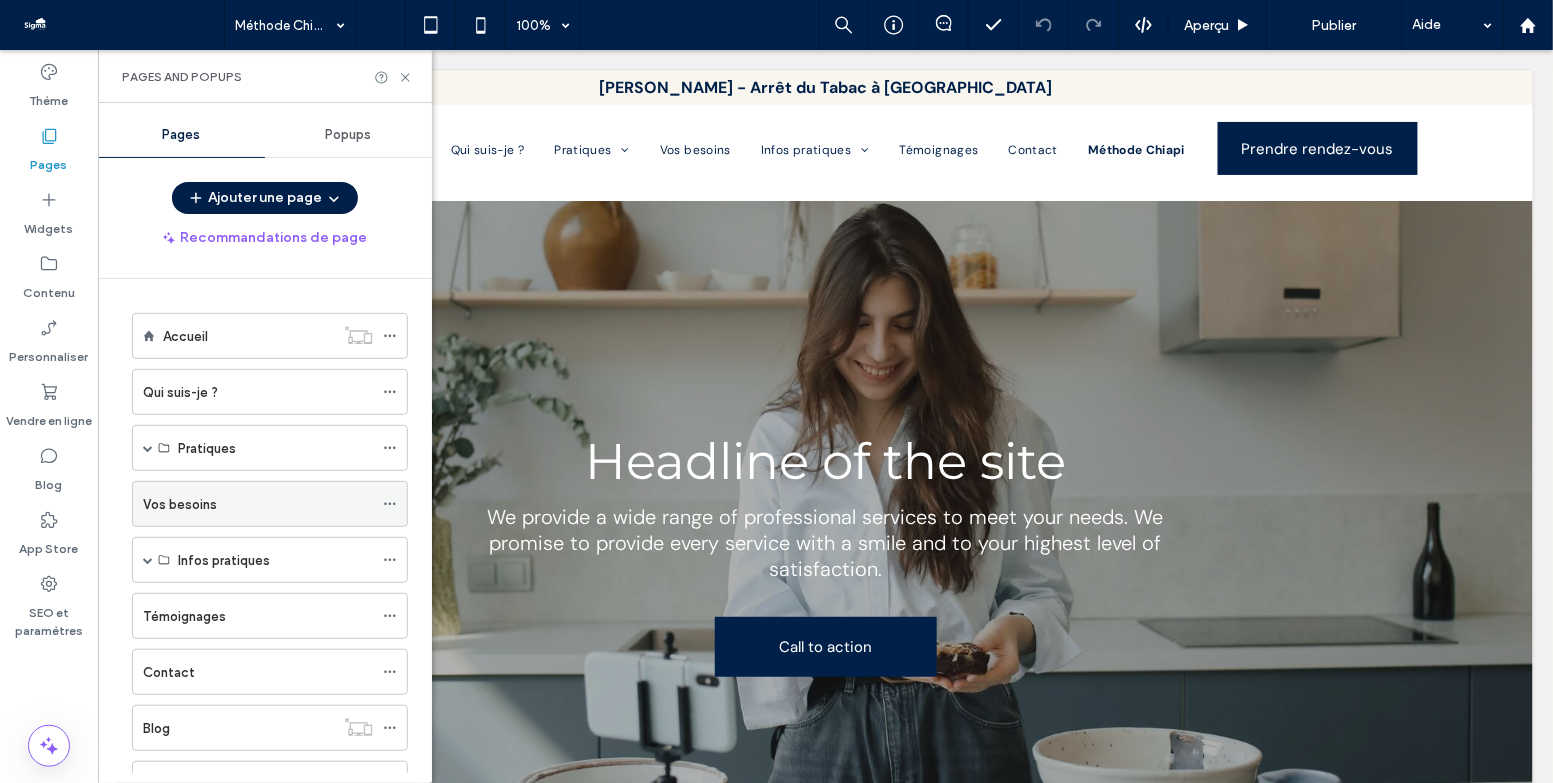 scroll, scrollTop: 193, scrollLeft: 0, axis: vertical 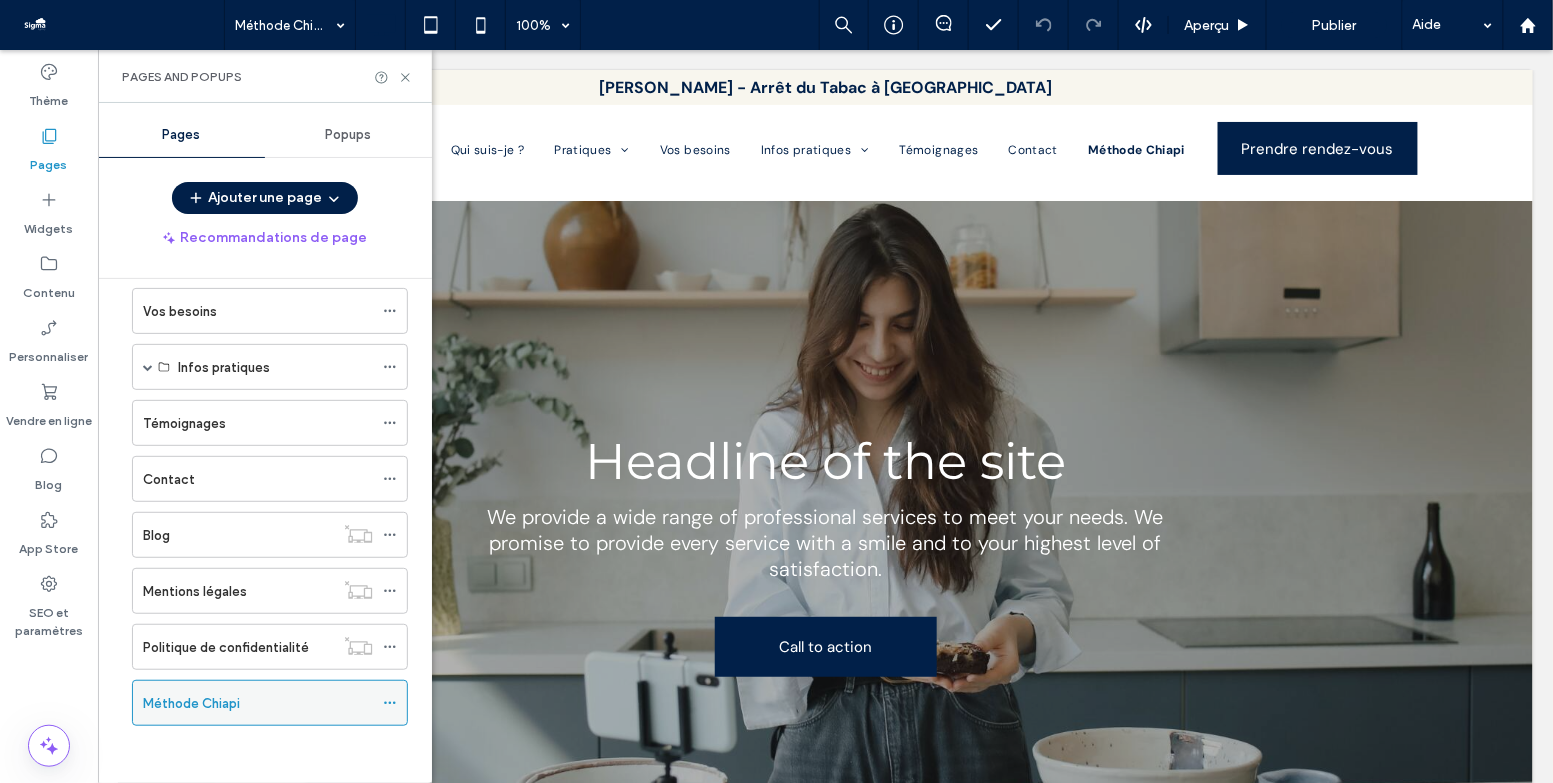 click 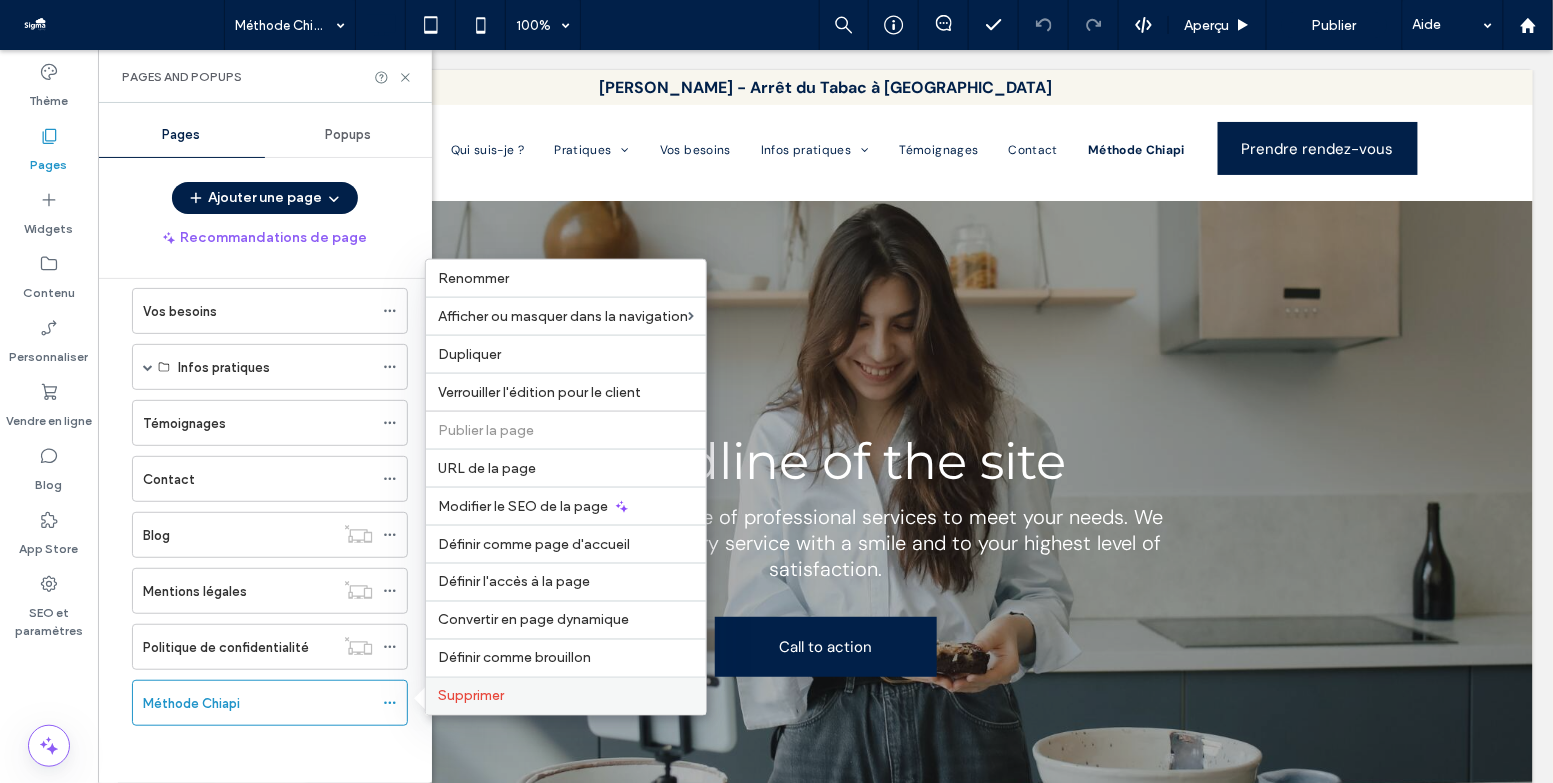 click on "Supprimer" at bounding box center [471, 696] 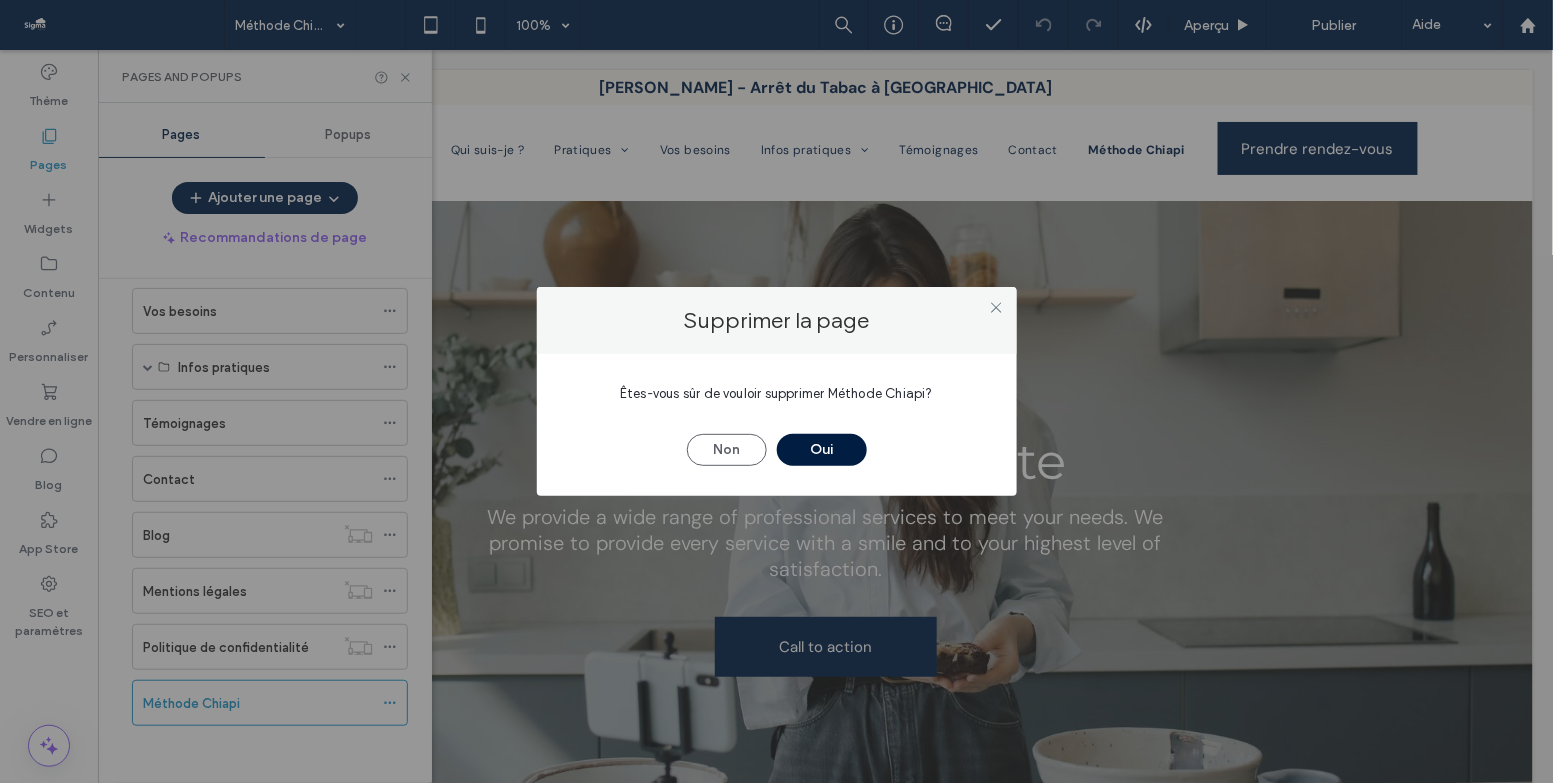 click on "Oui" at bounding box center [822, 450] 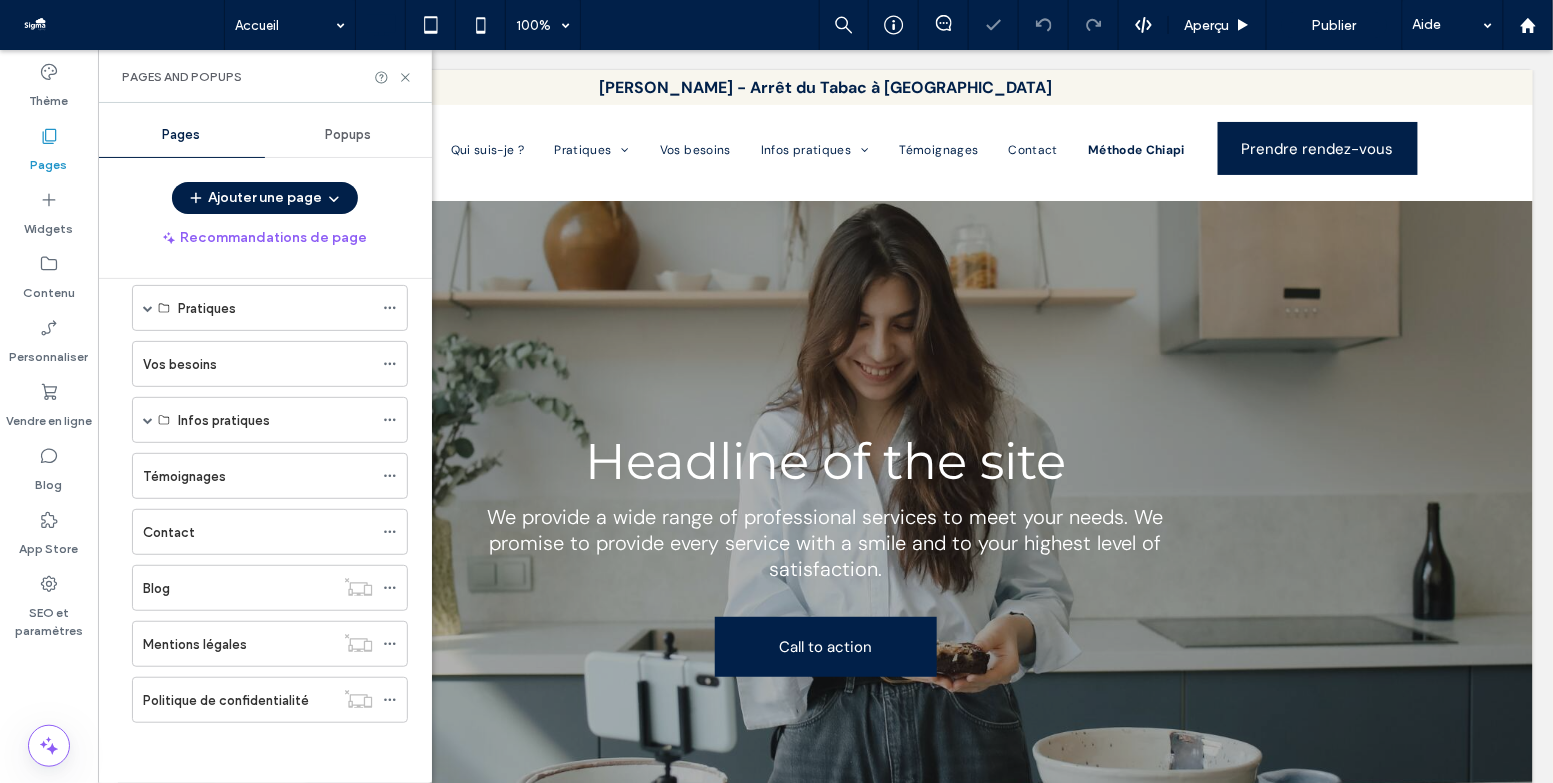 scroll, scrollTop: 137, scrollLeft: 0, axis: vertical 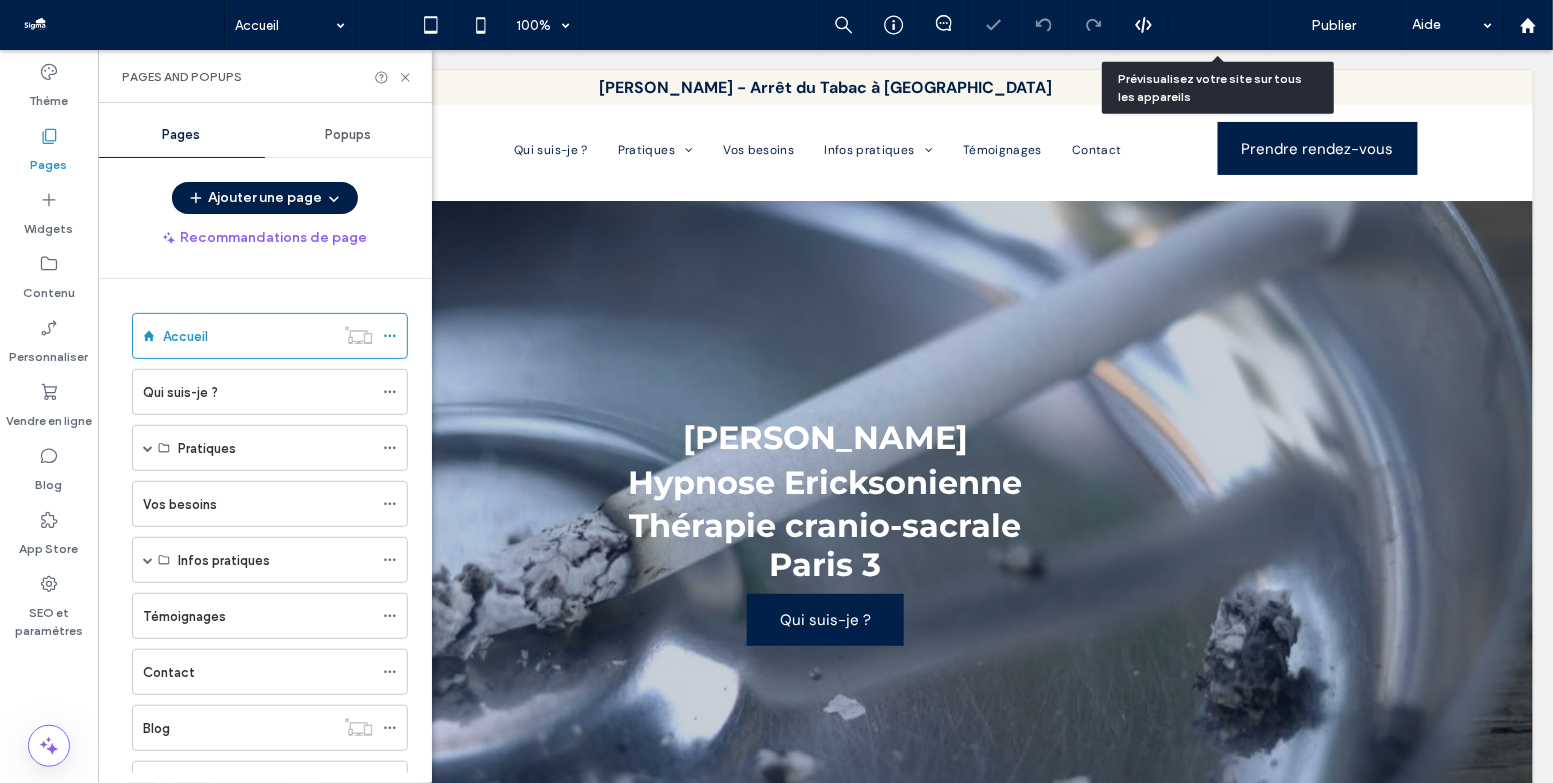 click on "Aperçu" at bounding box center [1218, 25] 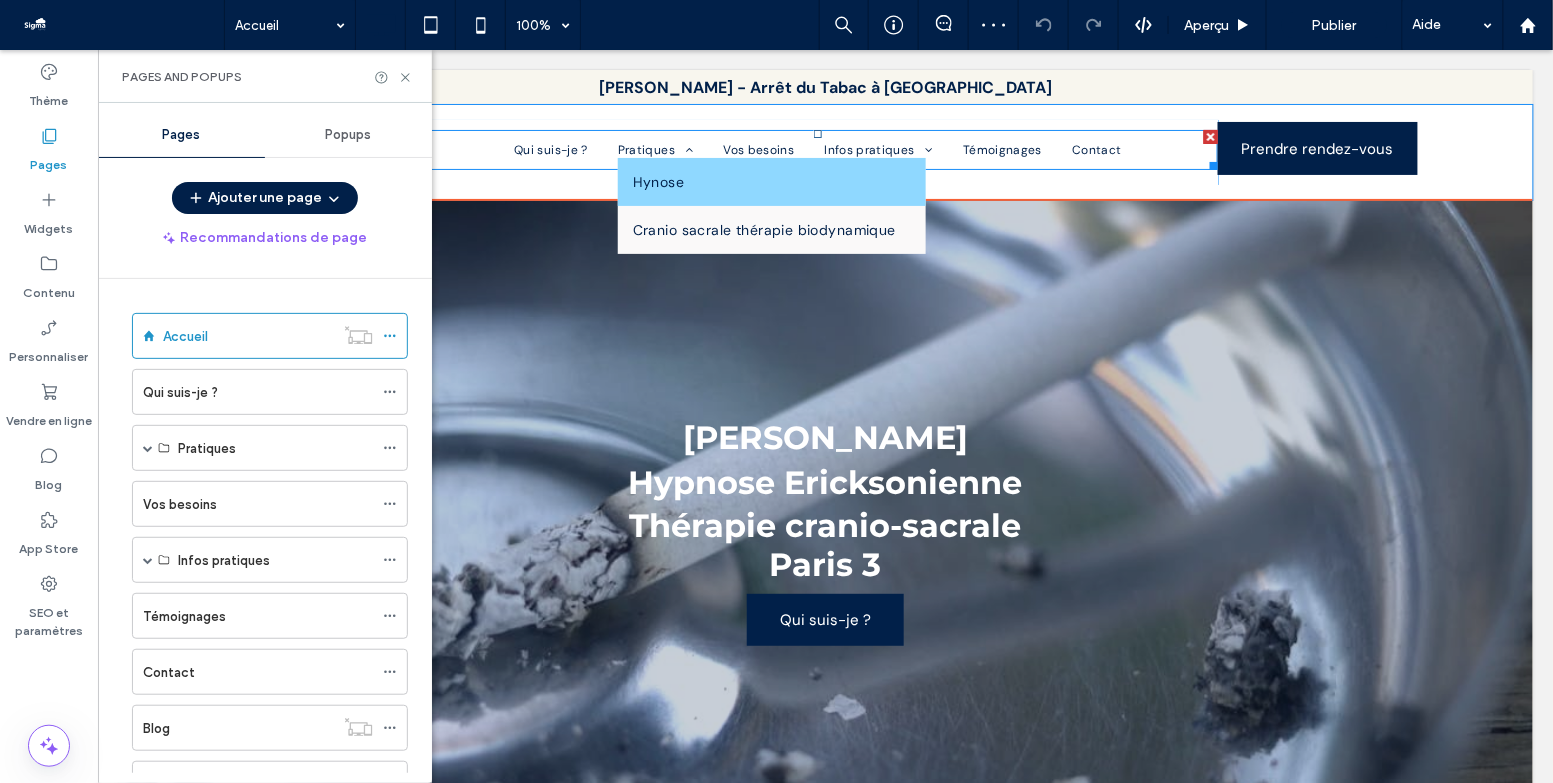 click on "Hynose" at bounding box center (771, 181) 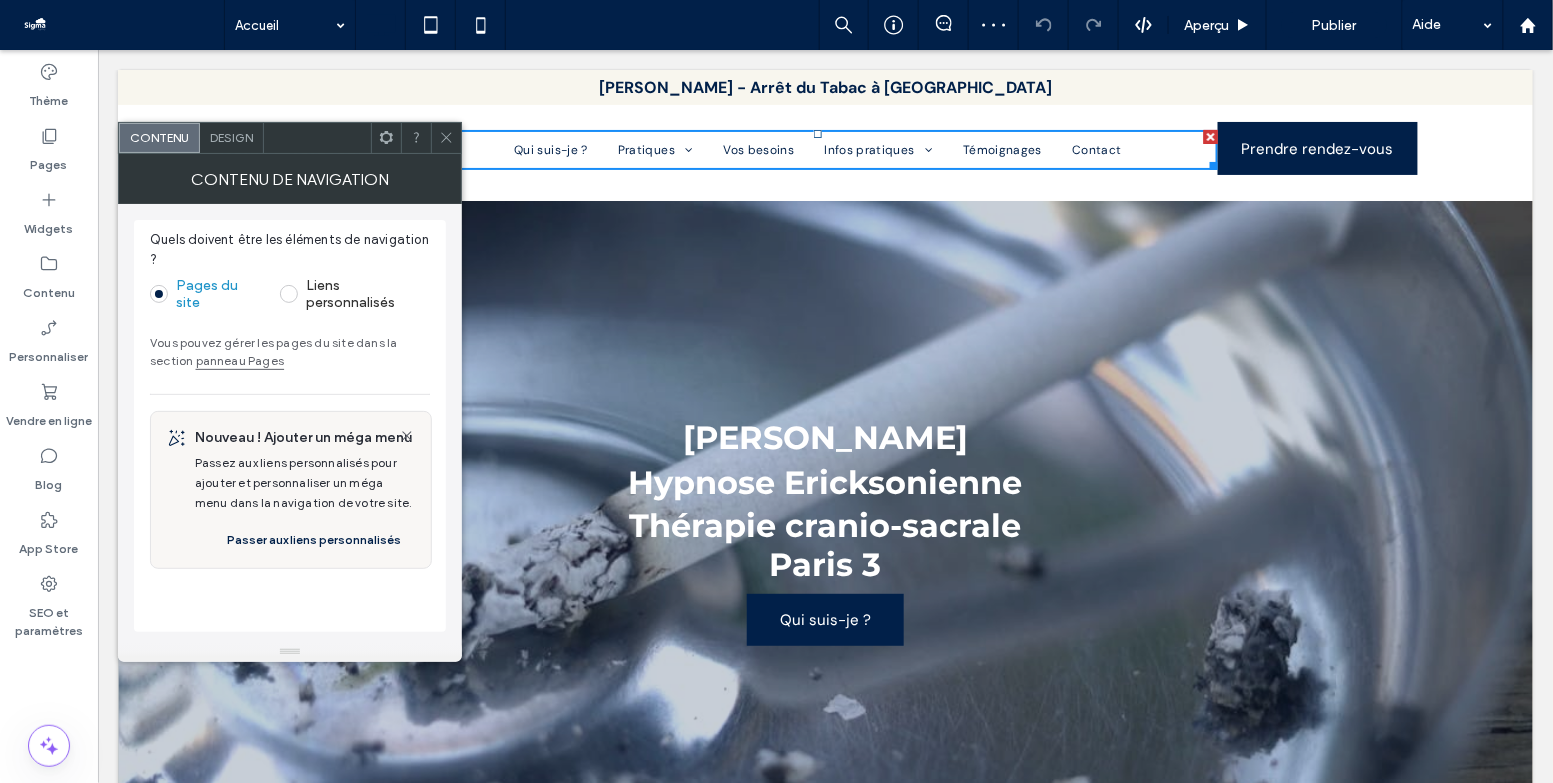 click 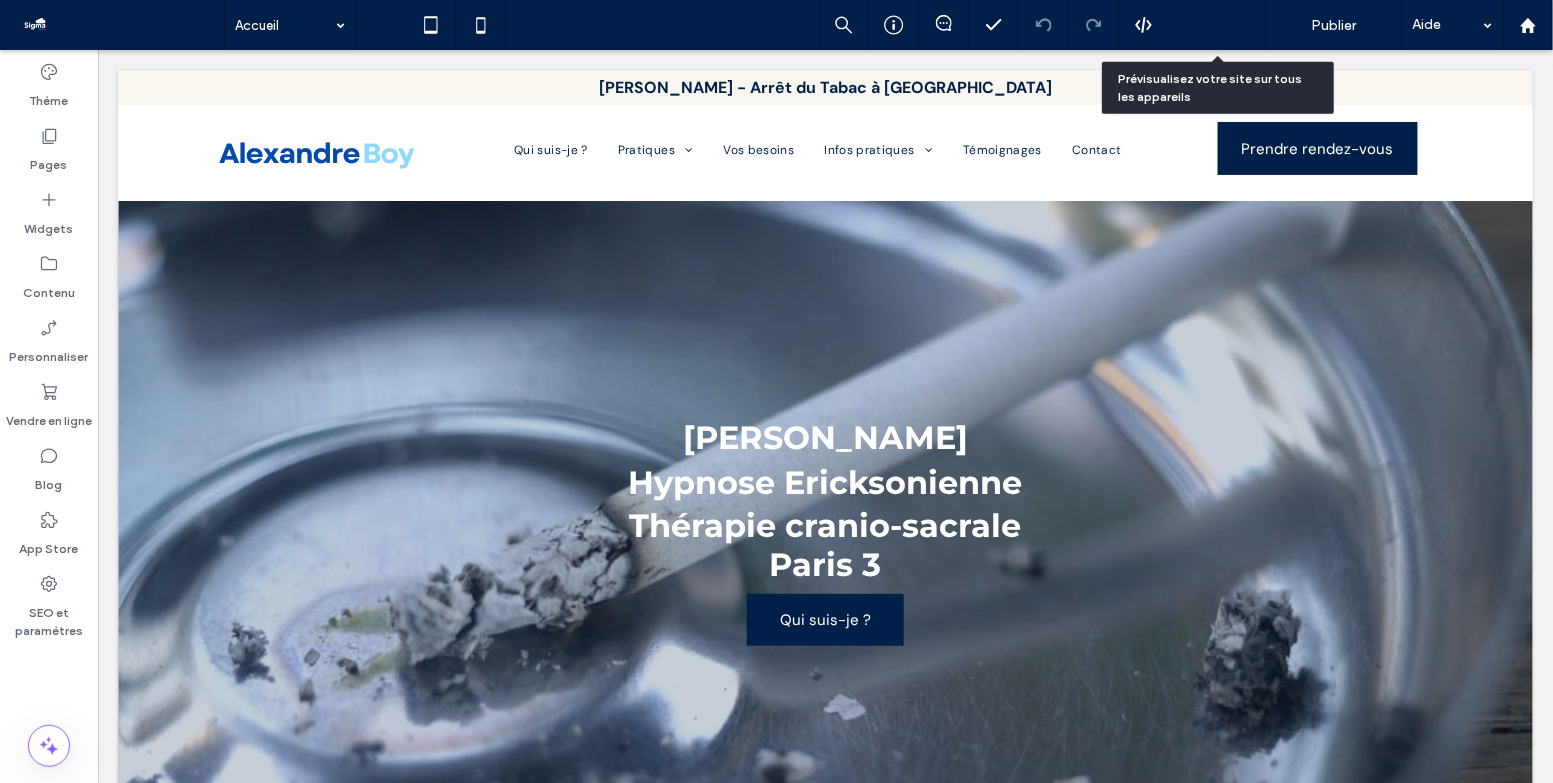 click on "Aperçu" at bounding box center [1207, 25] 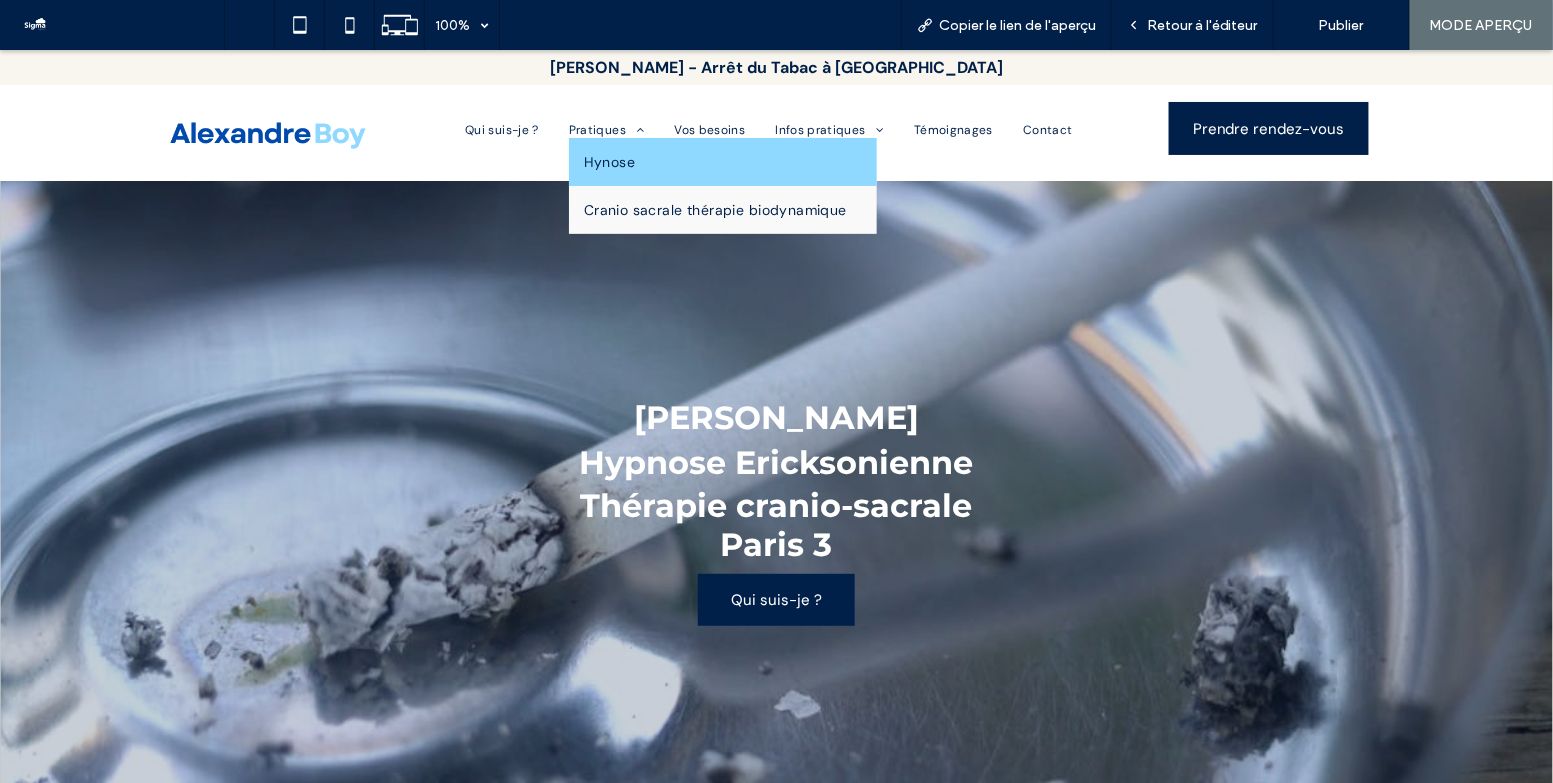 click on "Hynose" at bounding box center [610, 161] 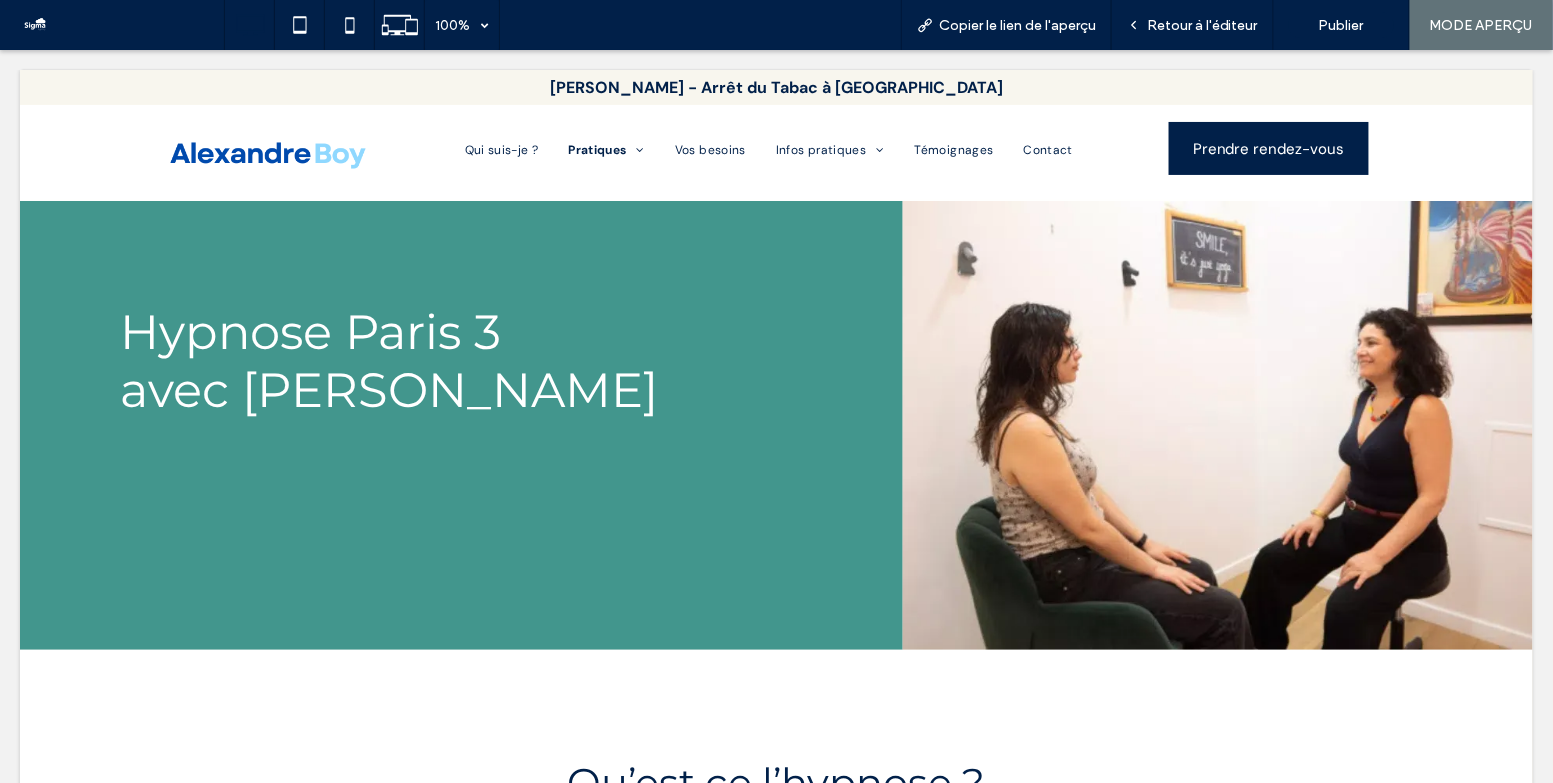 scroll, scrollTop: 0, scrollLeft: 0, axis: both 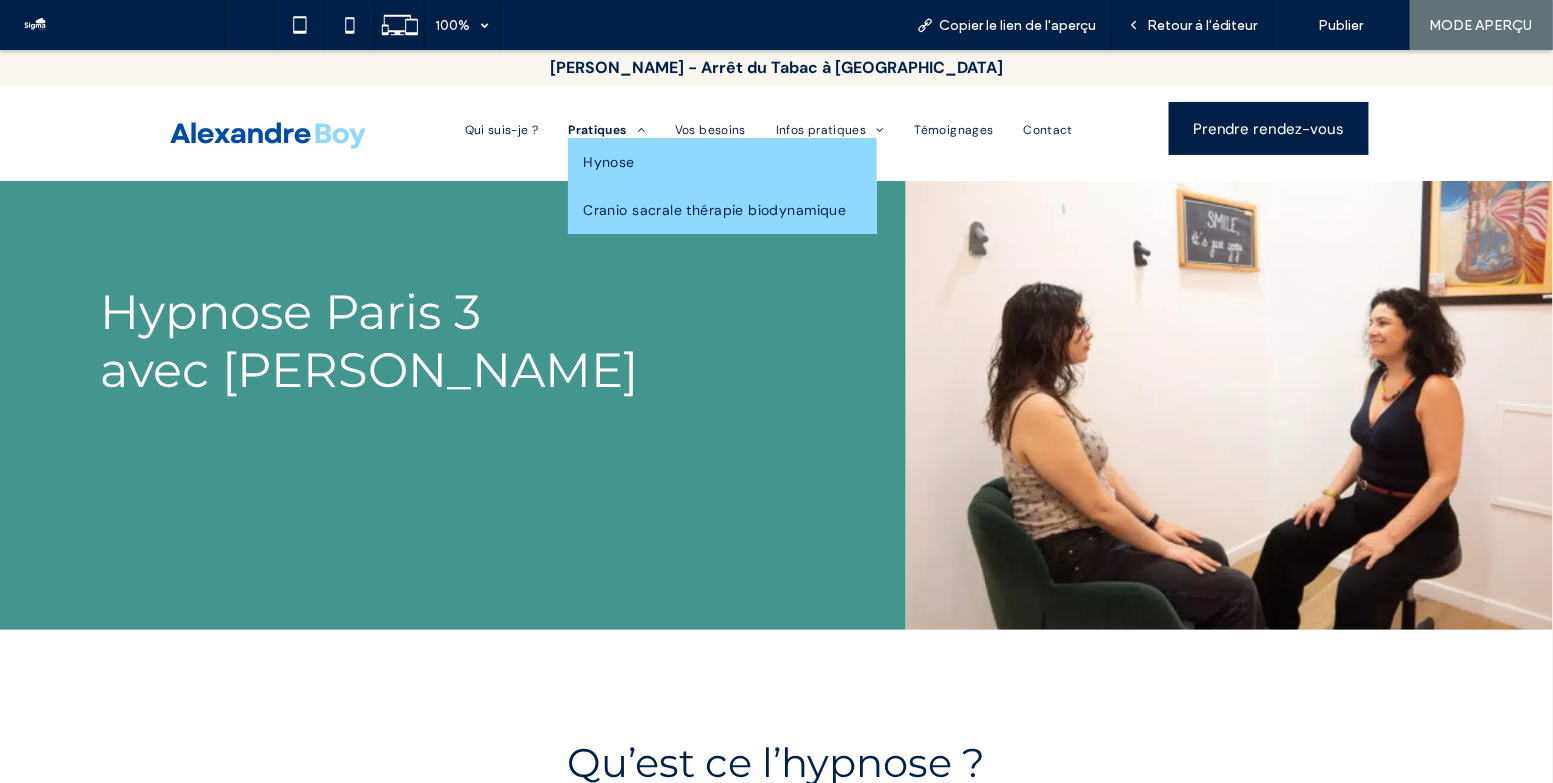 click on "Cranio sacrale thérapie biodynamique" at bounding box center [722, 209] 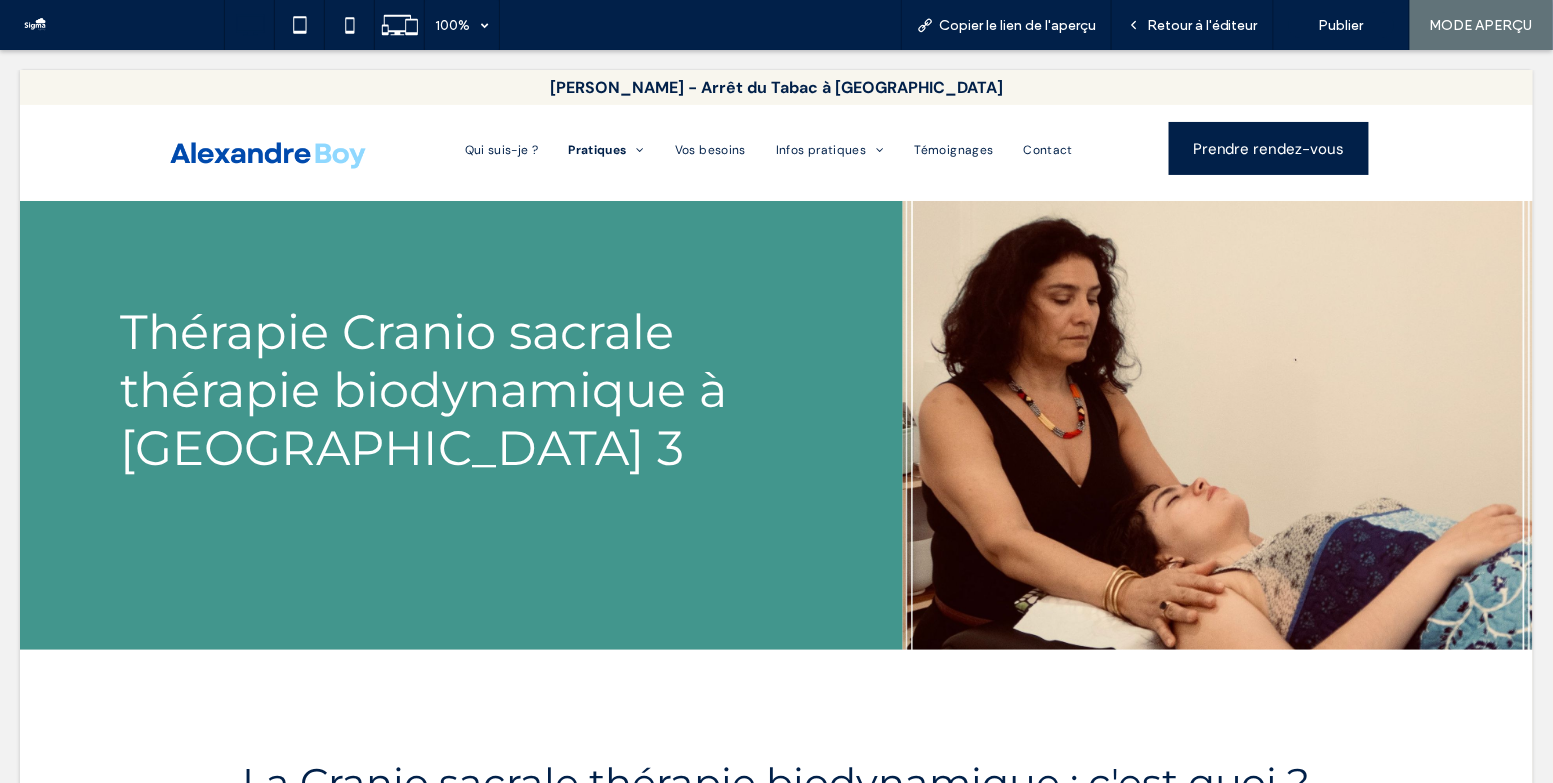 scroll, scrollTop: 0, scrollLeft: 0, axis: both 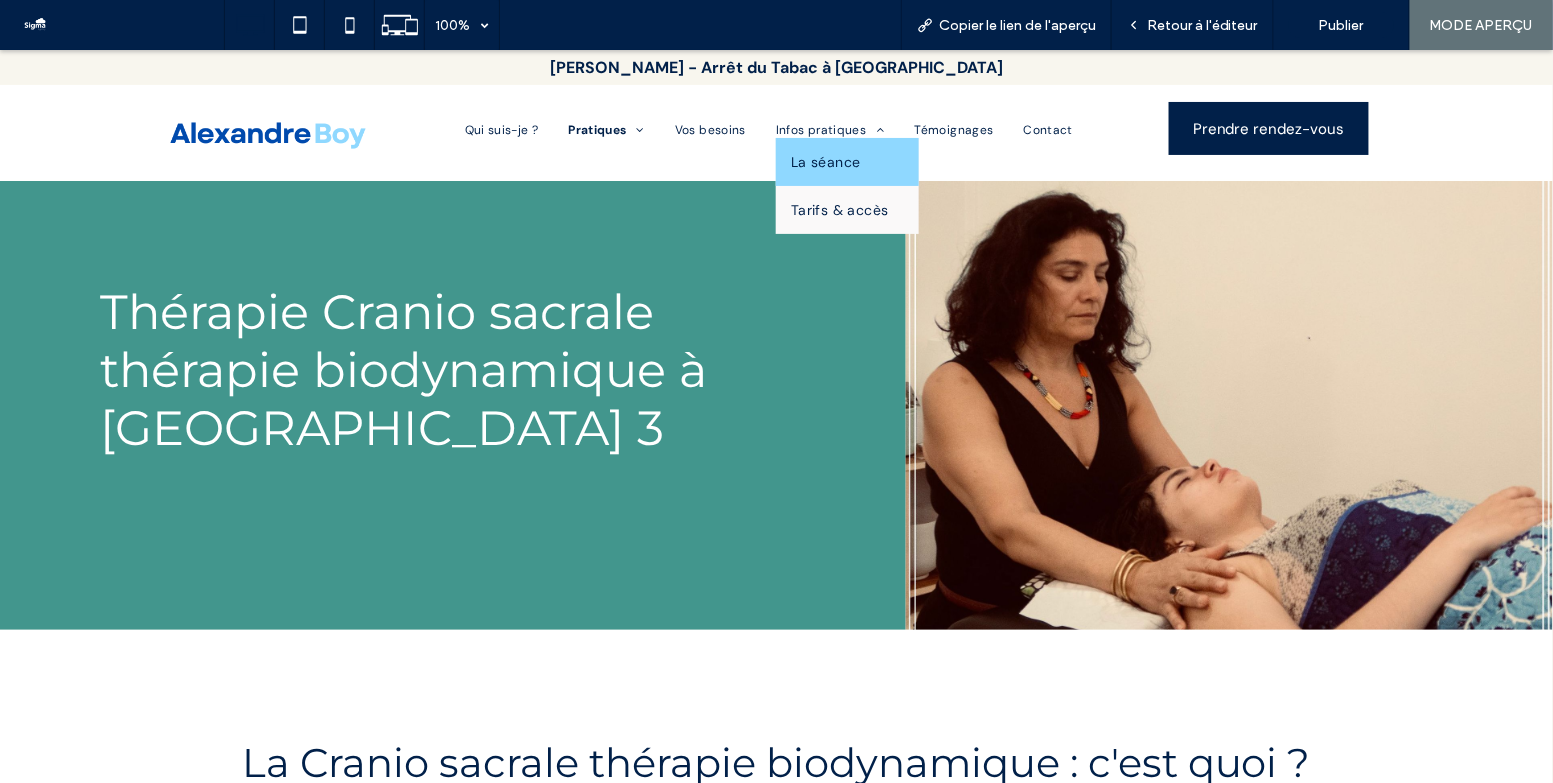 click on "La séance" at bounding box center (826, 161) 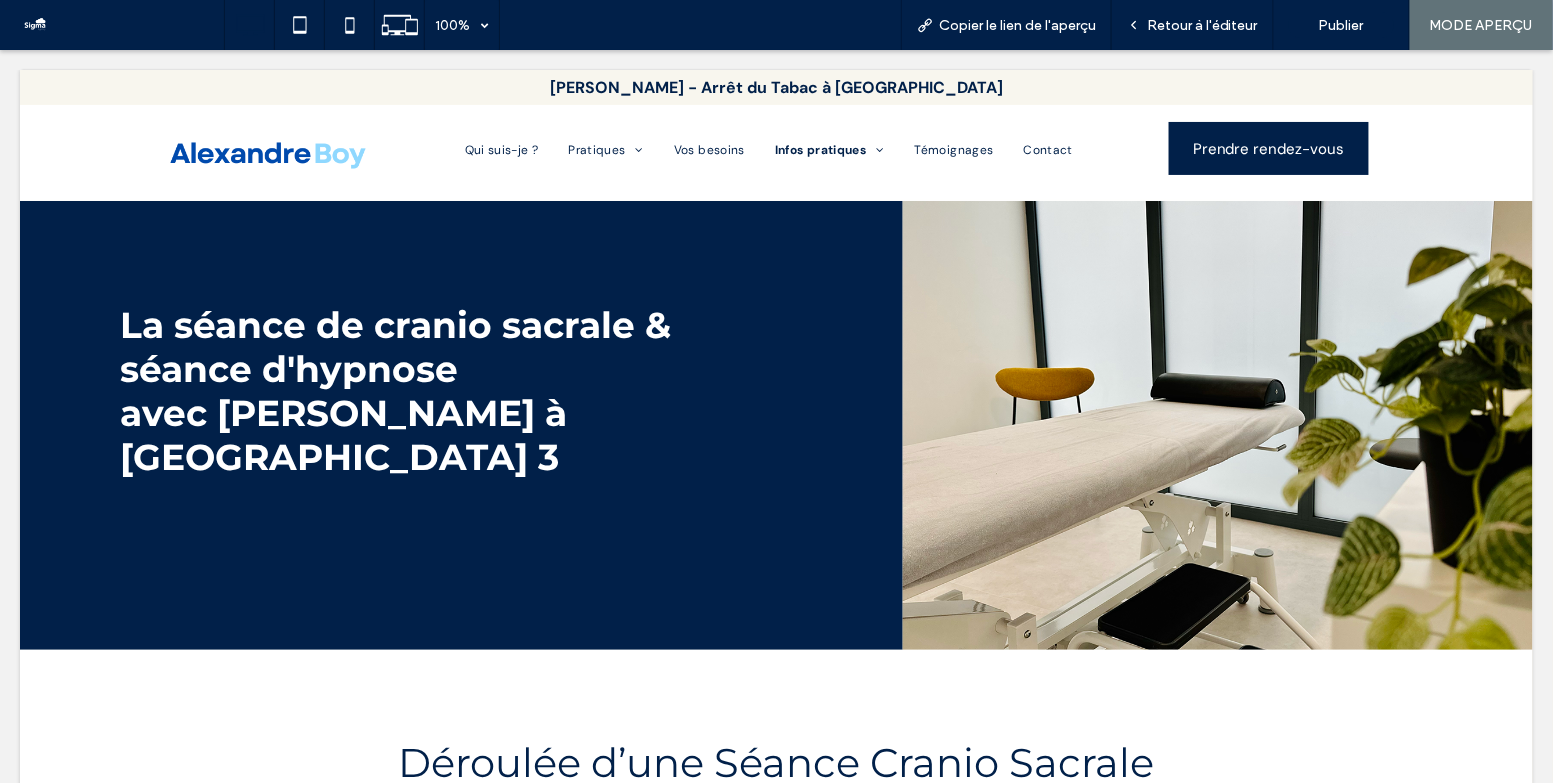 scroll, scrollTop: 0, scrollLeft: 0, axis: both 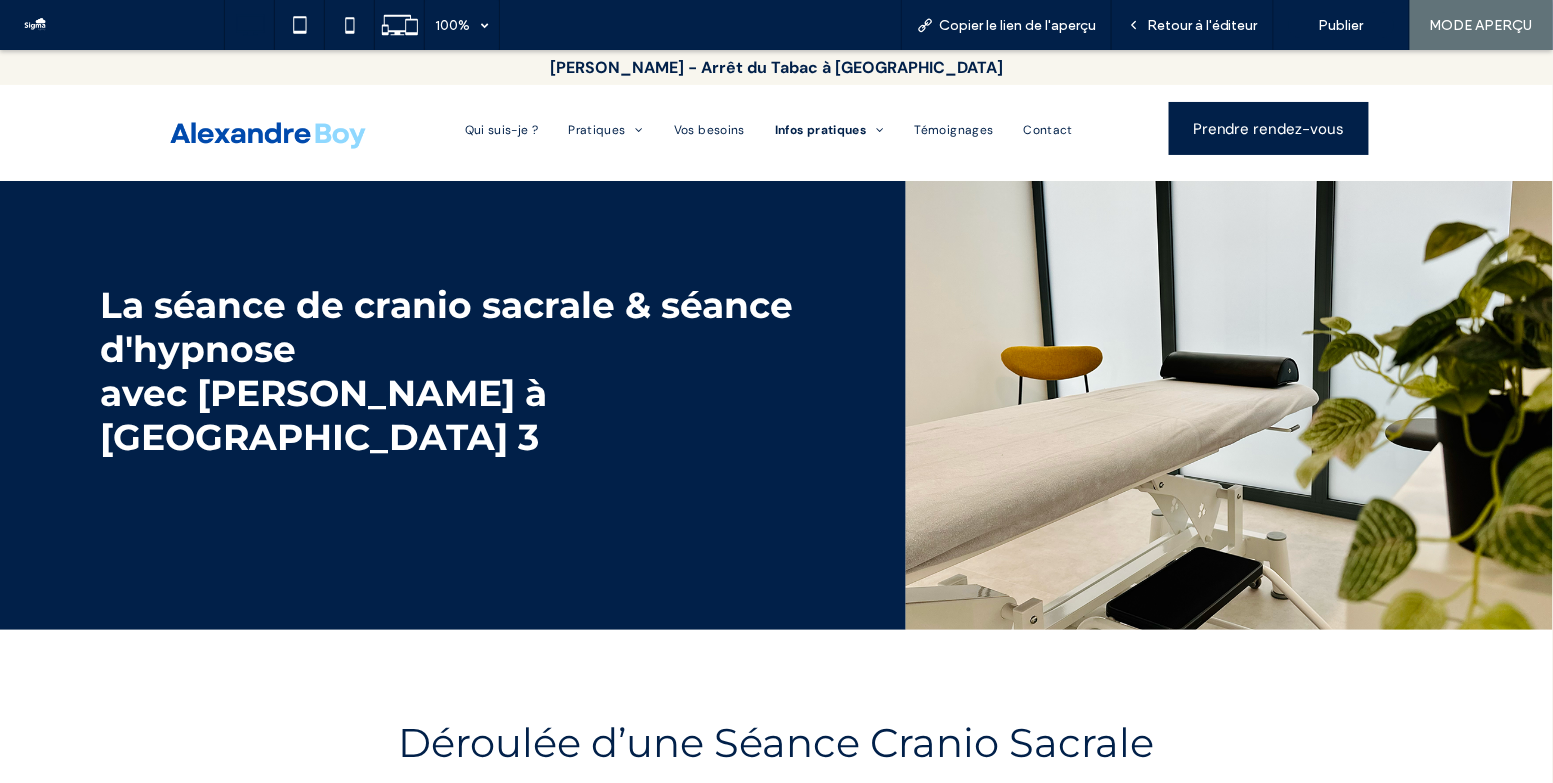 click at bounding box center (269, 132) 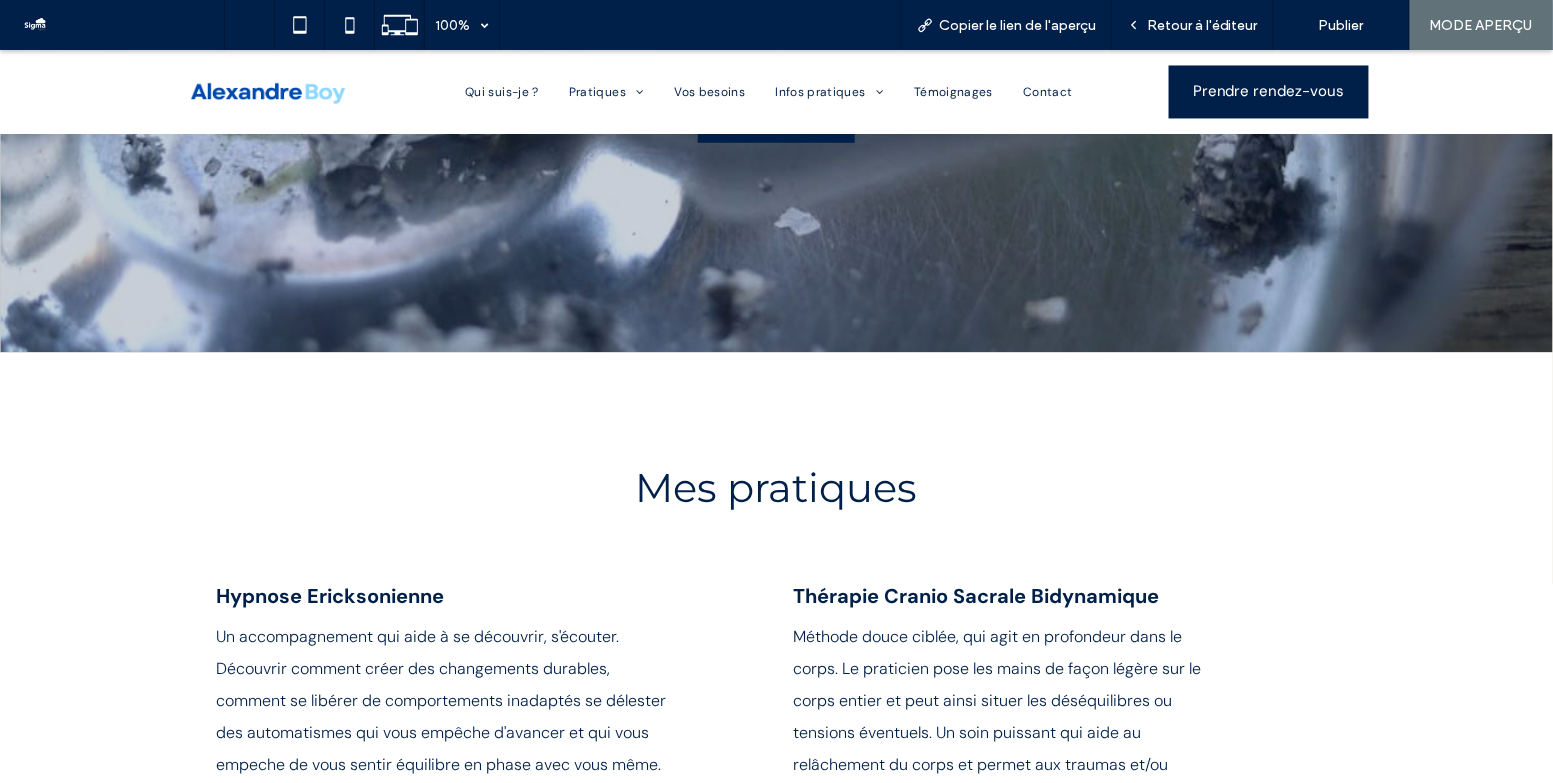 scroll, scrollTop: 0, scrollLeft: 0, axis: both 